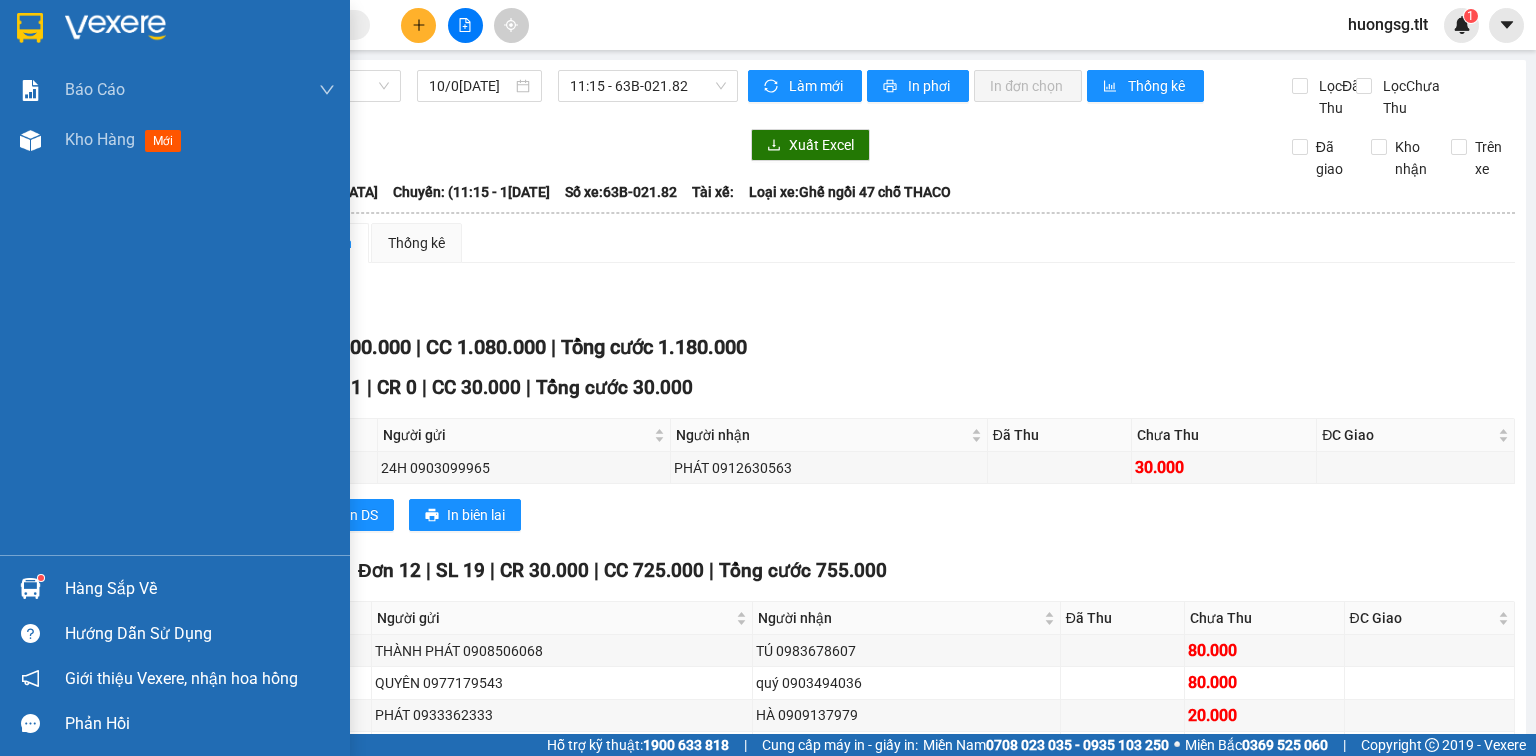 scroll, scrollTop: 0, scrollLeft: 0, axis: both 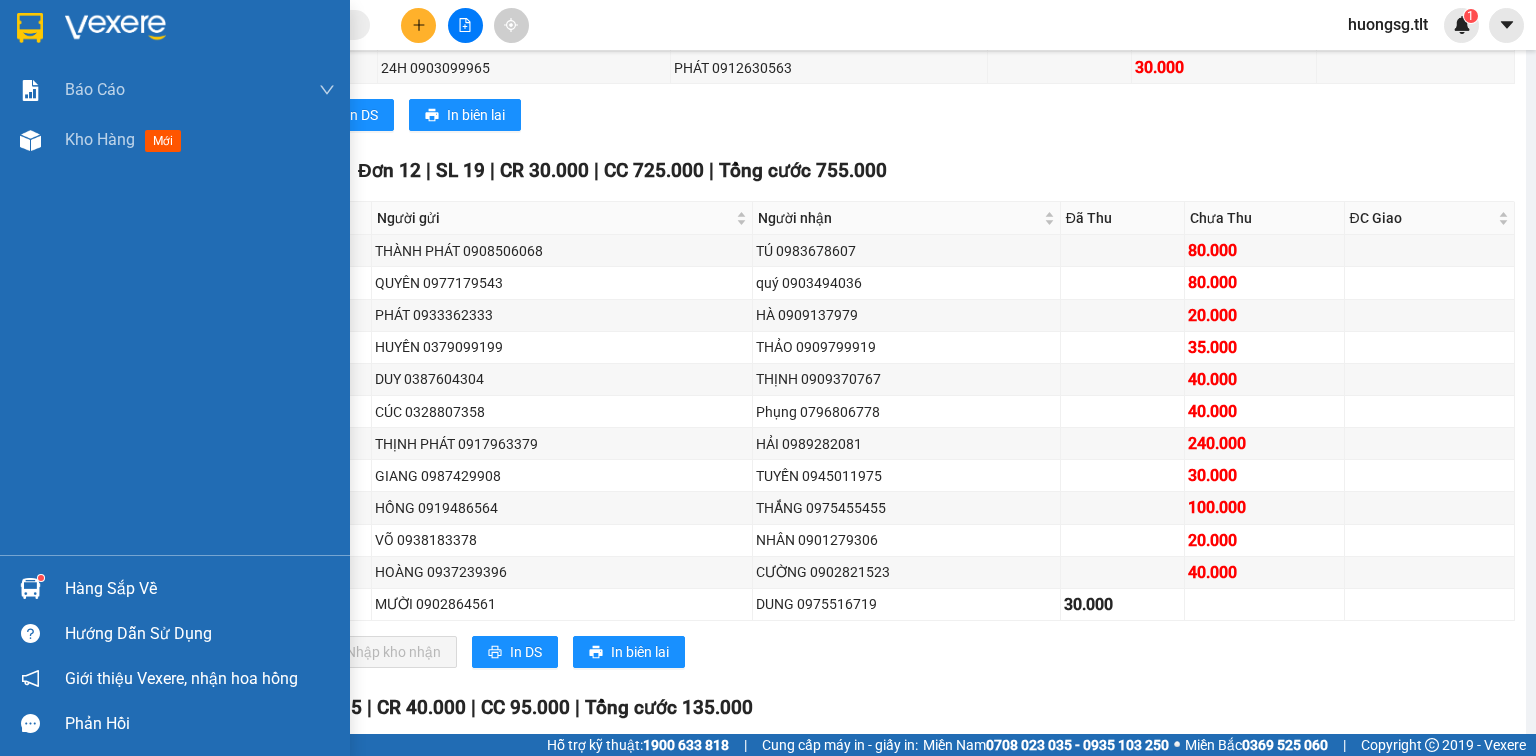 click on "Hàng sắp về" at bounding box center (200, 589) 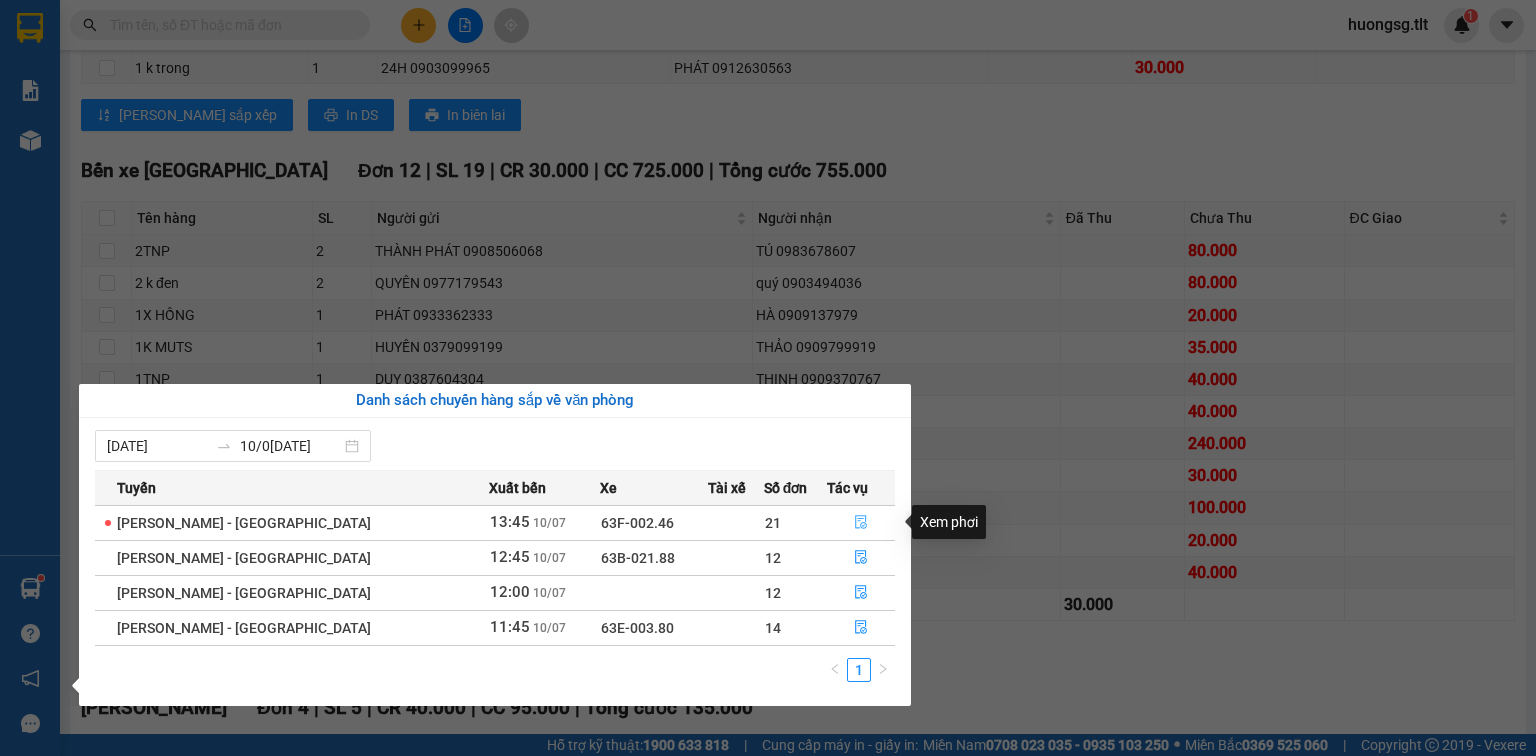 click at bounding box center (861, 523) 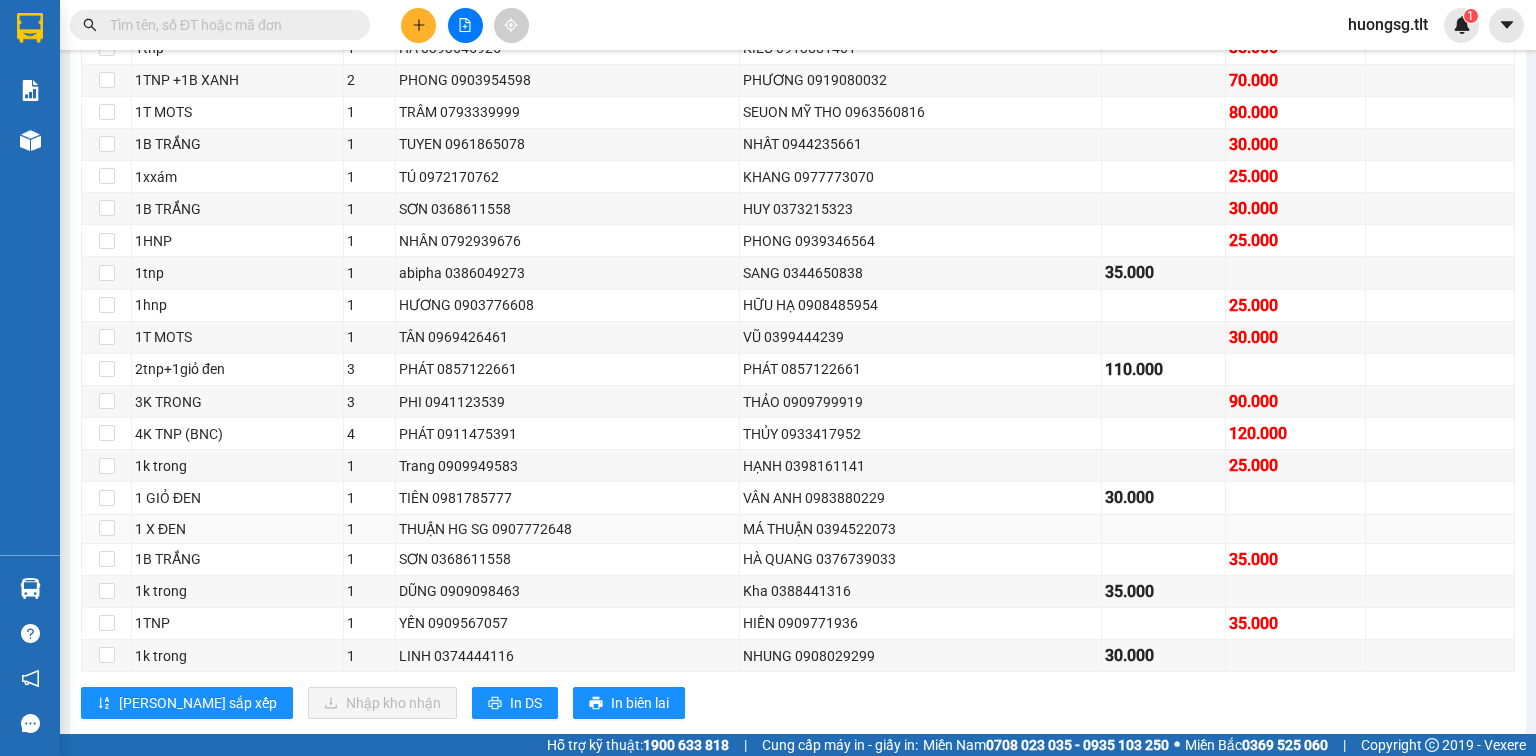 scroll, scrollTop: 480, scrollLeft: 0, axis: vertical 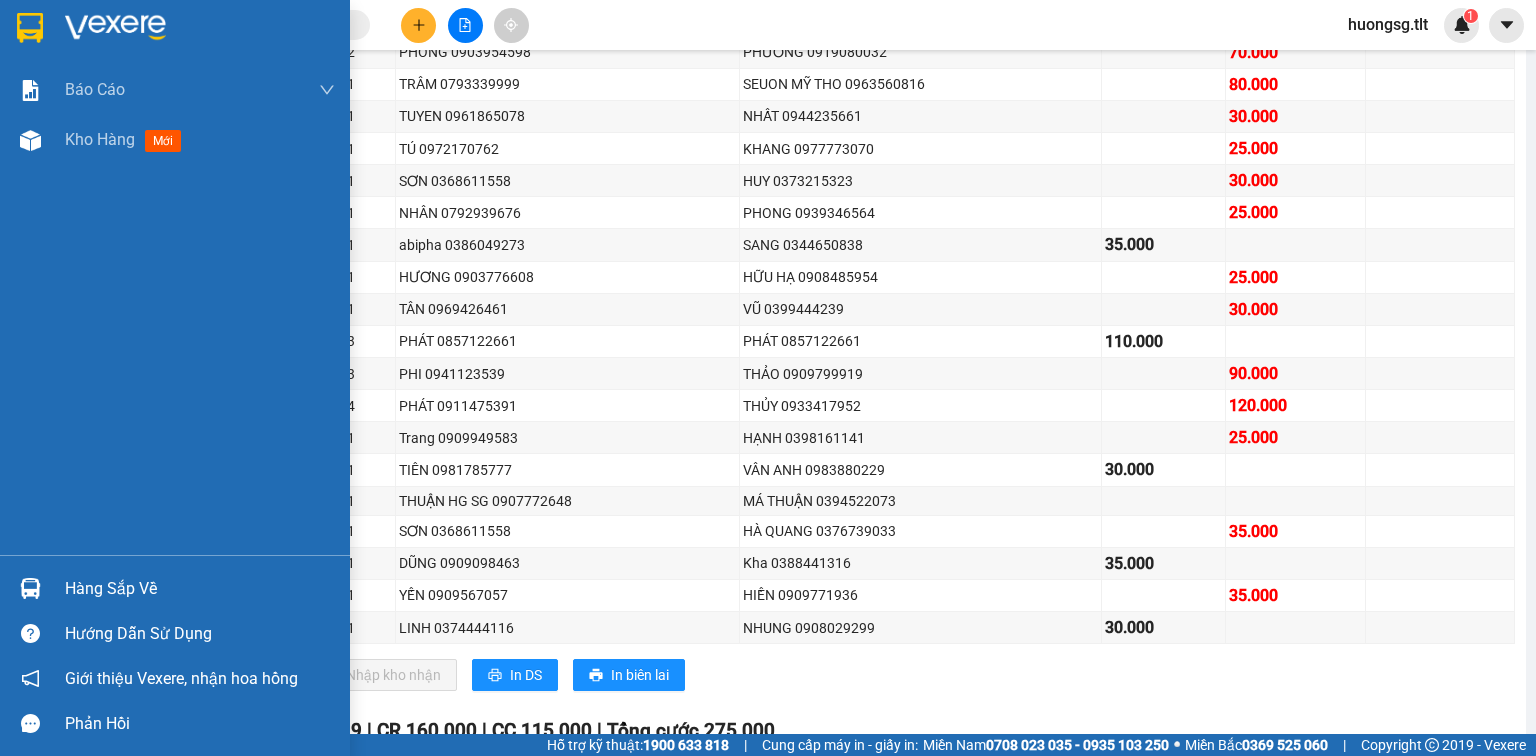 click at bounding box center (30, 588) 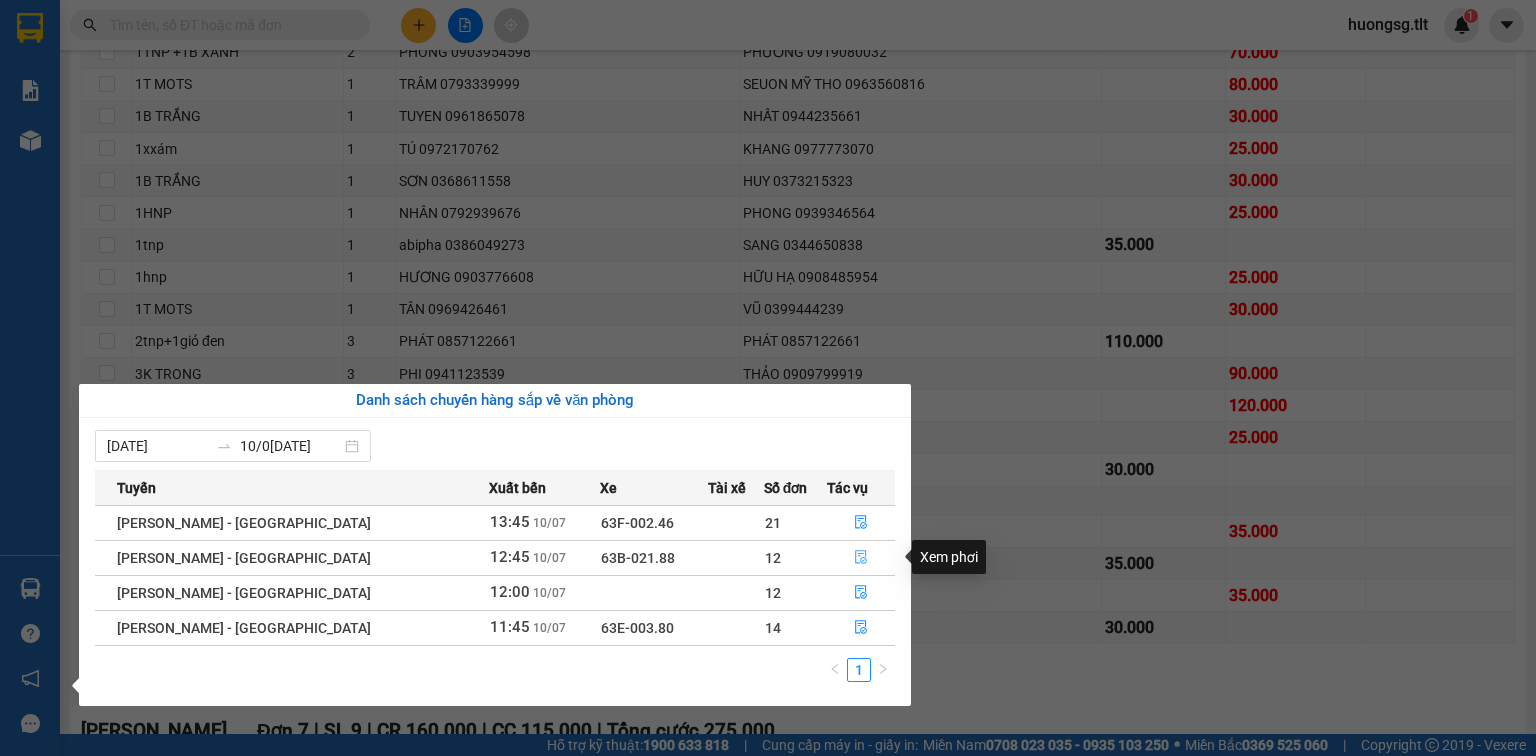 click 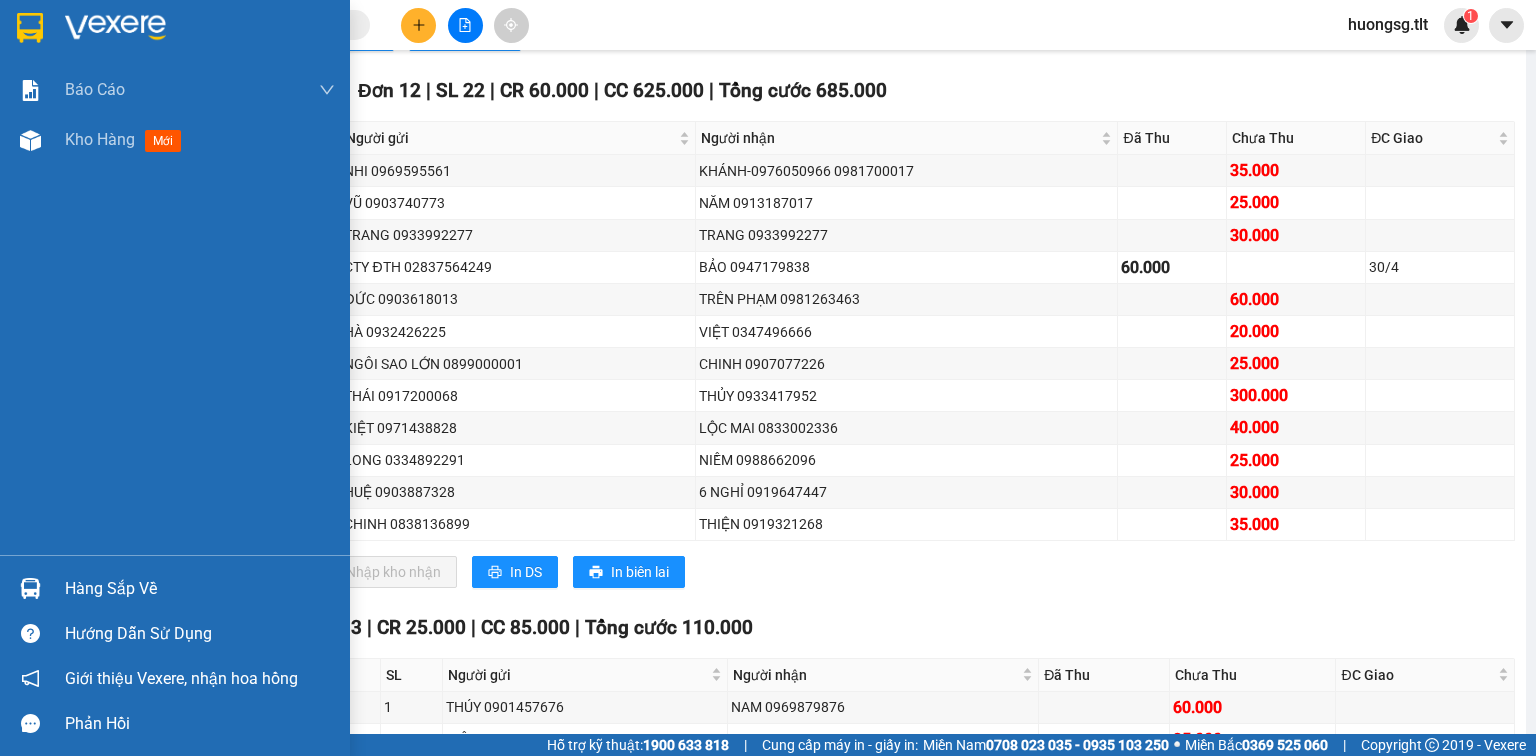 click at bounding box center (30, 588) 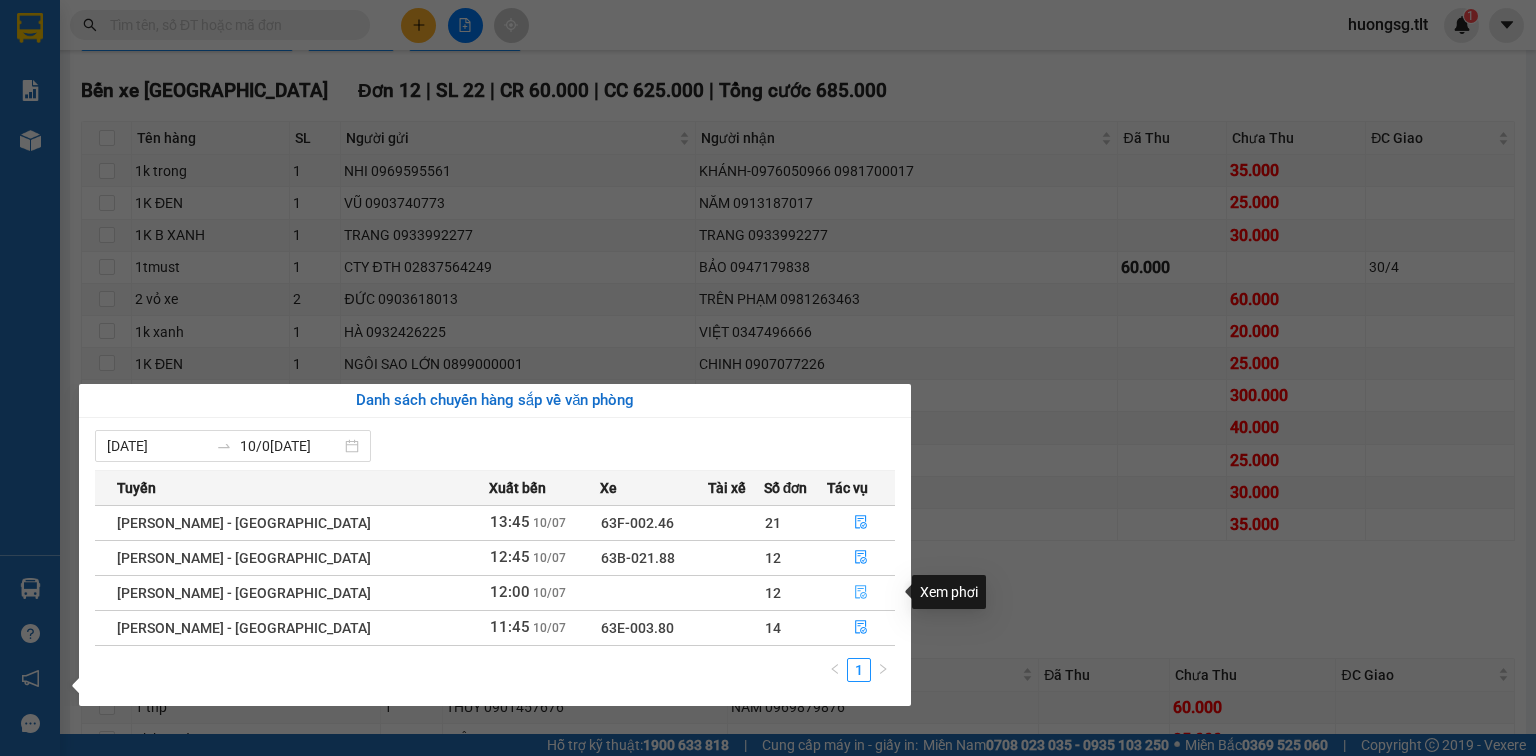 click at bounding box center [861, 593] 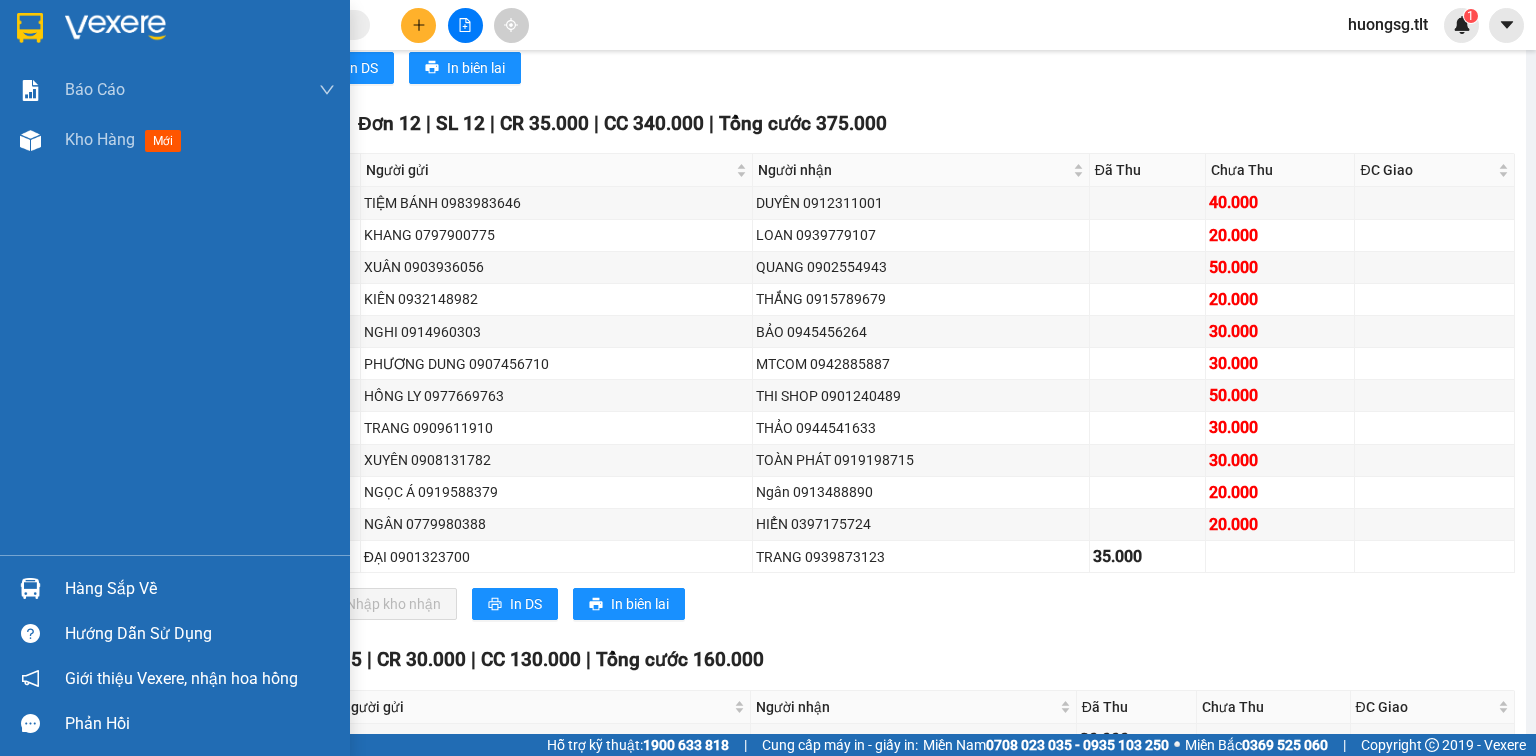 click at bounding box center [30, 588] 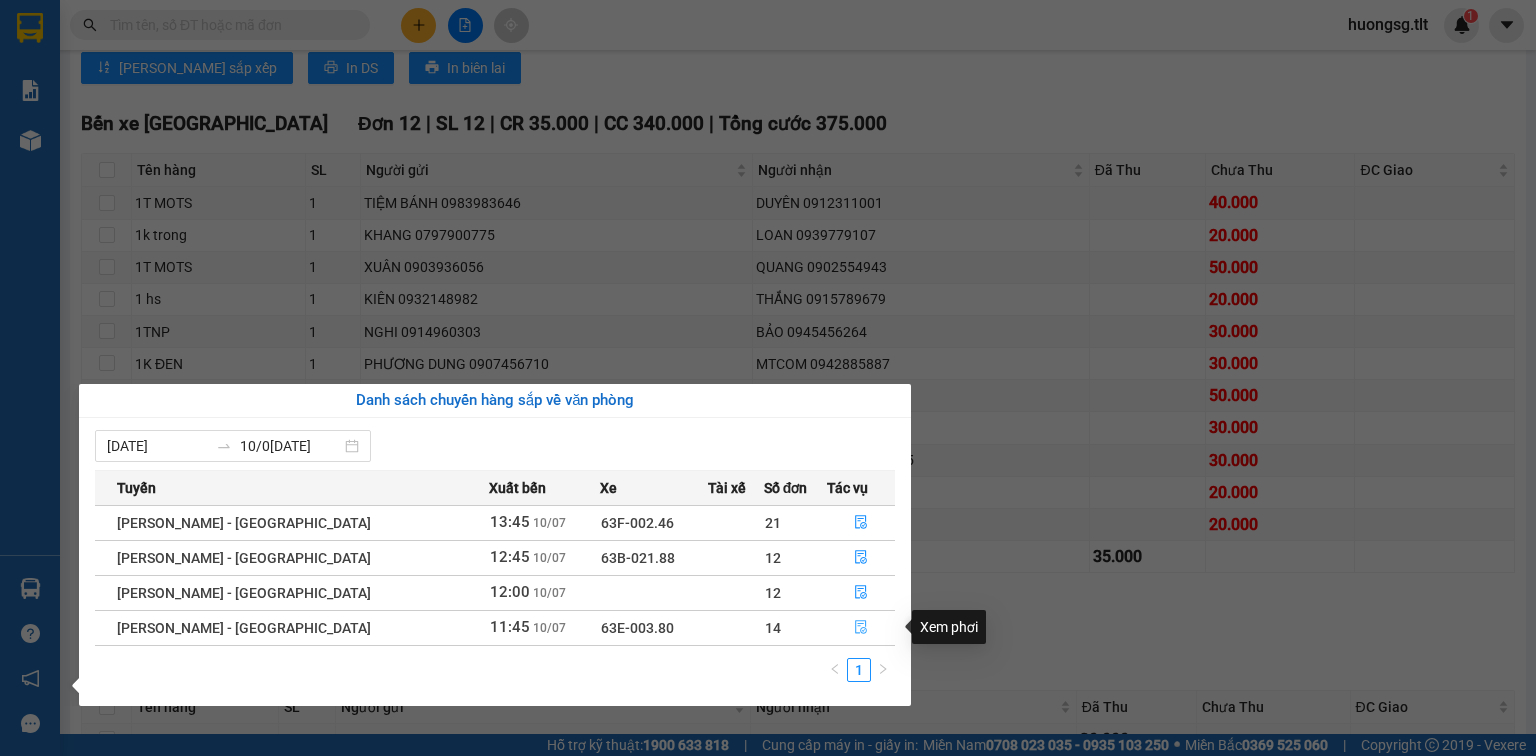 click 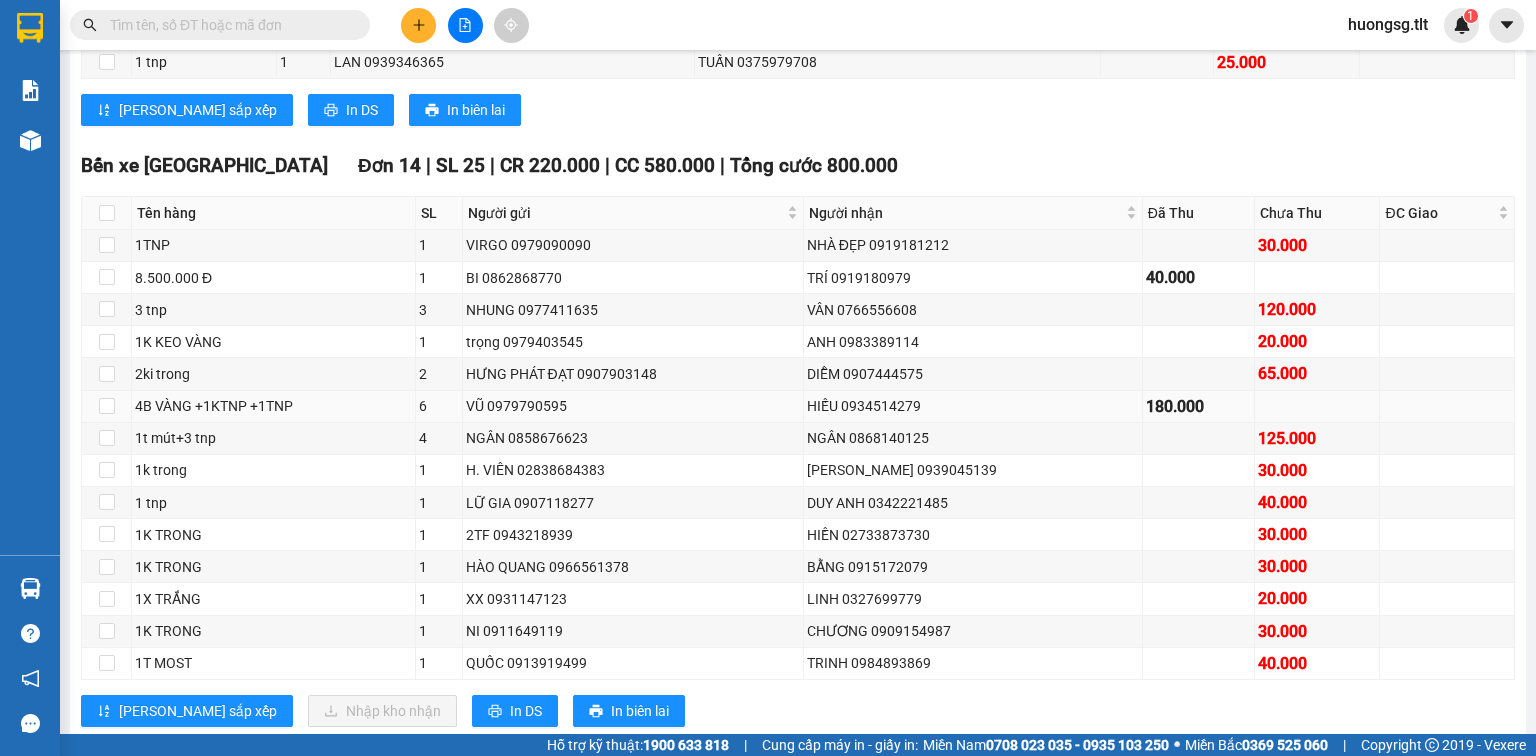 scroll, scrollTop: 560, scrollLeft: 0, axis: vertical 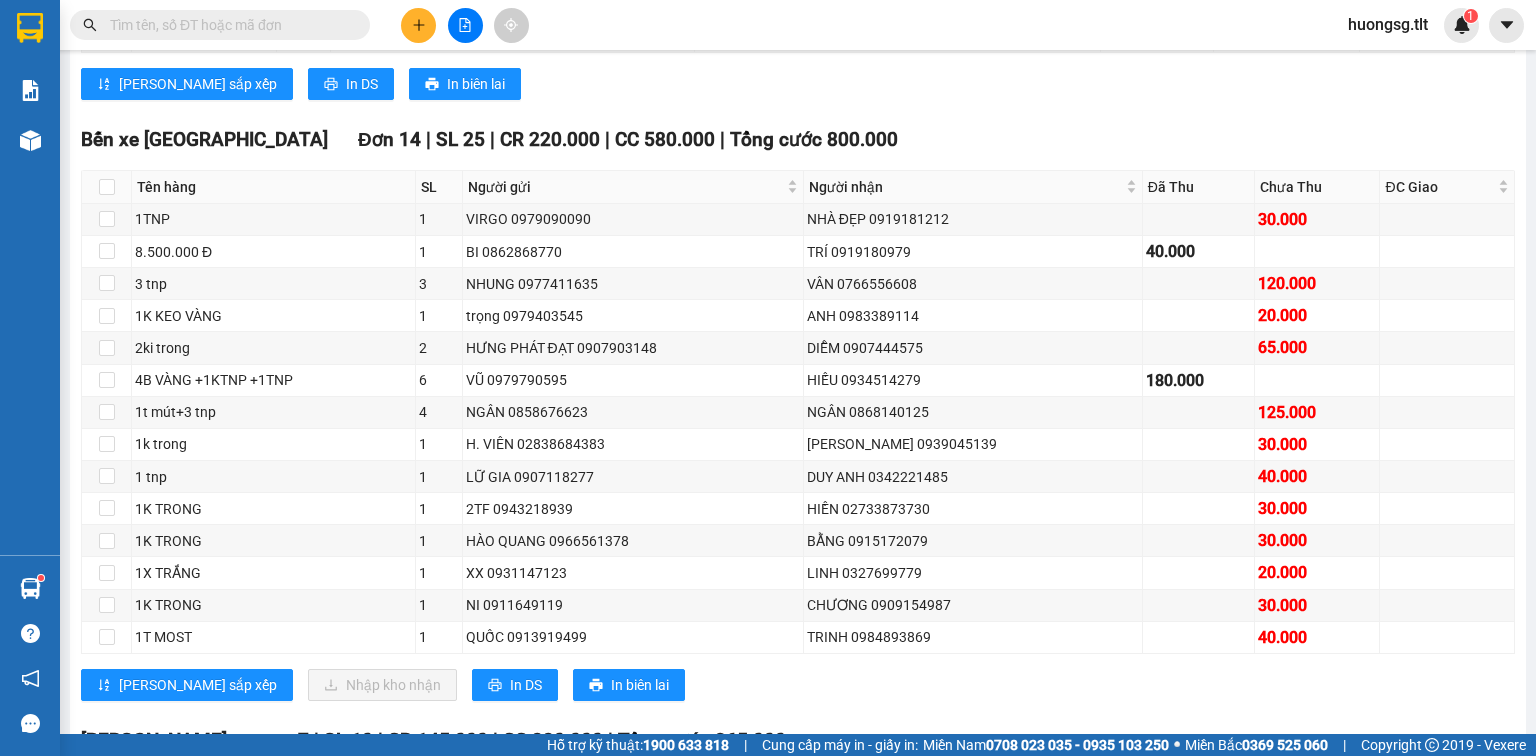 click at bounding box center (228, 25) 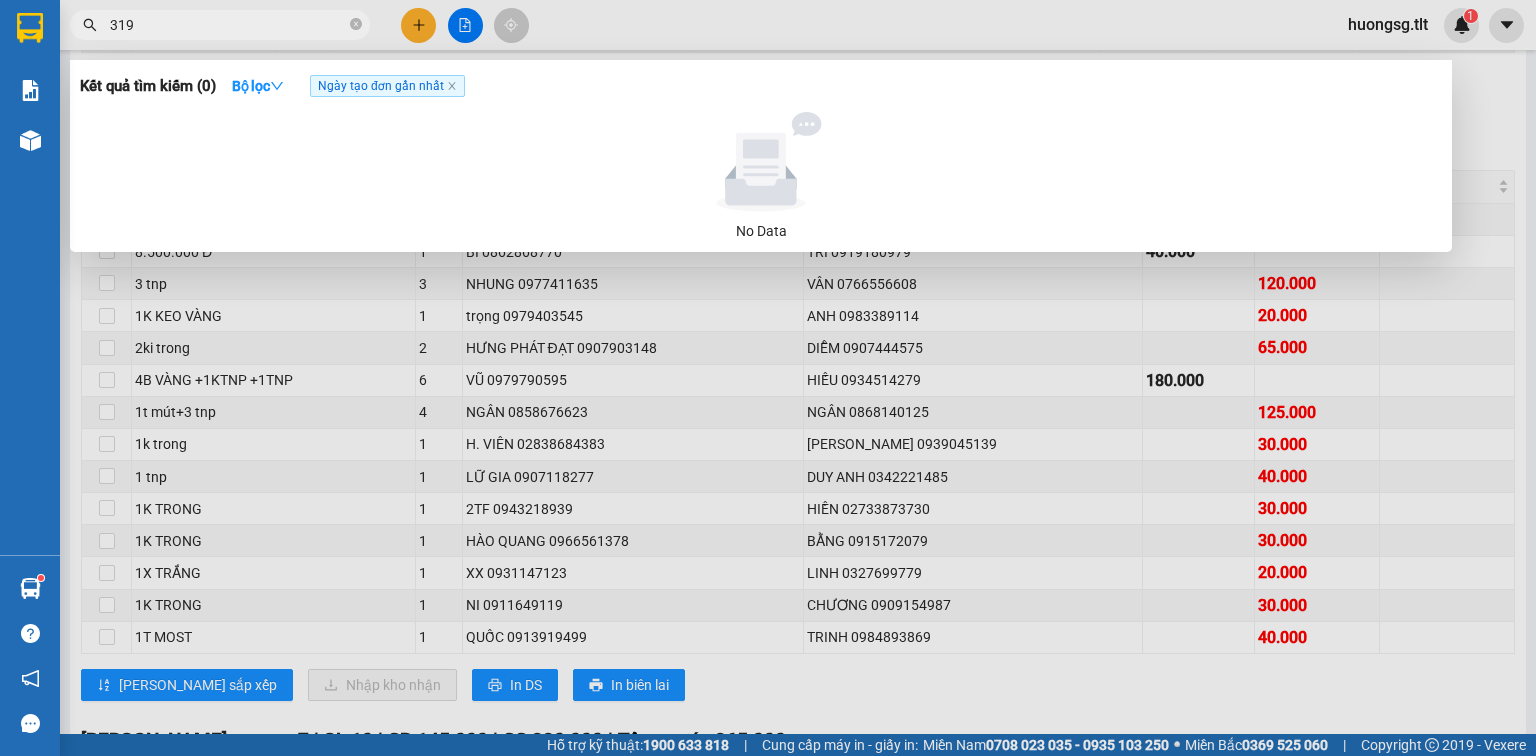 type on "319" 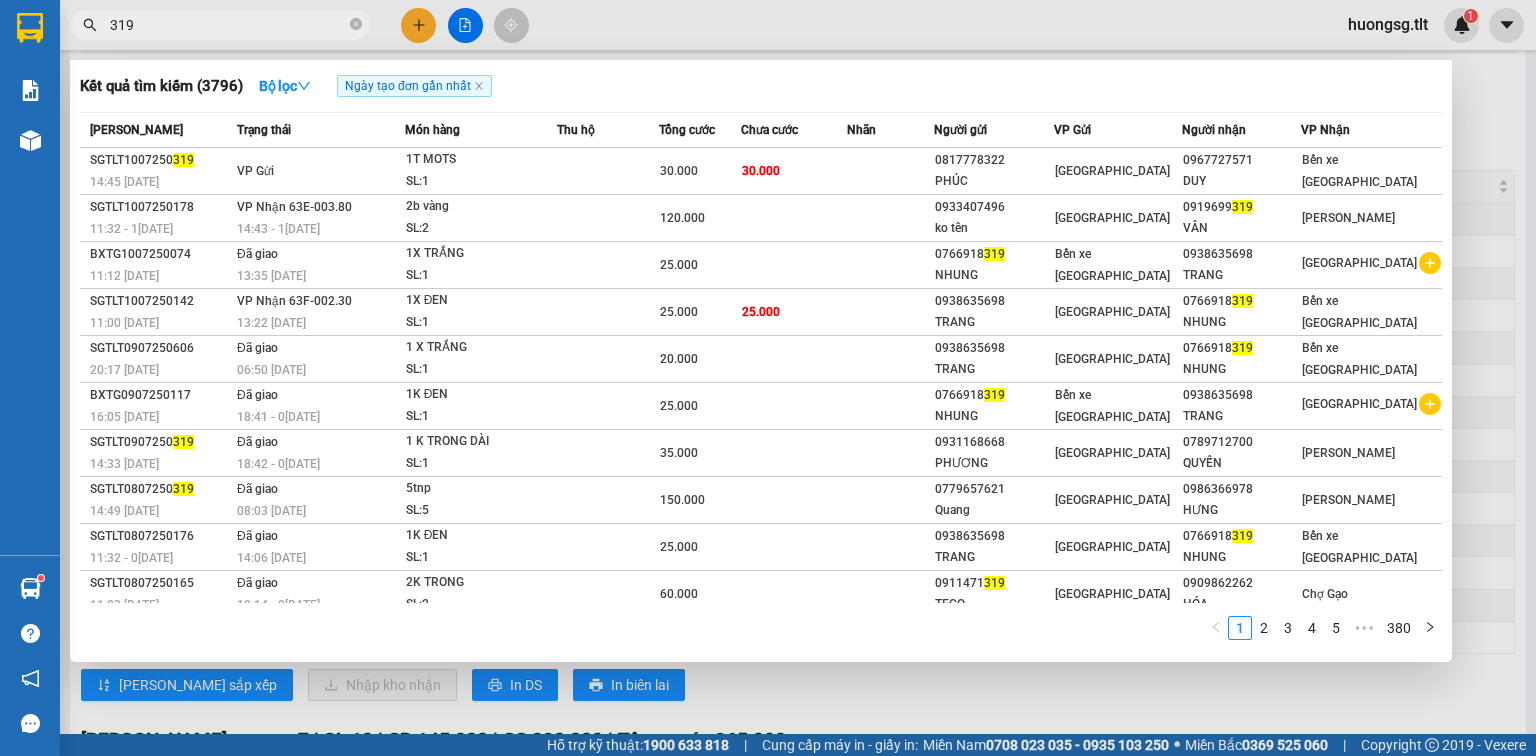 click on "25.000" at bounding box center (679, 312) 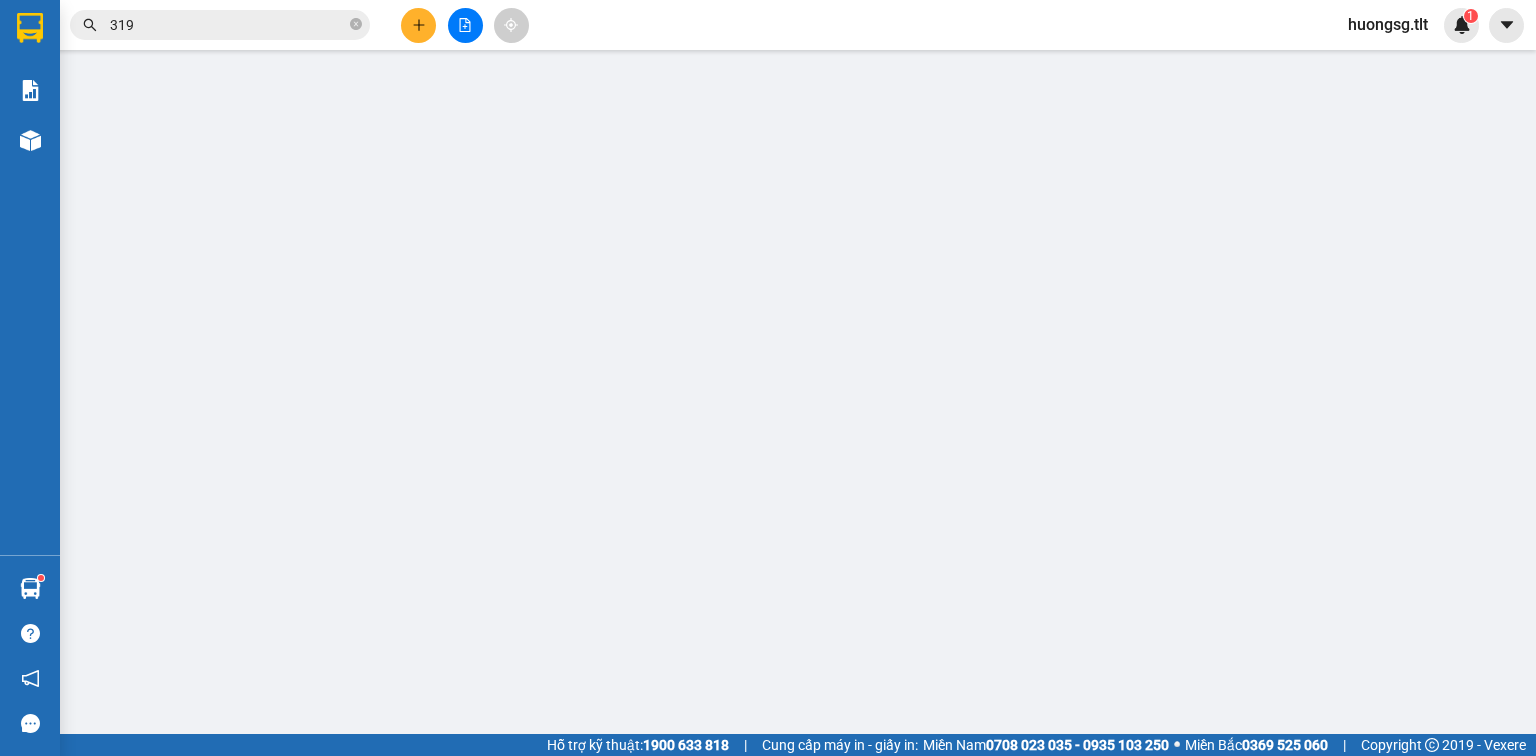 scroll, scrollTop: 0, scrollLeft: 0, axis: both 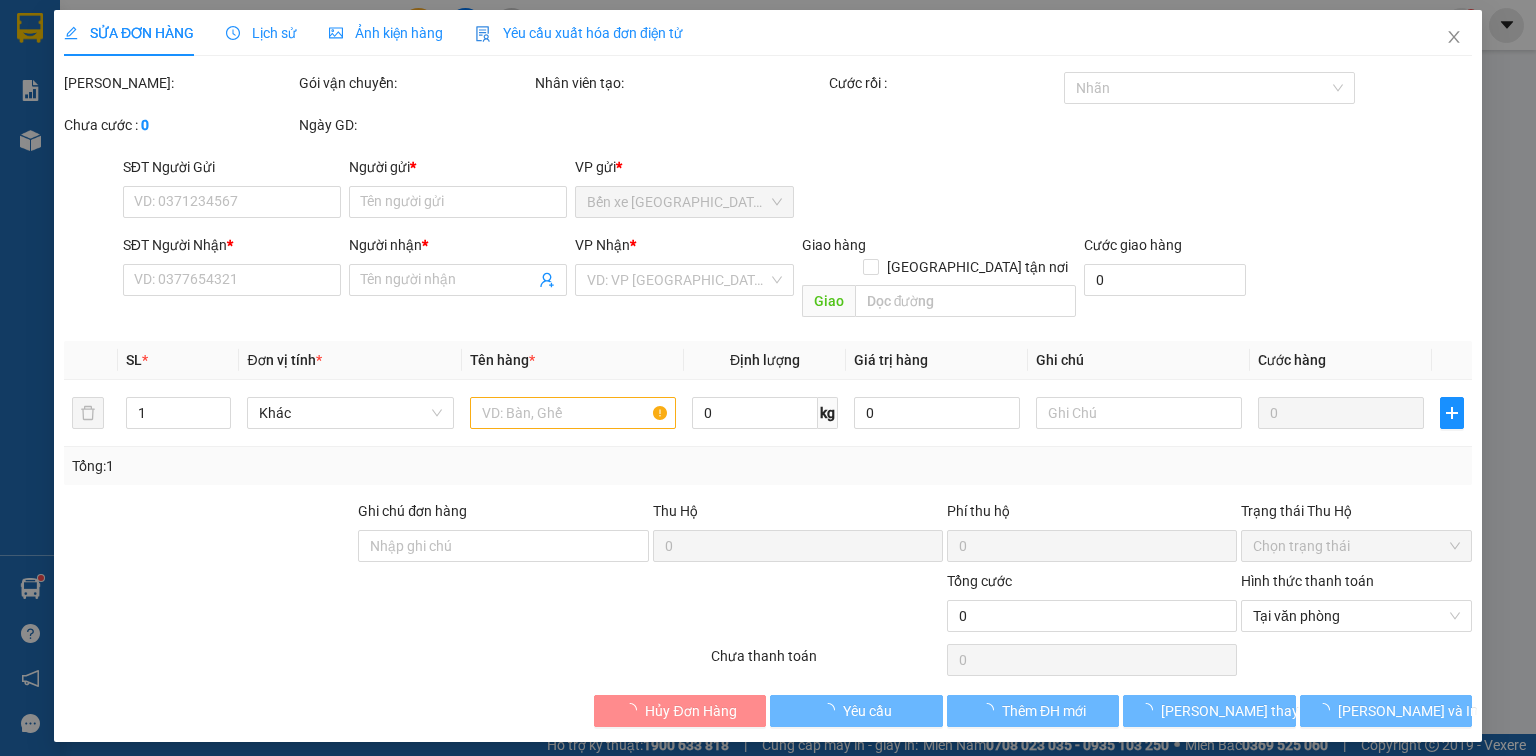 type on "0938635698" 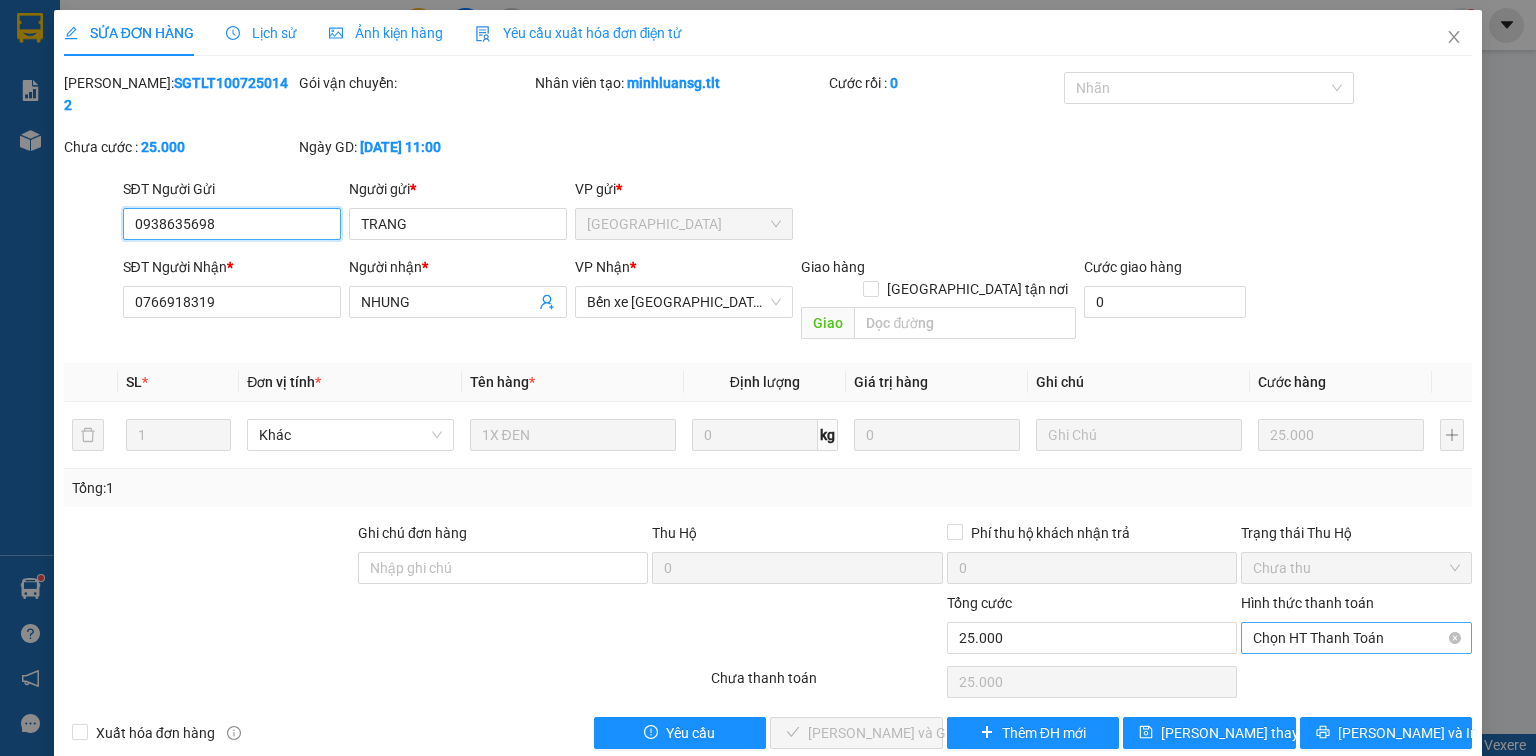 click on "Chọn HT Thanh Toán" at bounding box center [1356, 638] 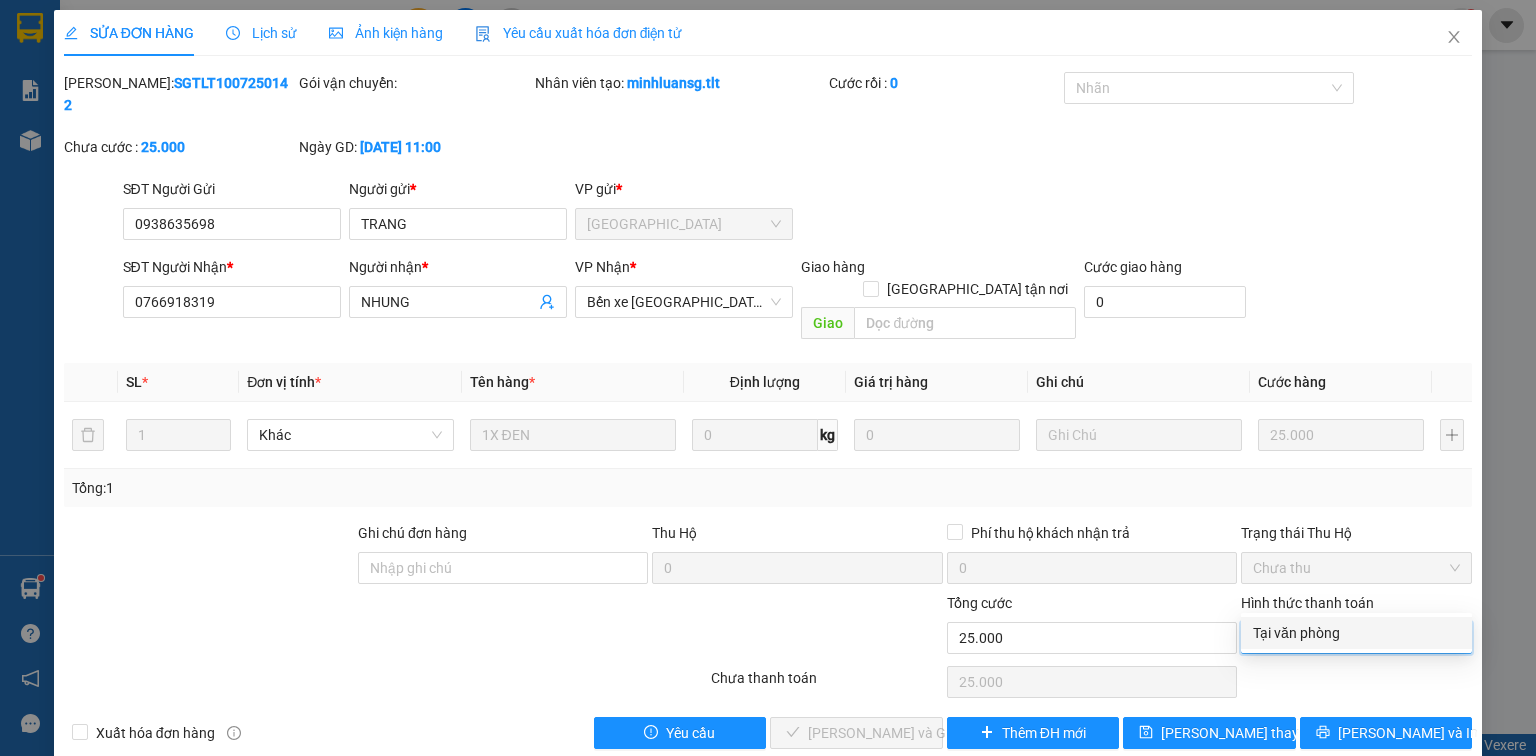 click on "Tại văn phòng" at bounding box center [1356, 633] 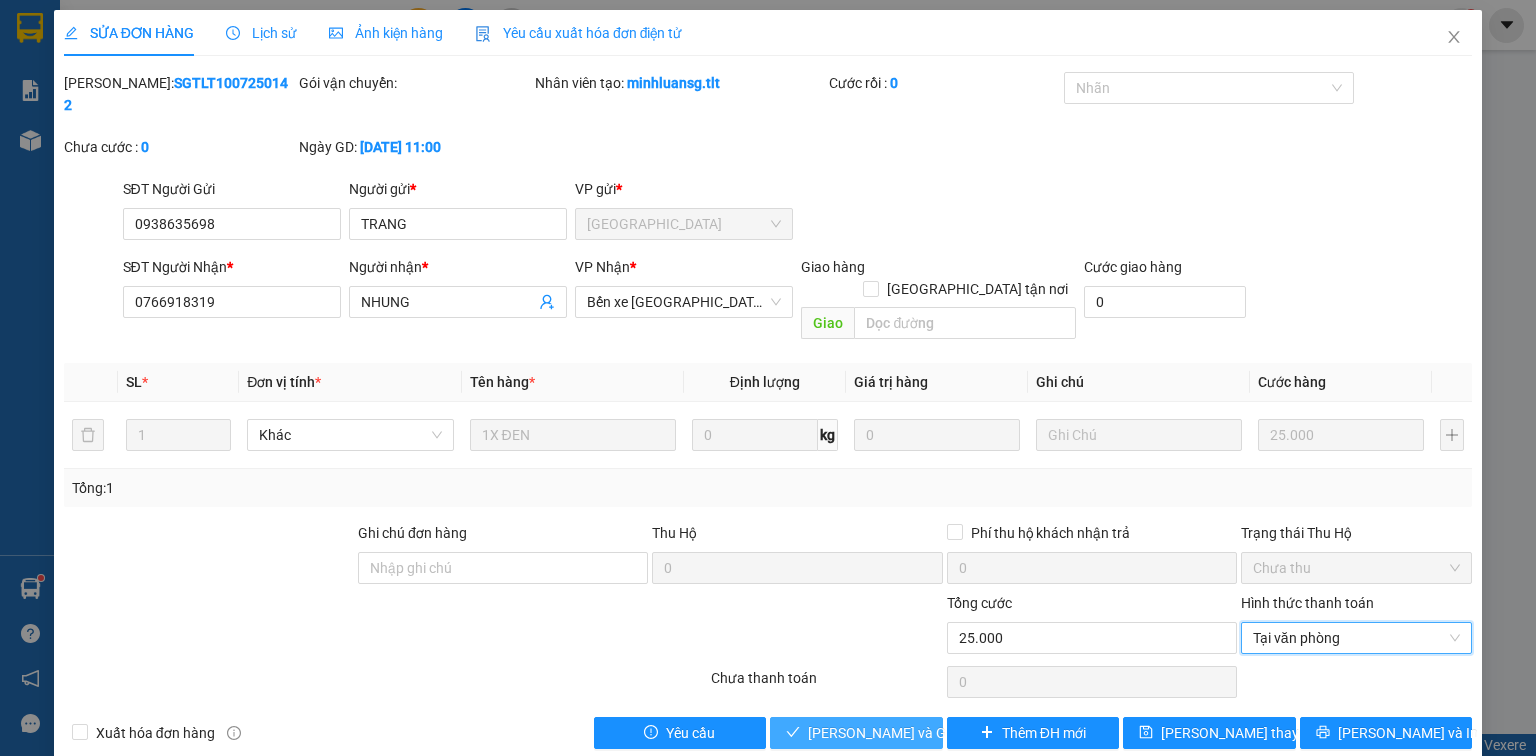 click on "[PERSON_NAME] và Giao hàng" at bounding box center [904, 733] 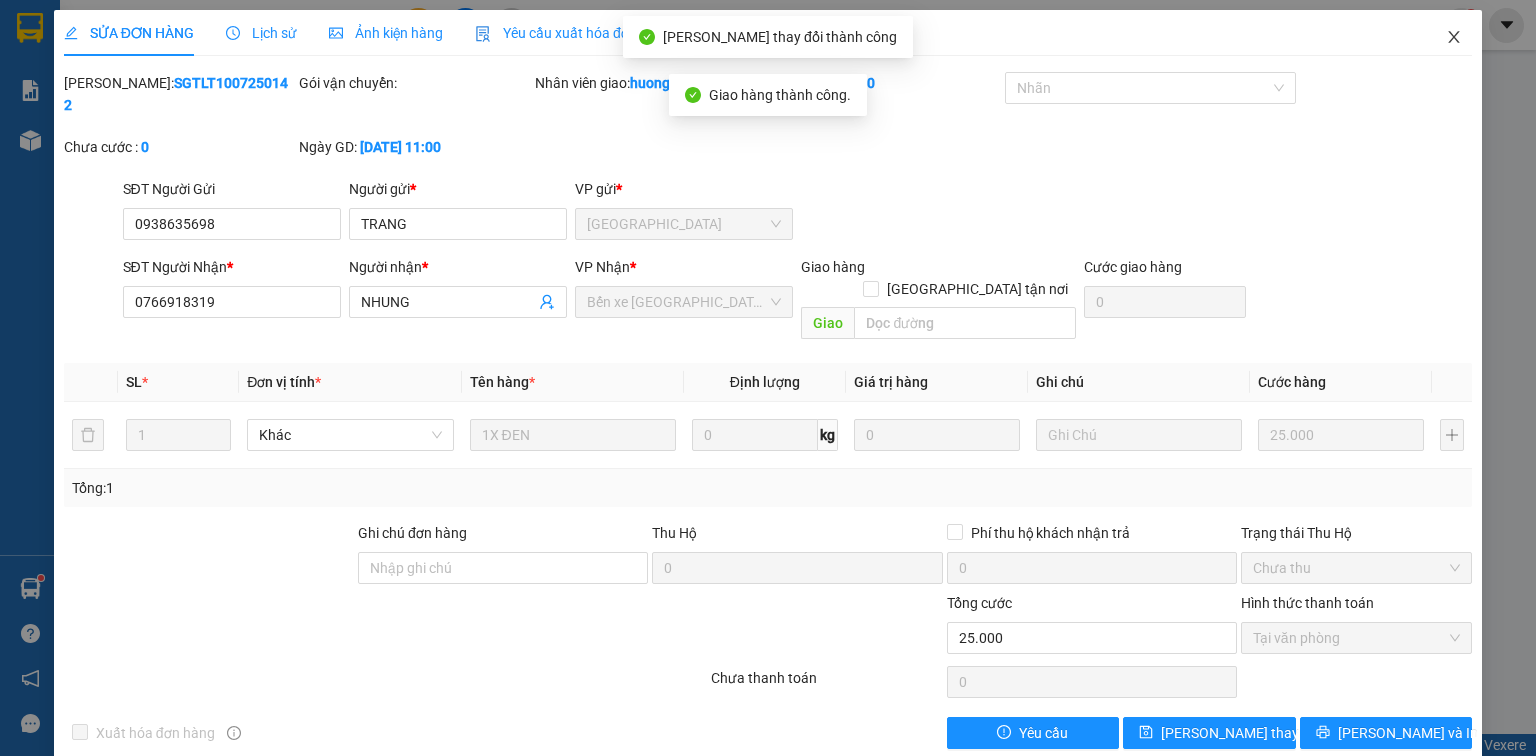 click 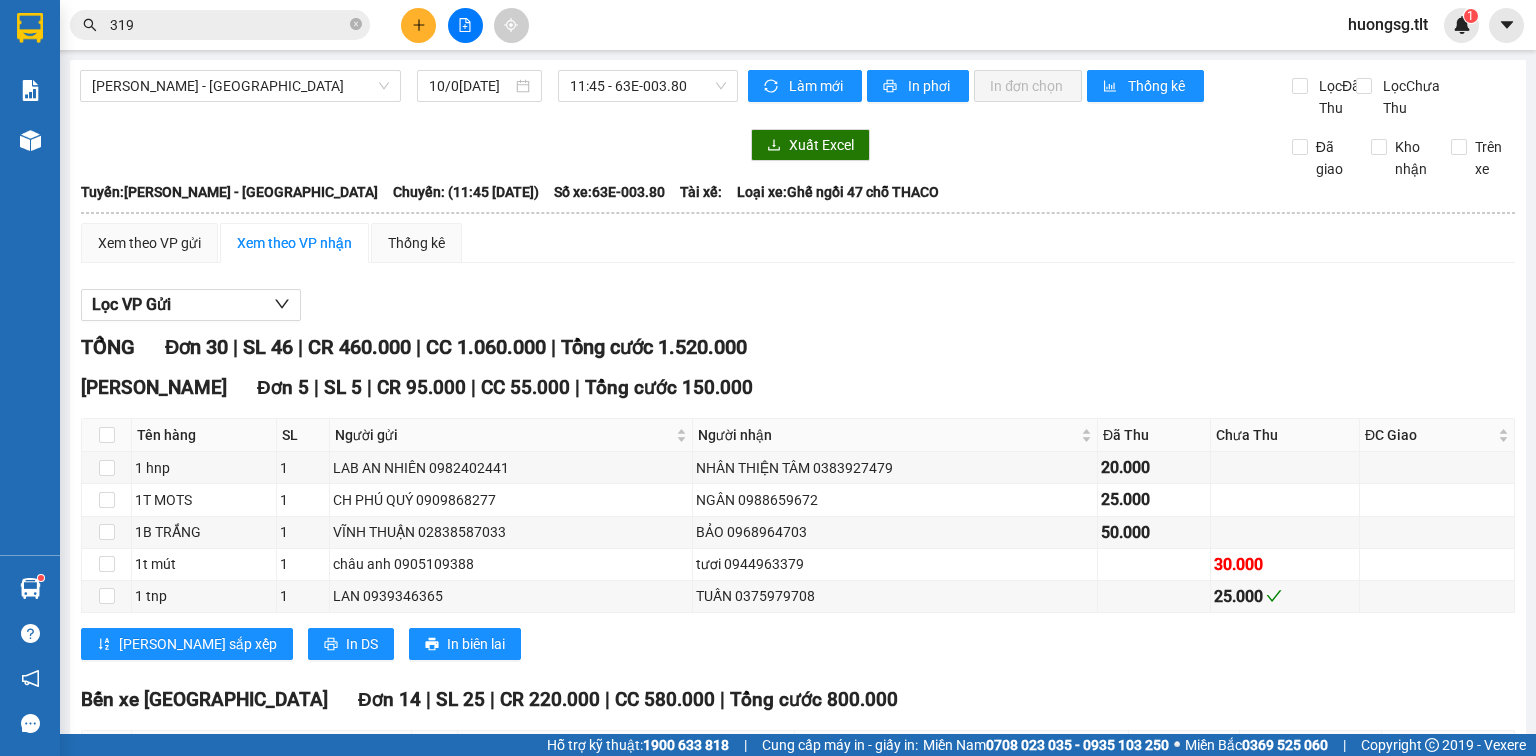 click on "319" at bounding box center (228, 25) 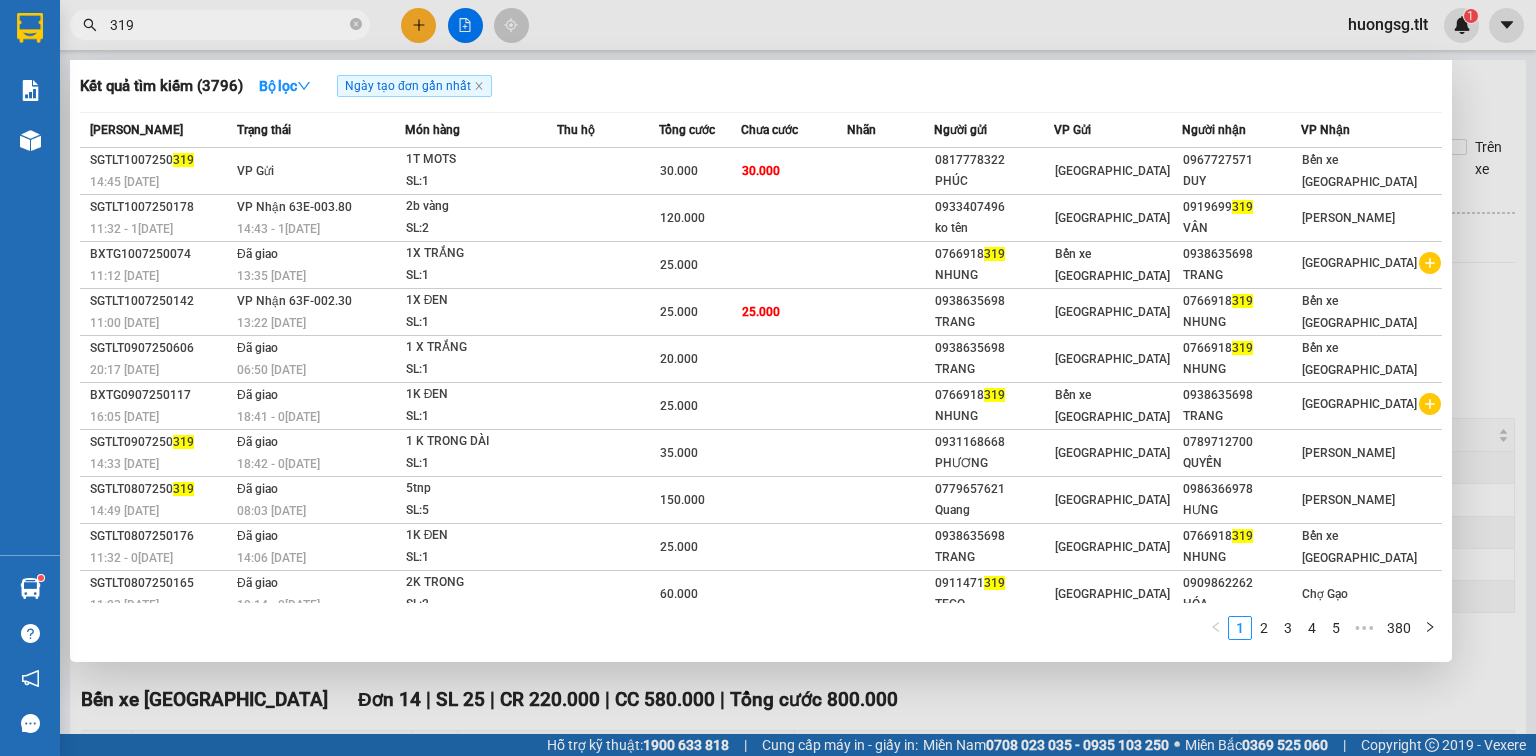 click on "319" at bounding box center [228, 25] 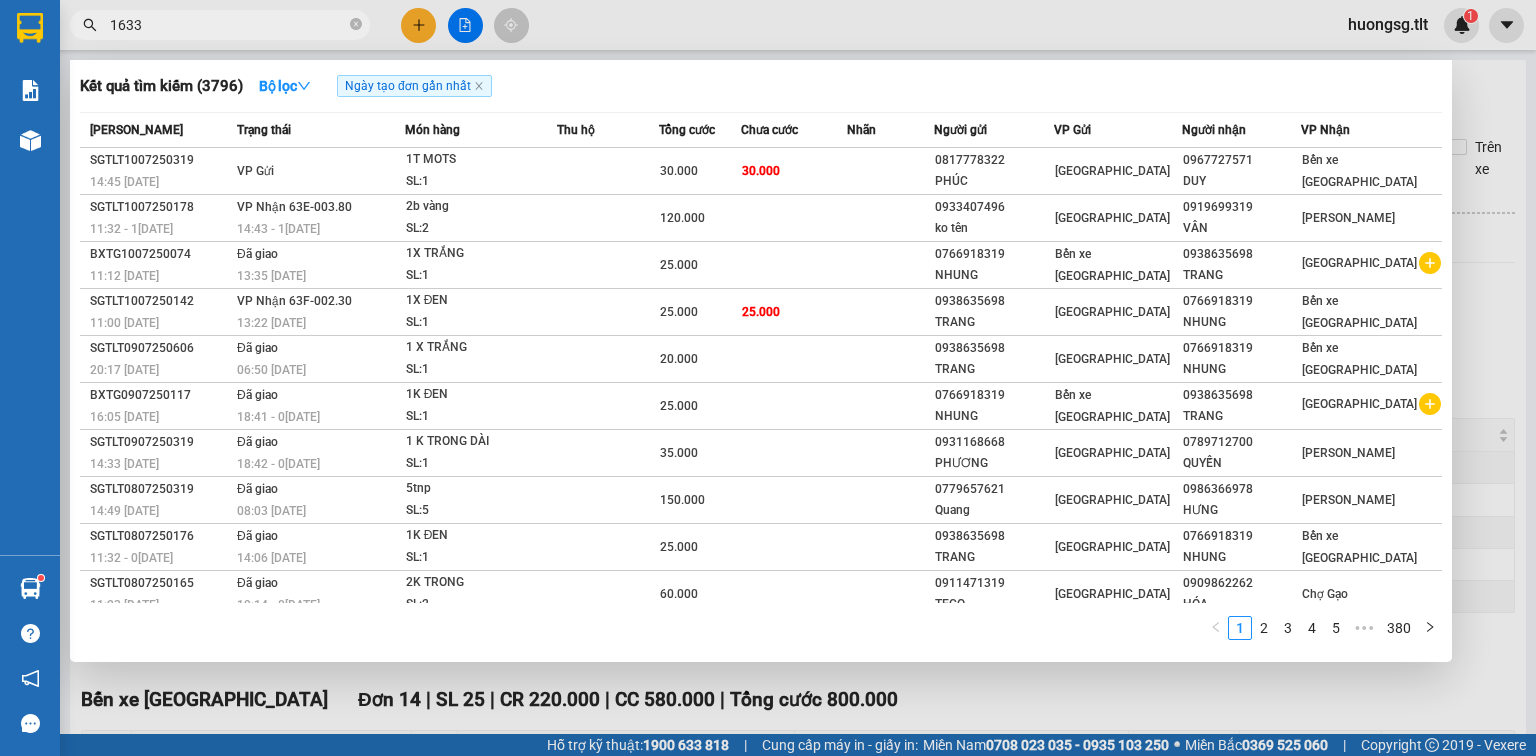 type on "1633" 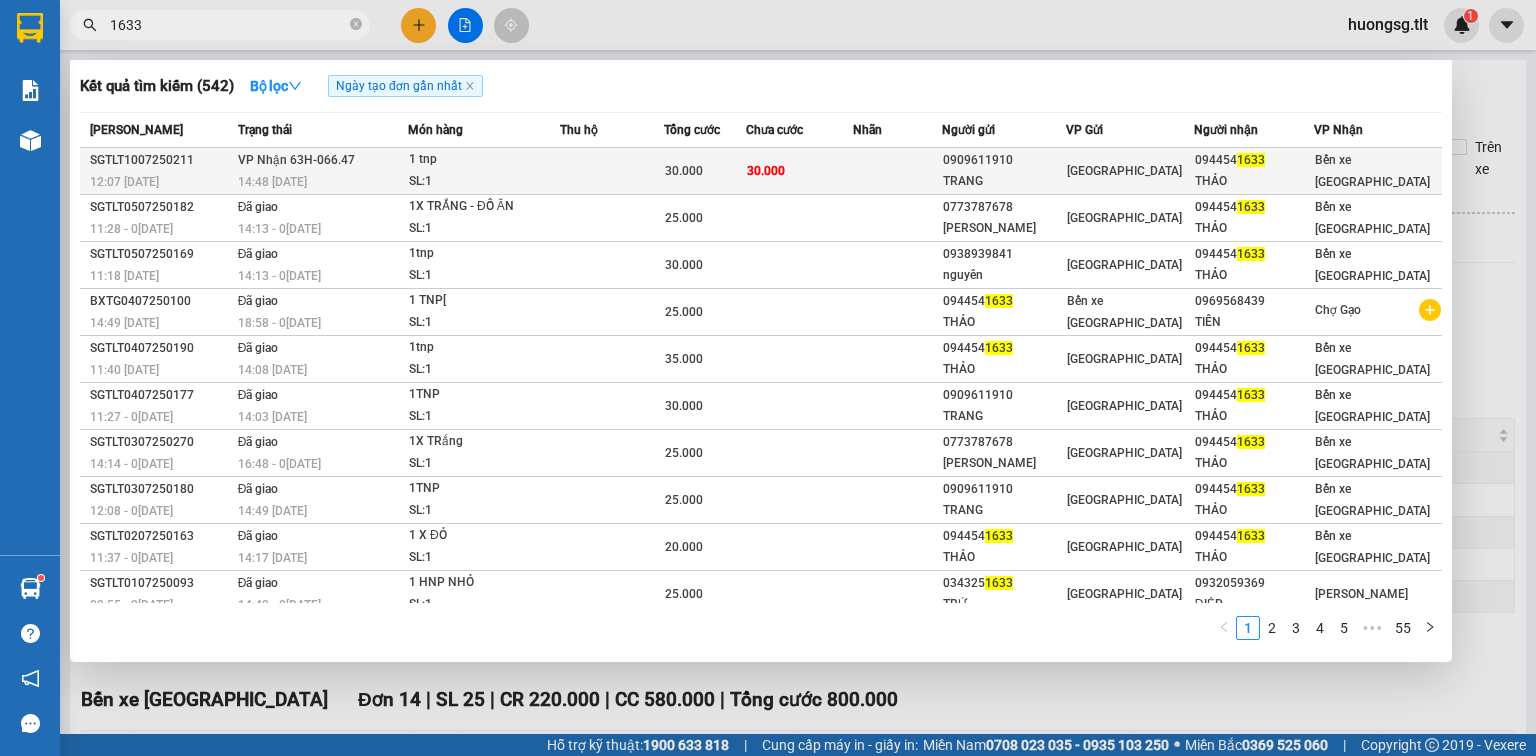 click at bounding box center (612, 171) 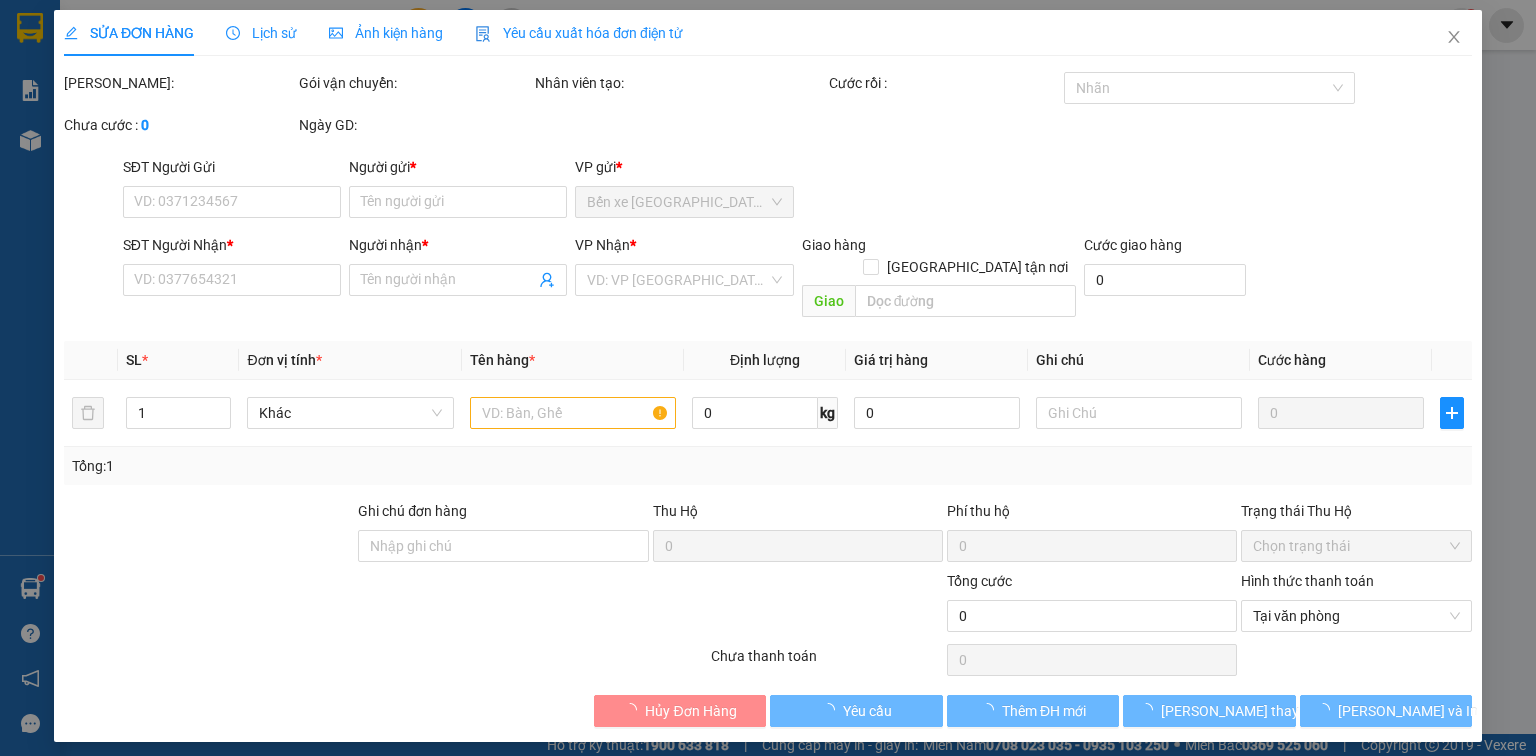 type on "0909611910" 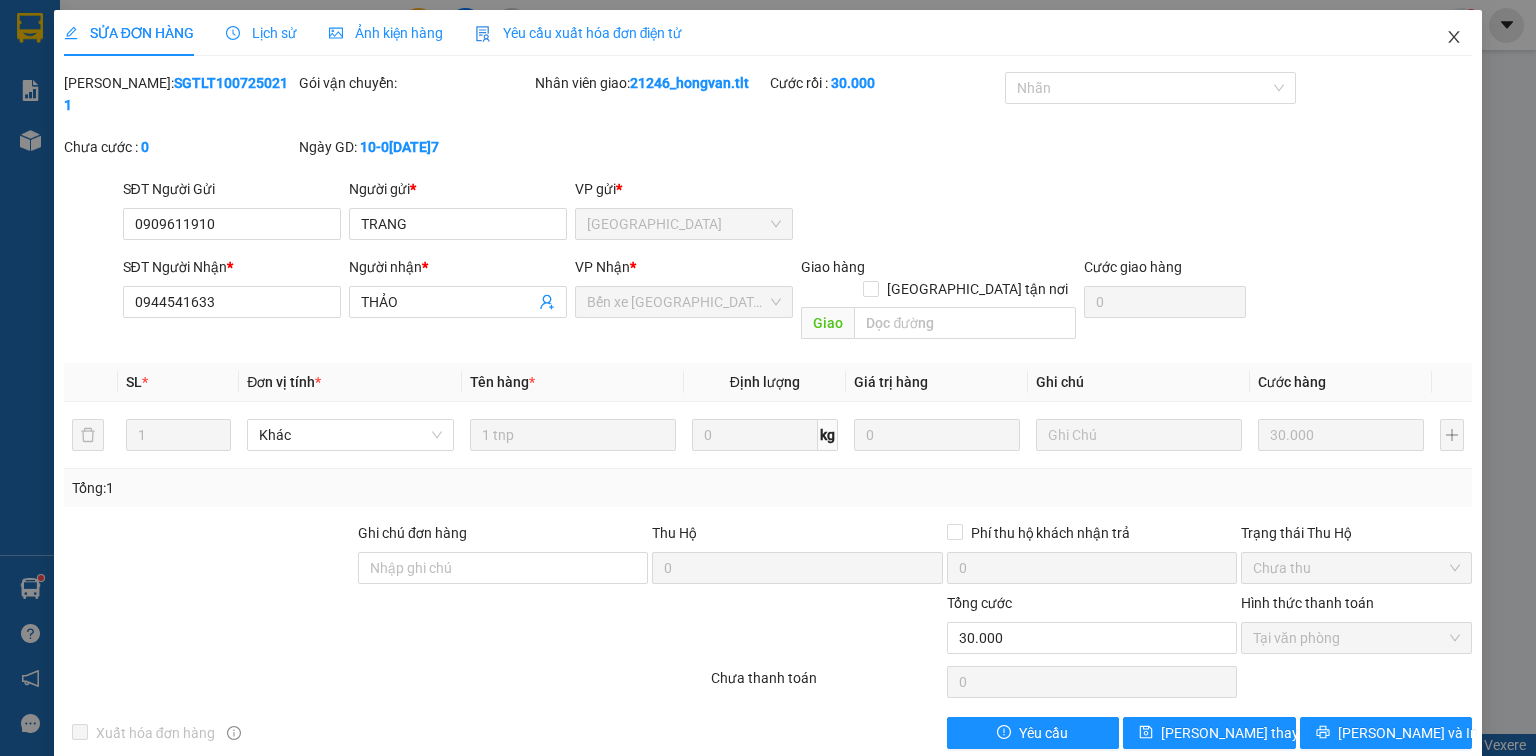 click 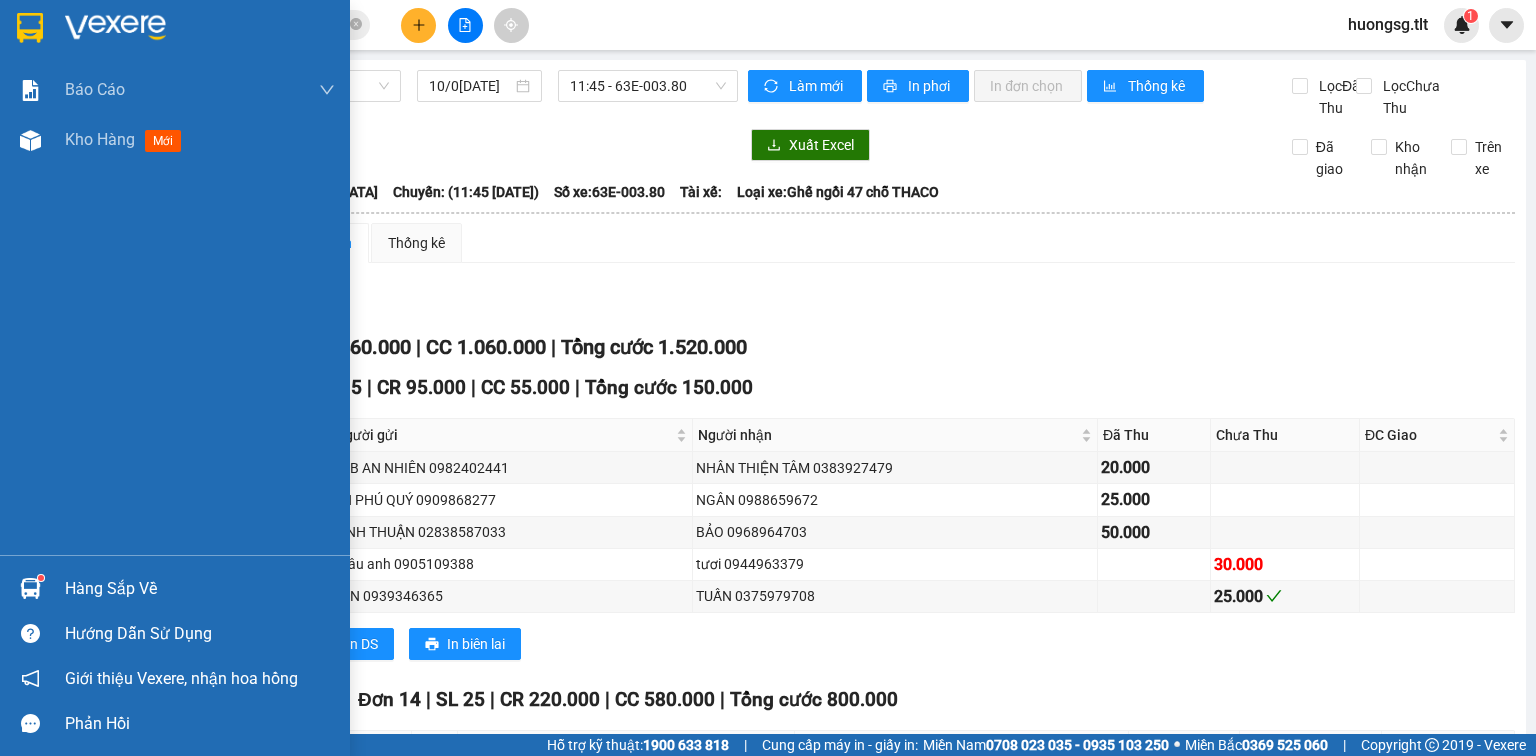 click on "Hàng sắp về" at bounding box center (200, 589) 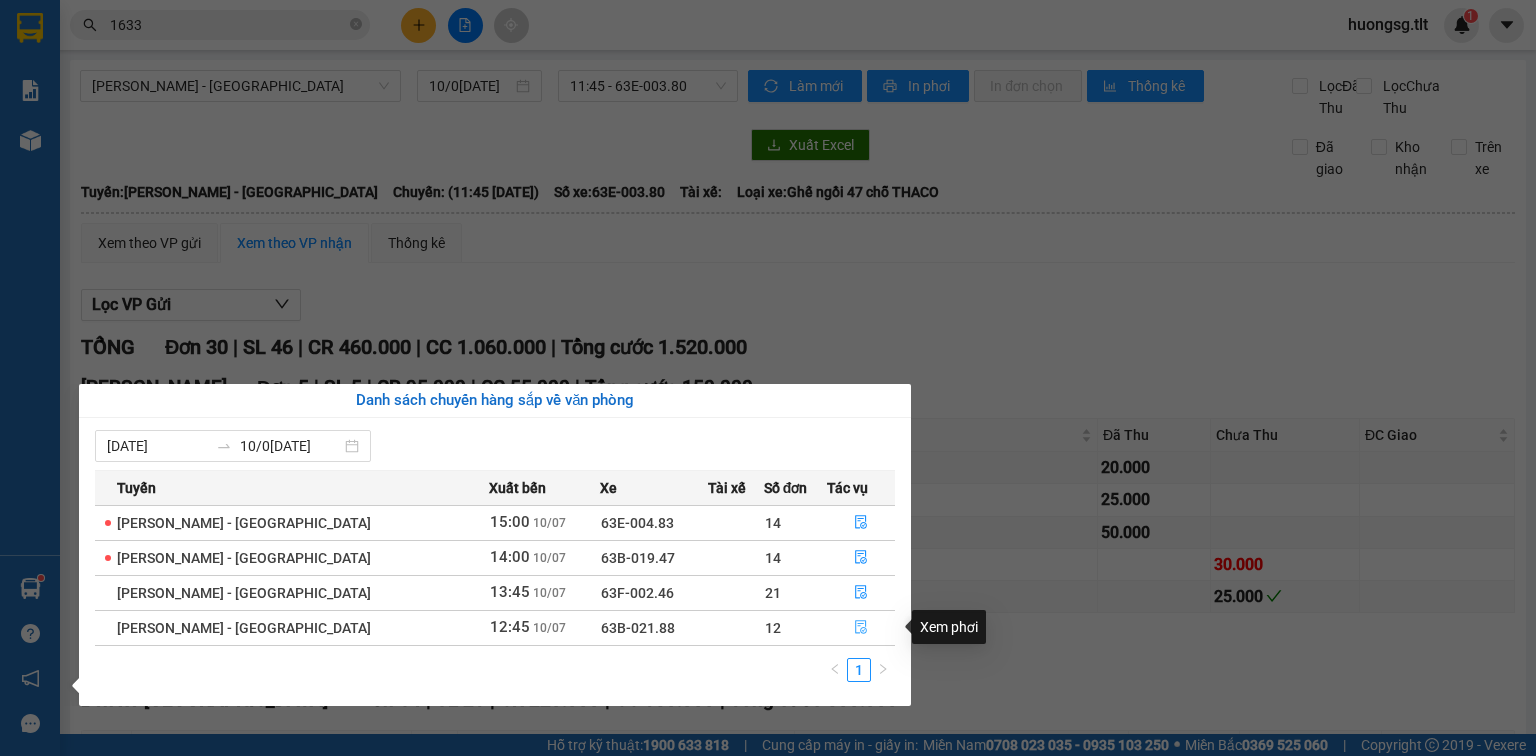 click at bounding box center [861, 628] 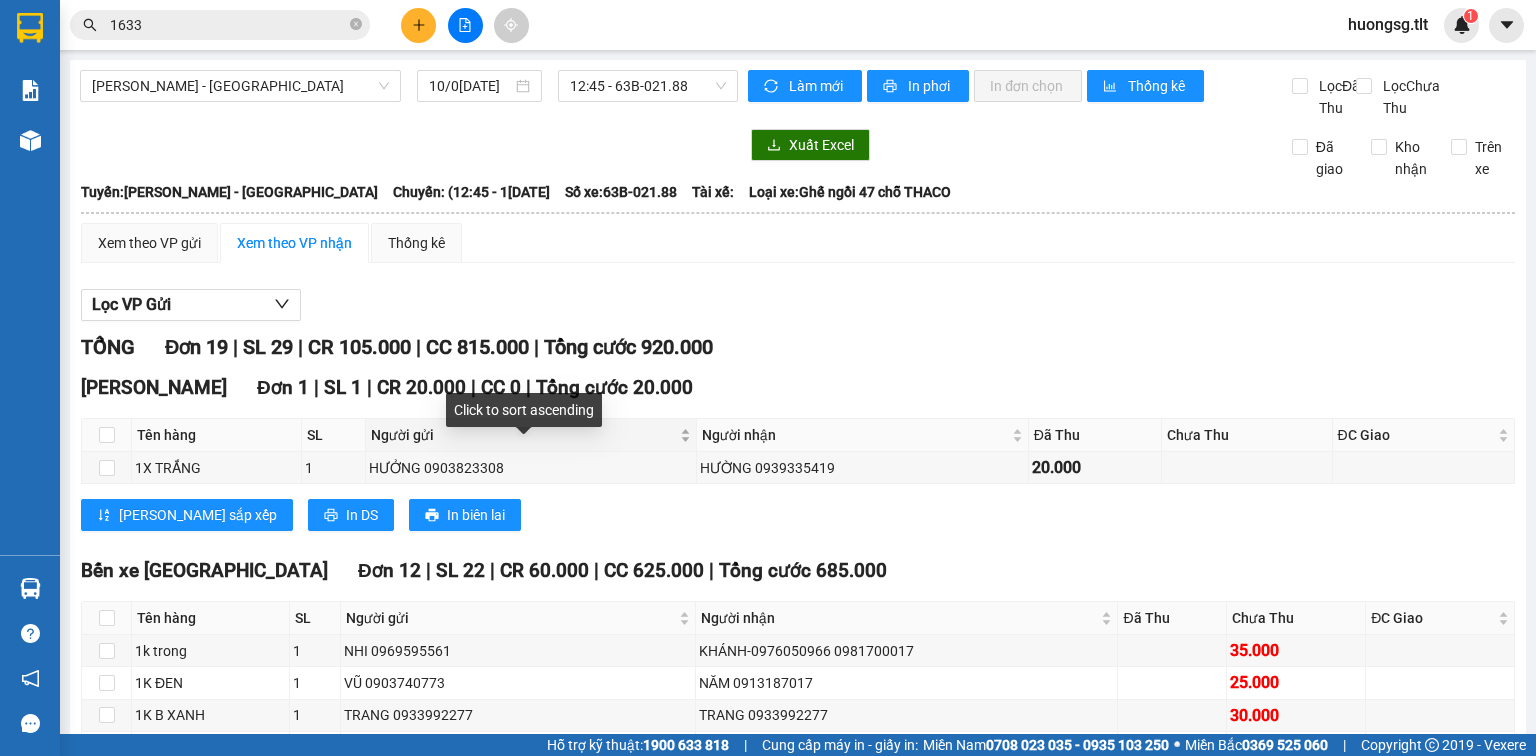 scroll, scrollTop: 480, scrollLeft: 0, axis: vertical 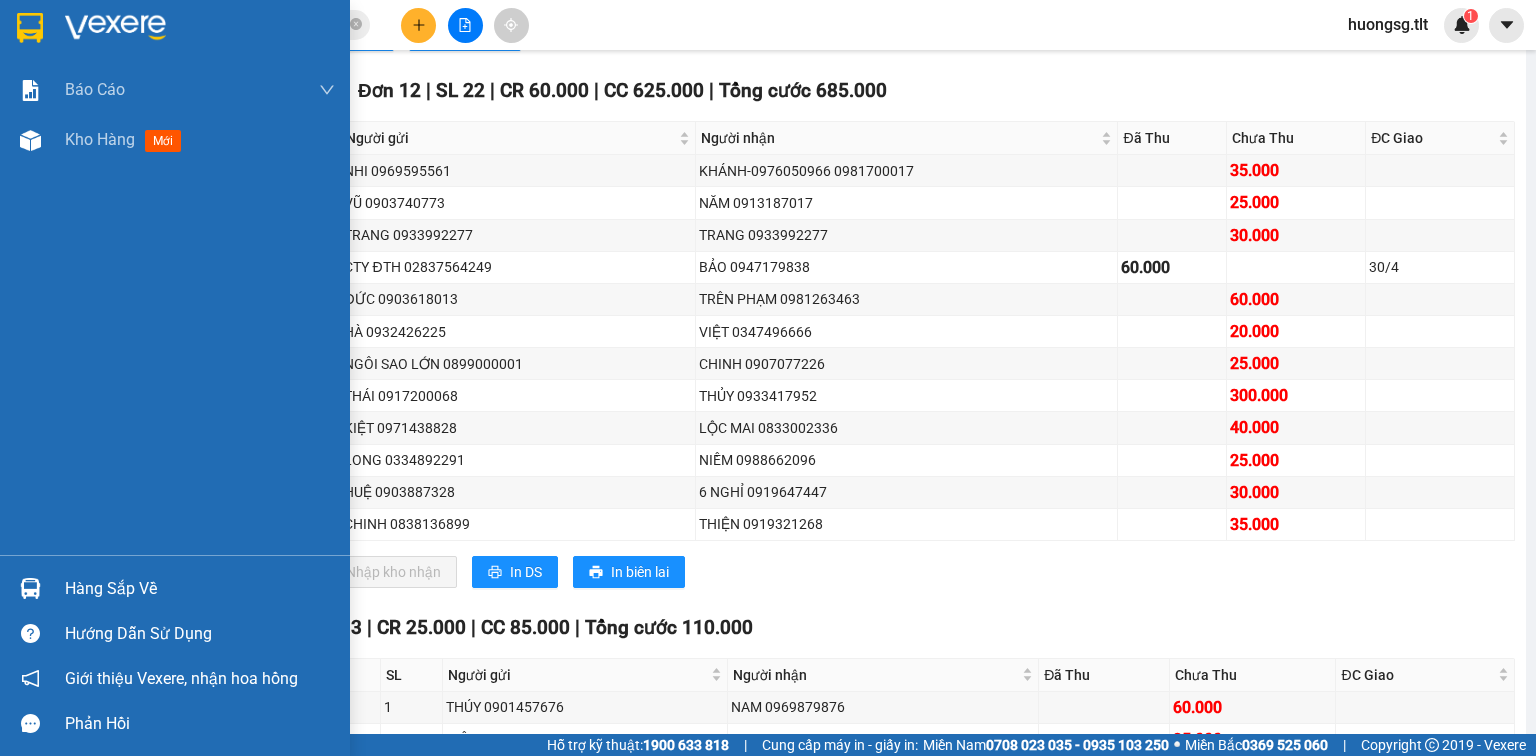 click on "Hàng sắp về" at bounding box center (200, 589) 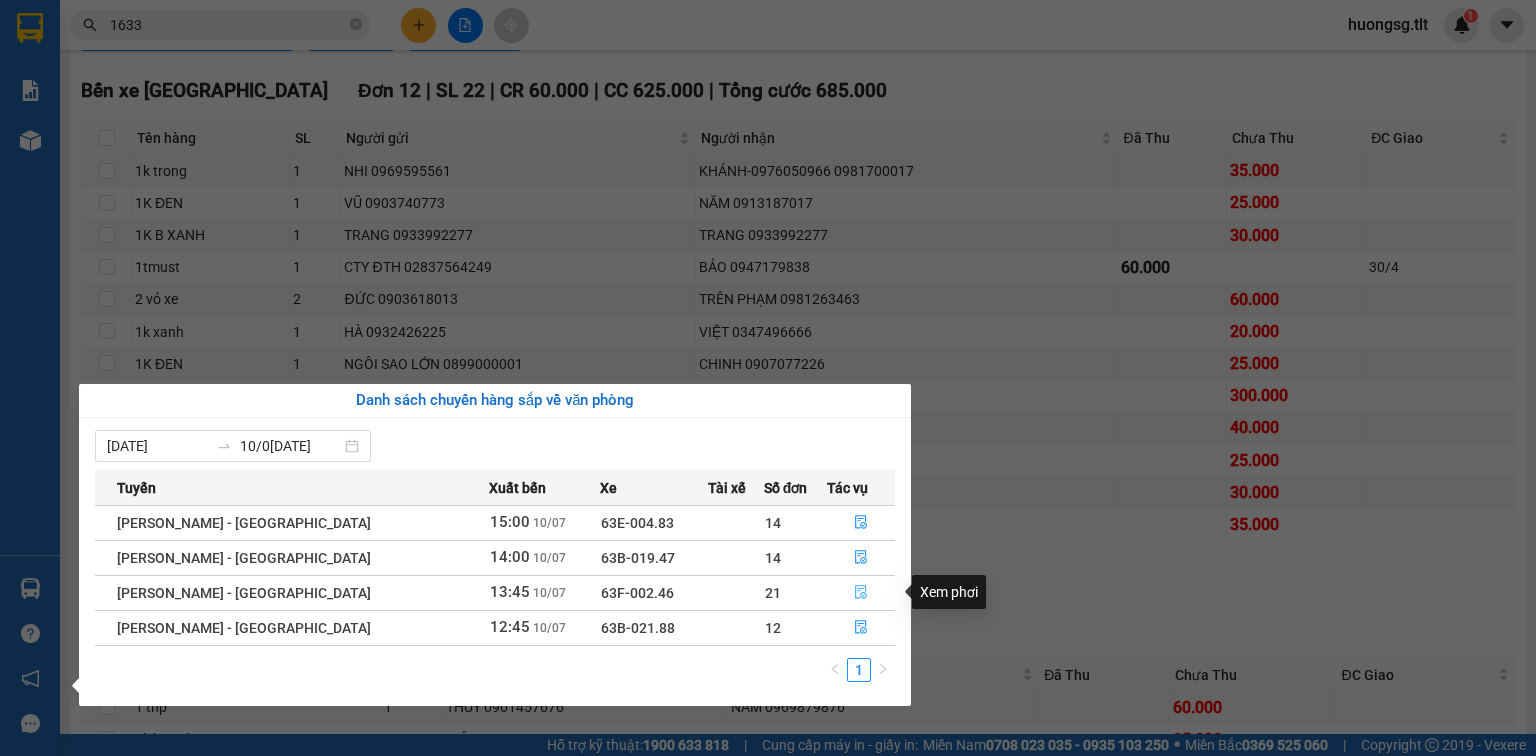 click at bounding box center (861, 593) 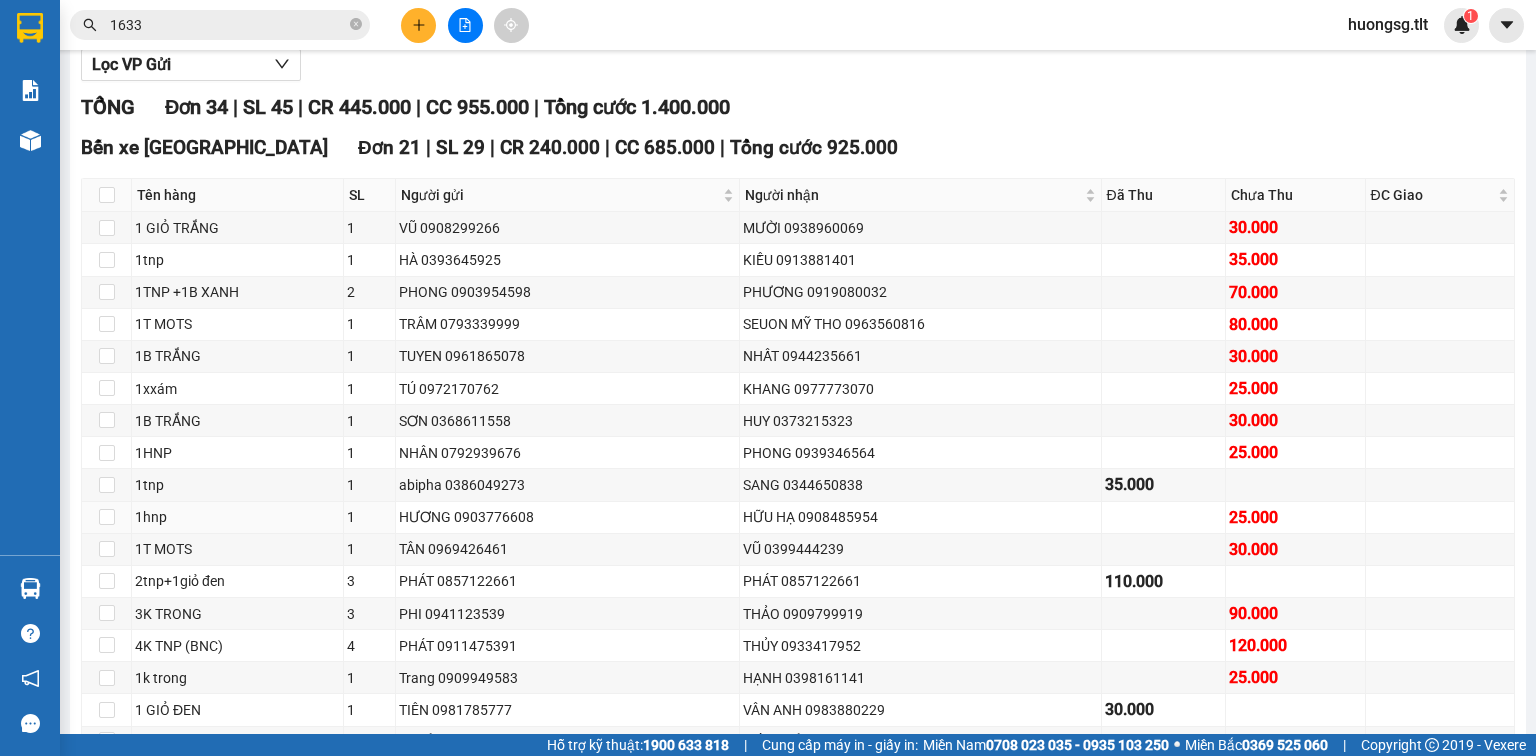scroll, scrollTop: 720, scrollLeft: 0, axis: vertical 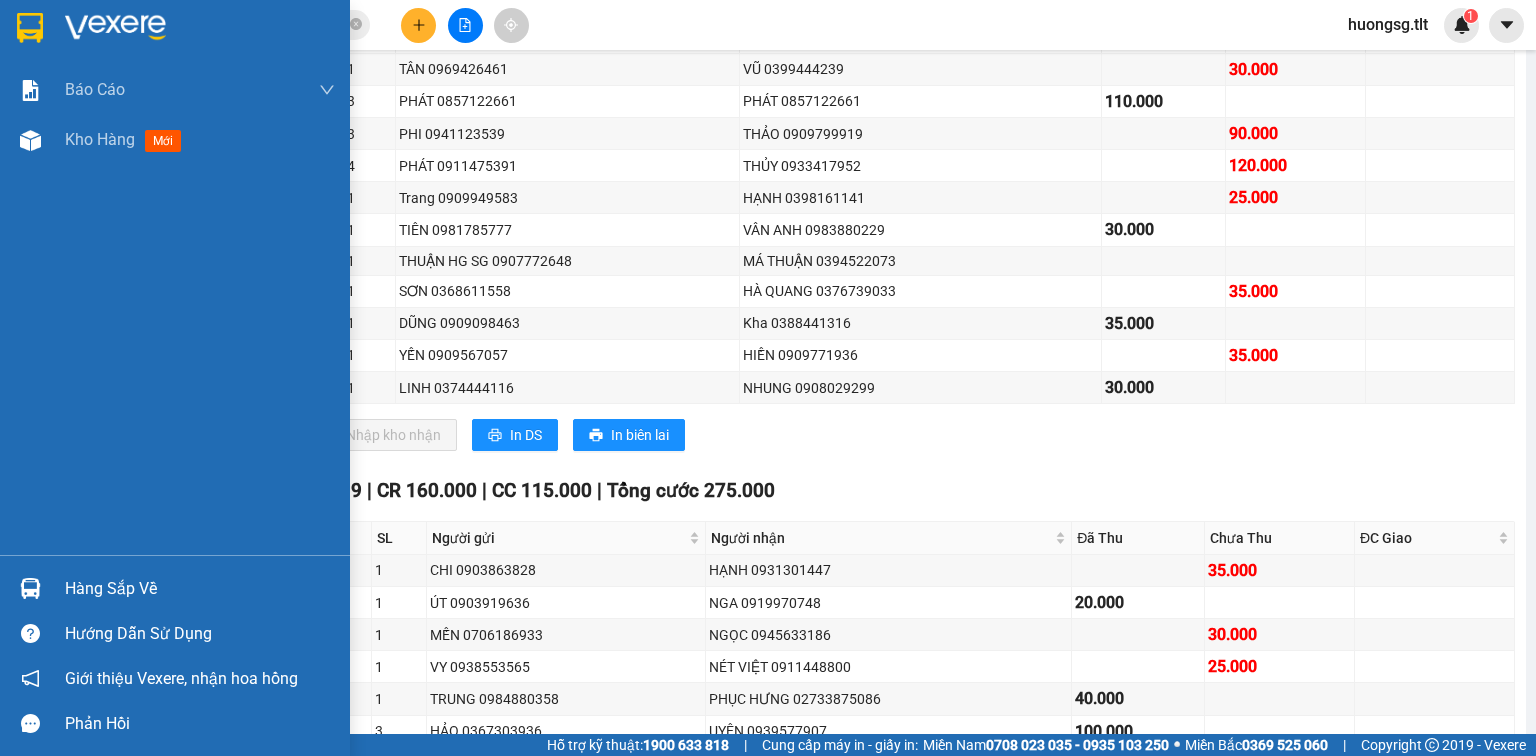 click on "Hàng sắp về" at bounding box center [175, 588] 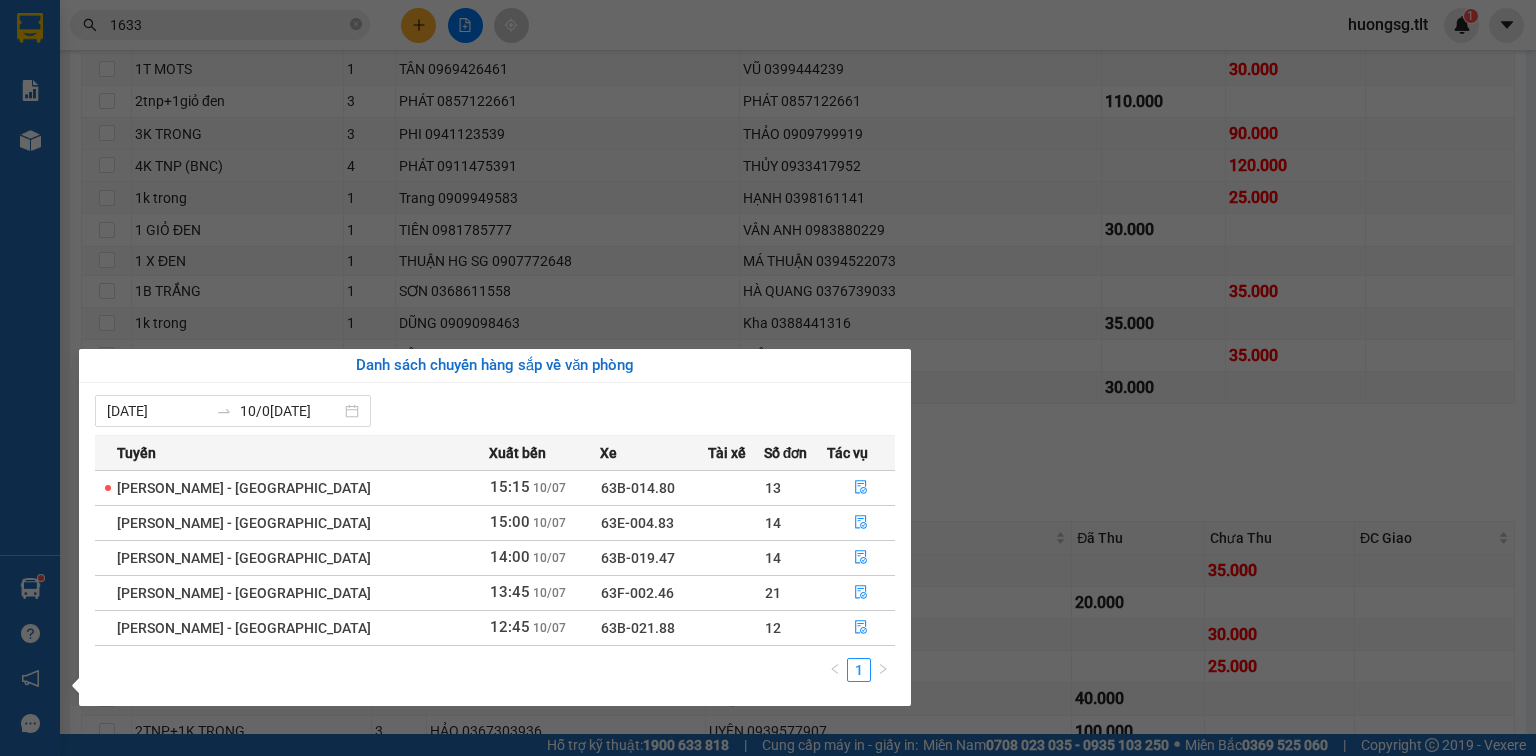 click on "Kết quả tìm kiếm ( 542 )  Bộ lọc  Ngày tạo đơn gần nhất Mã ĐH Trạng thái Món hàng Thu hộ Tổng cước Chưa cước Nhãn Người gửi VP Gửi Người nhận VP Nhận SGTLT1007250211 12:07 [DATE] VP Nhận   63H-066.47 14:48 [DATE] 1 tnp SL:  1 30.000 30.000 0909611910 TRANG [GEOGRAPHIC_DATA] 094454 1633 THẢO  Bến xe [GEOGRAPHIC_DATA] 11:28 [DATE] Đã giao   14:13 [DATE] 1X TRẮNG - ĐỒ ĂN SL:  1 25.000 0773787678 QUỲNH NHƯ [GEOGRAPHIC_DATA] 094454 1633 THẢO  Bến xe [GEOGRAPHIC_DATA] 11:18 [DATE] Đã giao   14:13 [DATE] 1tnp SL:  1 30.000 0938939841 nguyên [GEOGRAPHIC_DATA] 094454 1633 THẢO  Bến xe [GEOGRAPHIC_DATA] 14:49 [DATE] Đã giao   18:58 [DATE] 1 TNP[ SL:  1 25.000 094454 1633 THẢO  Bến xe [GEOGRAPHIC_DATA] 0969568439 TIÊN Chợ Gạo SGTLT0407250190 11:40 [DATE] Đã giao   14:08 [DATE] 1tnp SL:  1 35.000 094454 1633 THẢO  [GEOGRAPHIC_DATA] 094454 1633 THẢO  Bến xe [GEOGRAPHIC_DATA] SGTLT0407250177 11:27 [DATE] Đã giao   1TNP 1" at bounding box center (768, 378) 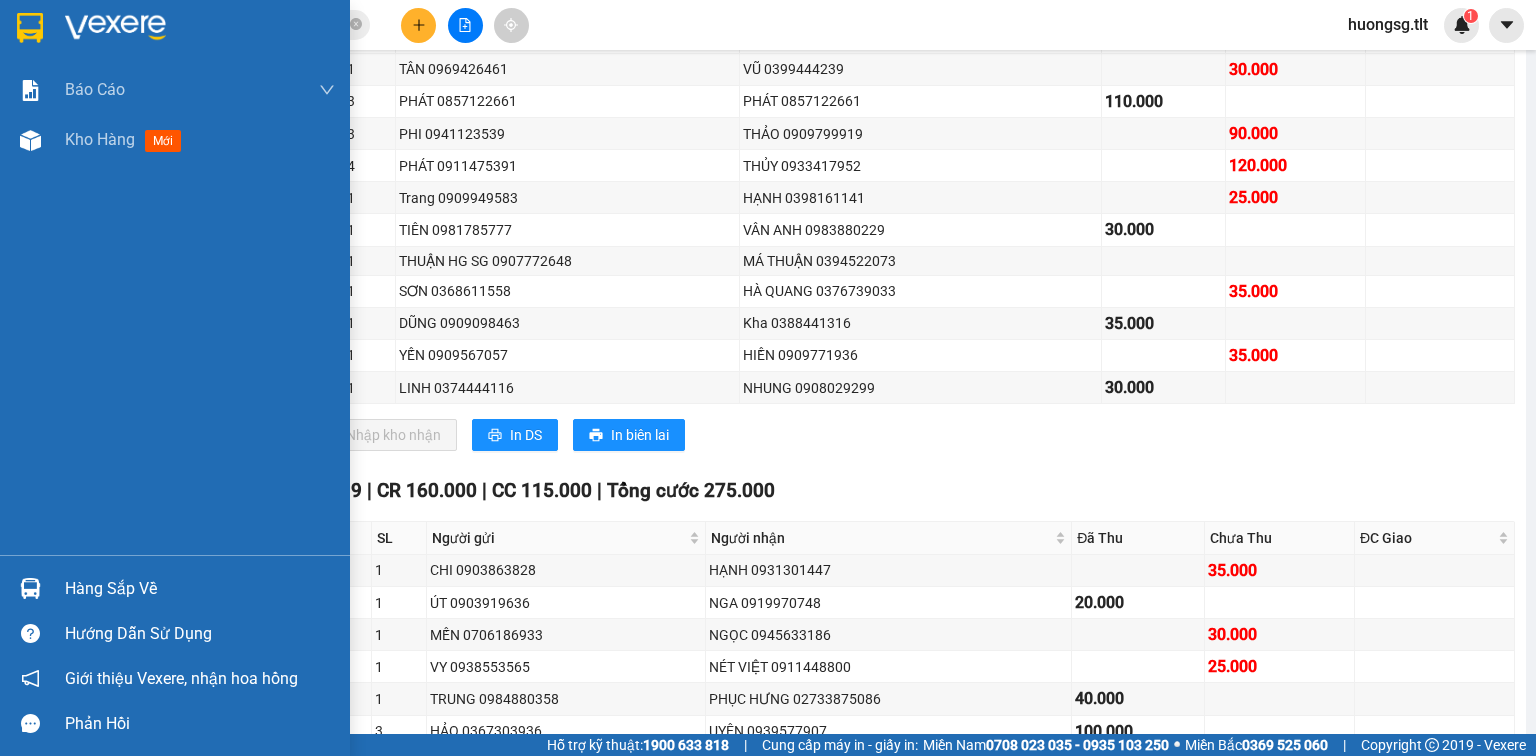click on "Hàng sắp về" at bounding box center (175, 588) 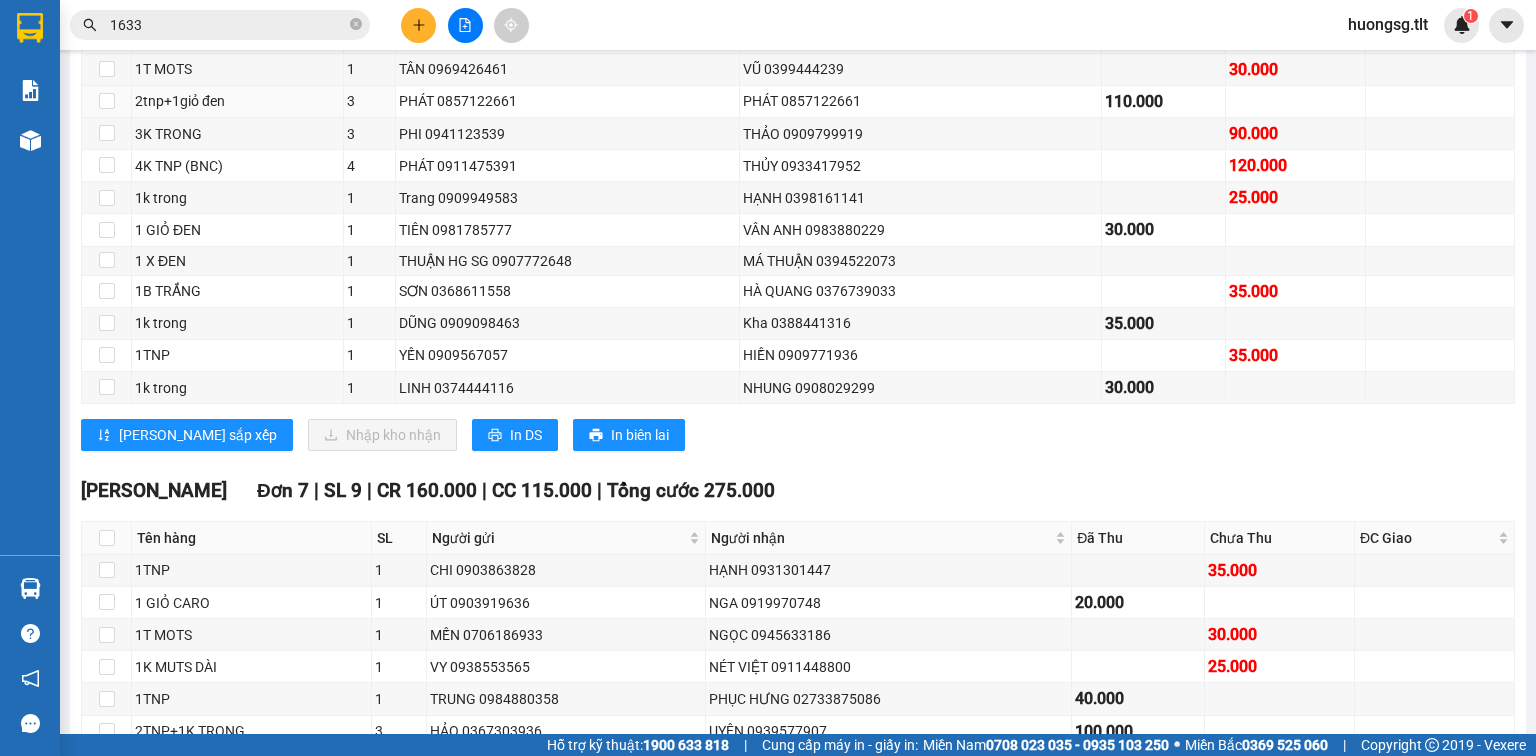 click on "Kết quả tìm kiếm ( 542 )  Bộ lọc  Ngày tạo đơn gần nhất Mã ĐH Trạng thái Món hàng Thu hộ Tổng cước Chưa cước Nhãn Người gửi VP Gửi Người nhận VP Nhận SGTLT1007250211 12:07 [DATE] VP Nhận   63H-066.47 14:48 [DATE] 1 tnp SL:  1 30.000 30.000 0909611910 TRANG [GEOGRAPHIC_DATA] 094454 1633 THẢO  Bến xe [GEOGRAPHIC_DATA] 11:28 [DATE] Đã giao   14:13 [DATE] 1X TRẮNG - ĐỒ ĂN SL:  1 25.000 0773787678 QUỲNH NHƯ [GEOGRAPHIC_DATA] 094454 1633 THẢO  Bến xe [GEOGRAPHIC_DATA] 11:18 [DATE] Đã giao   14:13 [DATE] 1tnp SL:  1 30.000 0938939841 nguyên [GEOGRAPHIC_DATA] 094454 1633 THẢO  Bến xe [GEOGRAPHIC_DATA] 14:49 [DATE] Đã giao   18:58 [DATE] 1 TNP[ SL:  1 25.000 094454 1633 THẢO  Bến xe [GEOGRAPHIC_DATA] 0969568439 TIÊN Chợ Gạo SGTLT0407250190 11:40 [DATE] Đã giao   14:08 [DATE] 1tnp SL:  1 35.000 094454 1633 THẢO  [GEOGRAPHIC_DATA] 094454 1633 THẢO  Bến xe [GEOGRAPHIC_DATA] SGTLT0407250177 11:27 [DATE] Đã giao   1TNP 1" at bounding box center [768, 378] 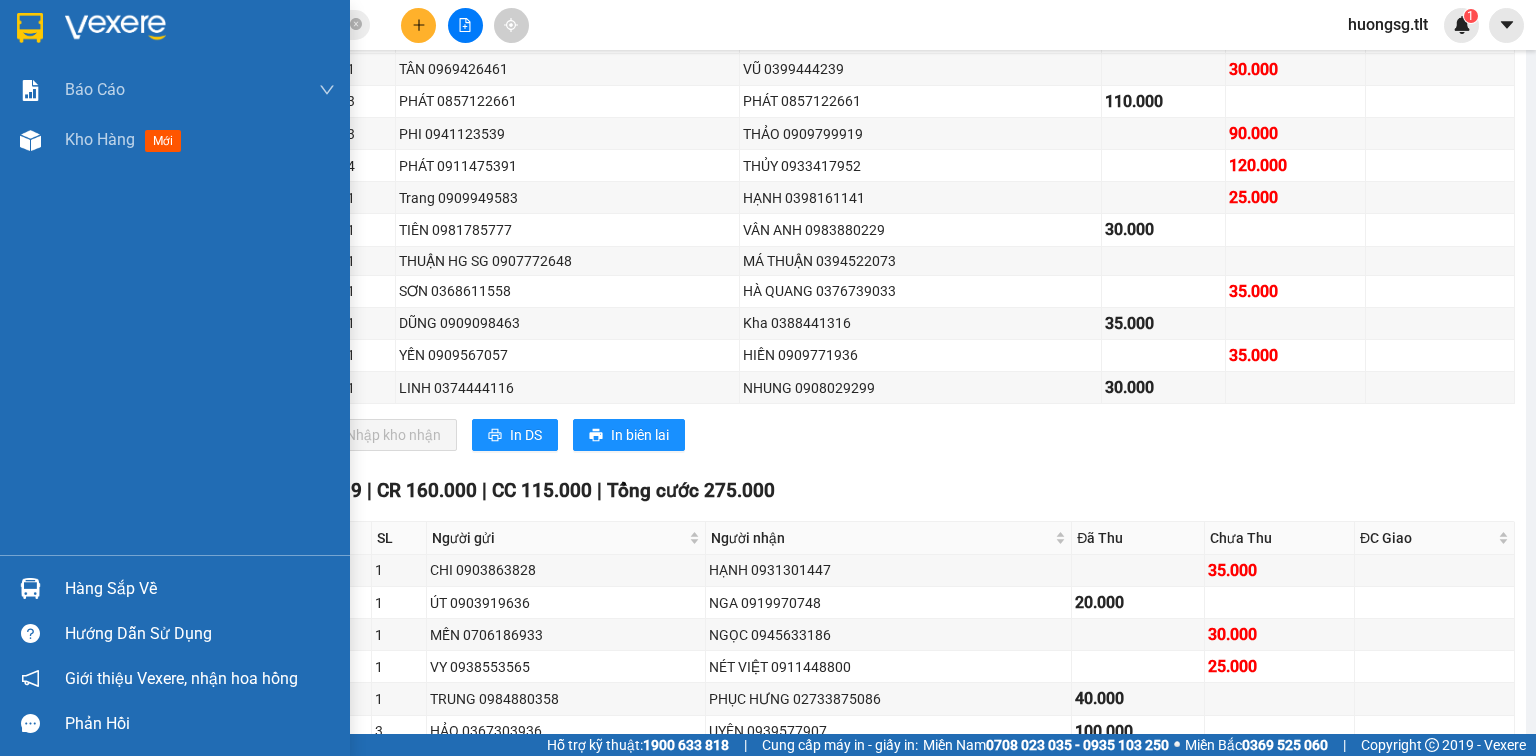click on "Hàng sắp về" at bounding box center (175, 588) 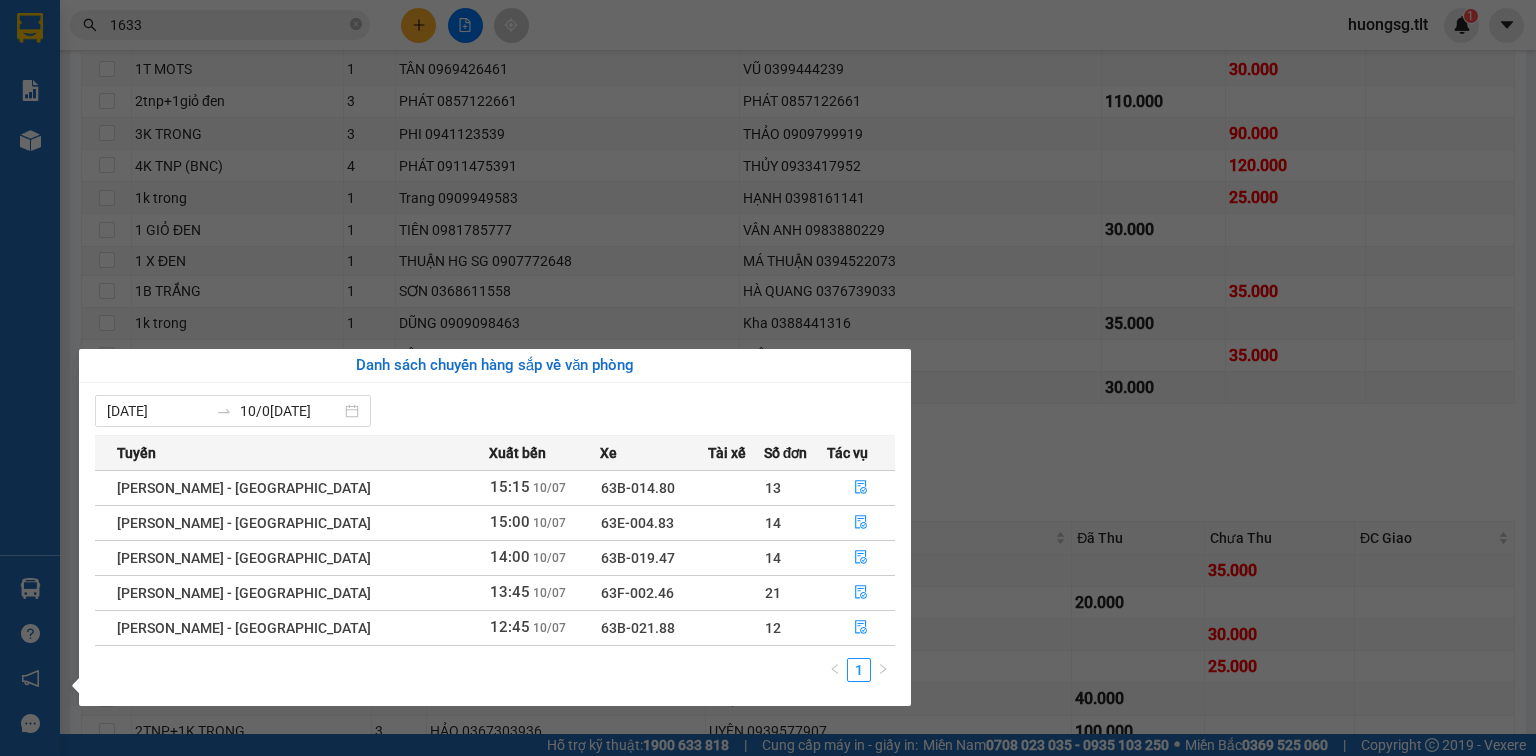 click on "Kết quả tìm kiếm ( 542 )  Bộ lọc  Ngày tạo đơn gần nhất Mã ĐH Trạng thái Món hàng Thu hộ Tổng cước Chưa cước Nhãn Người gửi VP Gửi Người nhận VP Nhận SGTLT1007250211 12:07 [DATE] VP Nhận   63H-066.47 14:48 [DATE] 1 tnp SL:  1 30.000 30.000 0909611910 TRANG [GEOGRAPHIC_DATA] 094454 1633 THẢO  Bến xe [GEOGRAPHIC_DATA] 11:28 [DATE] Đã giao   14:13 [DATE] 1X TRẮNG - ĐỒ ĂN SL:  1 25.000 0773787678 QUỲNH NHƯ [GEOGRAPHIC_DATA] 094454 1633 THẢO  Bến xe [GEOGRAPHIC_DATA] 11:18 [DATE] Đã giao   14:13 [DATE] 1tnp SL:  1 30.000 0938939841 nguyên [GEOGRAPHIC_DATA] 094454 1633 THẢO  Bến xe [GEOGRAPHIC_DATA] 14:49 [DATE] Đã giao   18:58 [DATE] 1 TNP[ SL:  1 25.000 094454 1633 THẢO  Bến xe [GEOGRAPHIC_DATA] 0969568439 TIÊN Chợ Gạo SGTLT0407250190 11:40 [DATE] Đã giao   14:08 [DATE] 1tnp SL:  1 35.000 094454 1633 THẢO  [GEOGRAPHIC_DATA] 094454 1633 THẢO  Bến xe [GEOGRAPHIC_DATA] SGTLT0407250177 11:27 [DATE] Đã giao   1TNP 1" at bounding box center (768, 378) 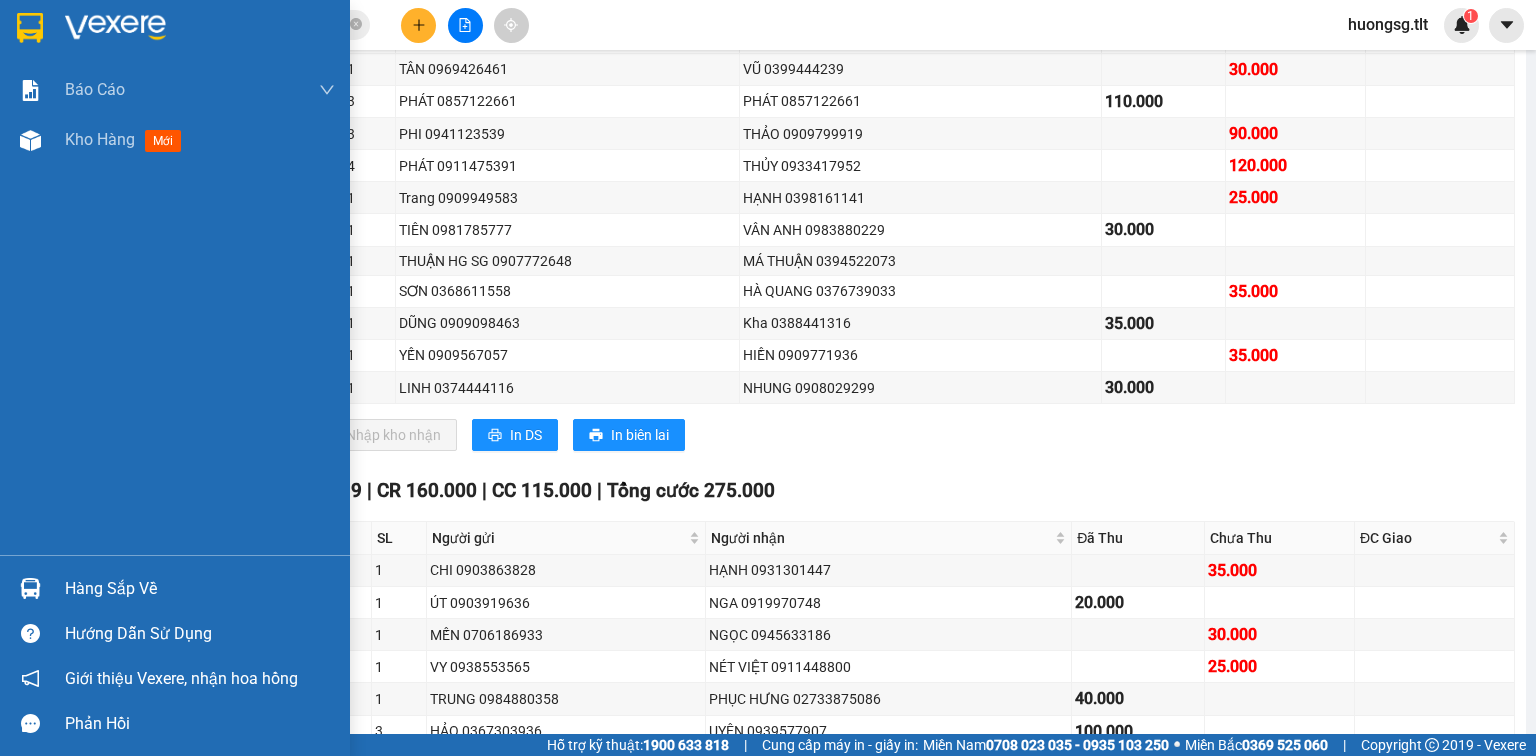 click on "Hàng sắp về" at bounding box center [200, 589] 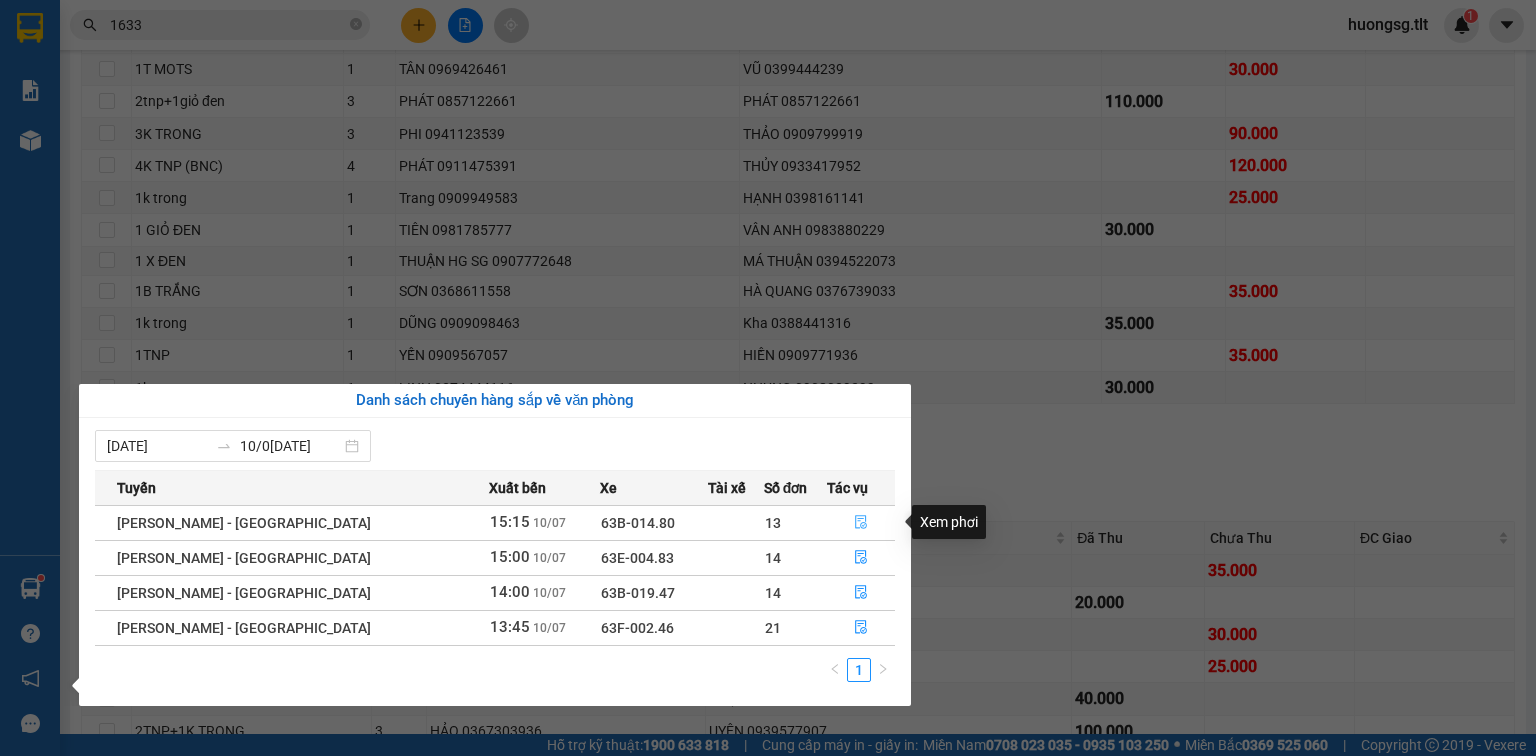 click at bounding box center (861, 523) 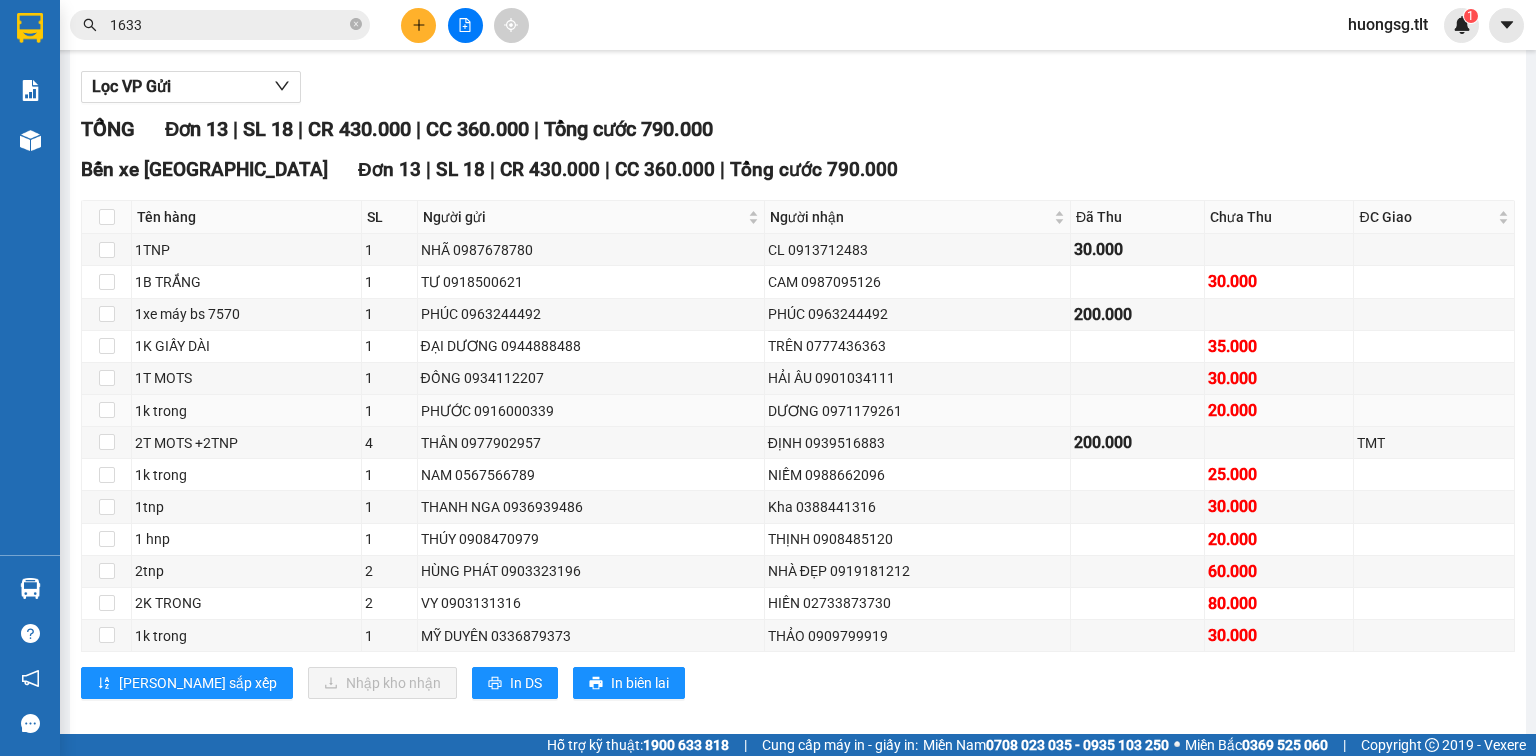 scroll, scrollTop: 256, scrollLeft: 0, axis: vertical 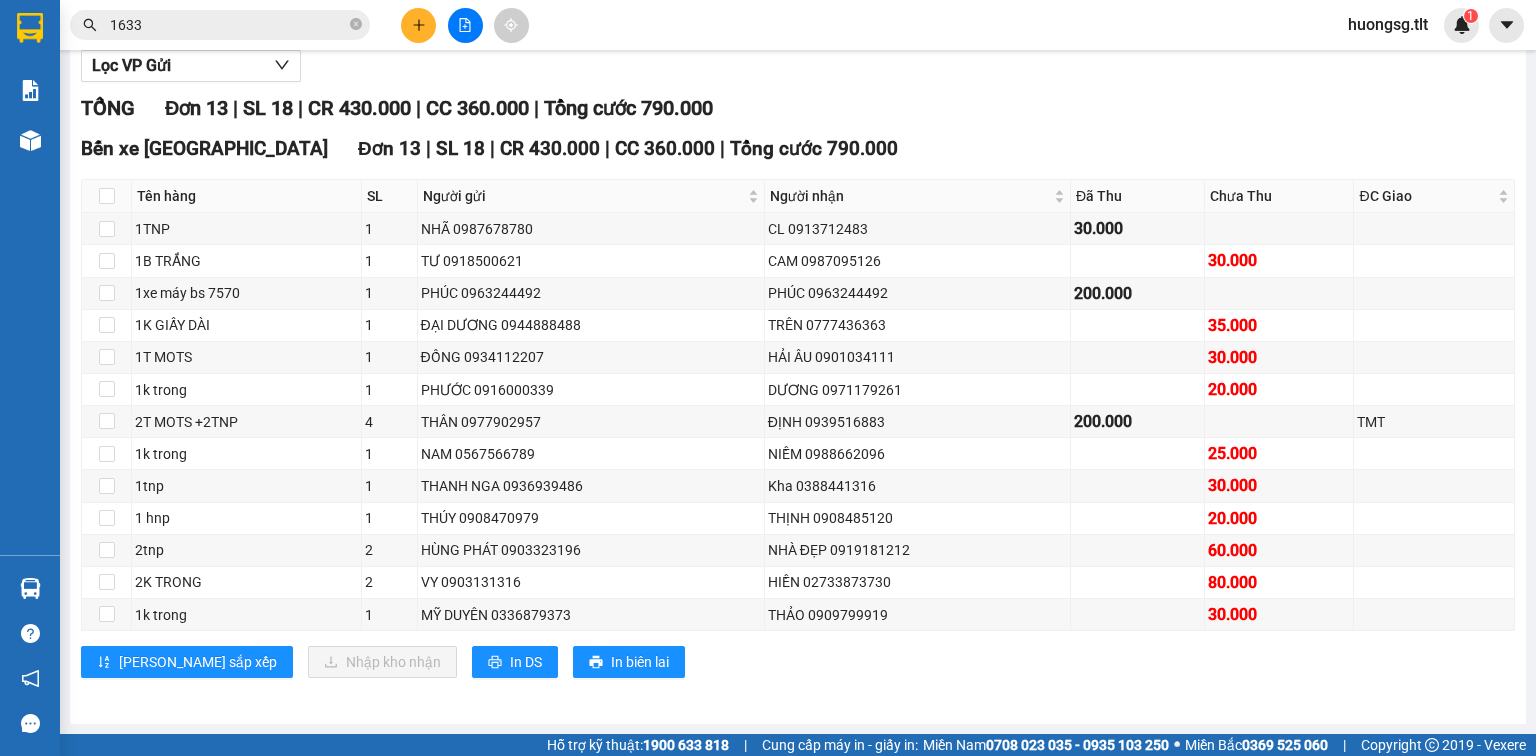 click on "1633" at bounding box center [228, 25] 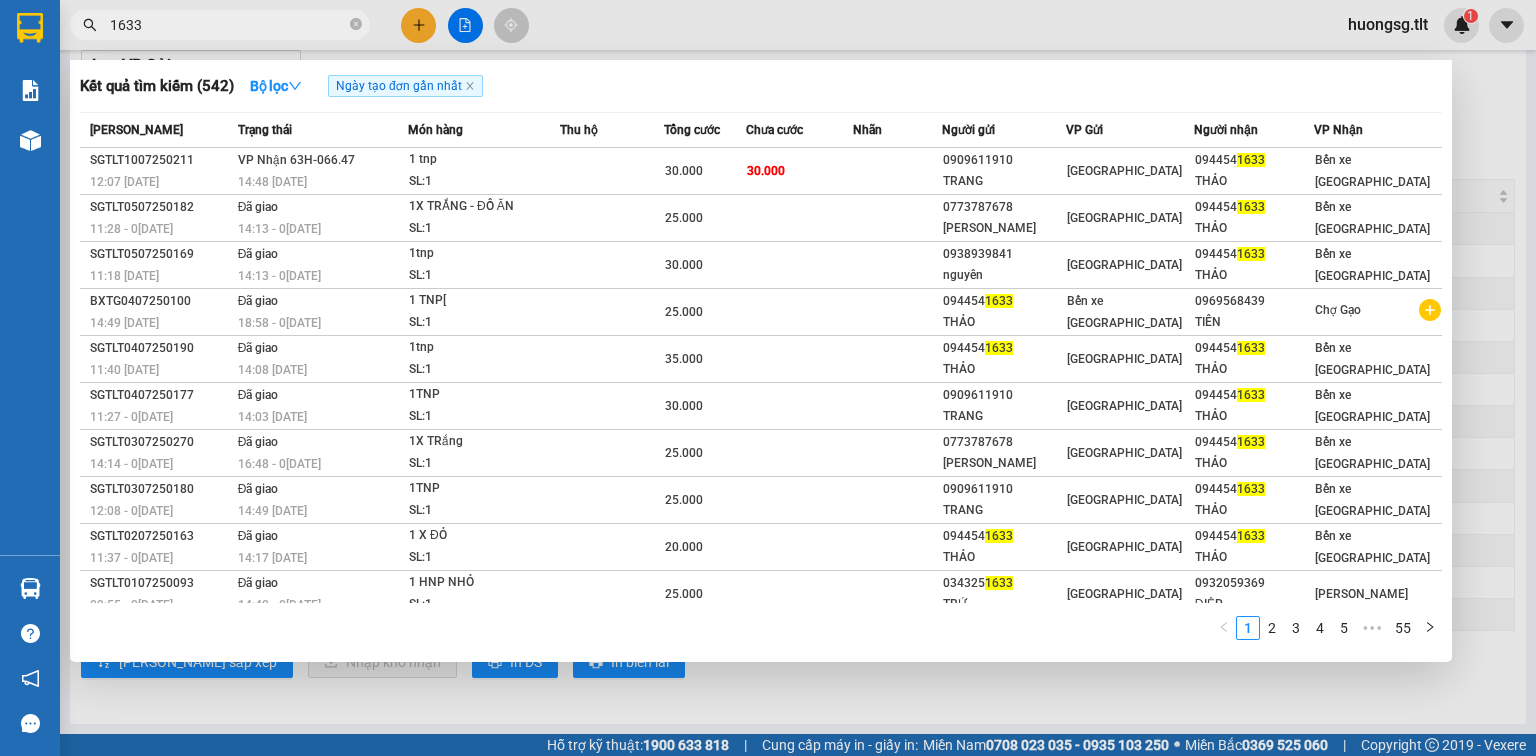 click on "1633" at bounding box center (228, 25) 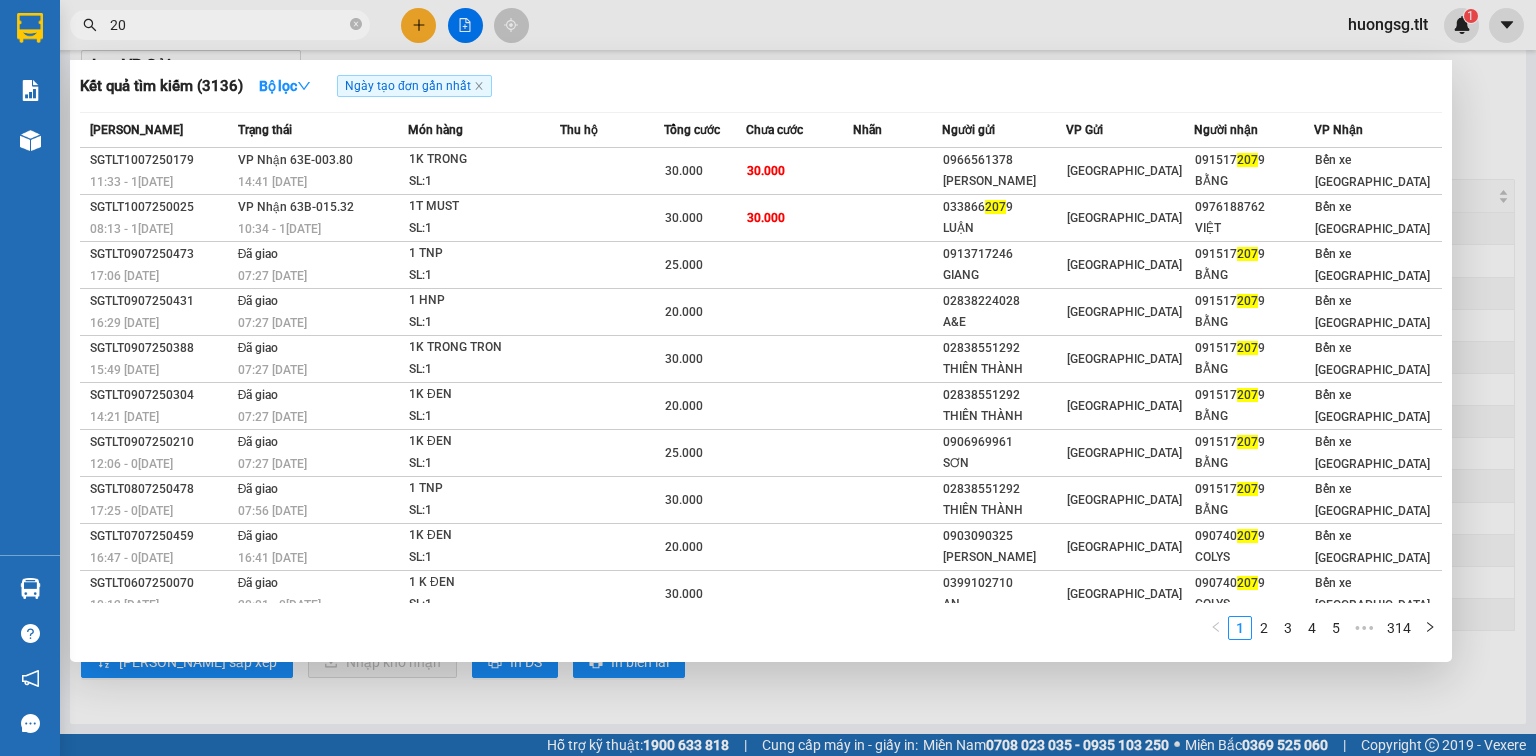 type on "2" 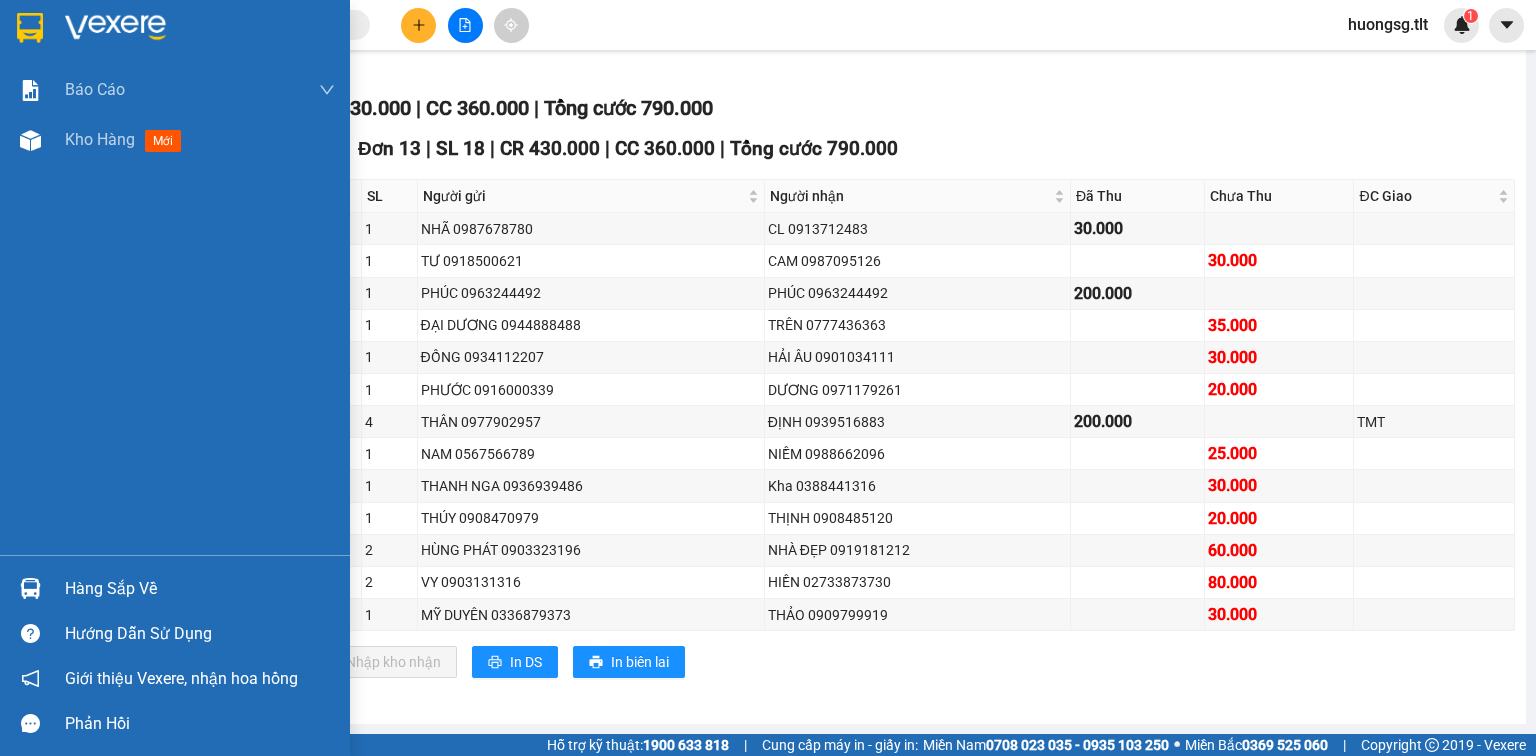 click at bounding box center [30, 588] 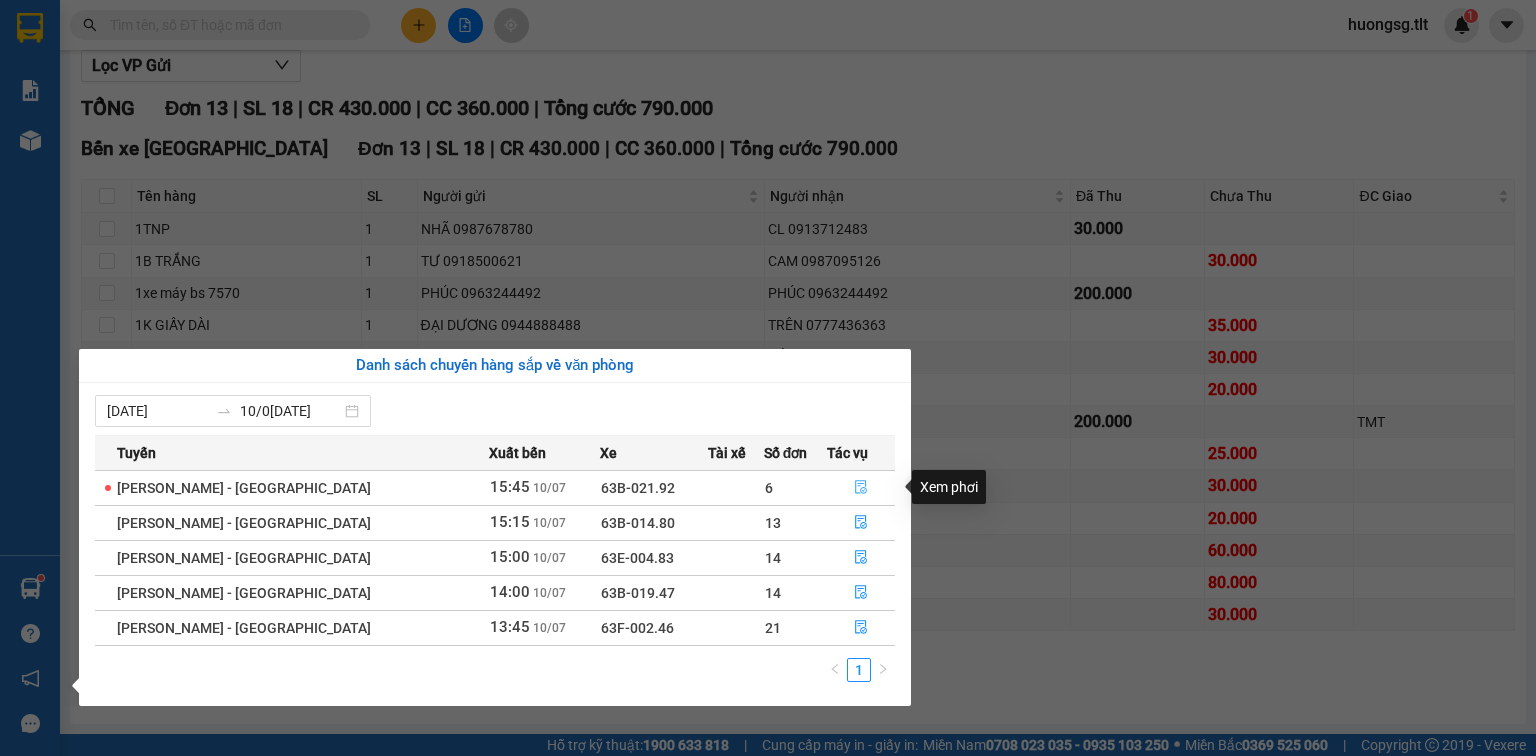 click 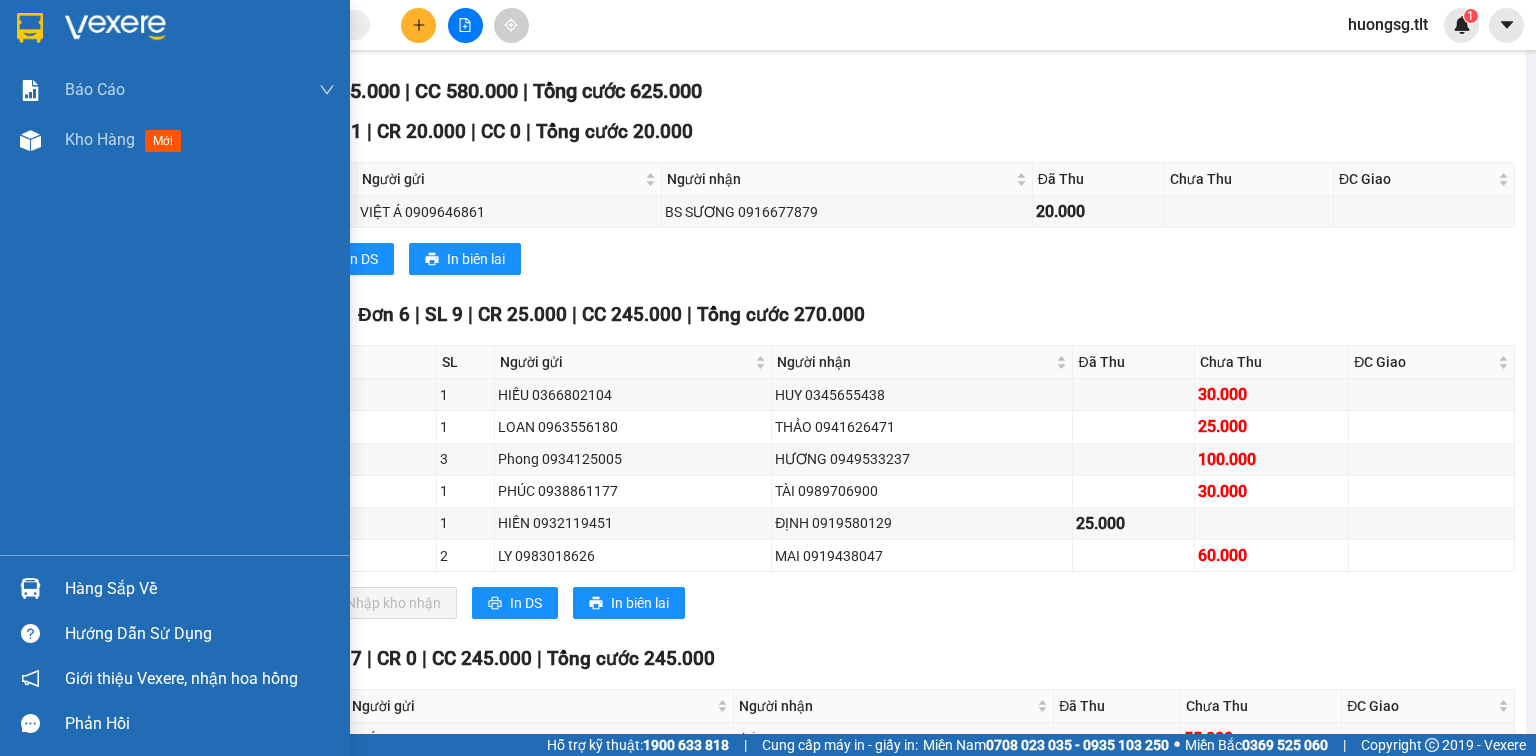 click on "Hàng sắp về" at bounding box center [175, 588] 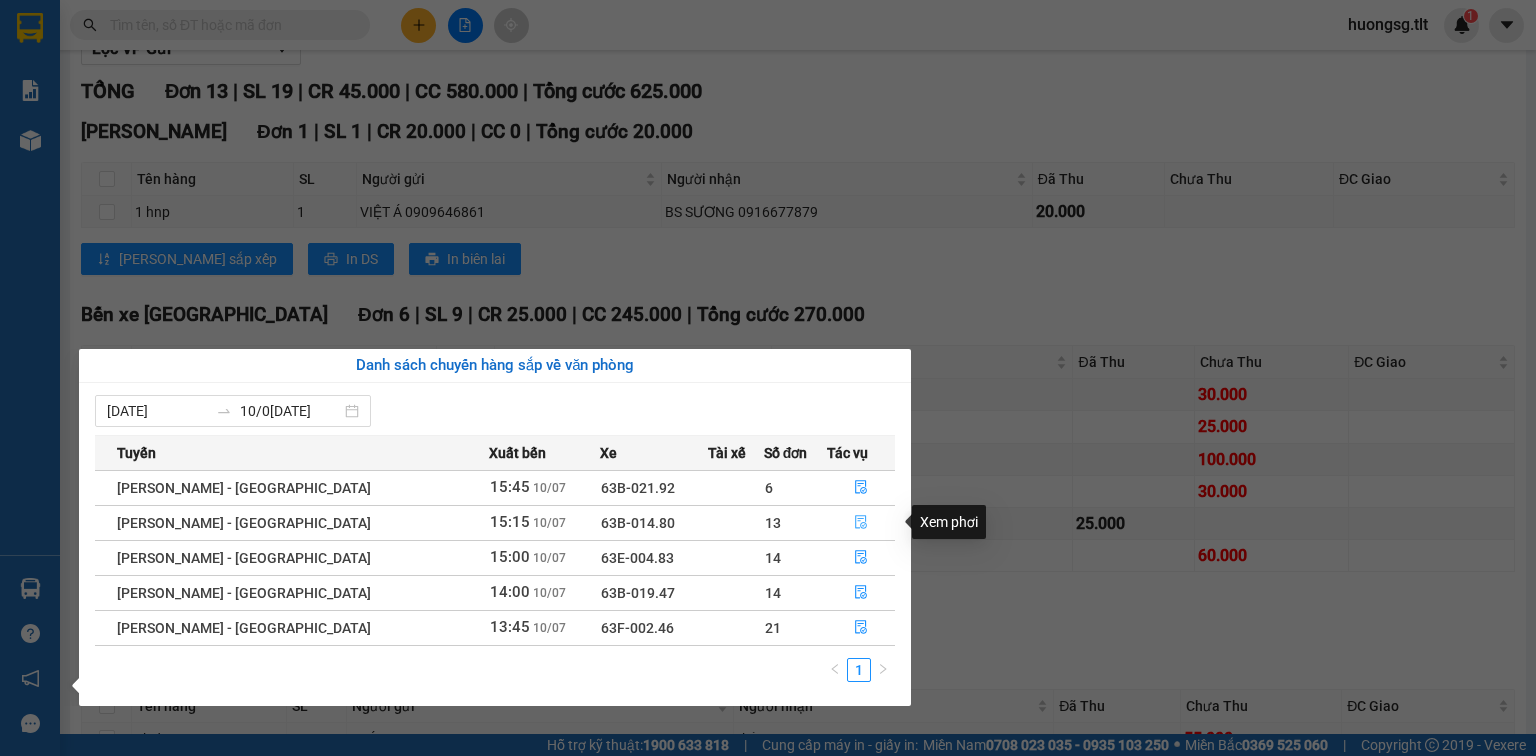 click 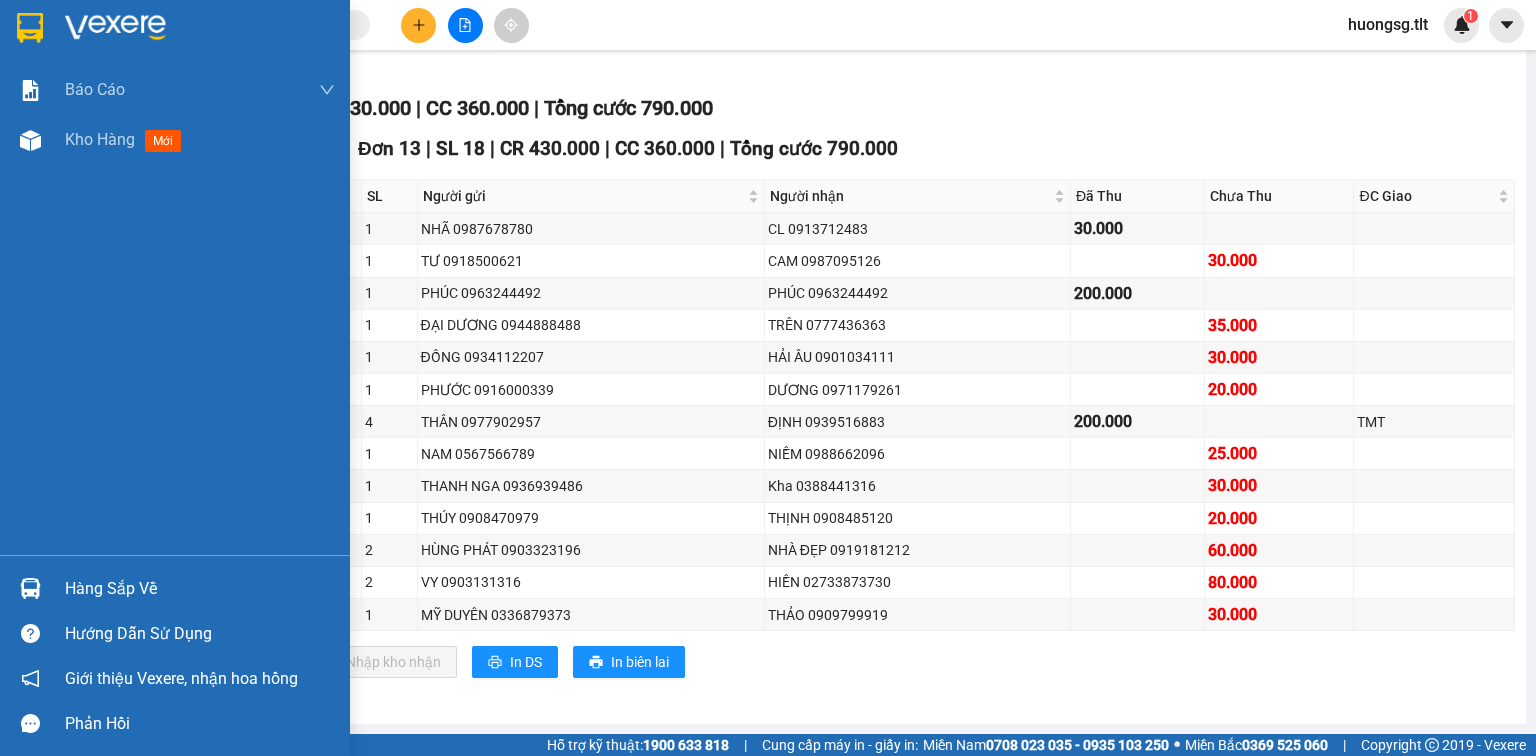 click on "Hàng sắp về" at bounding box center (200, 589) 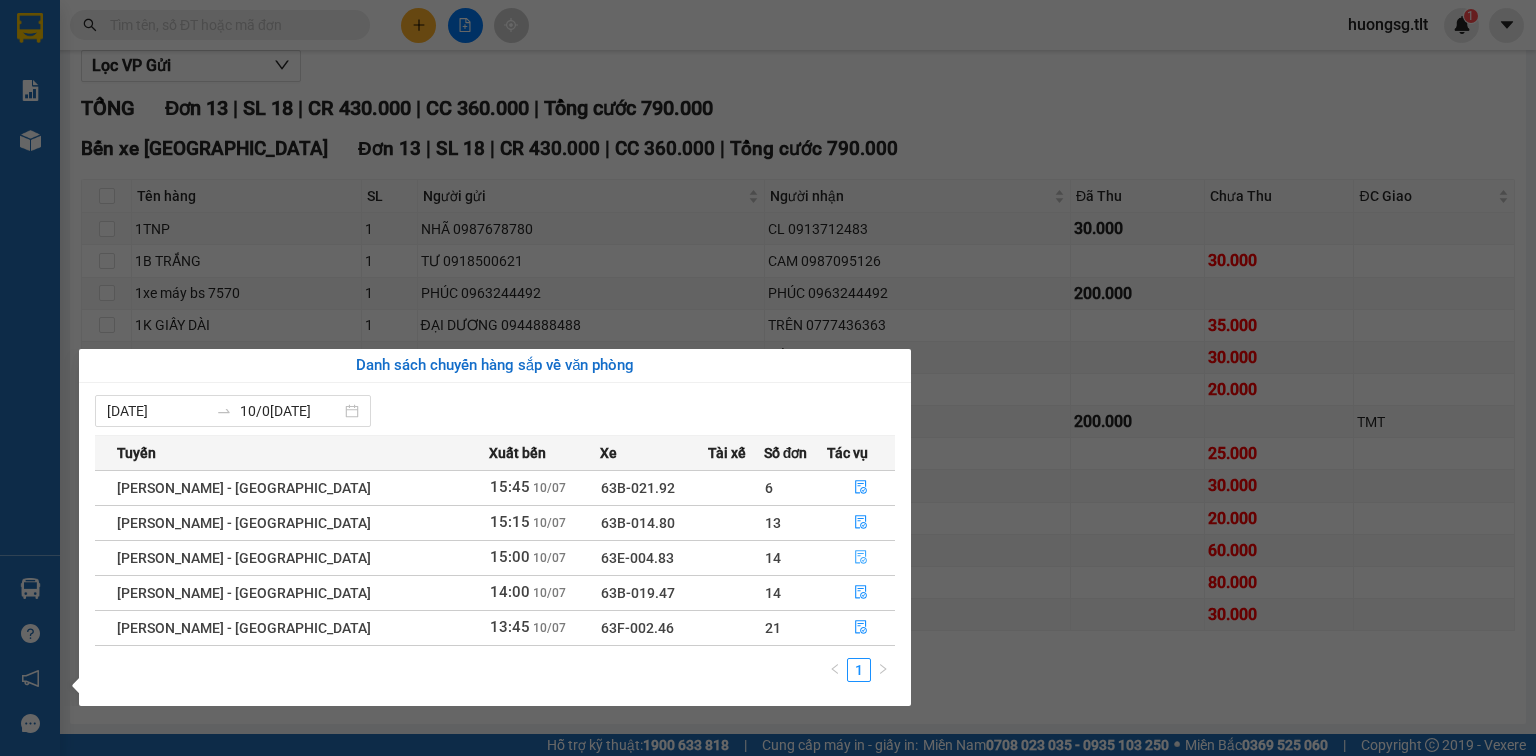 click at bounding box center [861, 558] 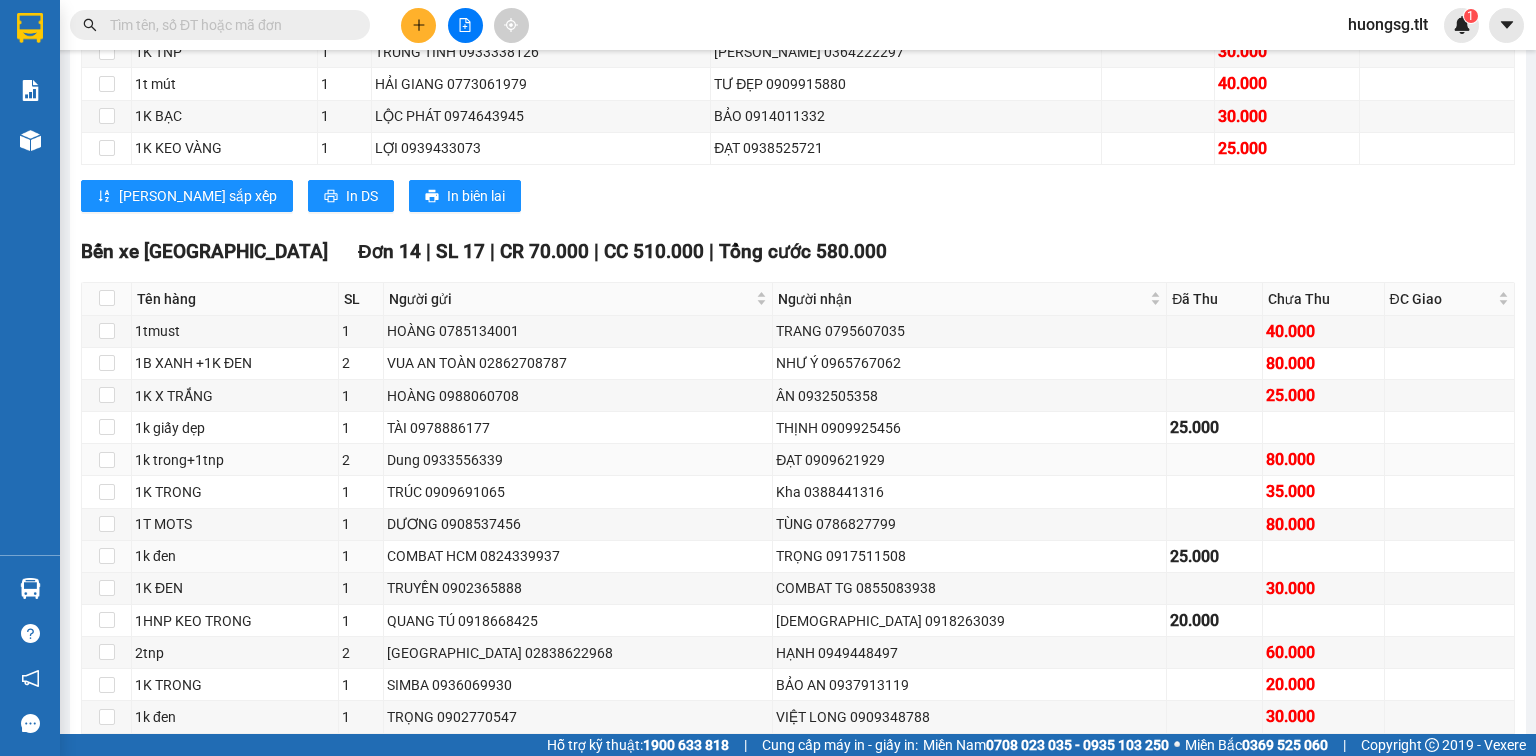 scroll, scrollTop: 496, scrollLeft: 0, axis: vertical 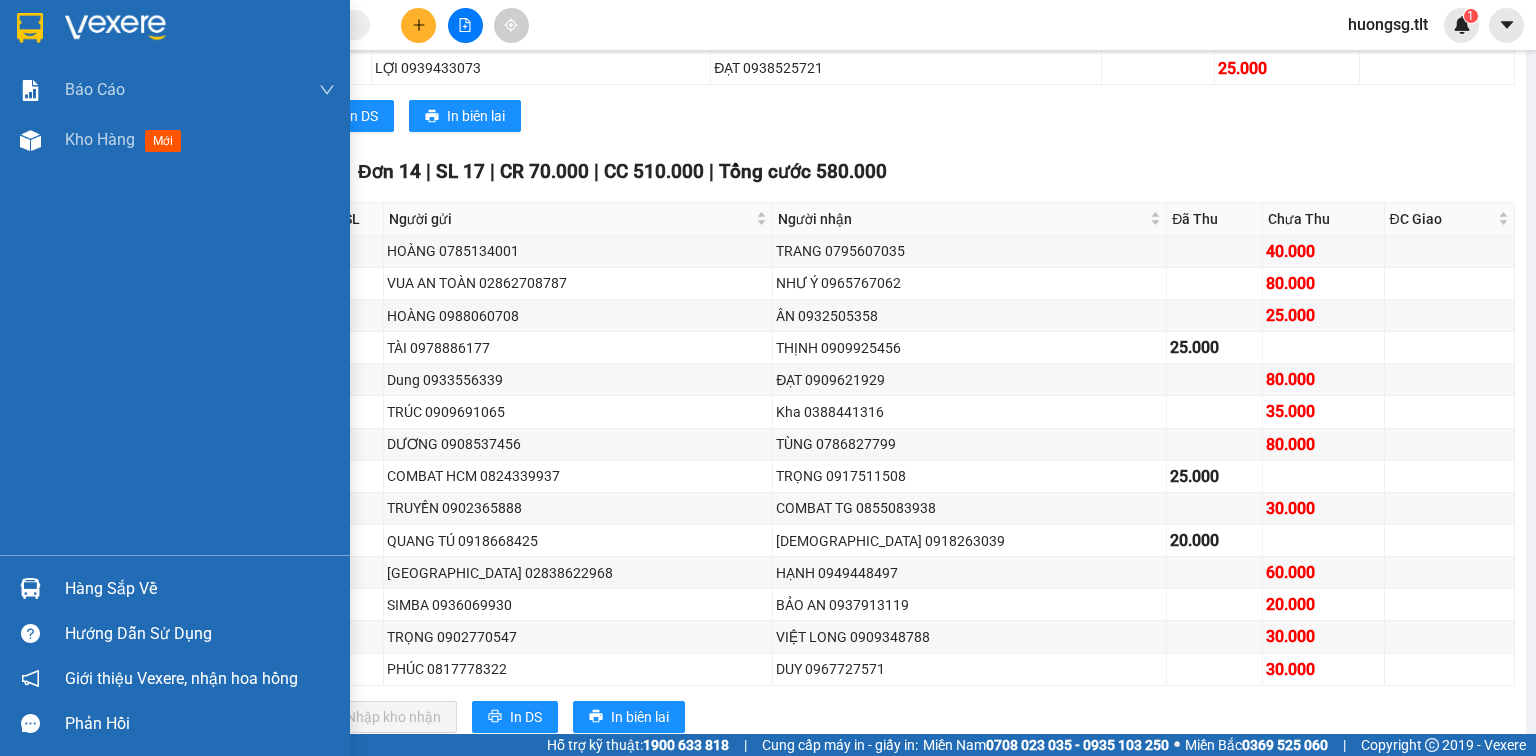 click at bounding box center (30, 588) 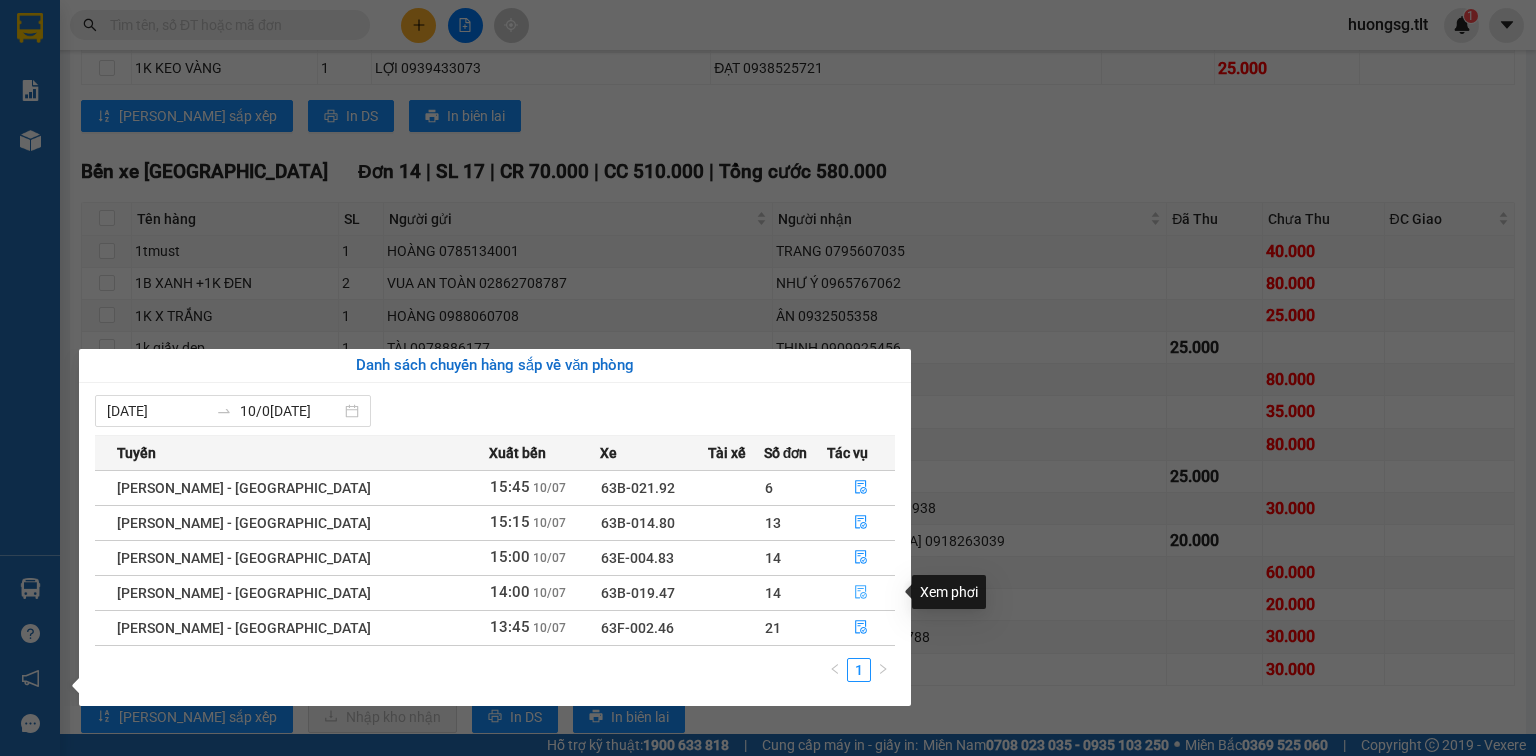 click 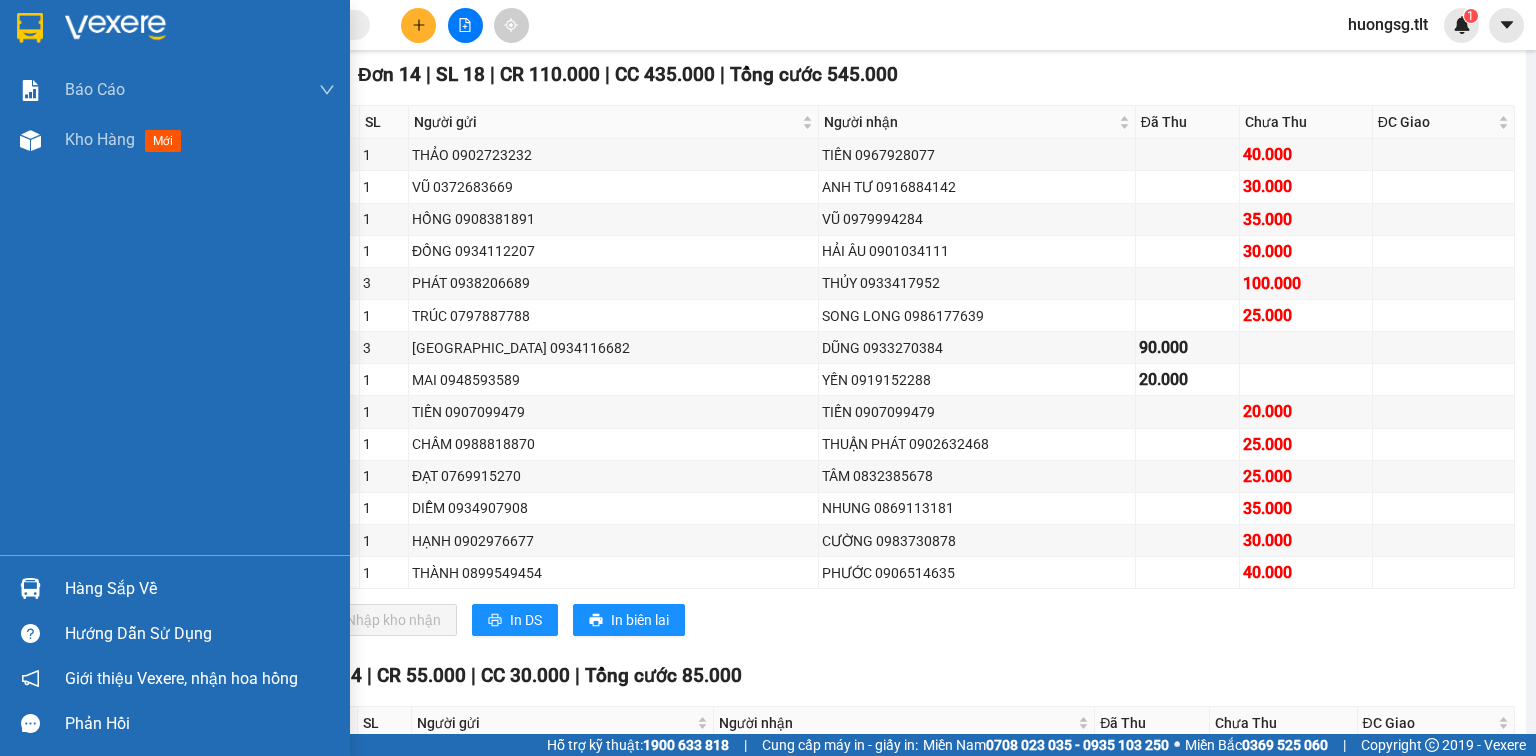 click on "Hàng sắp về" at bounding box center (175, 588) 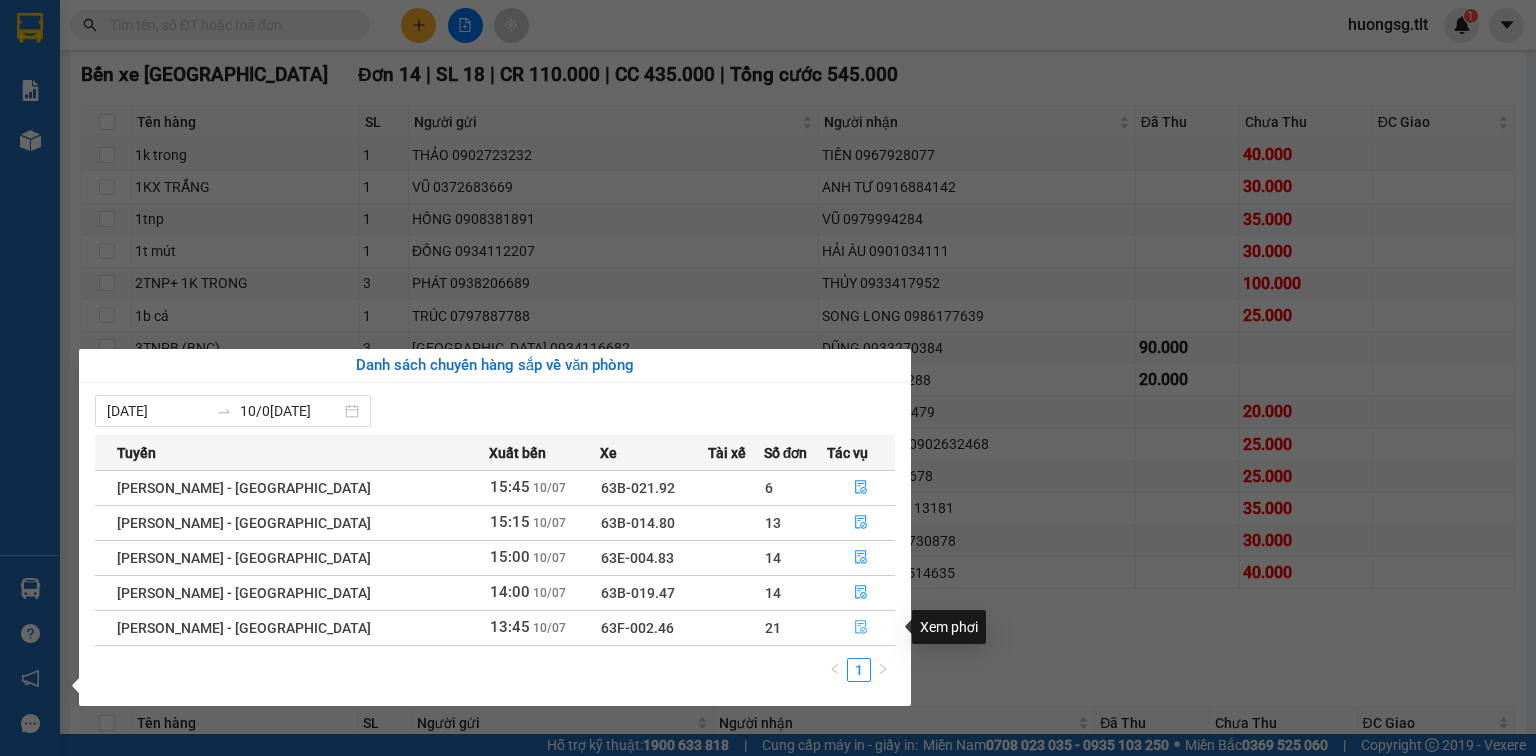 click 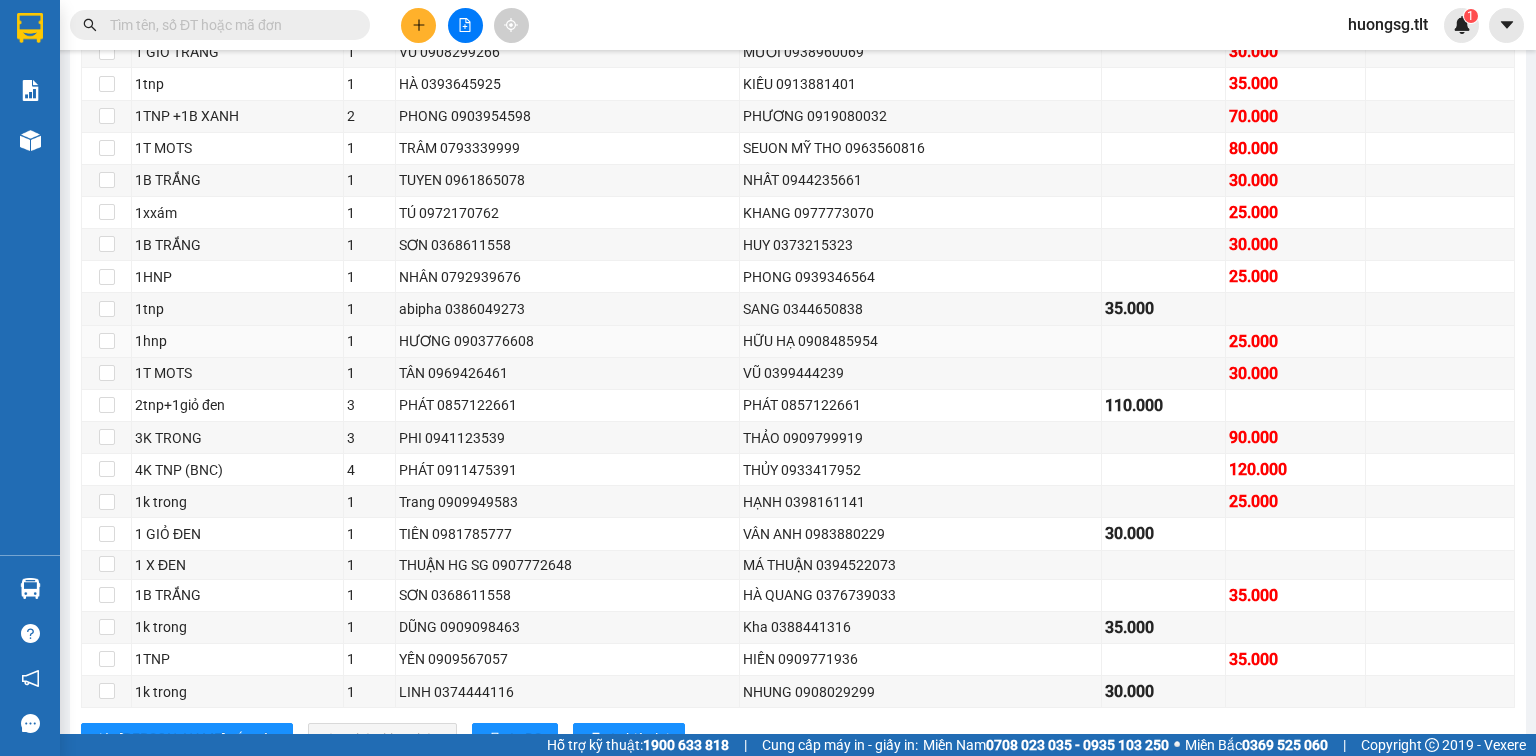 scroll, scrollTop: 336, scrollLeft: 0, axis: vertical 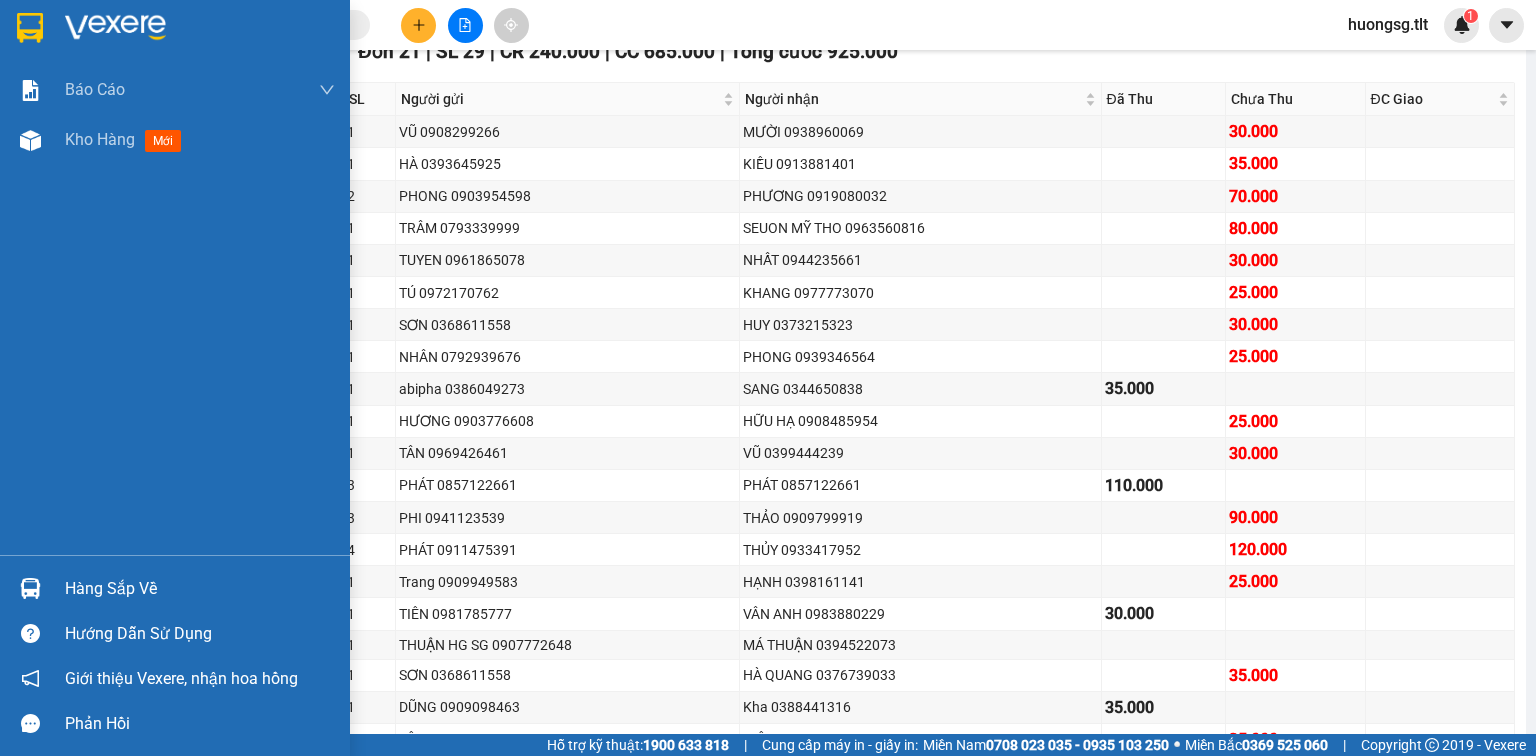 click at bounding box center [30, 588] 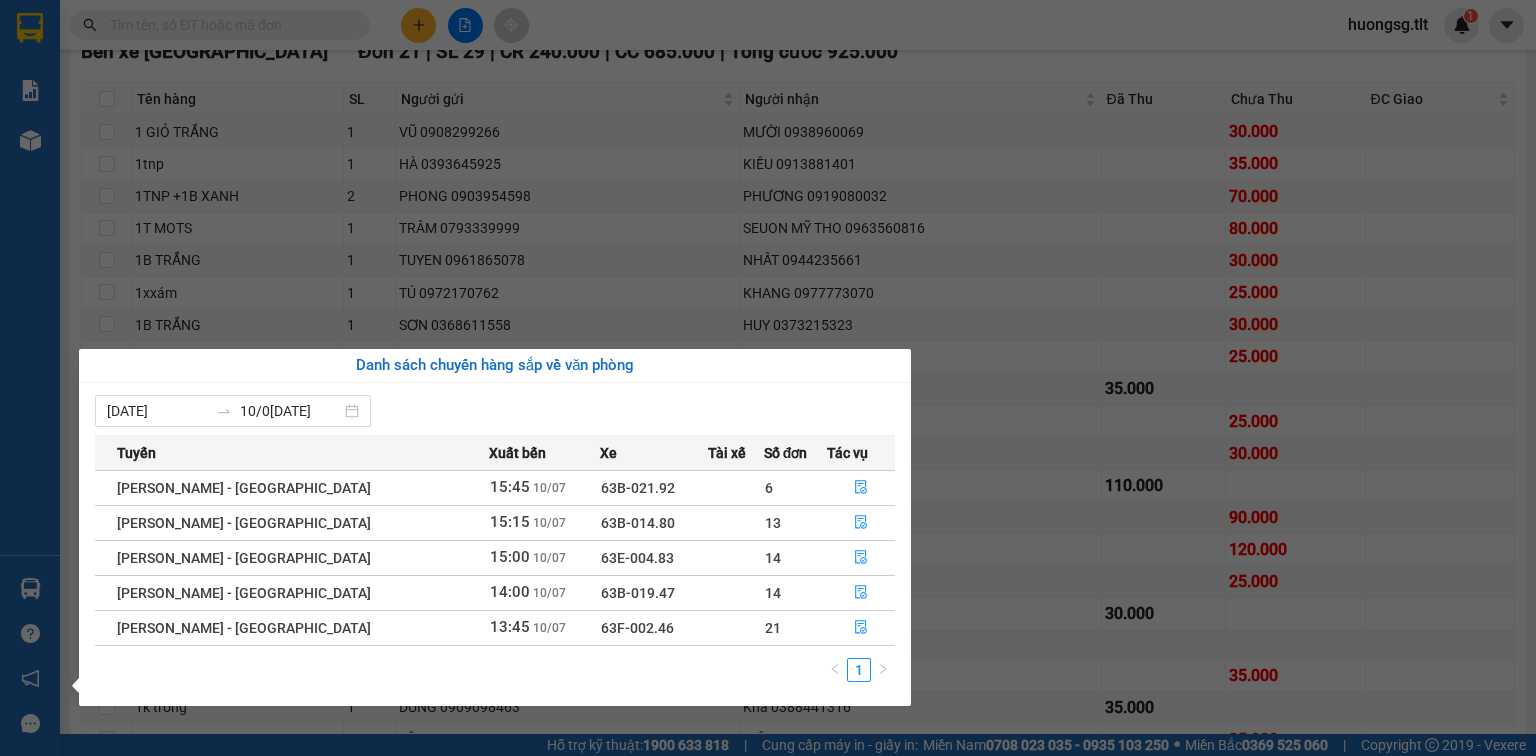 click on "Kết quả tìm kiếm ( 10000 )  Bộ lọc  Ngày tạo đơn gần nhất Mã ĐH Trạng thái Món hàng Thu hộ Tổng cước Chưa cước Nhãn Người gửi VP Gửi Người nhận VP Nhận SGTLT1007250336 15:06 - 1[DATE] xe   63B-014.80 15:15  -   [DATE] MOTS SL:  1 30.000 30.000 0934112207 [GEOGRAPHIC_DATA] 0901034111 HẢI ÂU Bến xe [GEOGRAPHIC_DATA] SGTLT1007250283 14:05 - 1[DATE] xe   63B-019.47 14:00  -   [DATE] mút SL:  1 30.000 30.000 0934112207 [GEOGRAPHIC_DATA] 0901034111 HẢI ÂU Bến xe [GEOGRAPHIC_DATA] SGTLT1007250207 12:04 [DATE] VP Nhận   63H-066.47 14:48 [DATE] 1K B TRẮNG SL:  1 30.000 30.000 0908131782 XUYÊN [GEOGRAPHIC_DATA] 0919198715 TOÀN PHÁT  Bến xe [GEOGRAPHIC_DATA] 07:22 [DATE] Đã giao   09:28 [DATE] 2 TNP SL:  1 90.000 0966440207 [GEOGRAPHIC_DATA] 0908005715 ÚT  [GEOGRAPHIC_DATA] SGTLT0907250207 12:04 [DATE] Đã giao   20:15 [DATE] 1kb trắng SL:  1 35.000 0344500583 [GEOGRAPHIC_DATA] 0353041132 [GEOGRAPHIC_DATA] Đã giao" at bounding box center [768, 378] 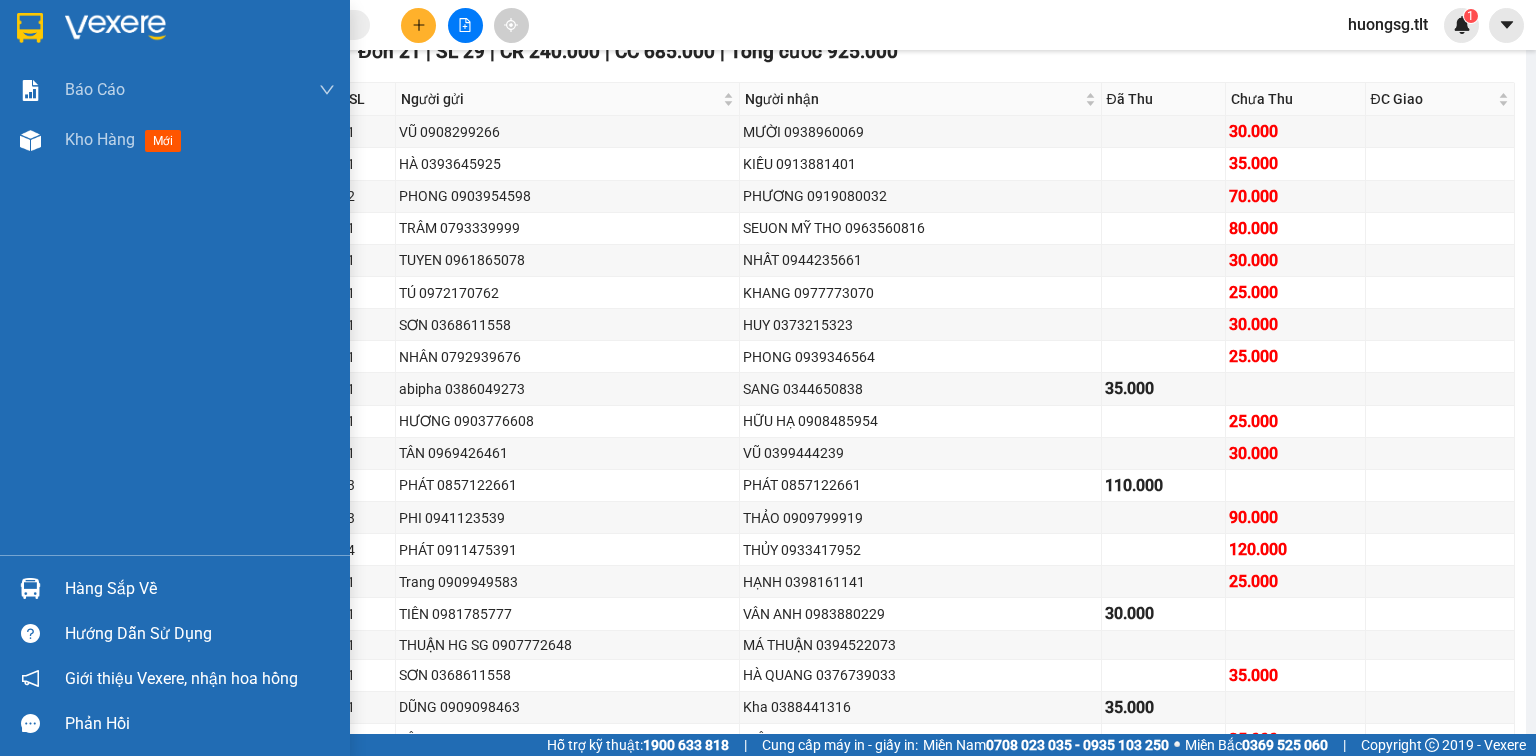 click on "Hàng sắp về" at bounding box center [200, 589] 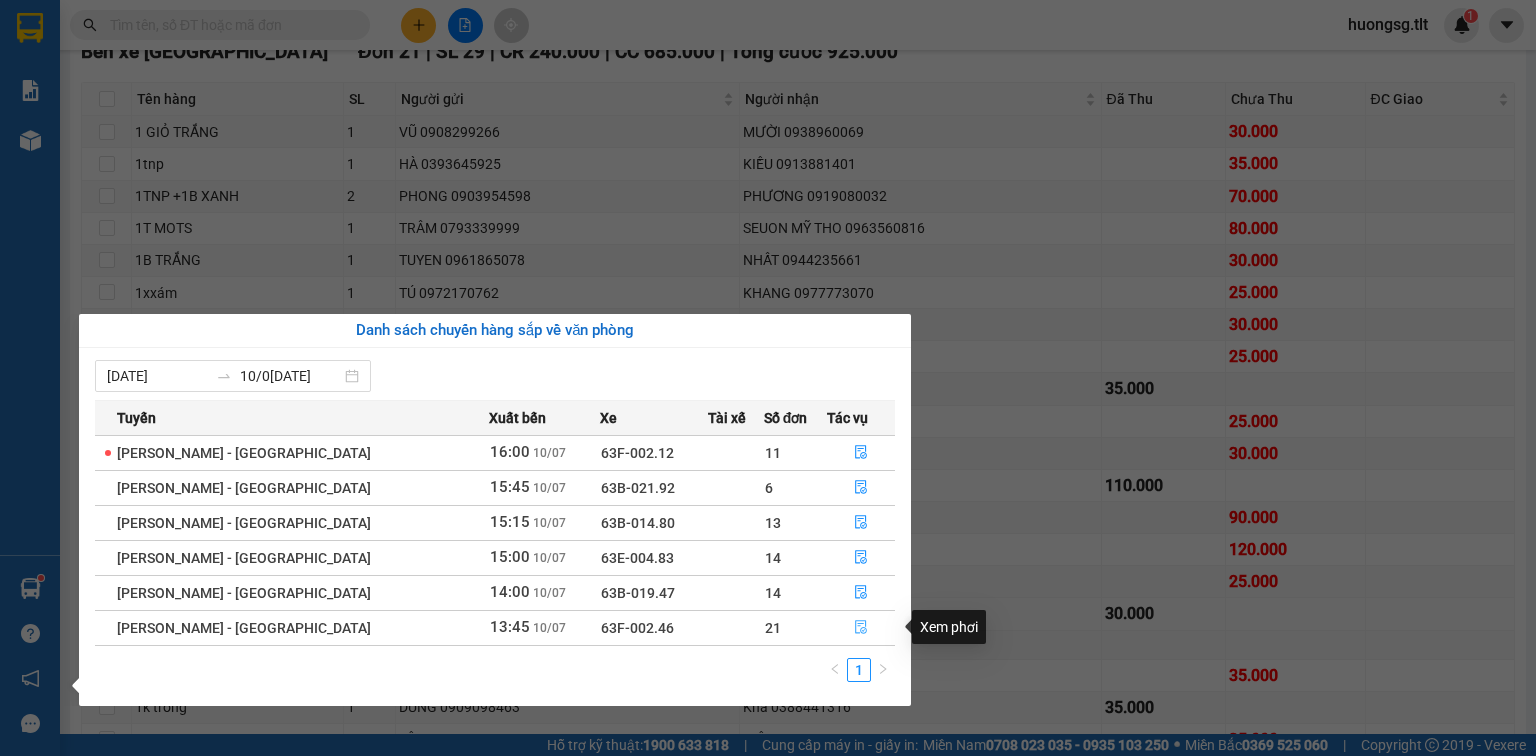 click at bounding box center (861, 628) 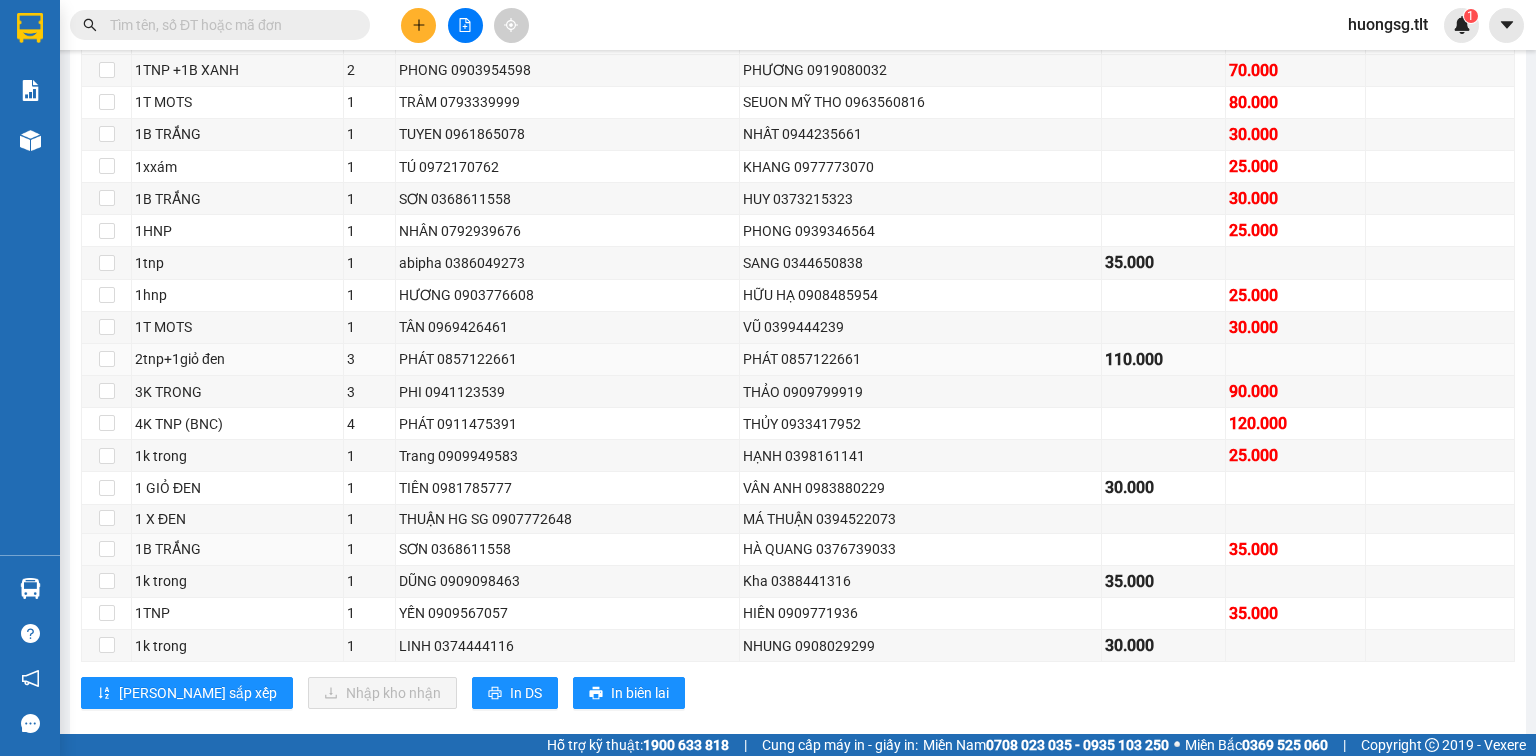 scroll, scrollTop: 256, scrollLeft: 0, axis: vertical 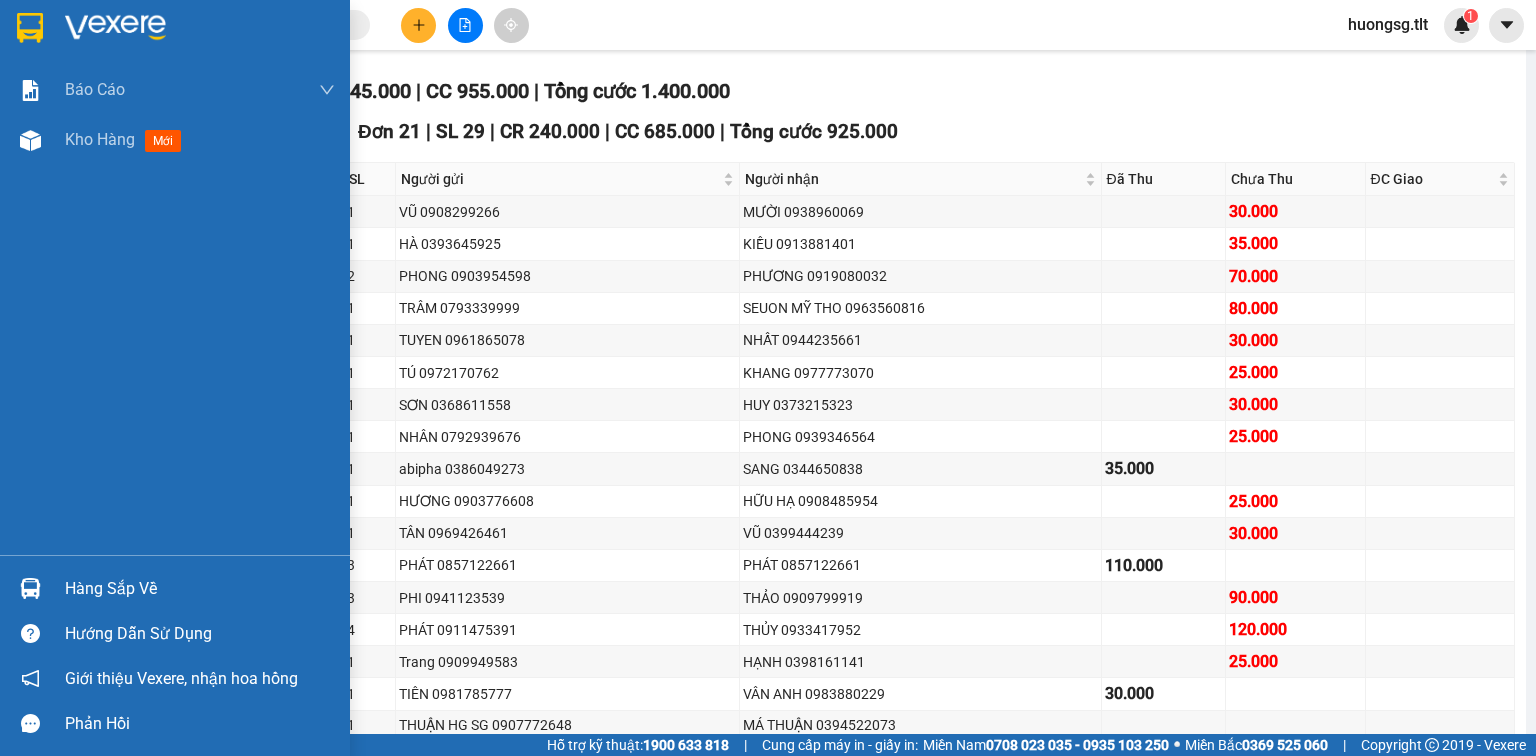 drag, startPoint x: 47, startPoint y: 586, endPoint x: 88, endPoint y: 570, distance: 44.011364 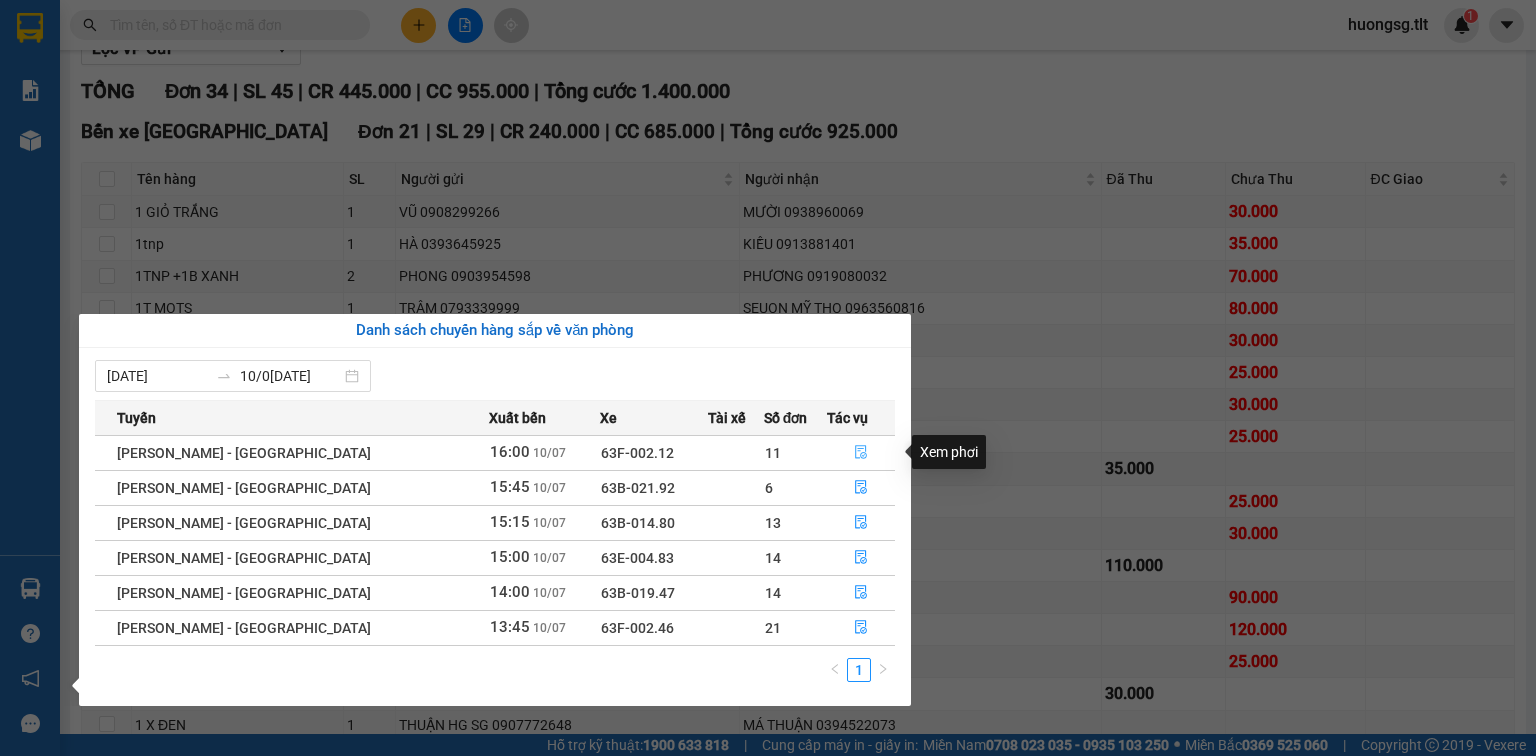 click at bounding box center (861, 453) 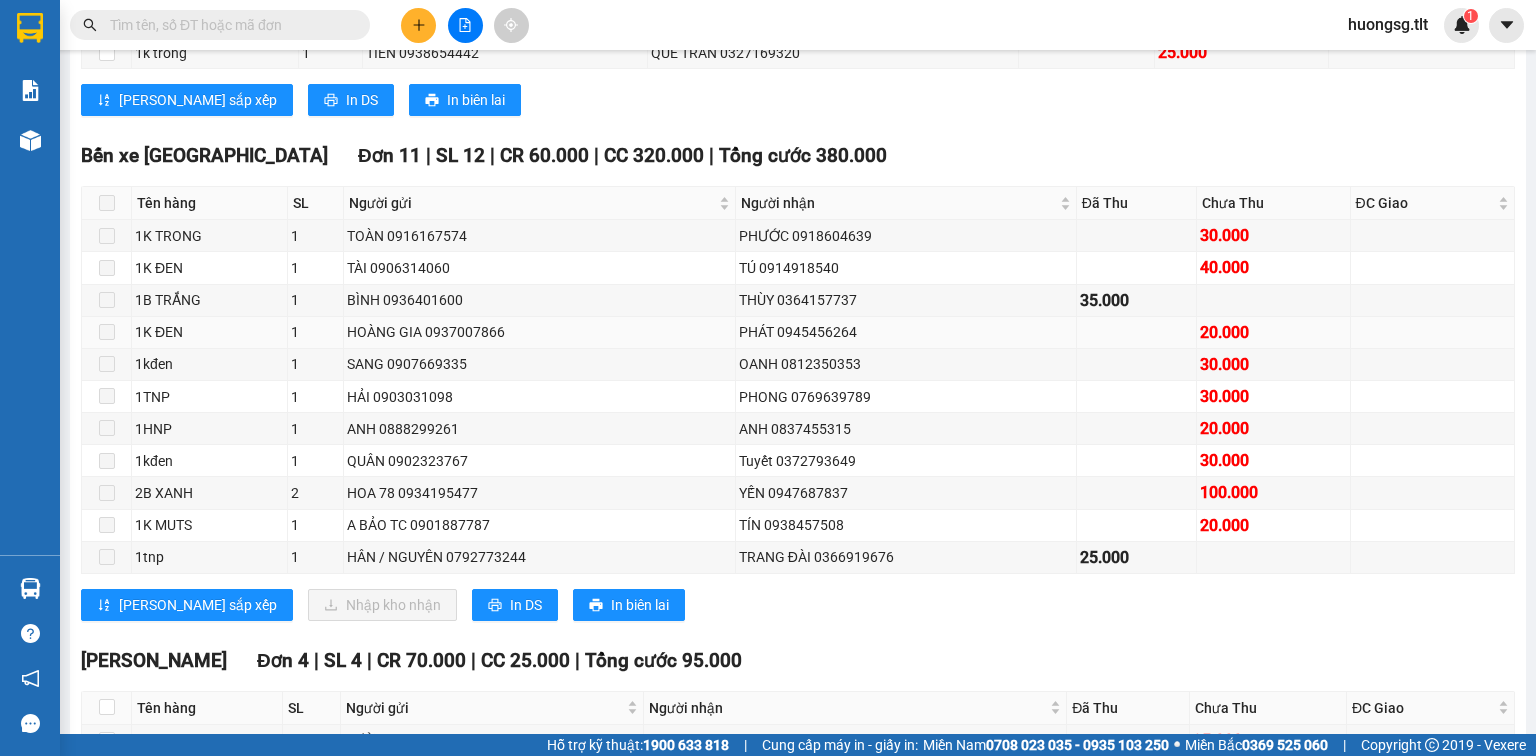 scroll, scrollTop: 416, scrollLeft: 0, axis: vertical 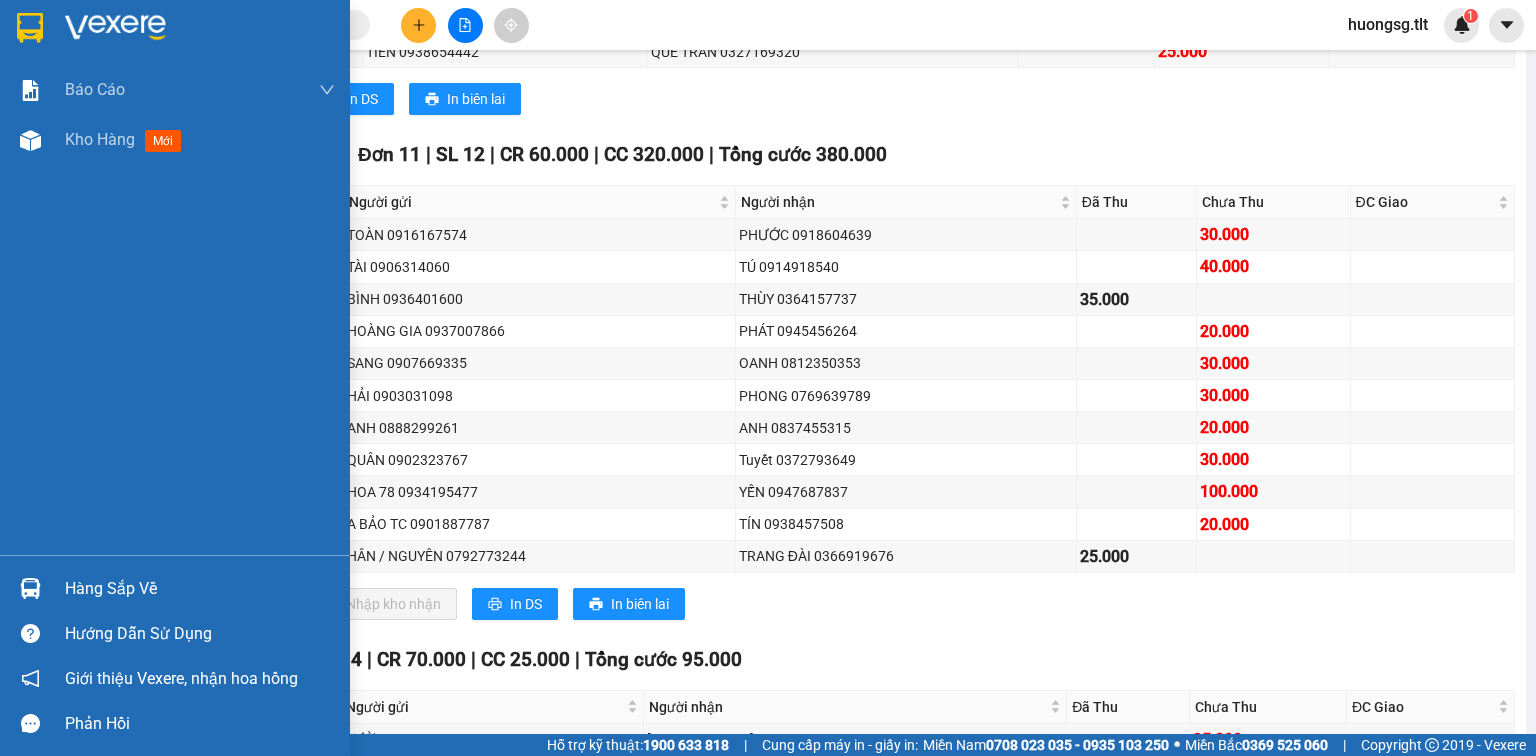 click at bounding box center [30, 588] 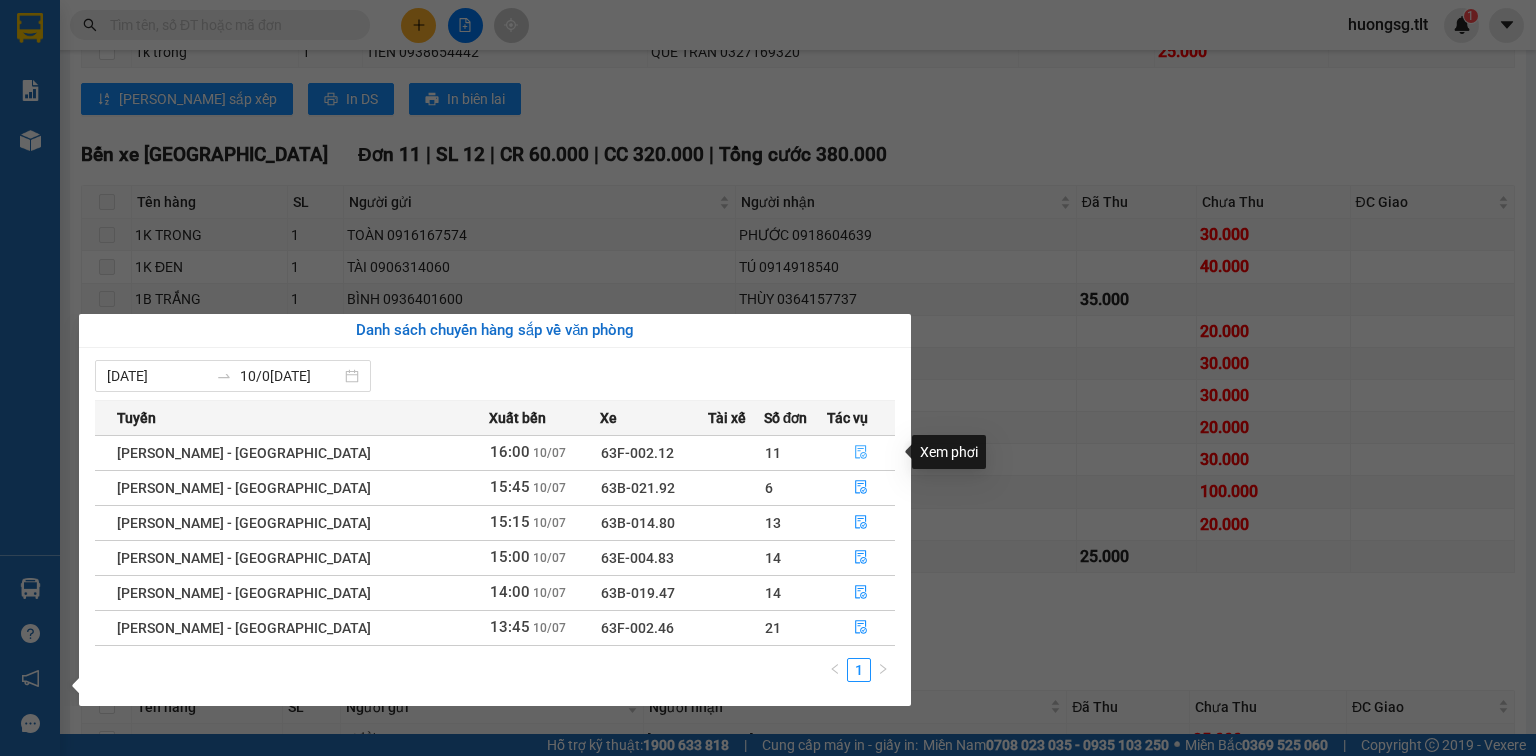 click 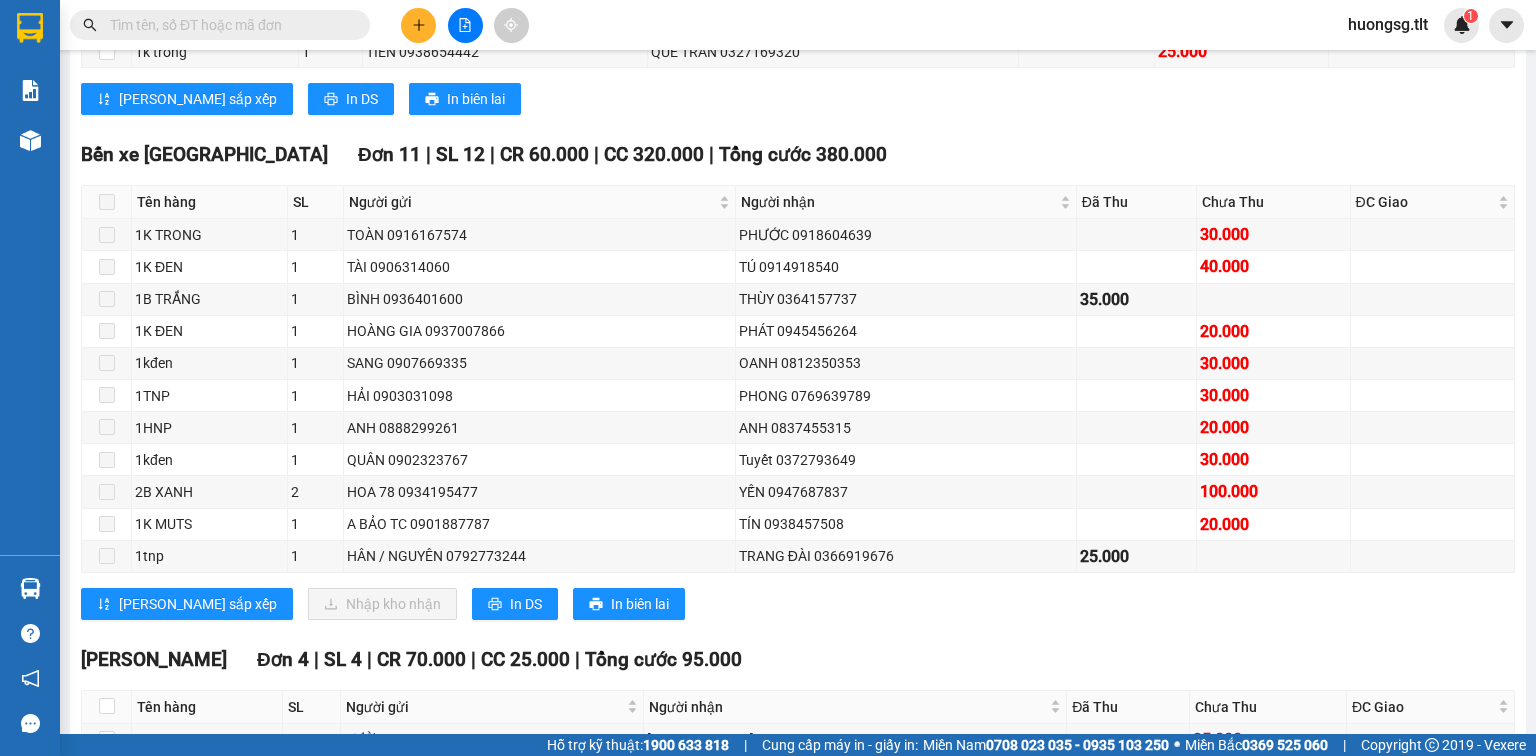 click at bounding box center [228, 25] 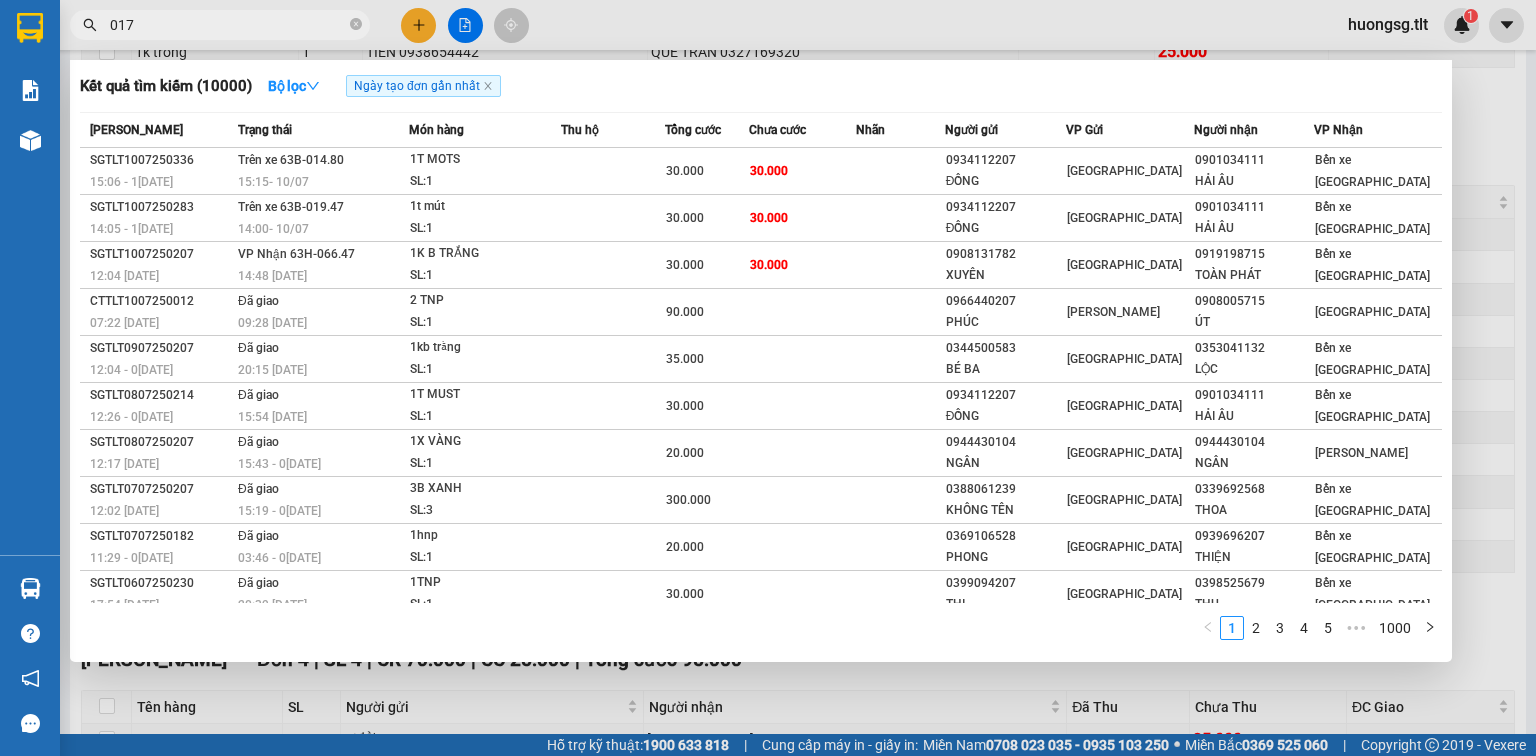 type on "017" 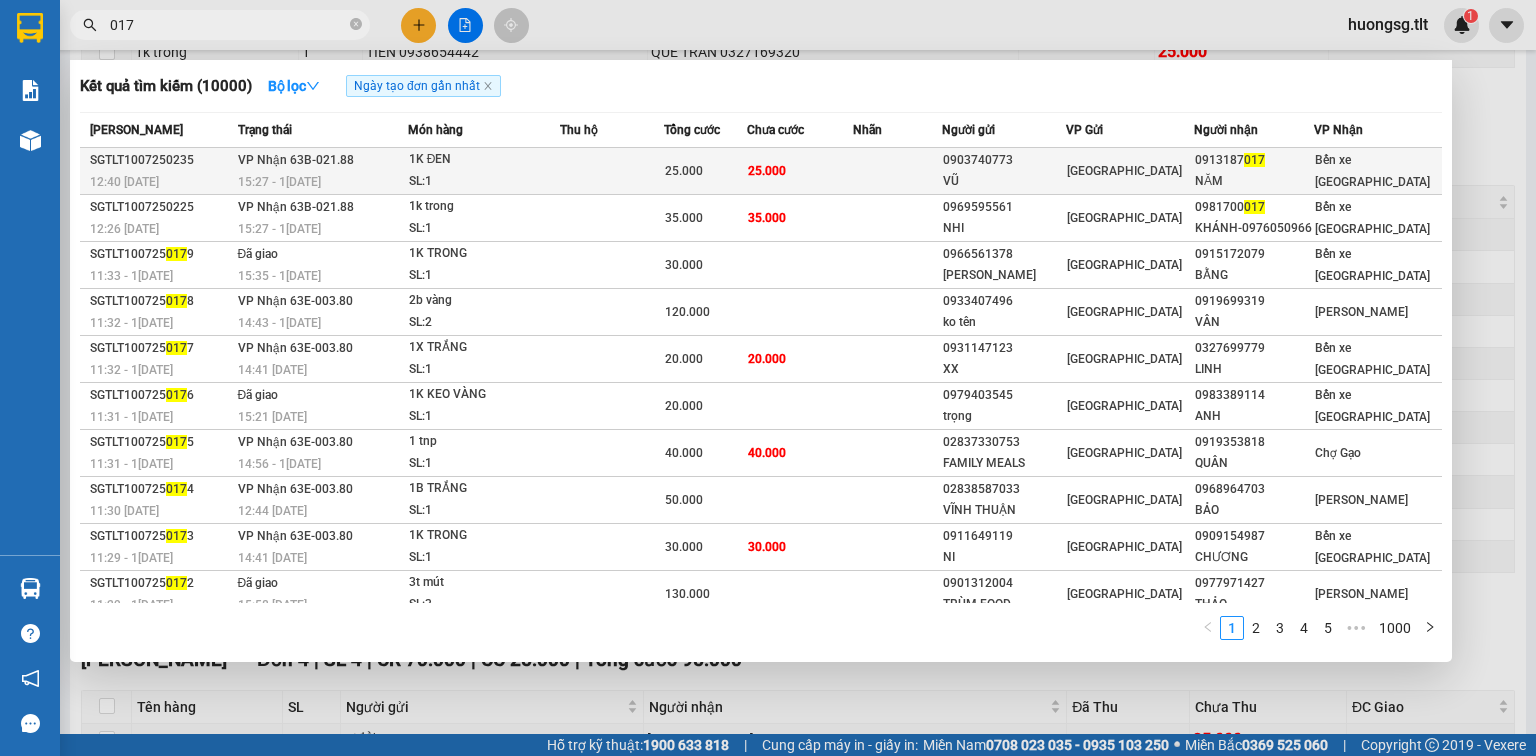 click on "25.000" at bounding box center (705, 171) 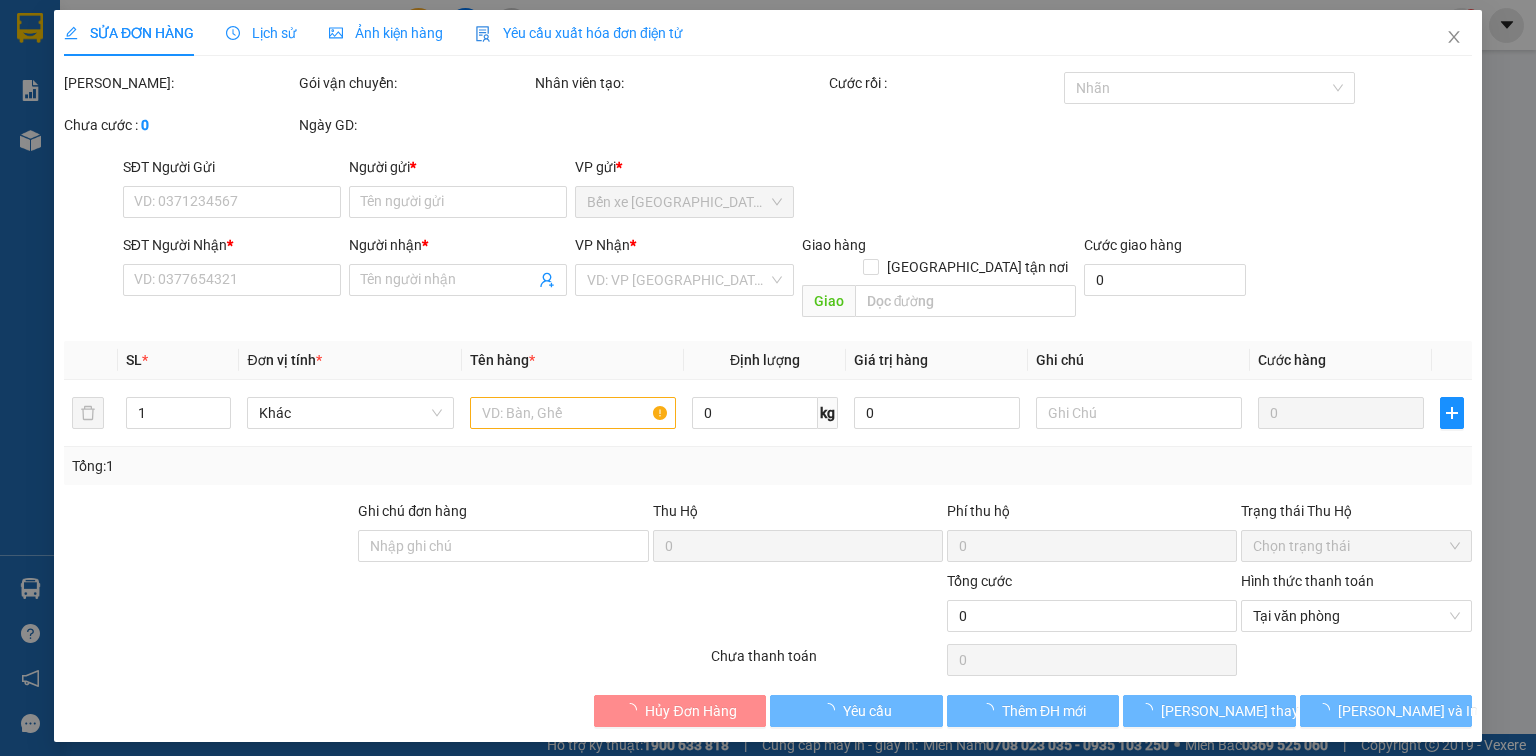 scroll, scrollTop: 0, scrollLeft: 0, axis: both 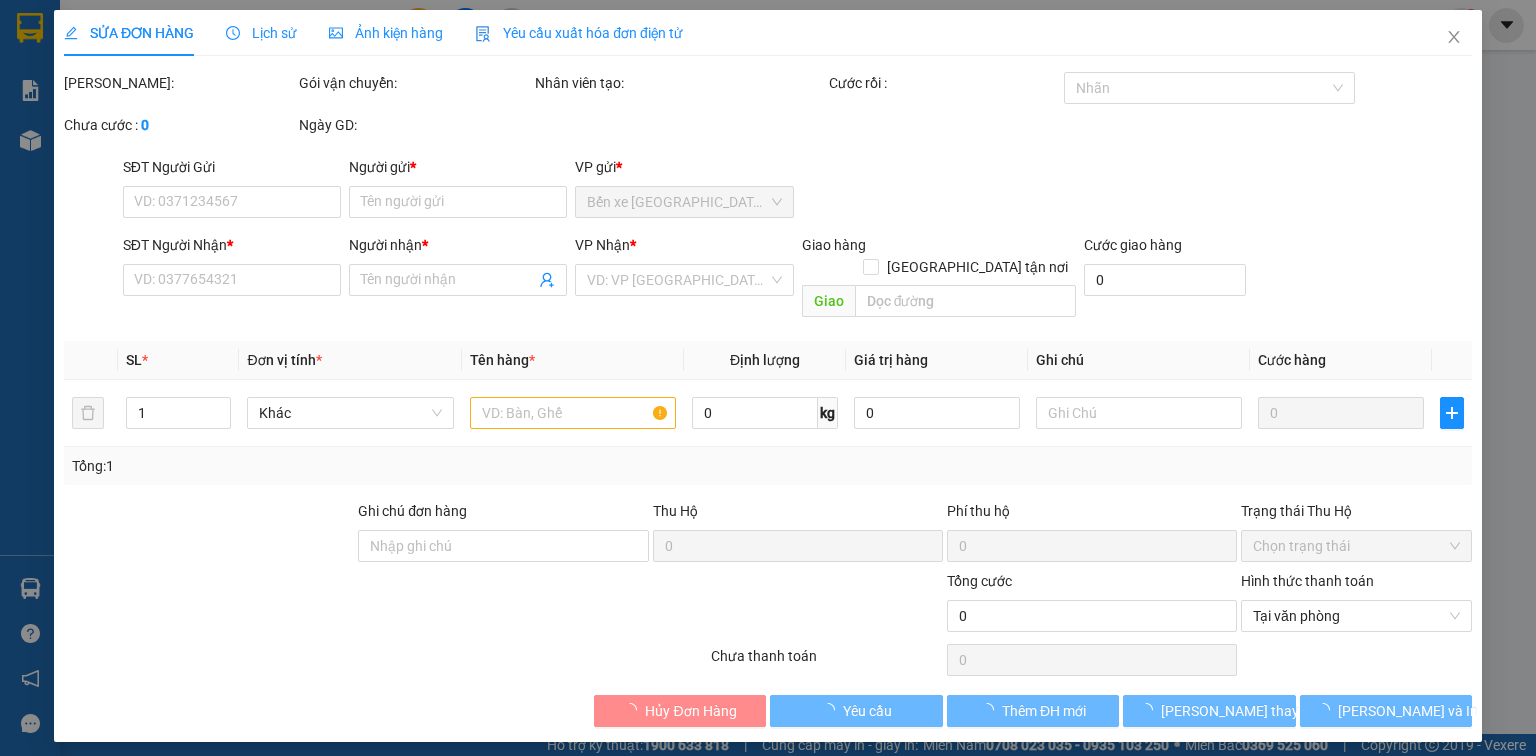 type on "0903740773" 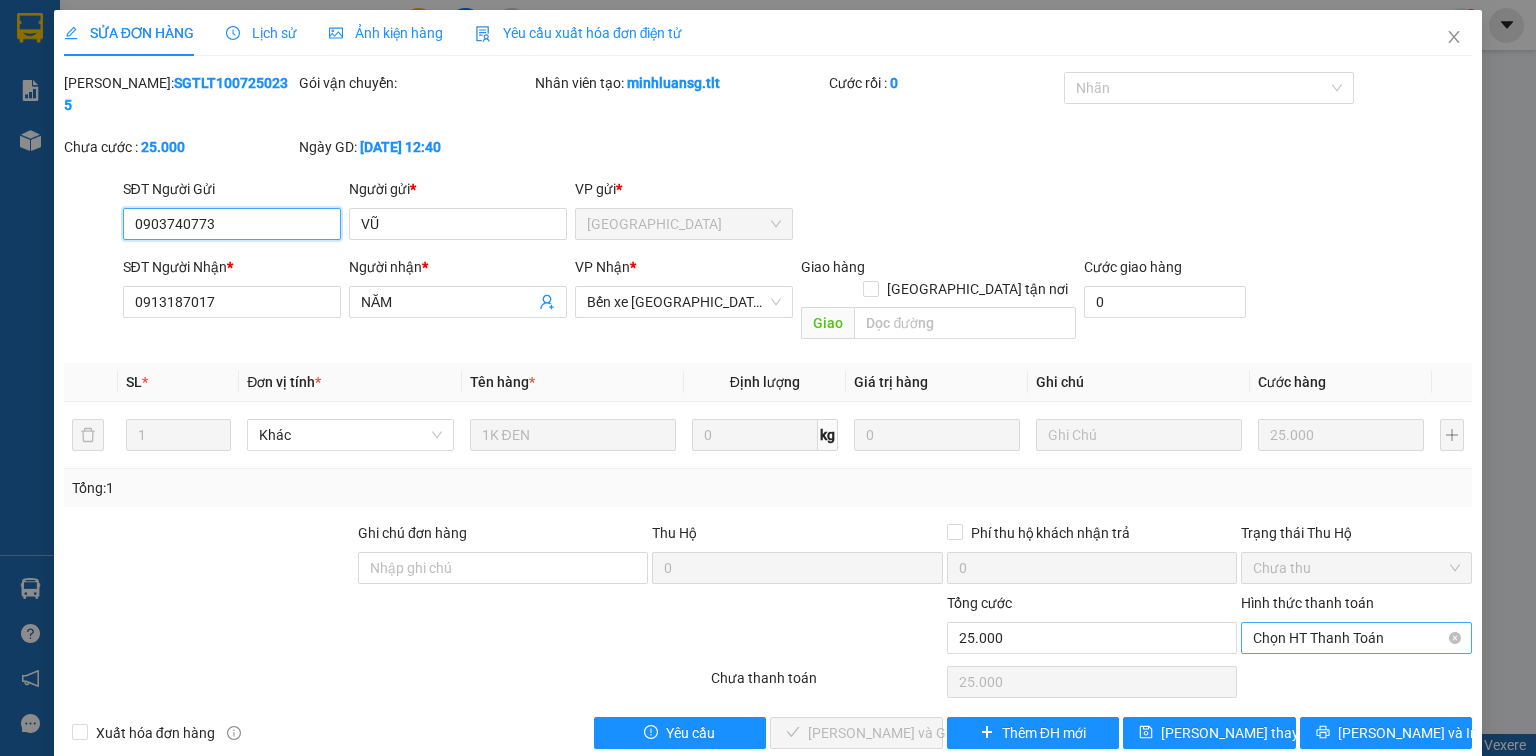 click on "Chọn HT Thanh Toán" at bounding box center [1356, 638] 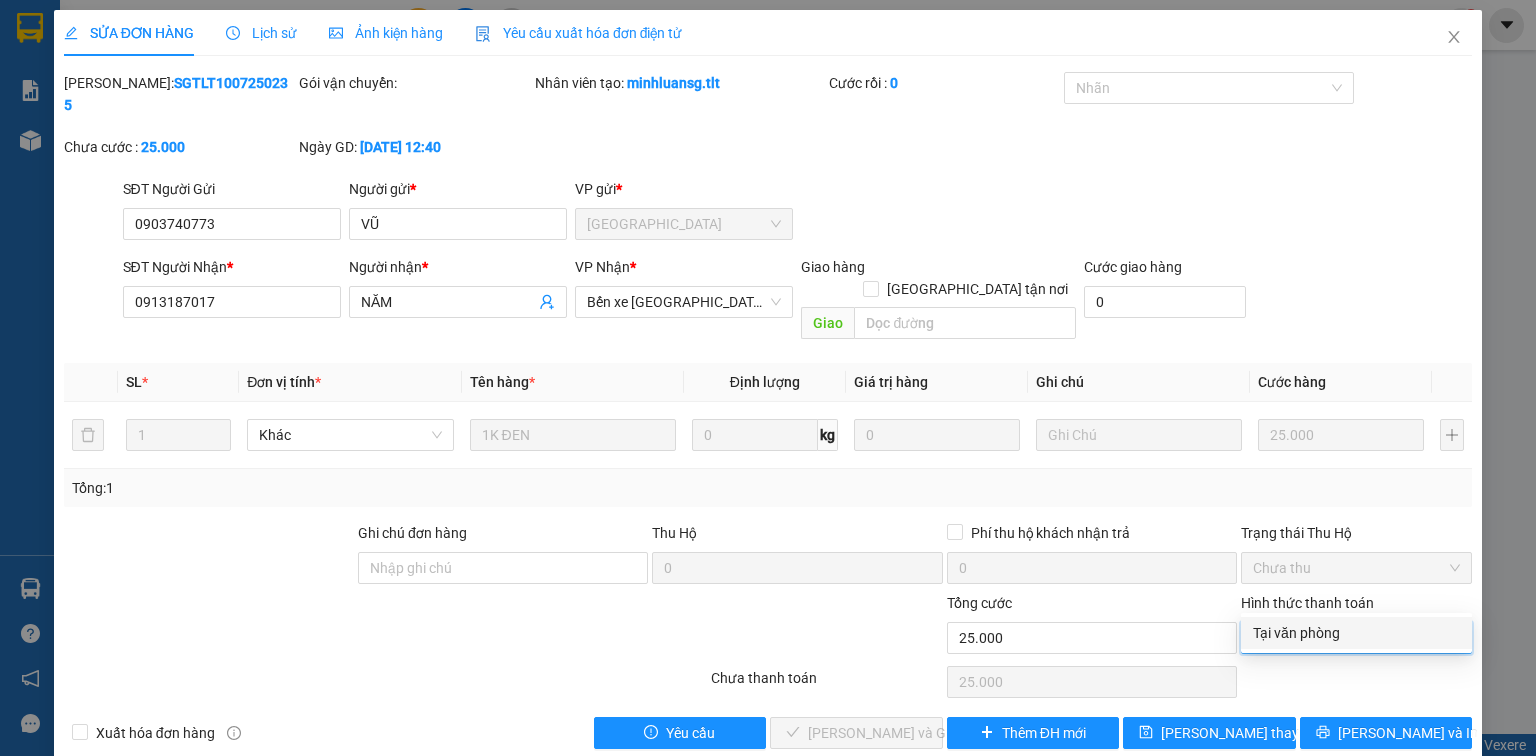 click on "Tại văn phòng" at bounding box center [1356, 633] 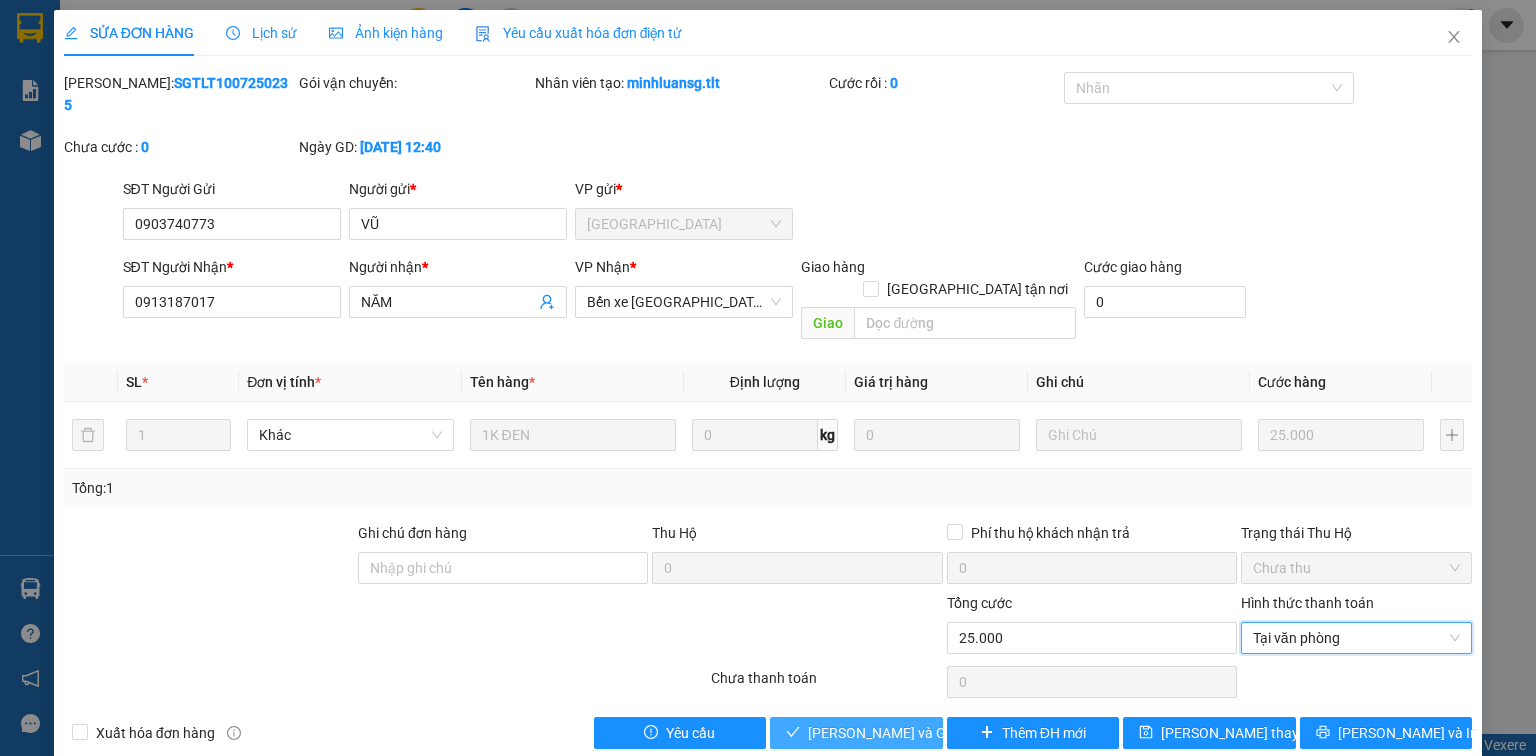 click on "[PERSON_NAME] và Giao hàng" at bounding box center (904, 733) 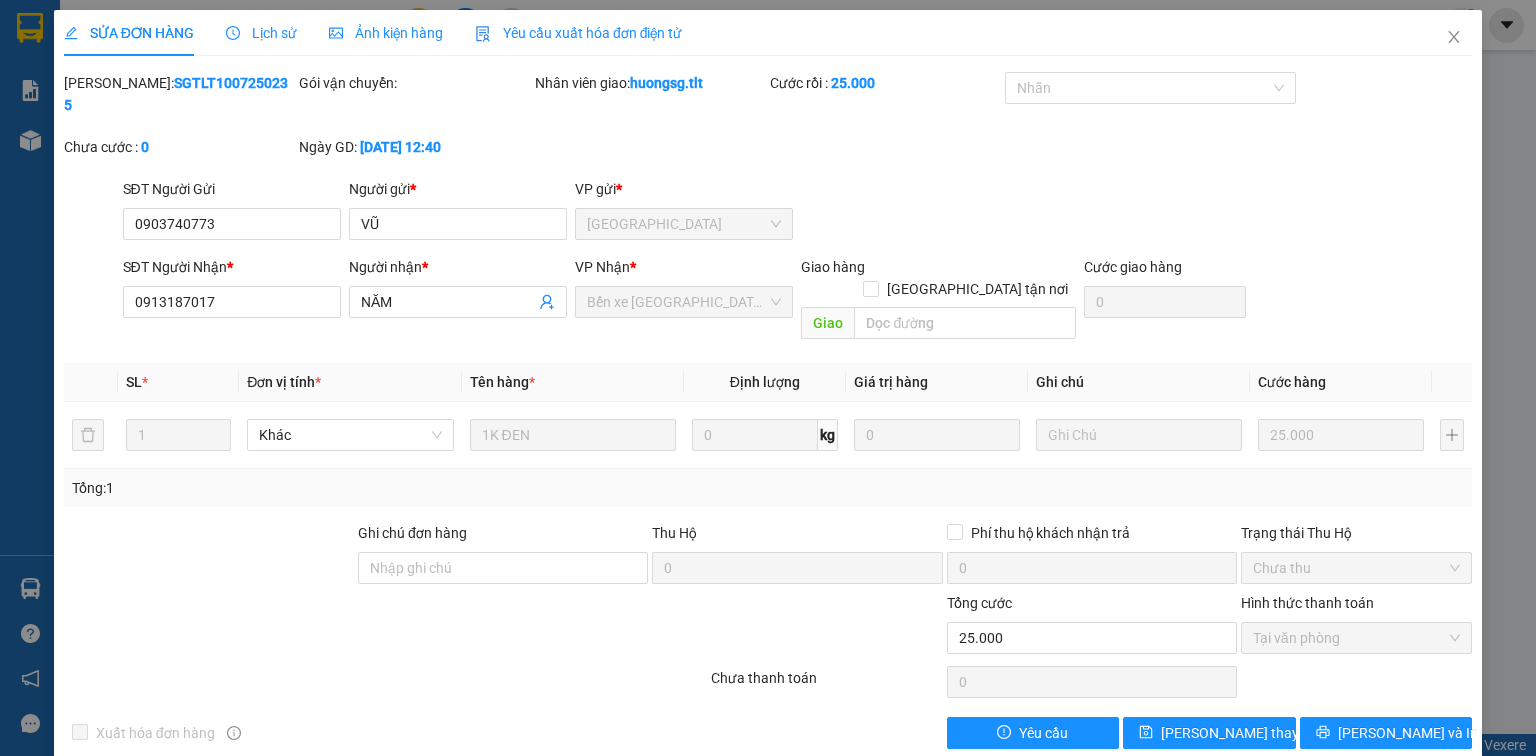 click on "SỬA ĐƠN HÀNG Lịch sử Ảnh kiện hàng Yêu cầu xuất hóa đơn điện tử Total Paid Fee 25.000 Total UnPaid Fee 0 Cash Collection Total Fee Mã ĐH:  SGTLT1007250235 Gói vận chuyển:   Nhân viên giao: huongsg.tlt Cước rồi :   25.000   Nhãn Chưa cước :   0 Ngày GD:   10-0[DATE]0 SĐT Người Gửi 0903740773 Người gửi  * VŨ VP gửi  * [GEOGRAPHIC_DATA] SĐT Người Nhận  * 0913187017 Người nhận  * NĂM VP Nhận  * Bến xe [GEOGRAPHIC_DATA] hàng Giao tận nơi Giao Cước giao hàng 0 SL  * Đơn vị tính  * Tên hàng  * Định lượng Giá trị hàng Ghi chú Cước hàng                   1 Khác 1K ĐEN 0 kg 0 25.000 Tổng:  1 Ghi chú đơn hàng Thu Hộ 0 Phí thu hộ khách nhận trả 0 Trạng thái Thu Hộ   Chưa thu Tổng cước 25.000 Hình thức thanh toán Tại văn phòng Số tiền thu trước 25.000 Chọn HT Thanh Toán Chưa thanh toán 0 Chọn HT Thanh Toán Xuất hóa đơn hàng Yêu cầu Lưu và In" at bounding box center (768, 378) 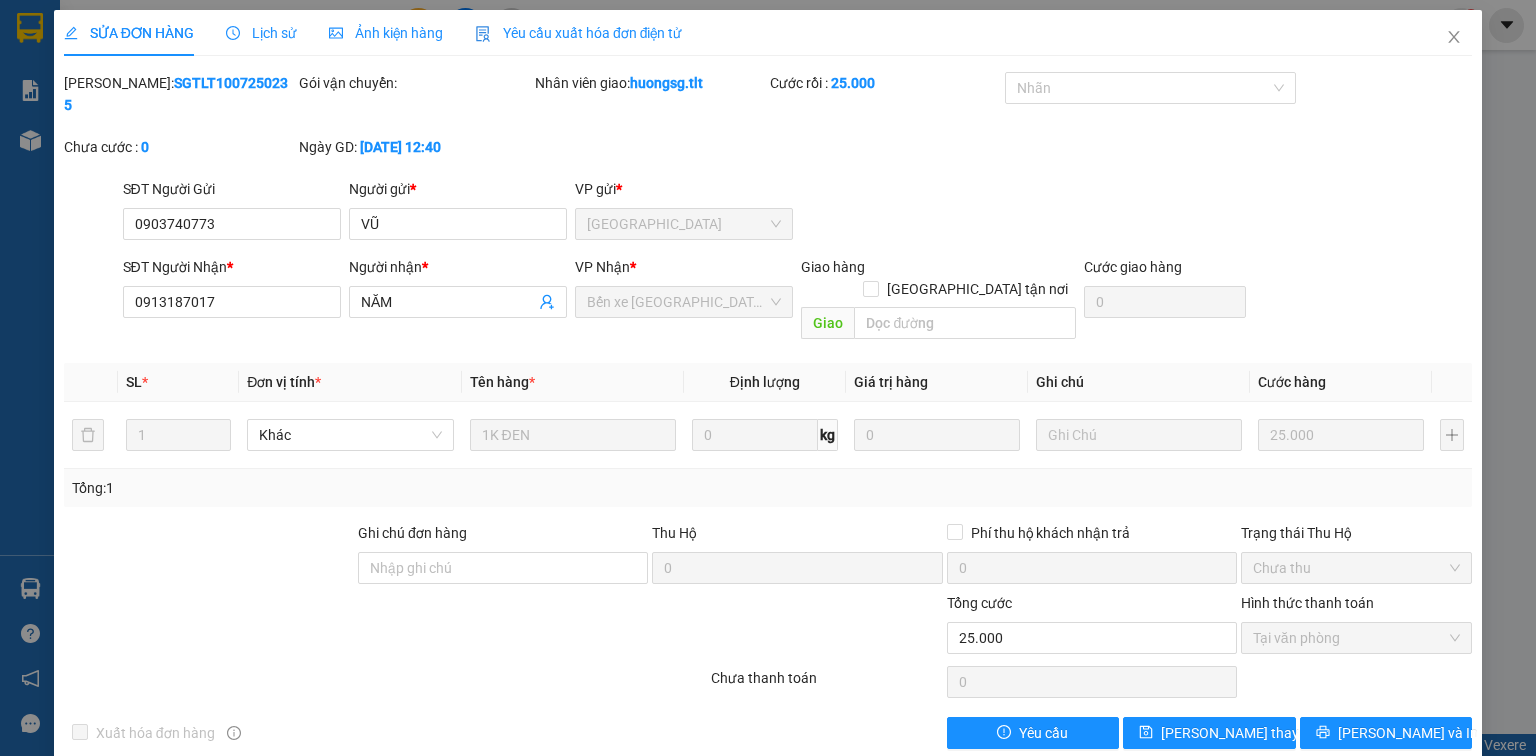 click on "SỬA ĐƠN HÀNG Lịch sử Ảnh kiện hàng Yêu cầu xuất hóa đơn điện tử Total Paid Fee 25.000 Total UnPaid Fee 0 Cash Collection Total Fee Mã ĐH:  SGTLT1007250235 Gói vận chuyển:   Nhân viên giao: huongsg.tlt Cước rồi :   25.000   Nhãn Chưa cước :   0 Ngày GD:   10-0[DATE]0 SĐT Người Gửi 0903740773 Người gửi  * VŨ VP gửi  * [GEOGRAPHIC_DATA] SĐT Người Nhận  * 0913187017 Người nhận  * NĂM VP Nhận  * Bến xe [GEOGRAPHIC_DATA] hàng Giao tận nơi Giao Cước giao hàng 0 SL  * Đơn vị tính  * Tên hàng  * Định lượng Giá trị hàng Ghi chú Cước hàng                   1 Khác 1K ĐEN 0 kg 0 25.000 Tổng:  1 Ghi chú đơn hàng Thu Hộ 0 Phí thu hộ khách nhận trả 0 Trạng thái Thu Hộ   Chưa thu Tổng cước 25.000 Hình thức thanh toán Tại văn phòng Số tiền thu trước 25.000 Chọn HT Thanh Toán Chưa thanh toán 0 Chọn HT Thanh Toán Xuất hóa đơn hàng Yêu cầu Lưu và In" at bounding box center [768, 378] 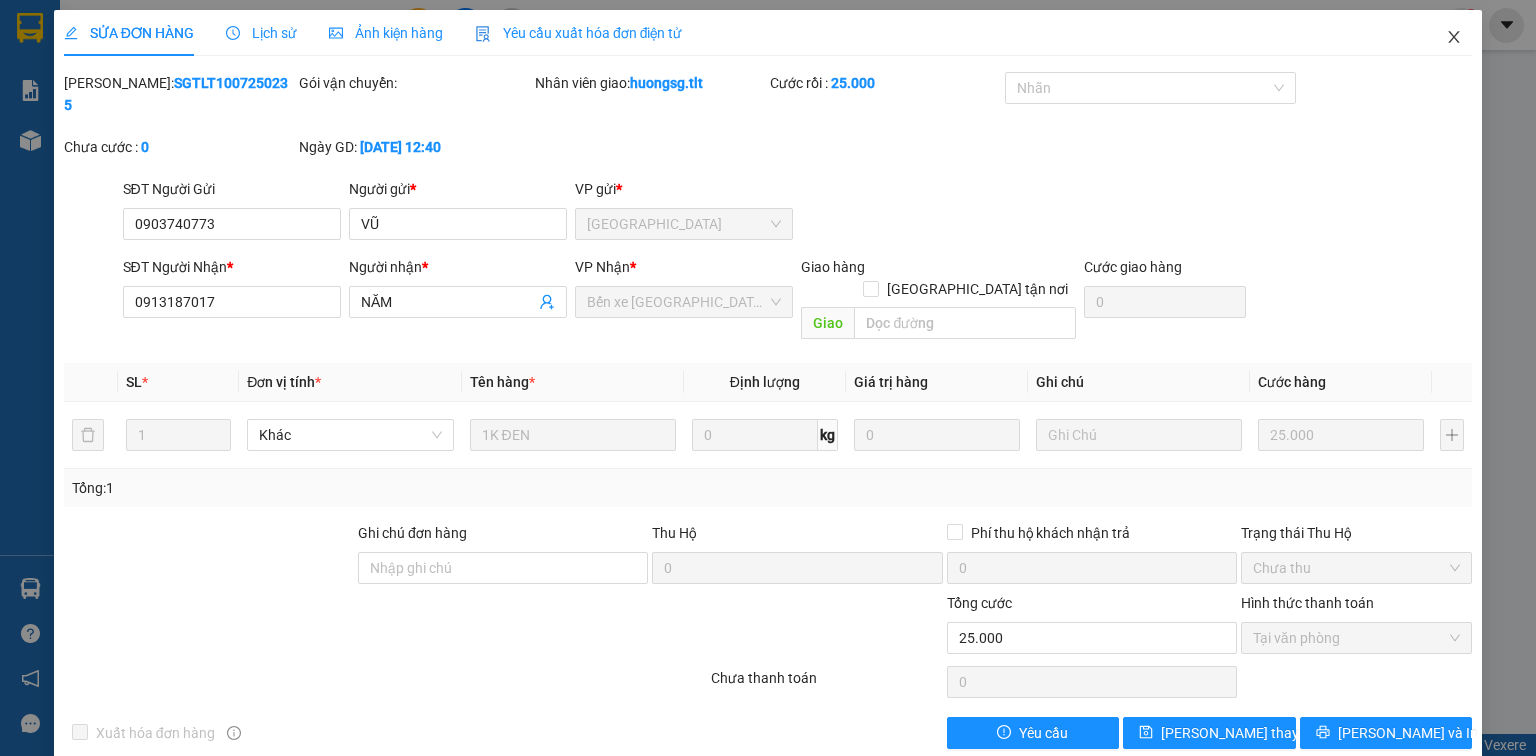 click 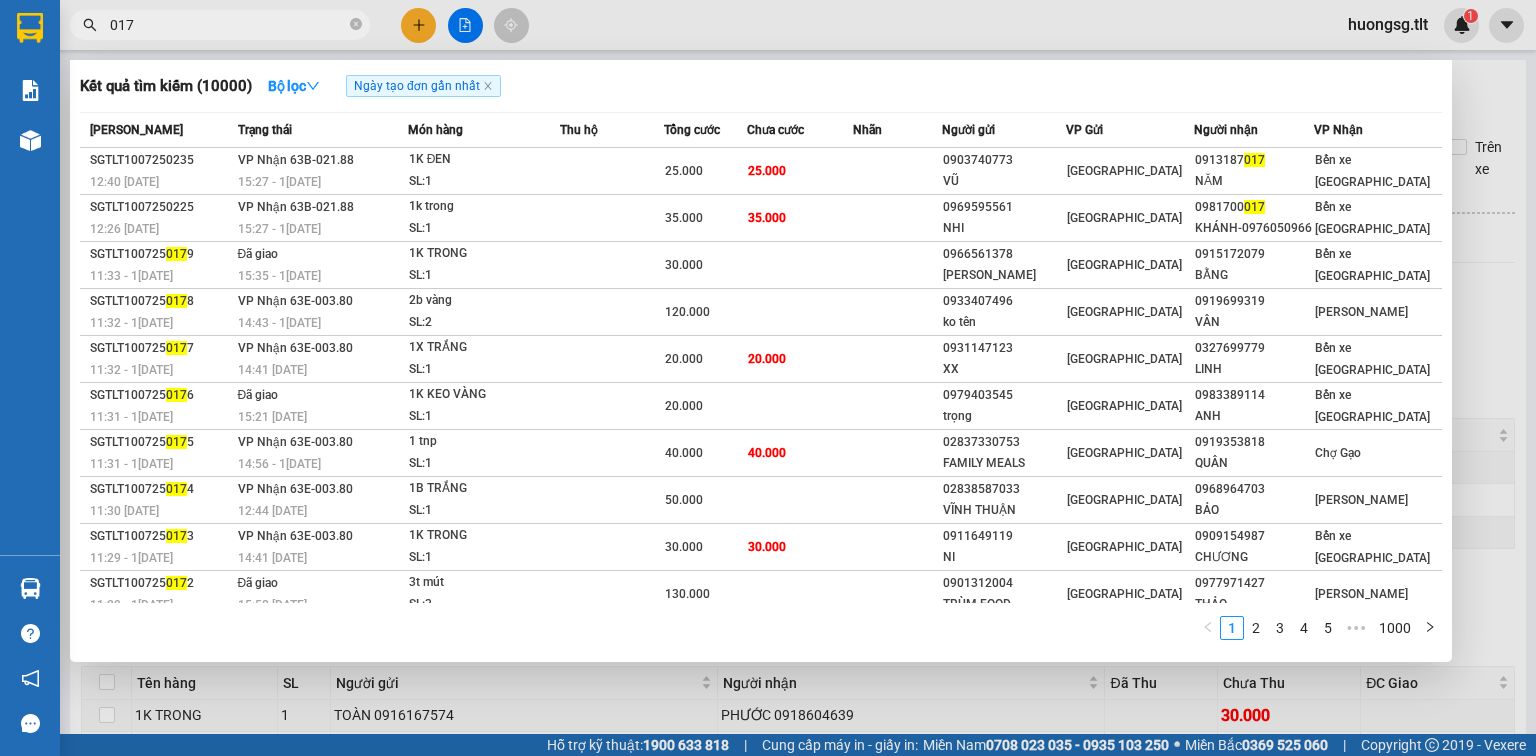 click on "017" at bounding box center [228, 25] 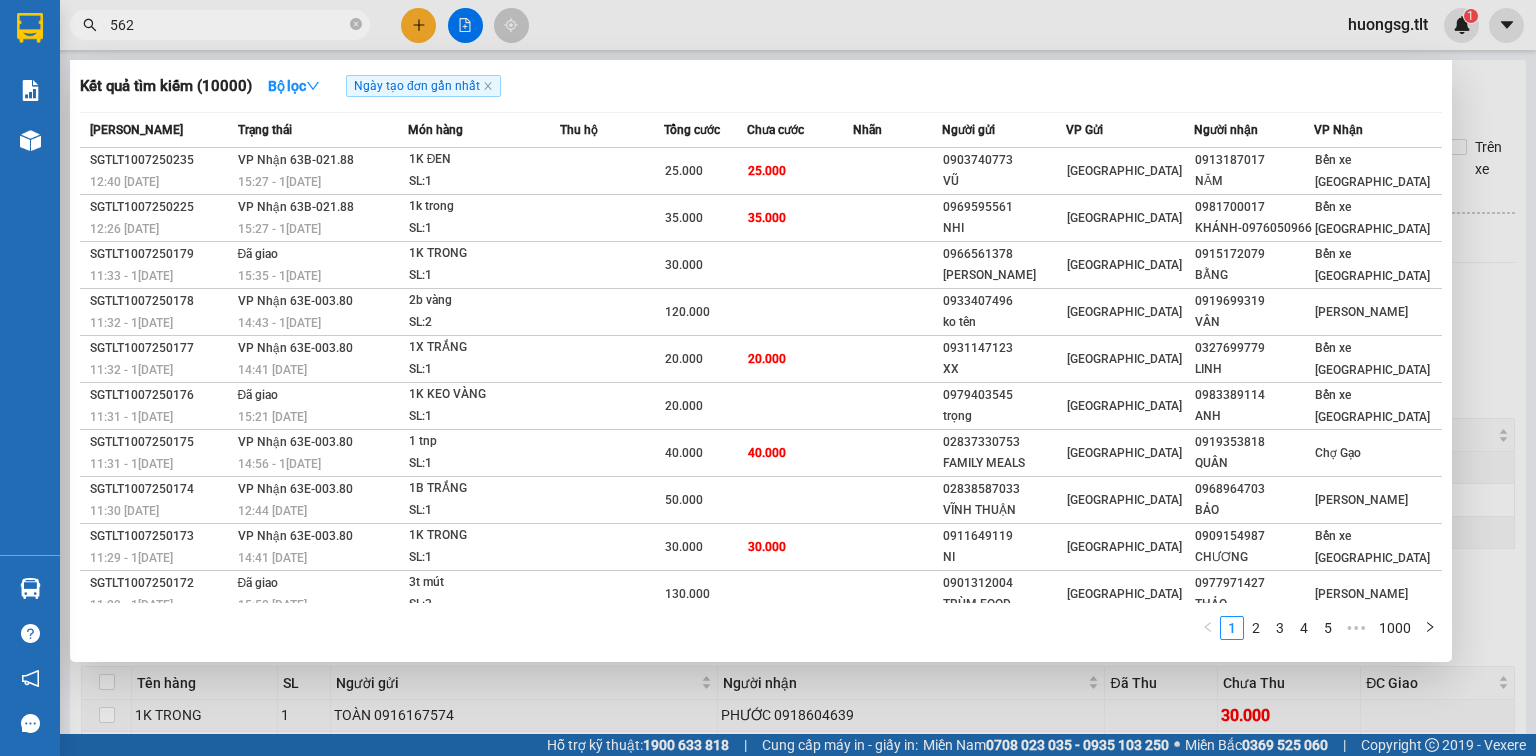 type on "562" 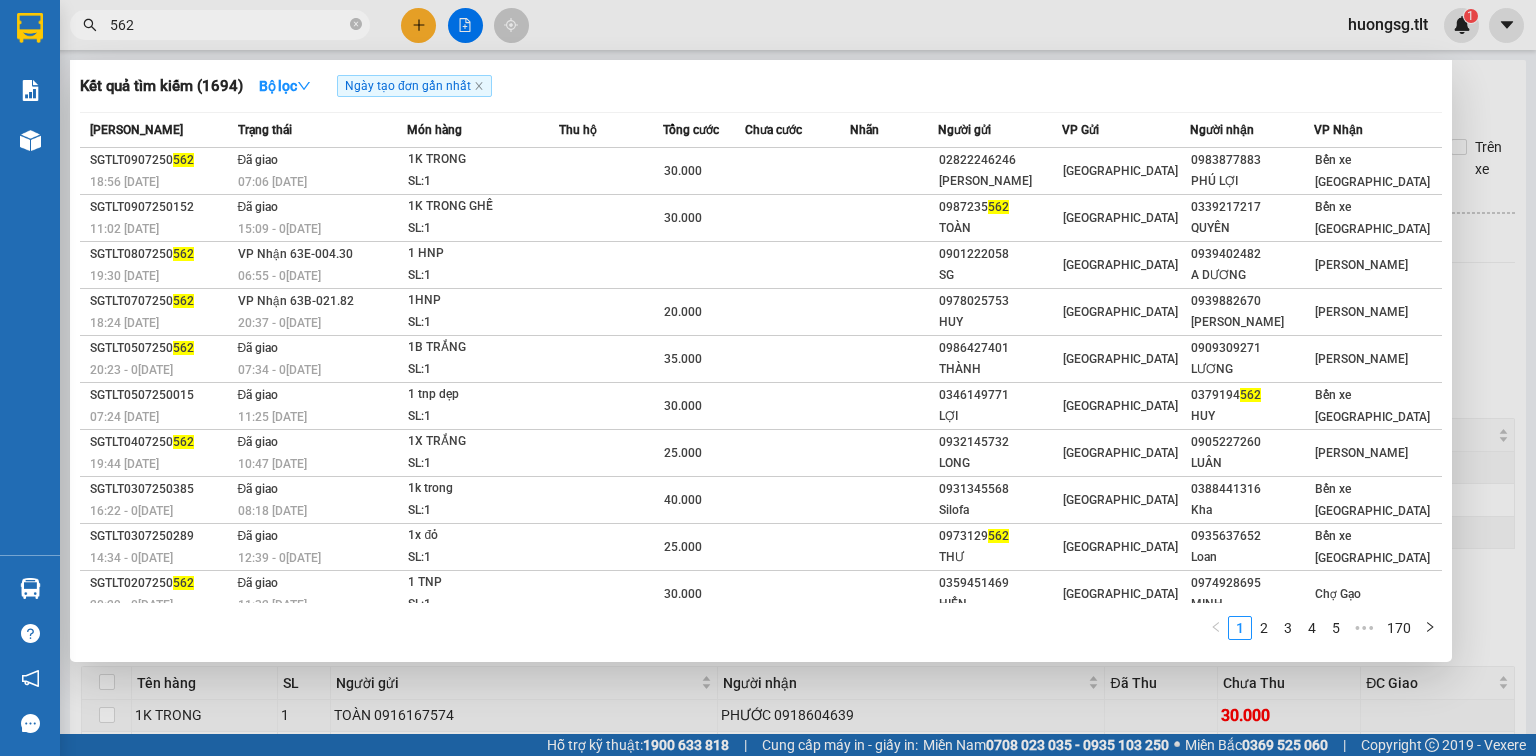 click on "562" at bounding box center (228, 25) 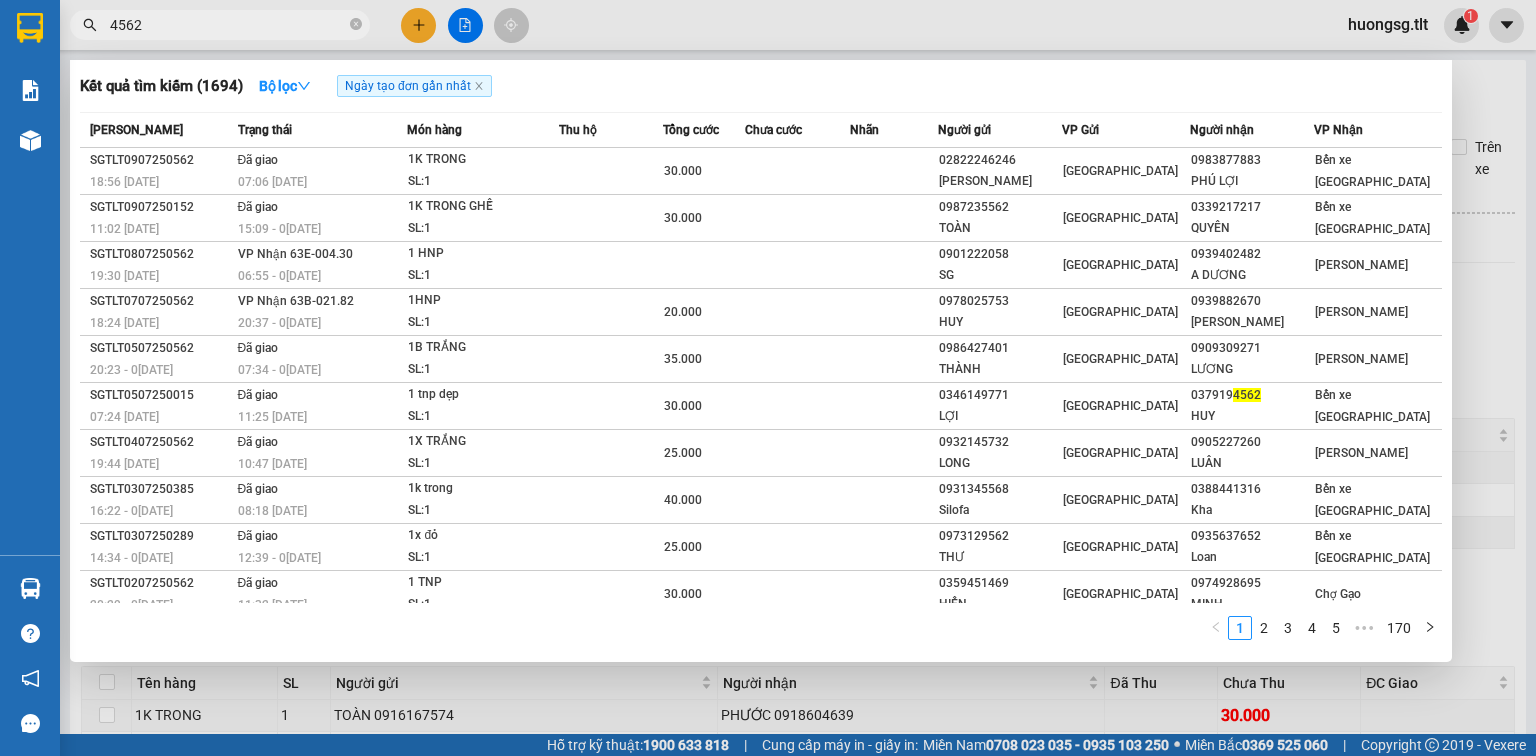 type on "4562" 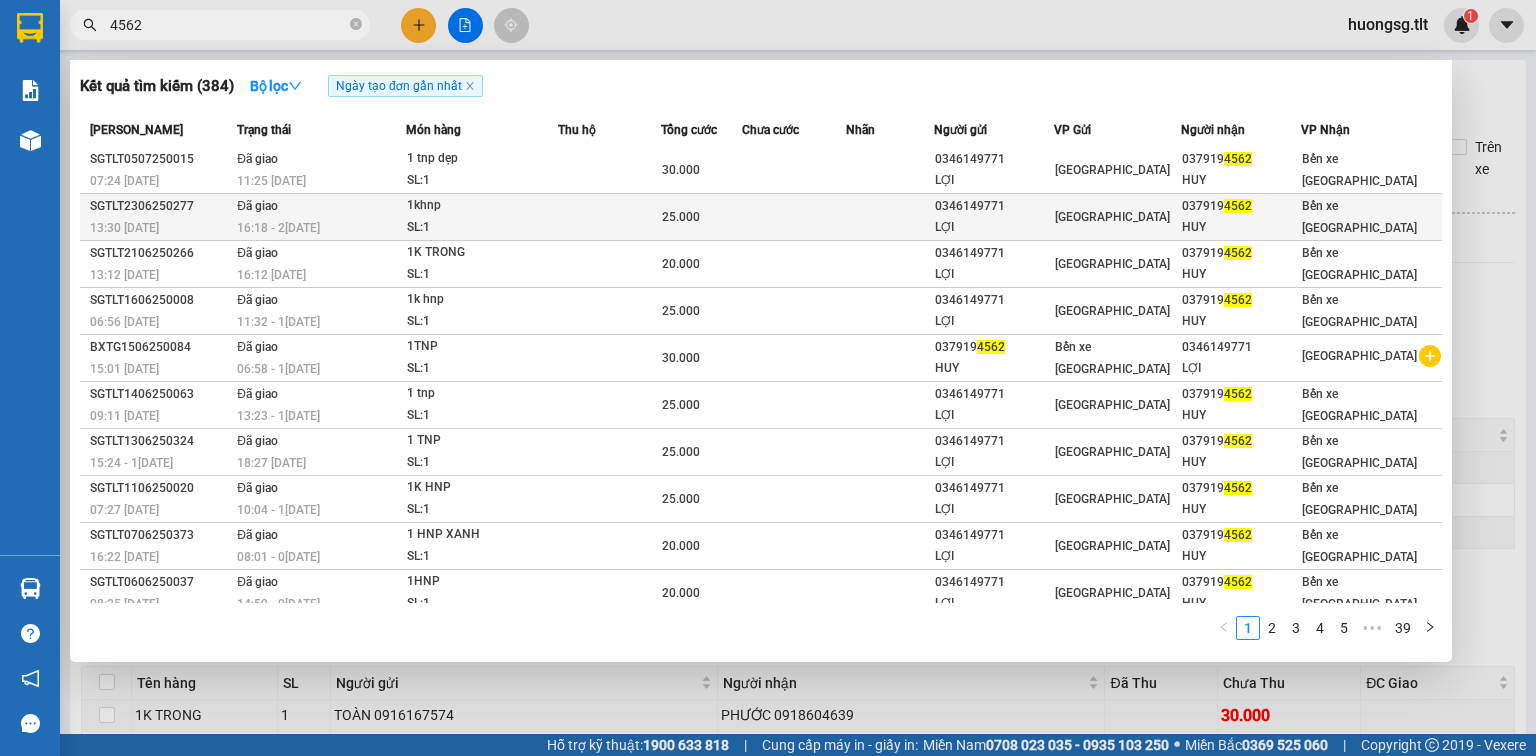 scroll, scrollTop: 0, scrollLeft: 0, axis: both 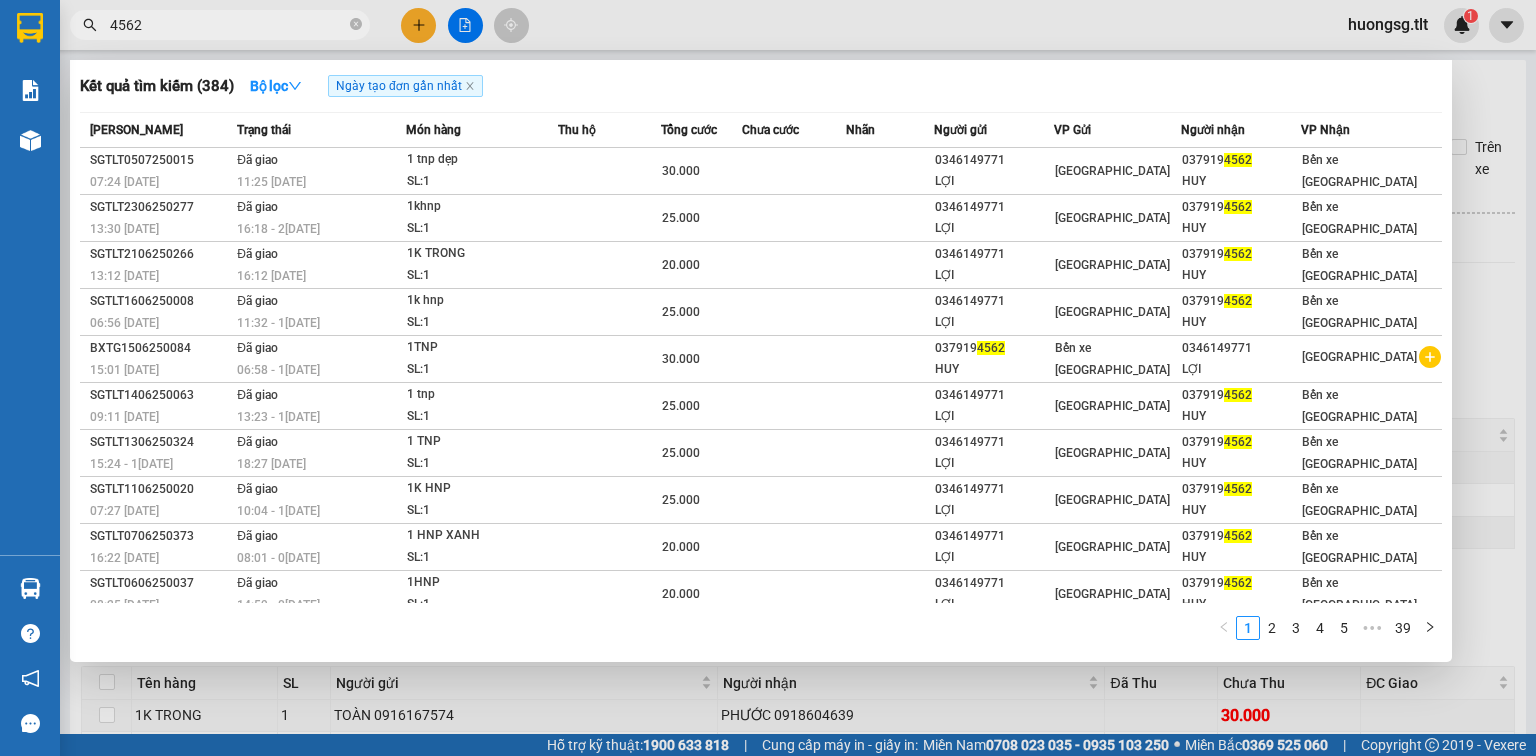 click on "4562" at bounding box center (228, 25) 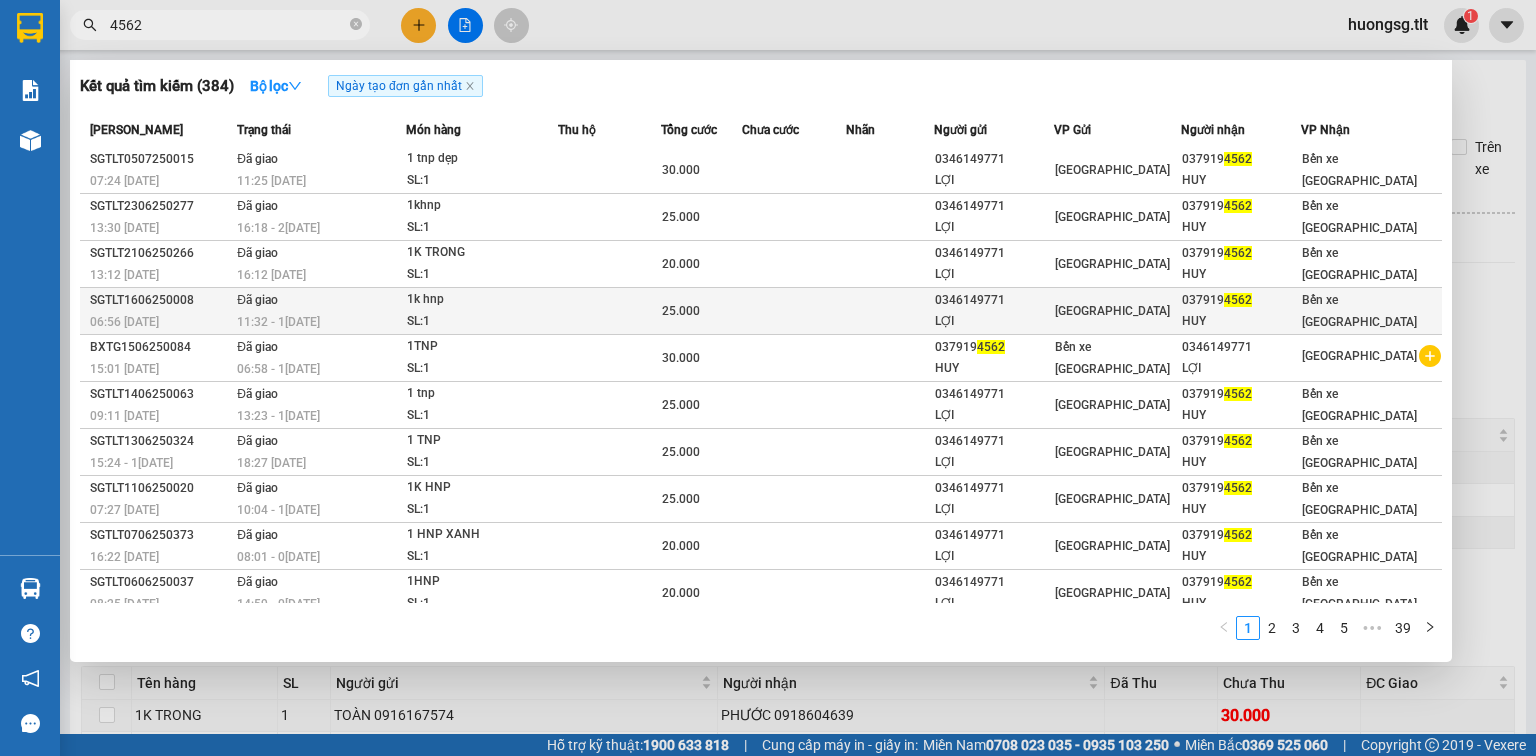 scroll, scrollTop: 0, scrollLeft: 0, axis: both 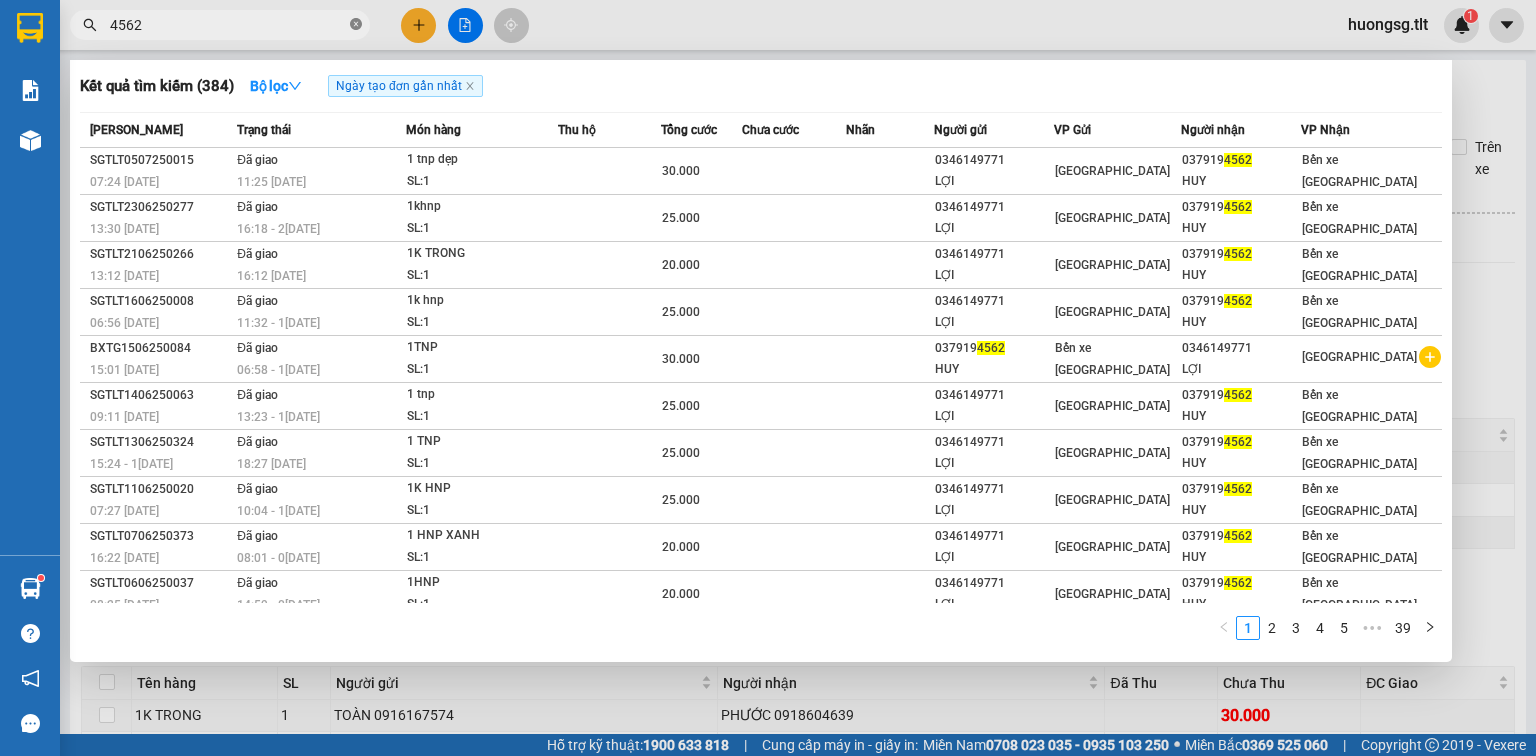 click 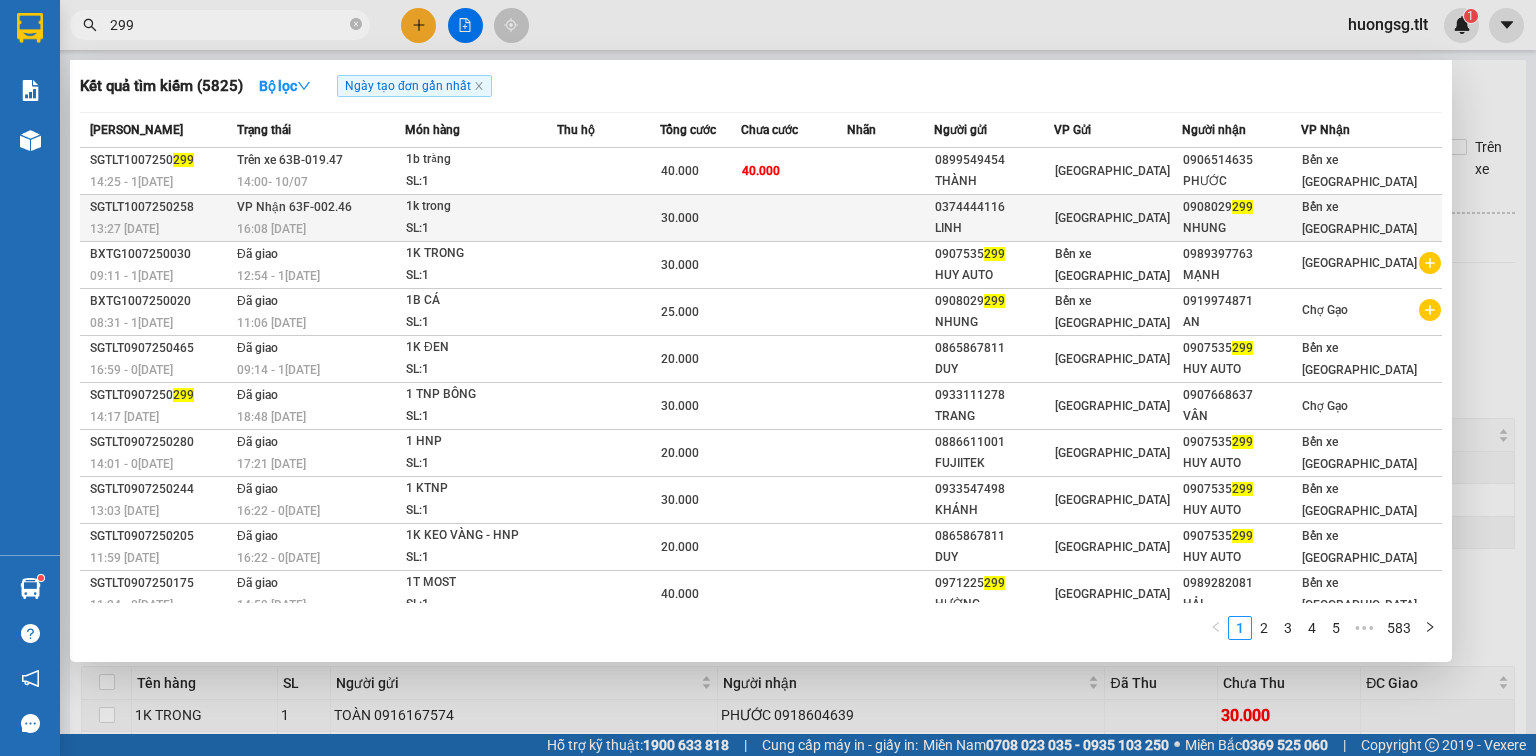 type on "299" 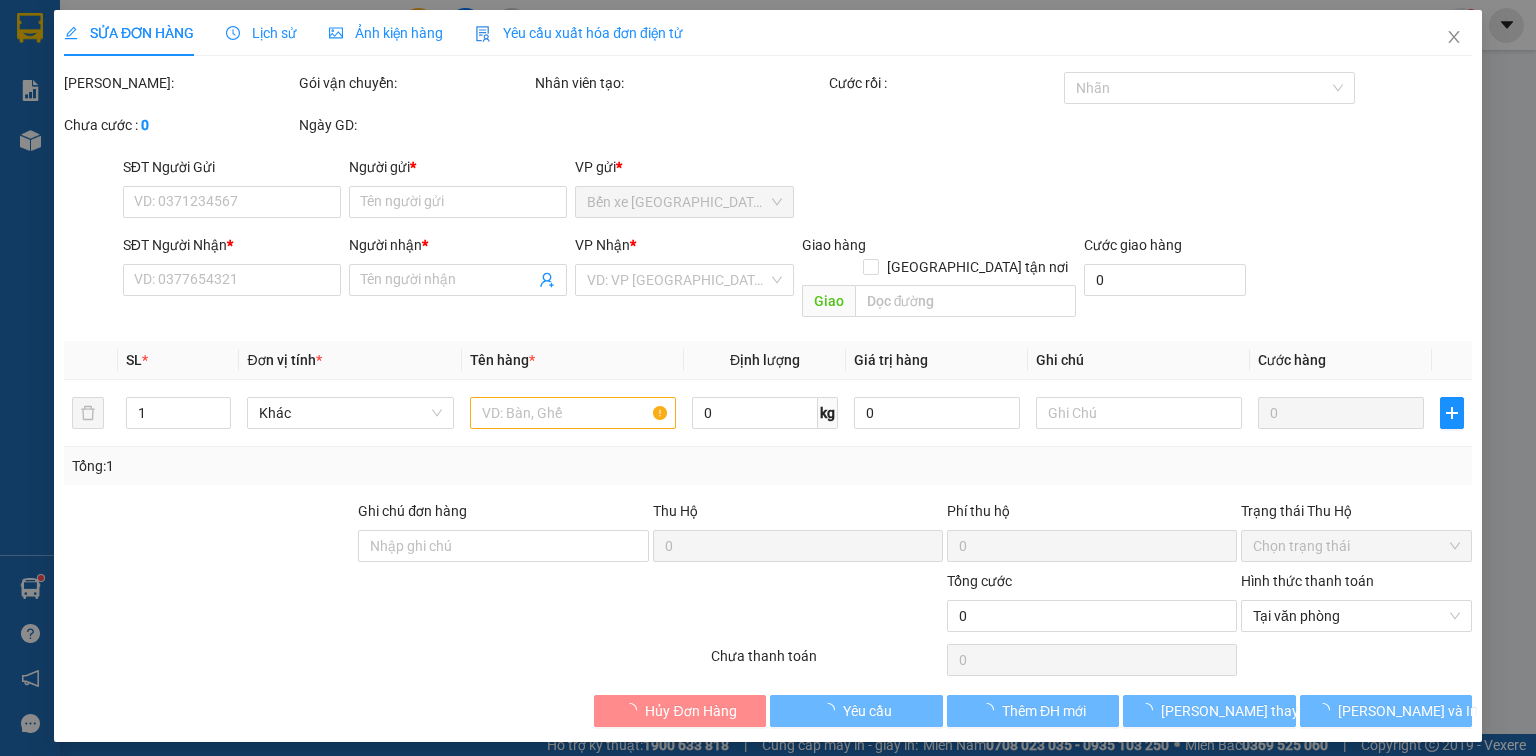 type on "0374444116" 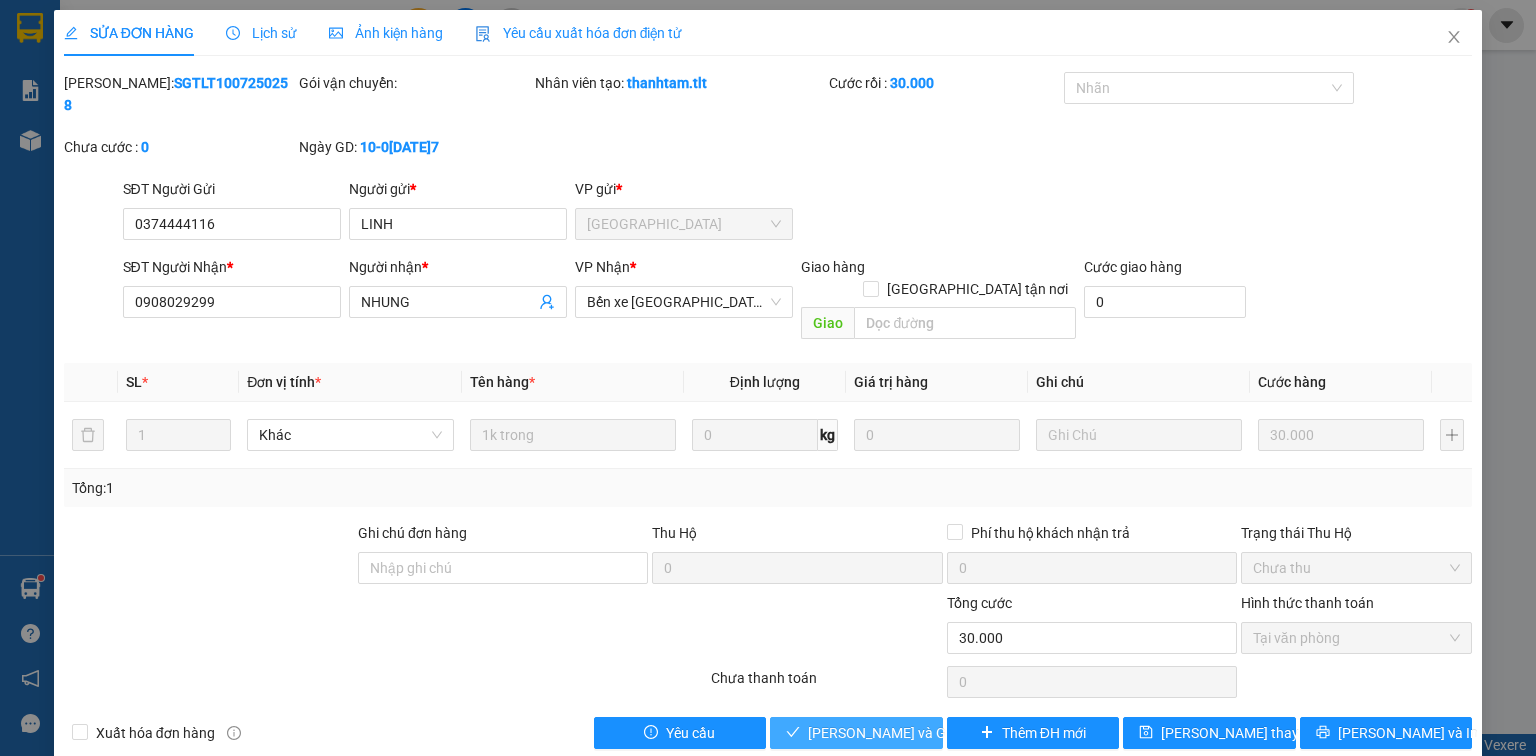 drag, startPoint x: 866, startPoint y: 686, endPoint x: 898, endPoint y: 661, distance: 40.60788 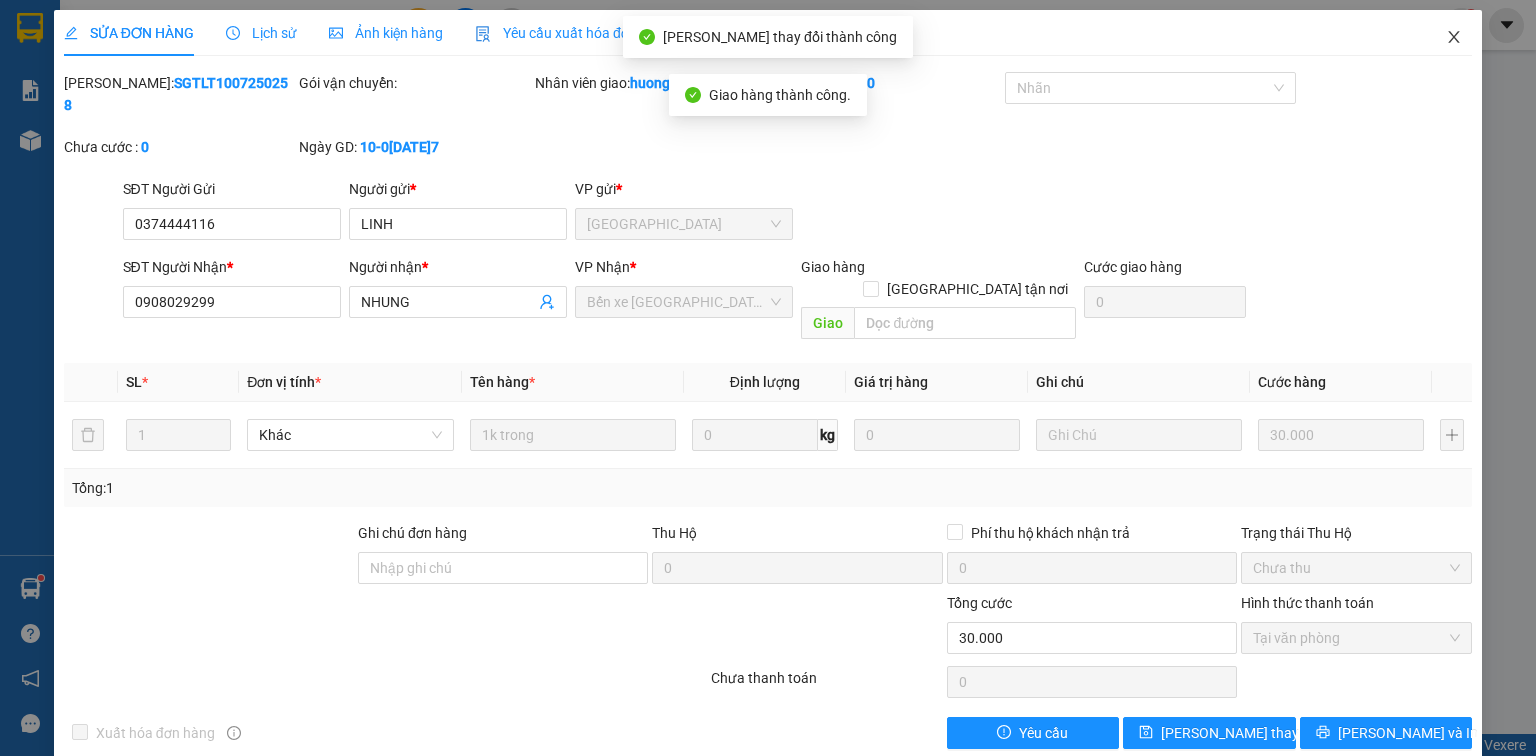 click at bounding box center (1454, 38) 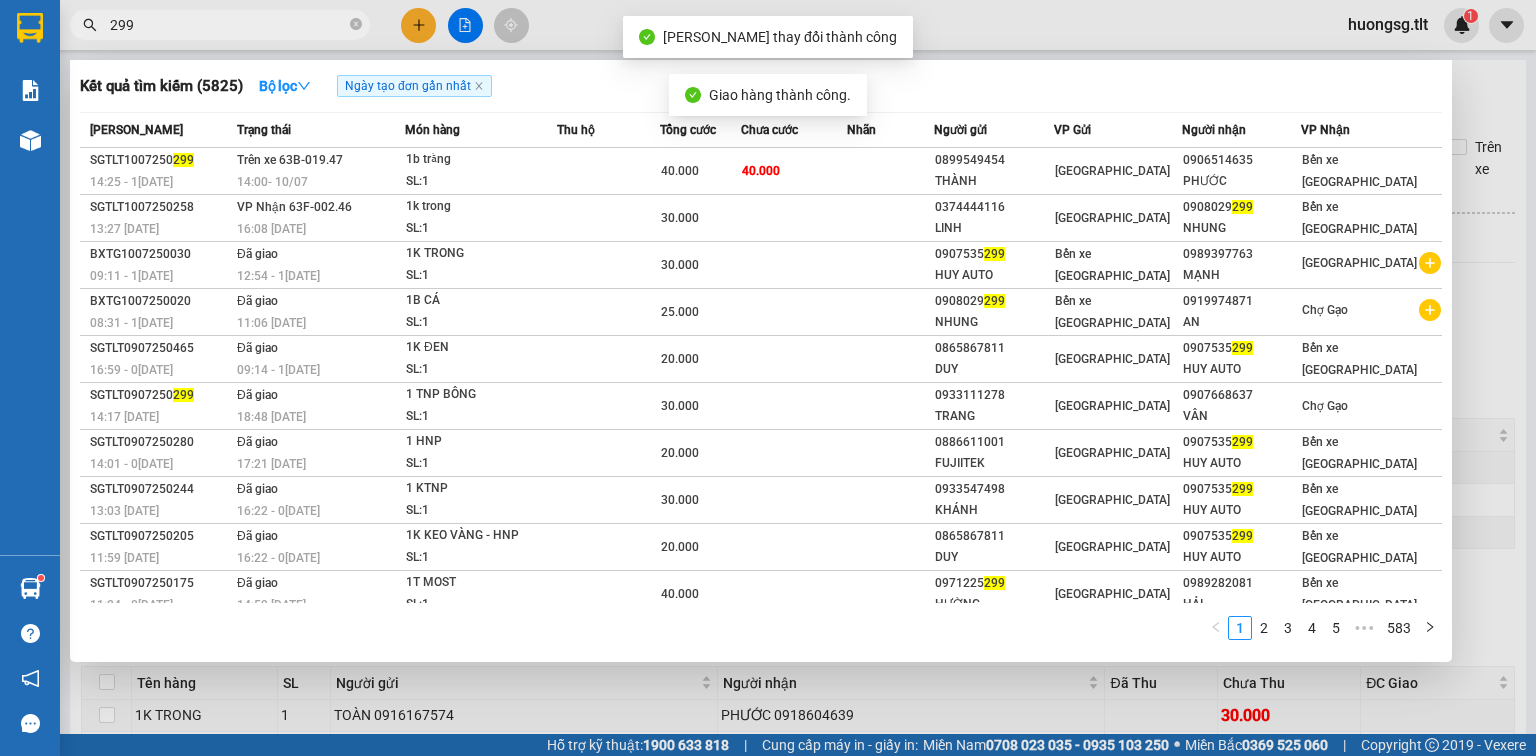 click on "299" at bounding box center (228, 25) 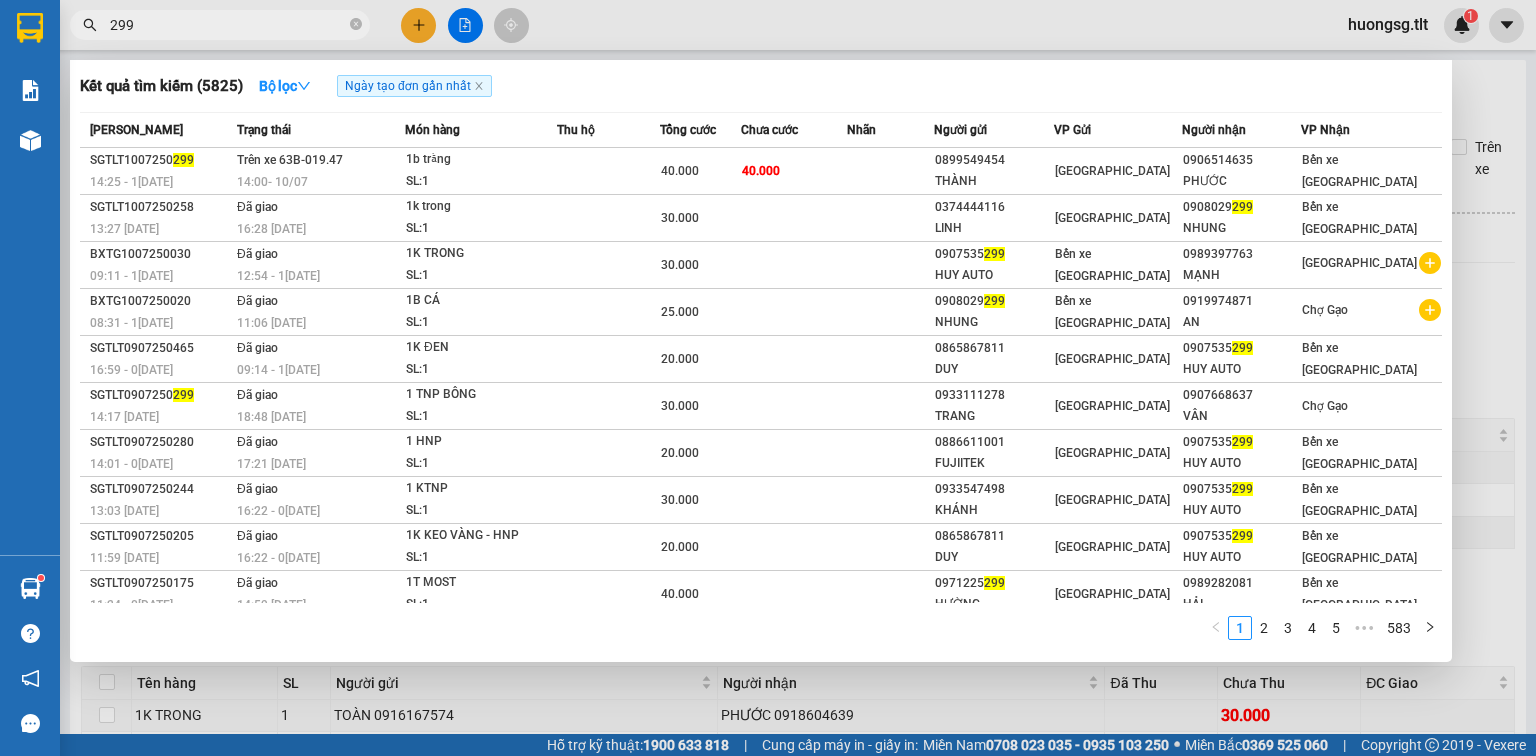 click at bounding box center (768, 378) 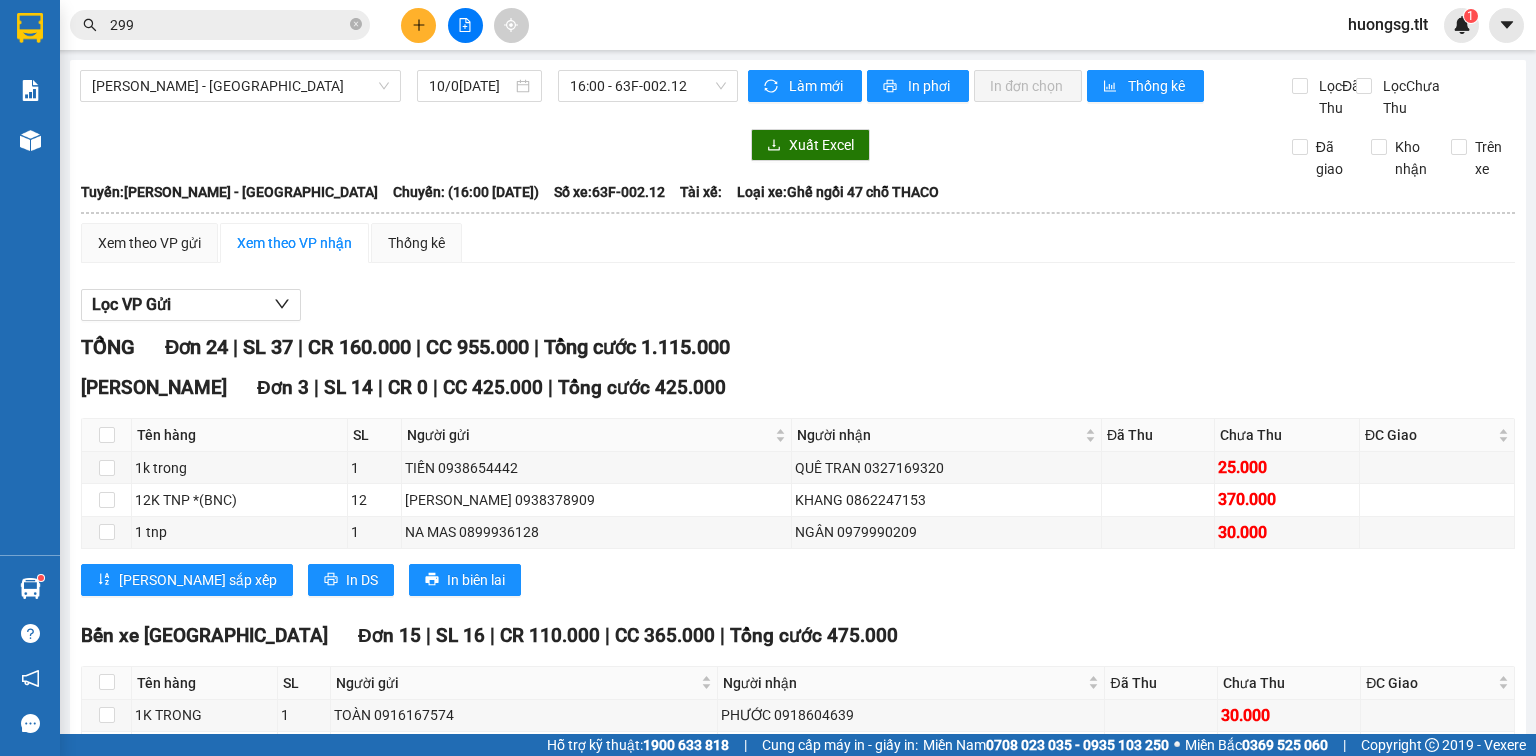 click at bounding box center (418, 25) 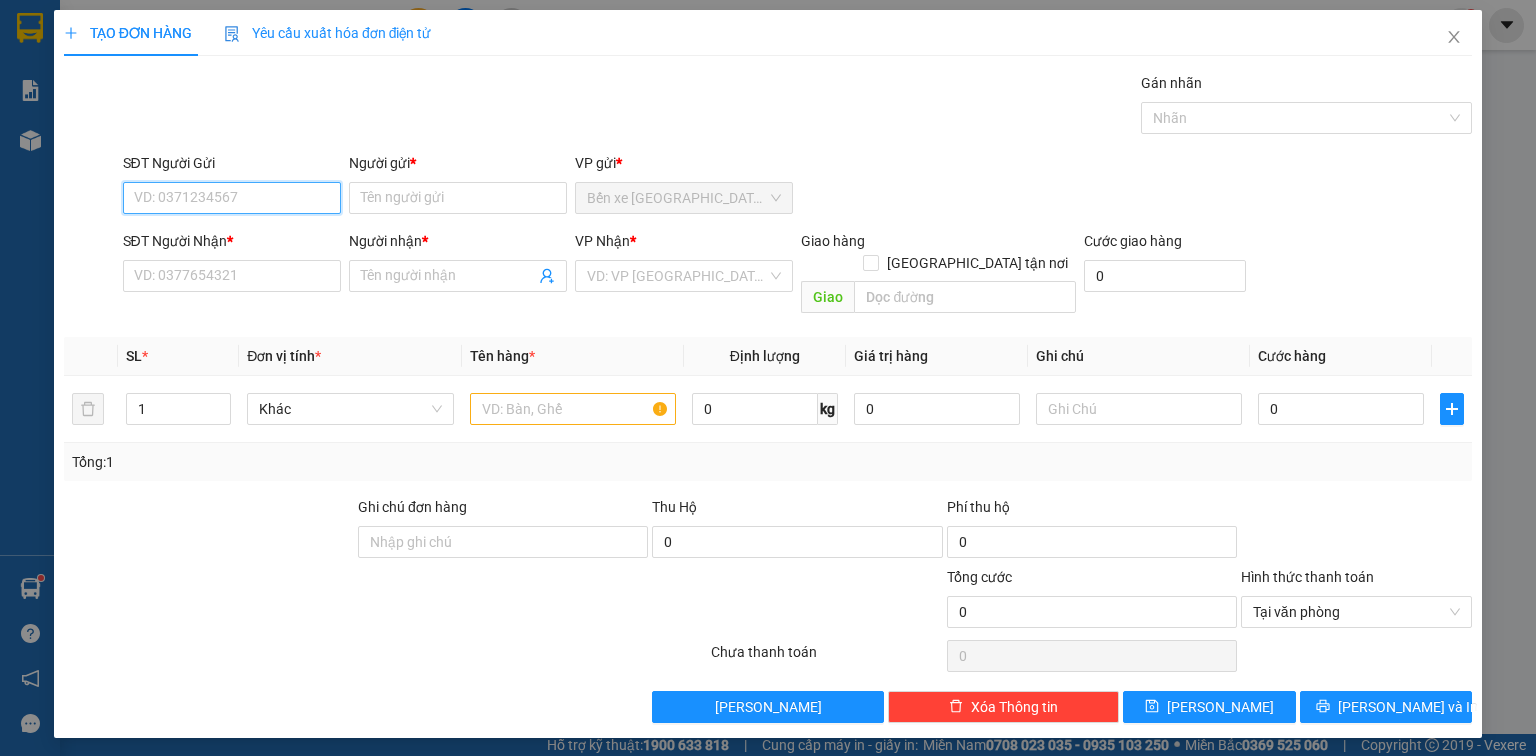click on "SĐT Người Gửi" at bounding box center (232, 198) 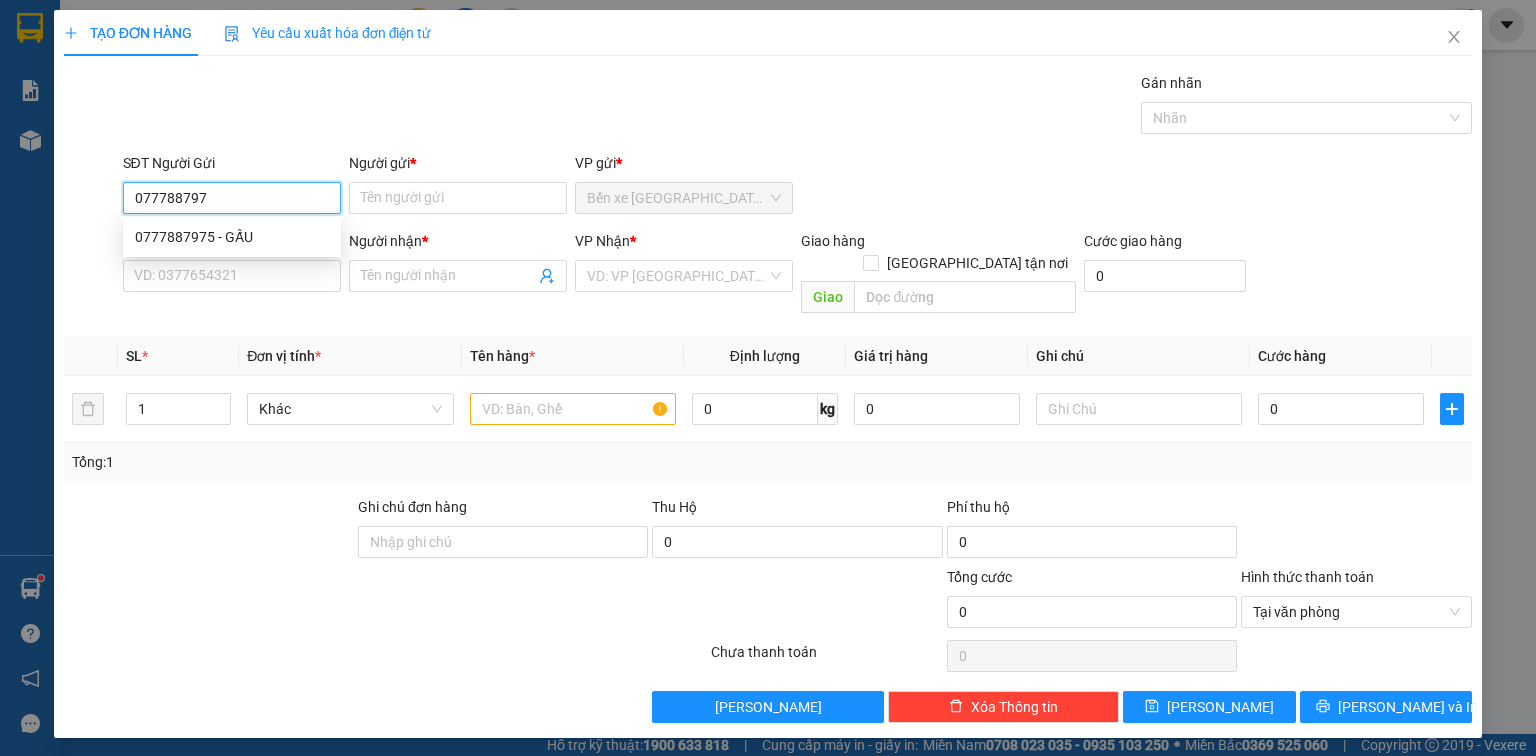 type on "0777887975" 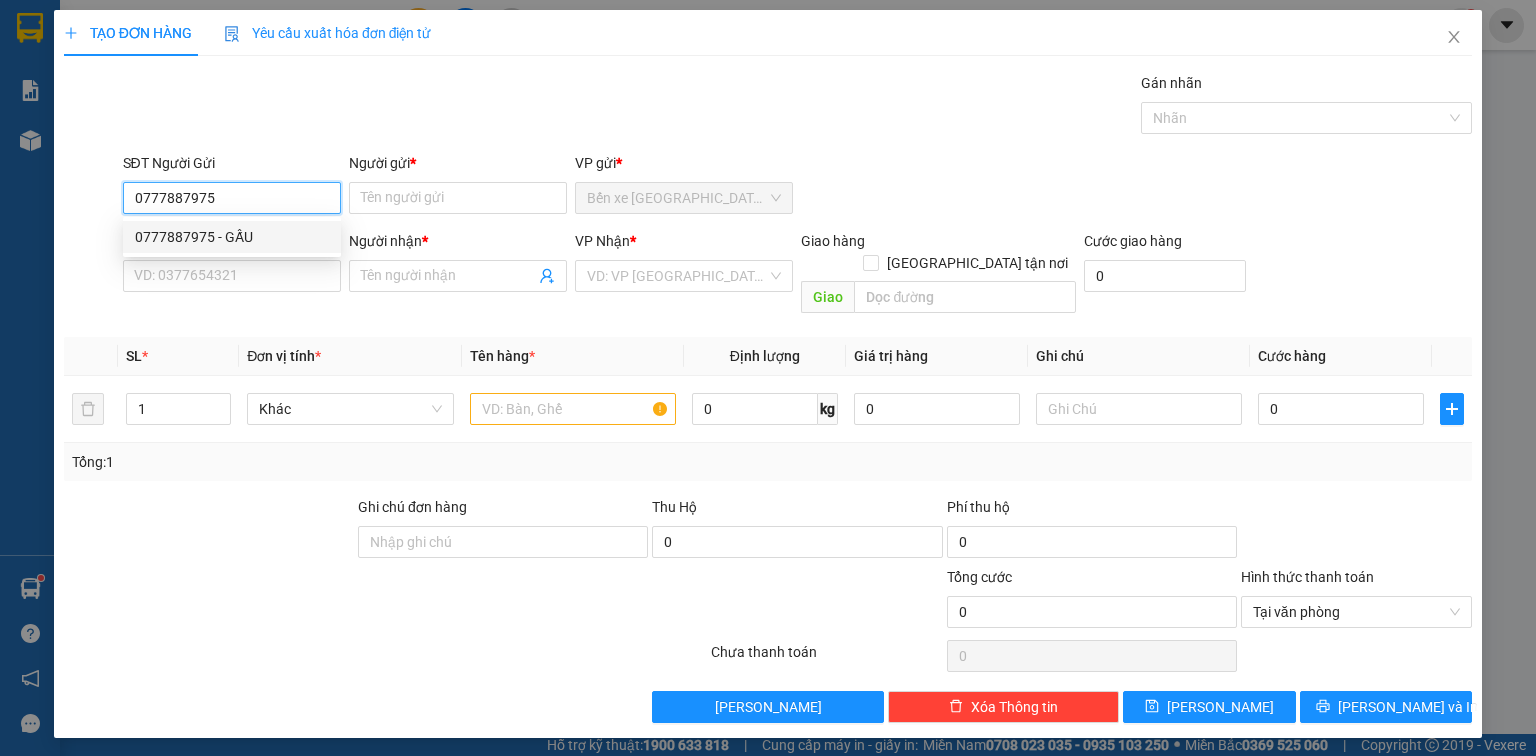 click on "0777887975 - GẤU" at bounding box center (232, 237) 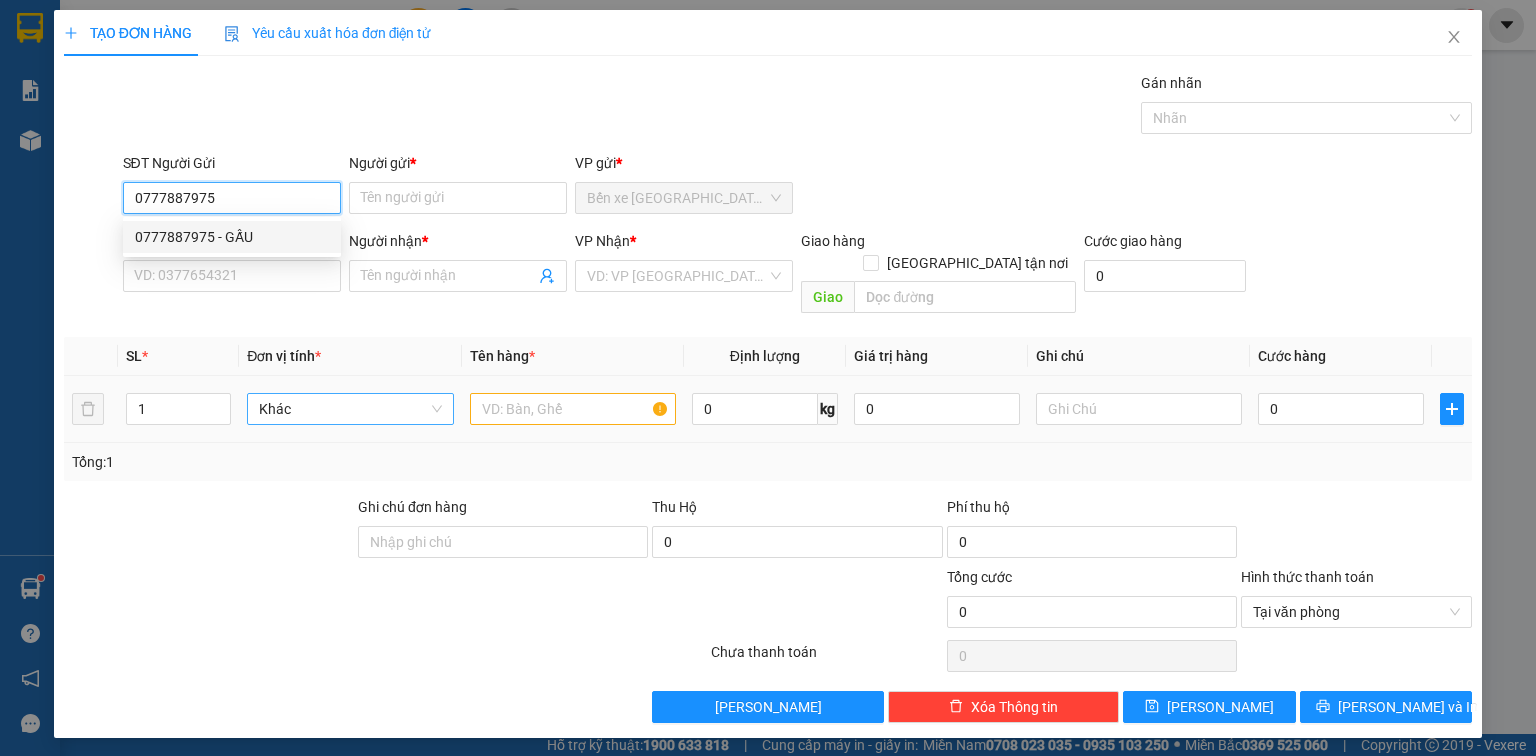 type on "GẤU" 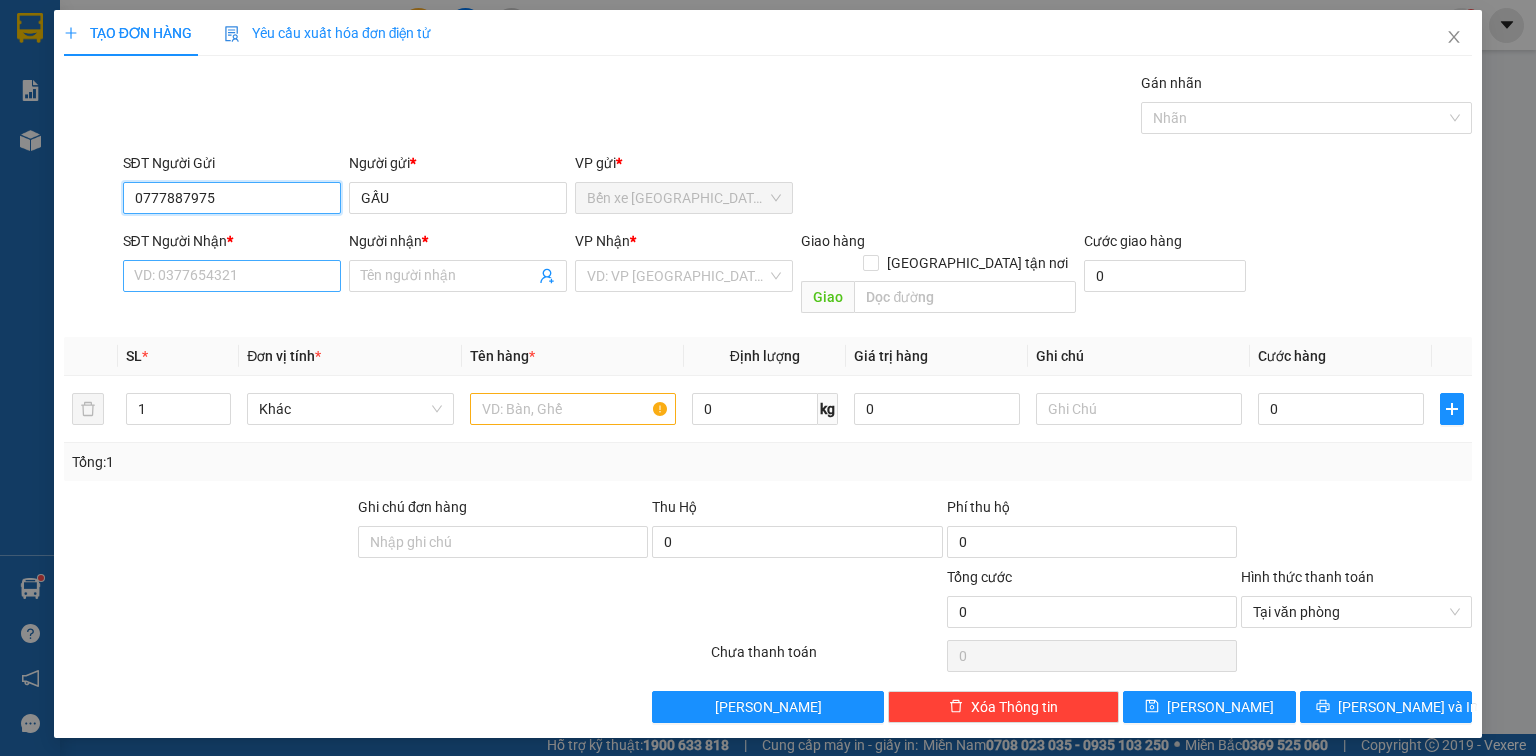 type on "0777887975" 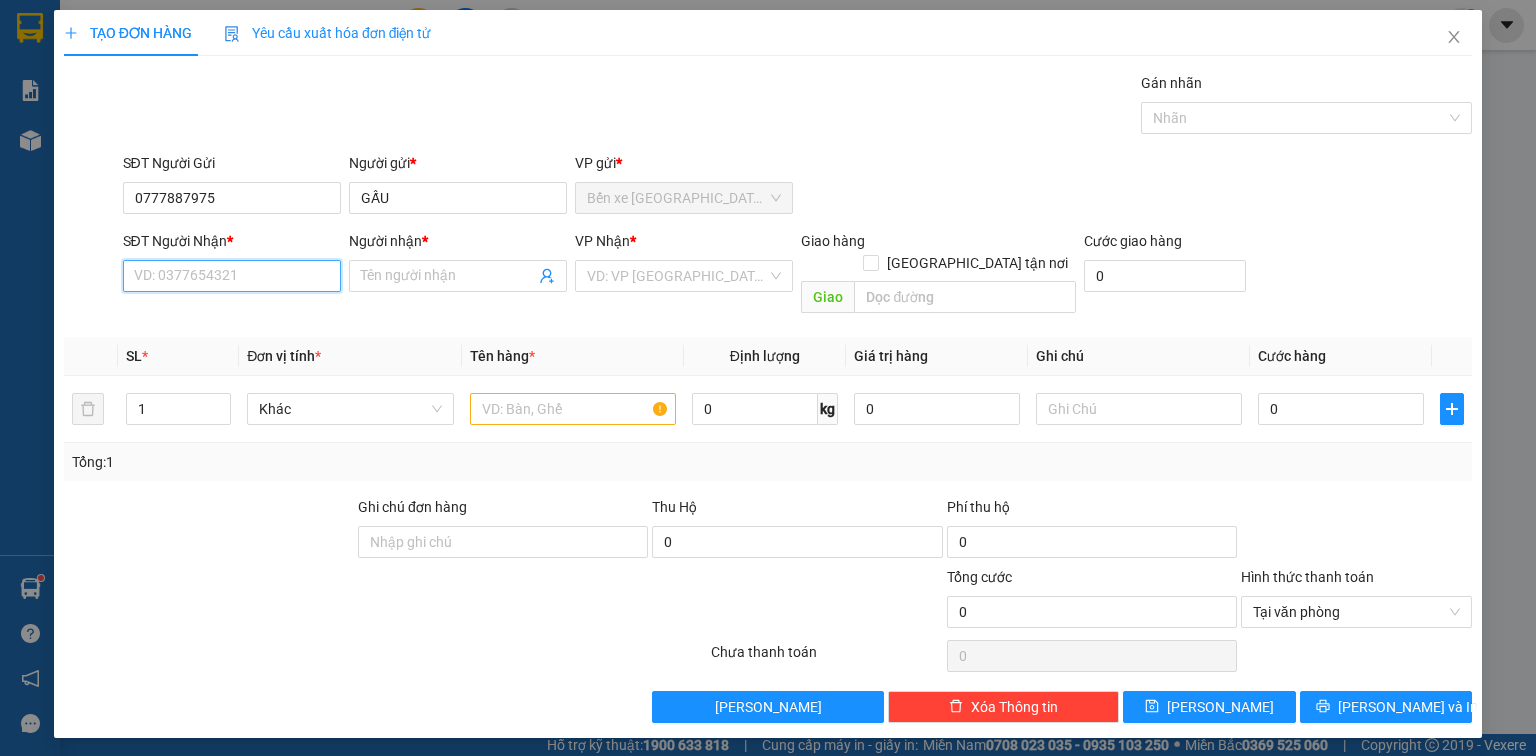 click on "SĐT Người Nhận  *" at bounding box center (232, 276) 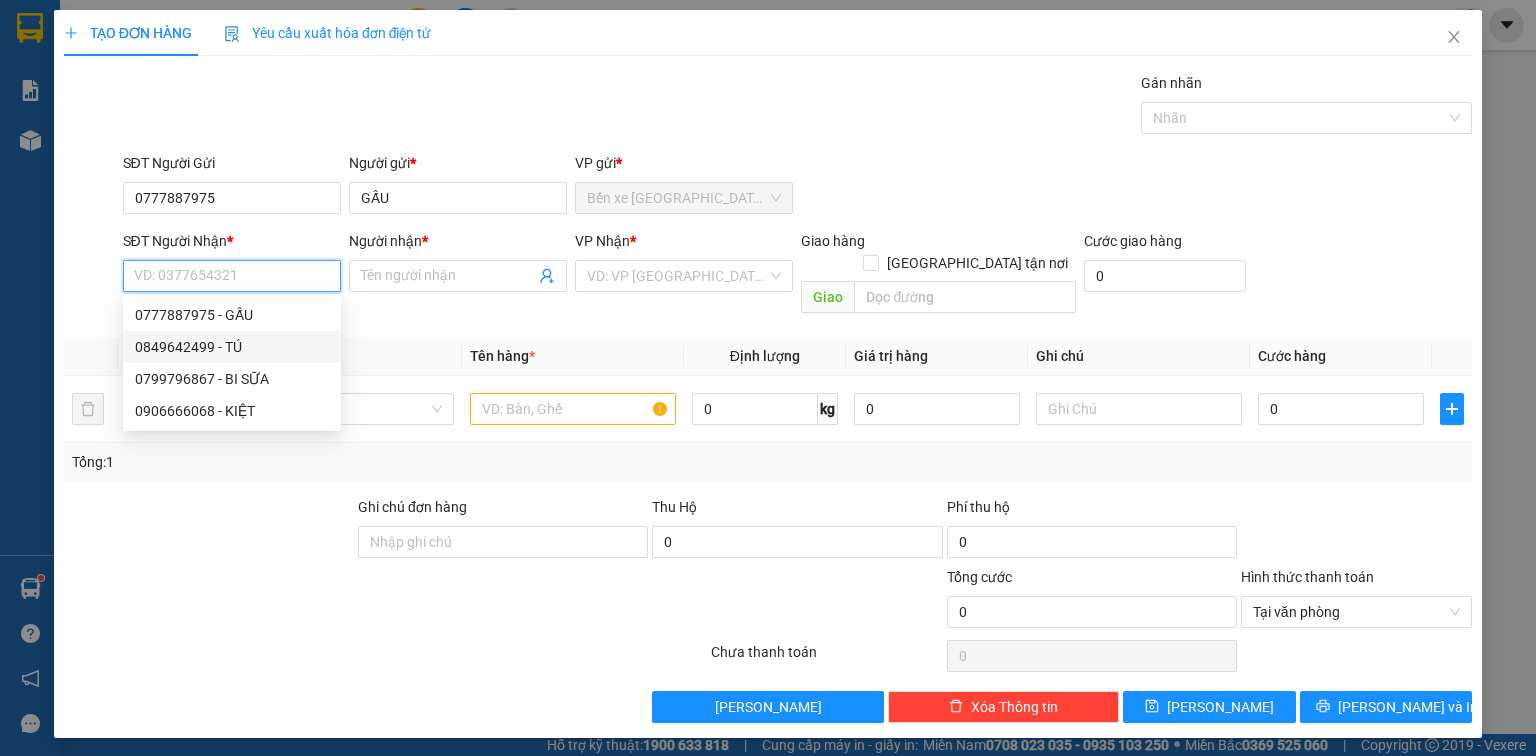 click on "0849642499 - TÚ" at bounding box center (232, 347) 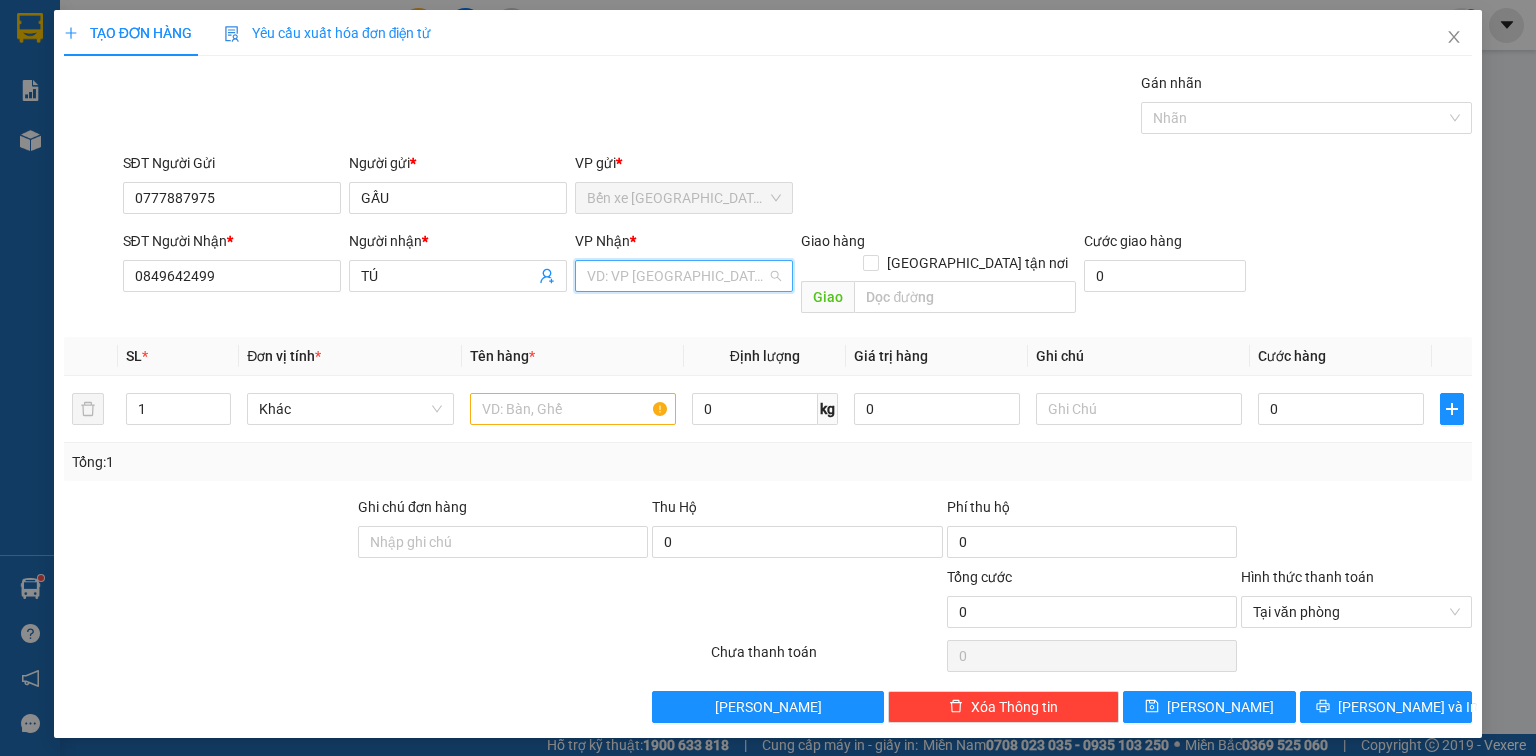 click at bounding box center [677, 276] 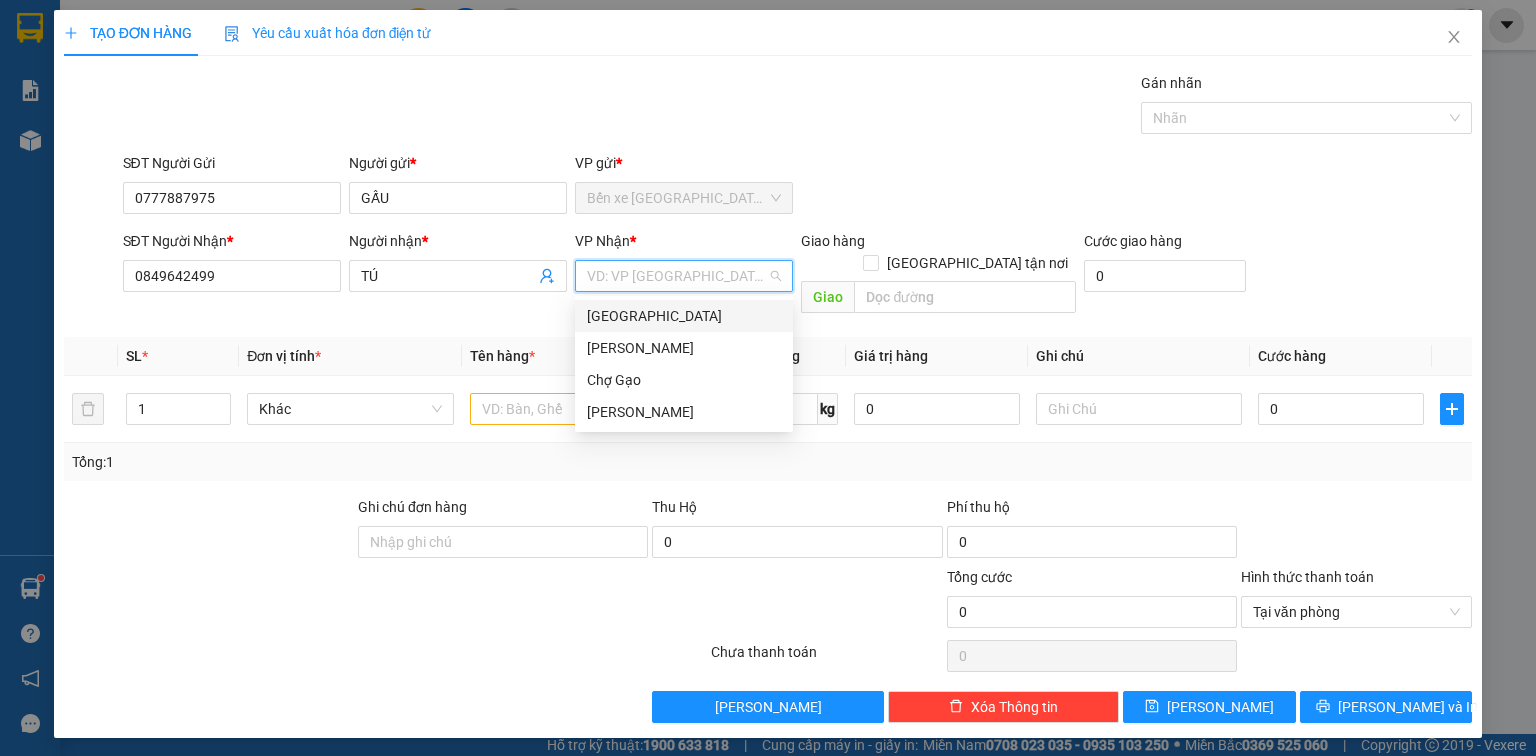 click on "[GEOGRAPHIC_DATA]" at bounding box center [684, 316] 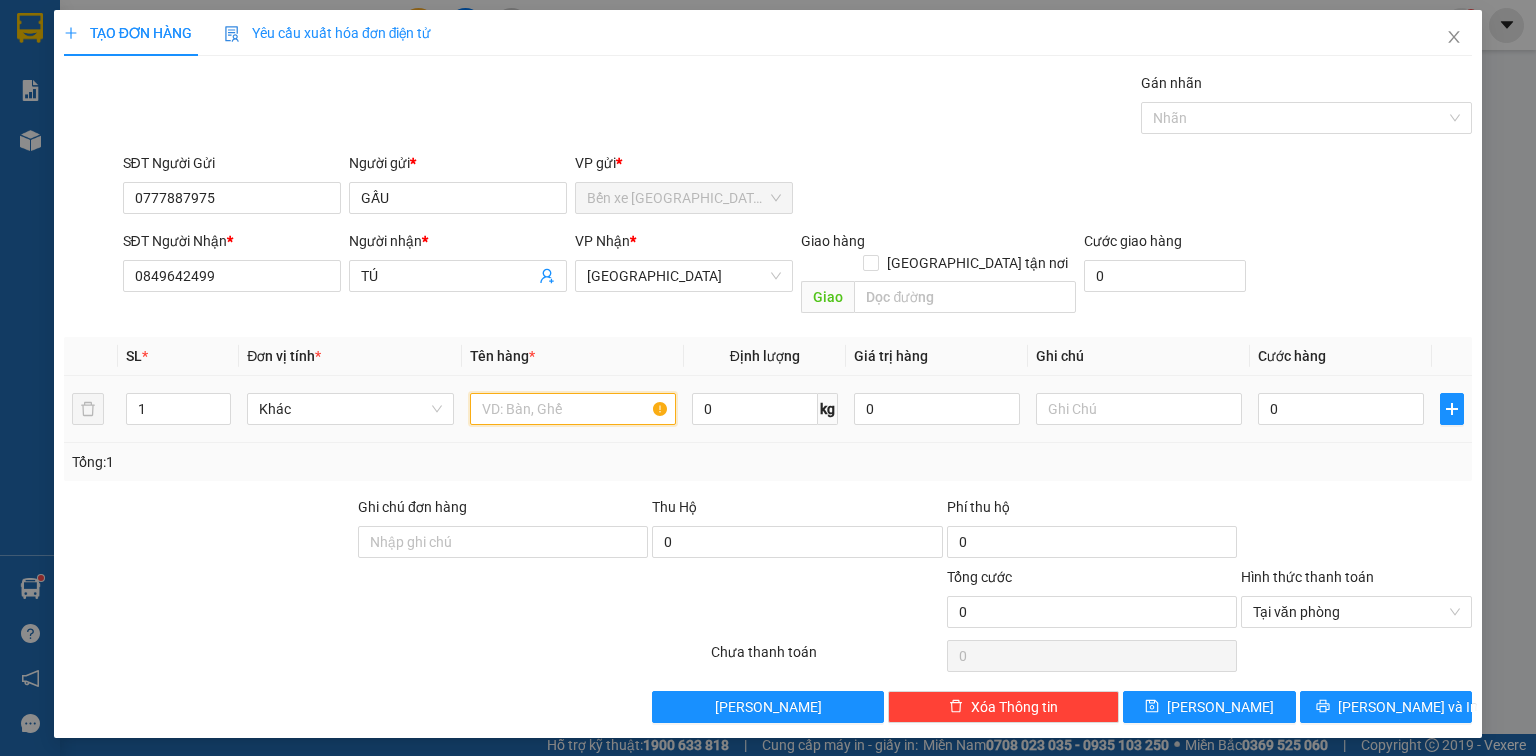 click at bounding box center [573, 409] 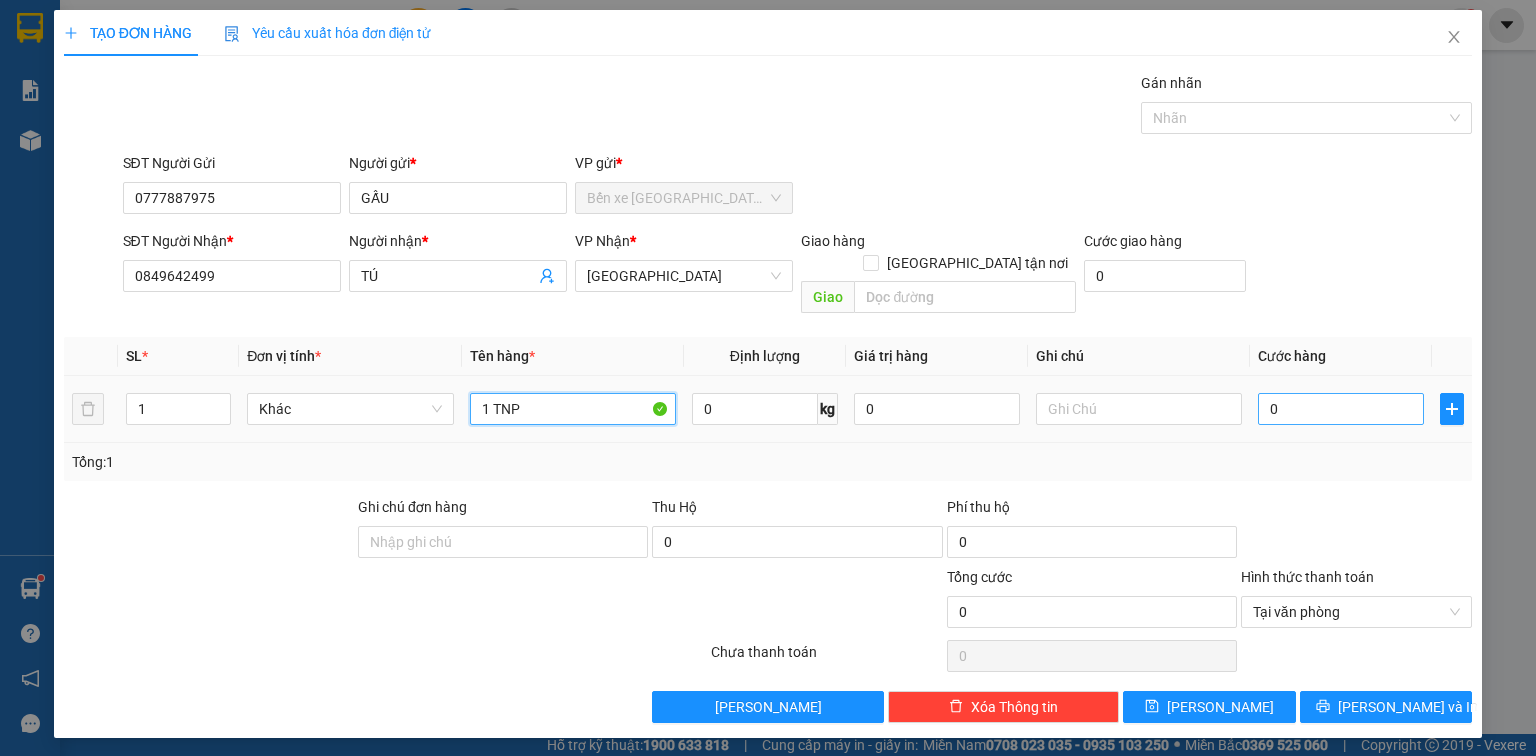type on "1 TNP" 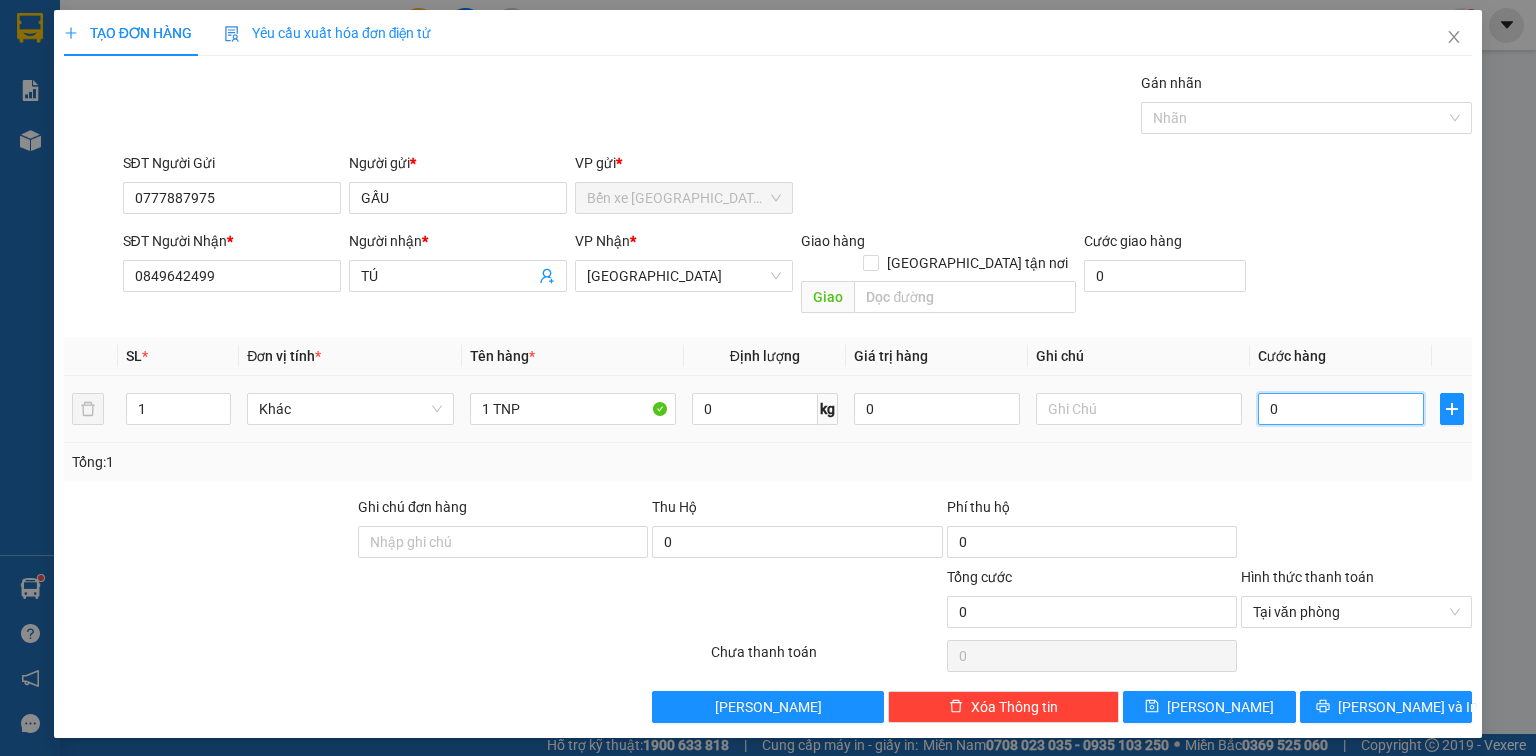 click on "0" at bounding box center [1341, 409] 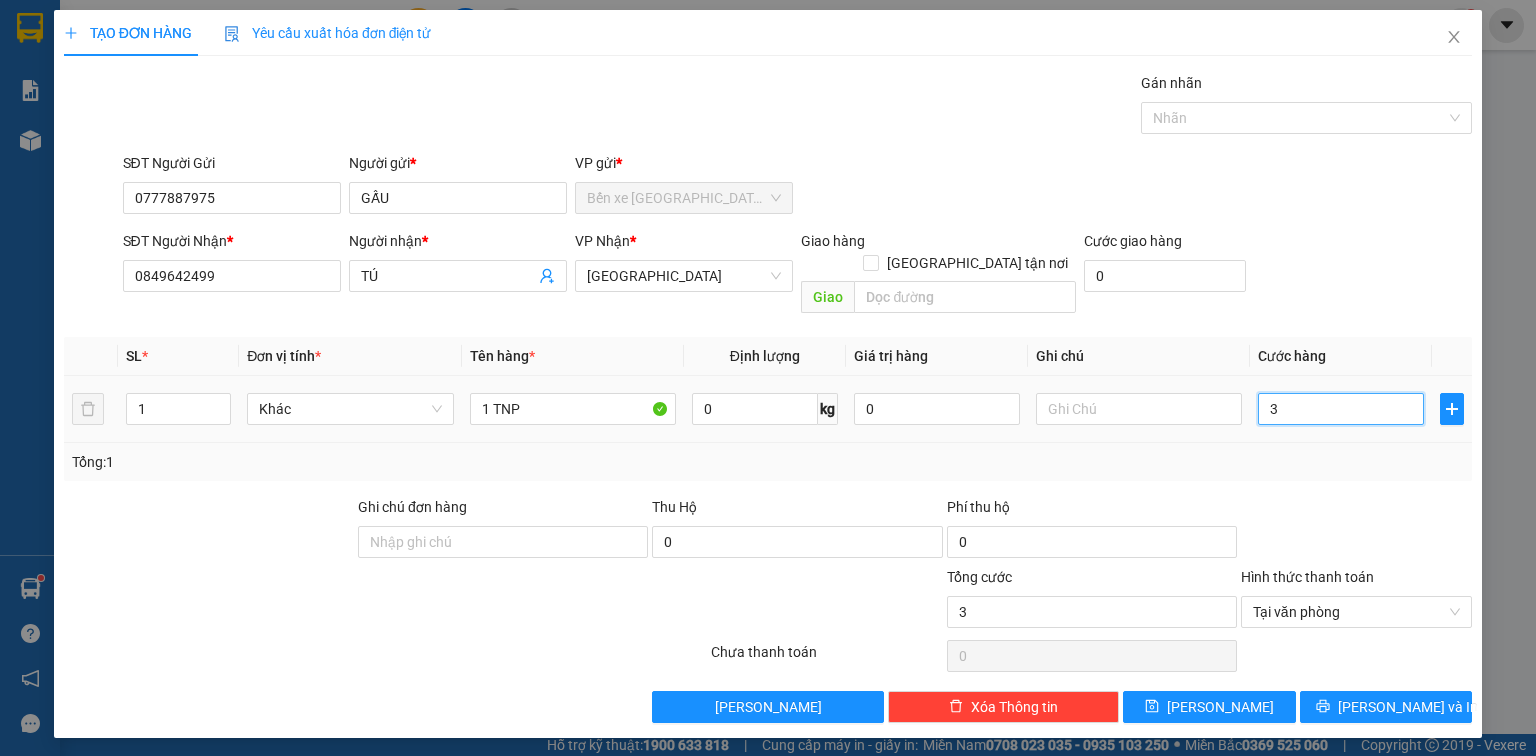 type on "30" 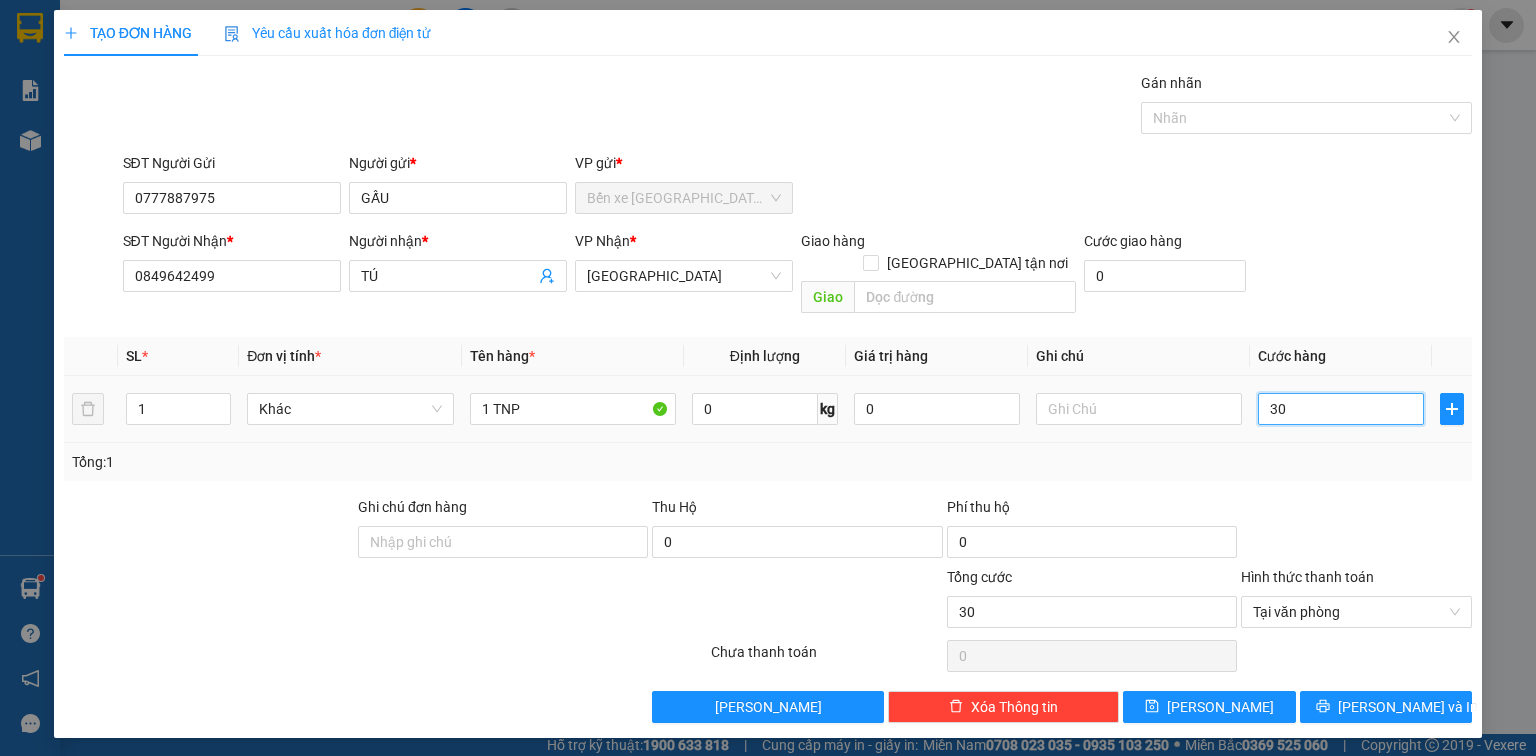 type on "300" 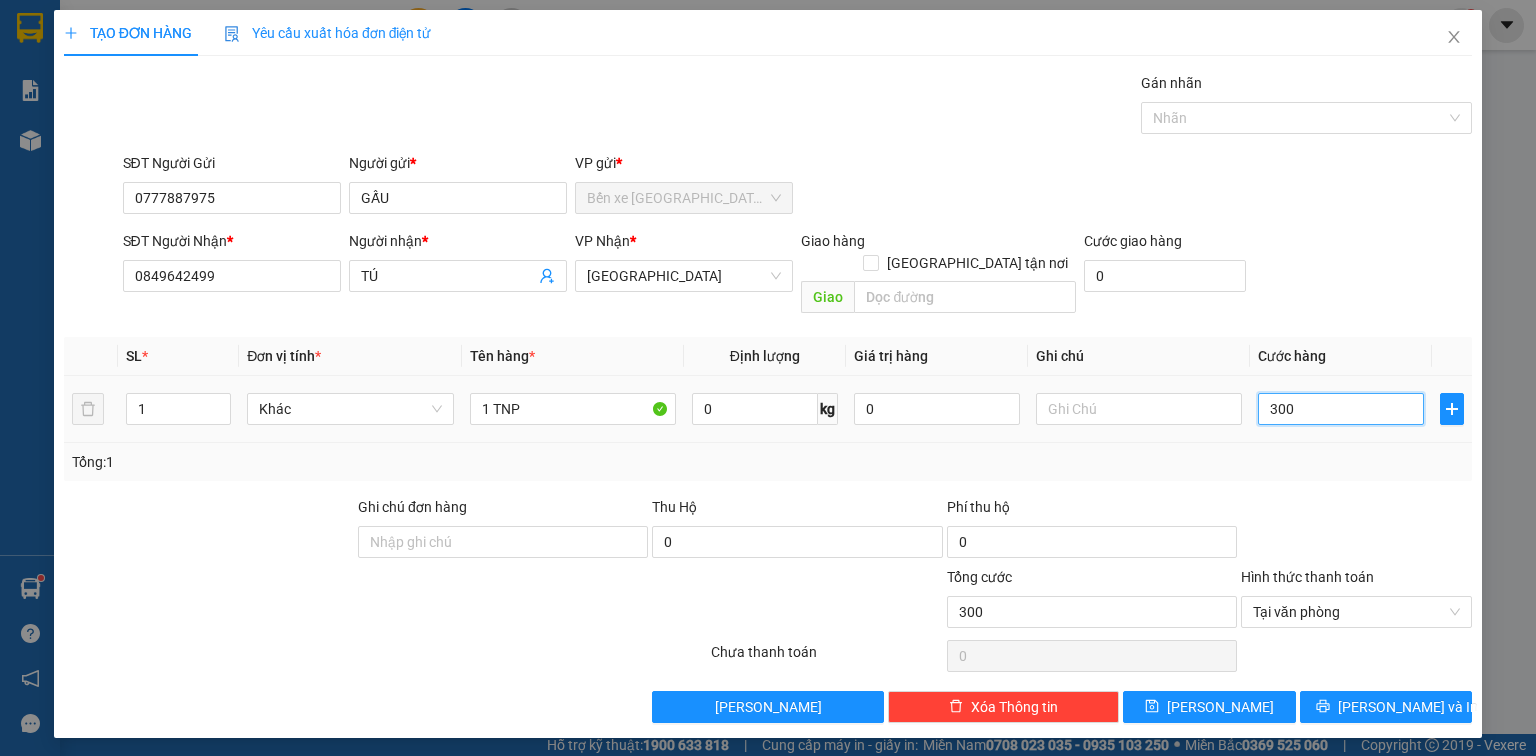 type on "3.000" 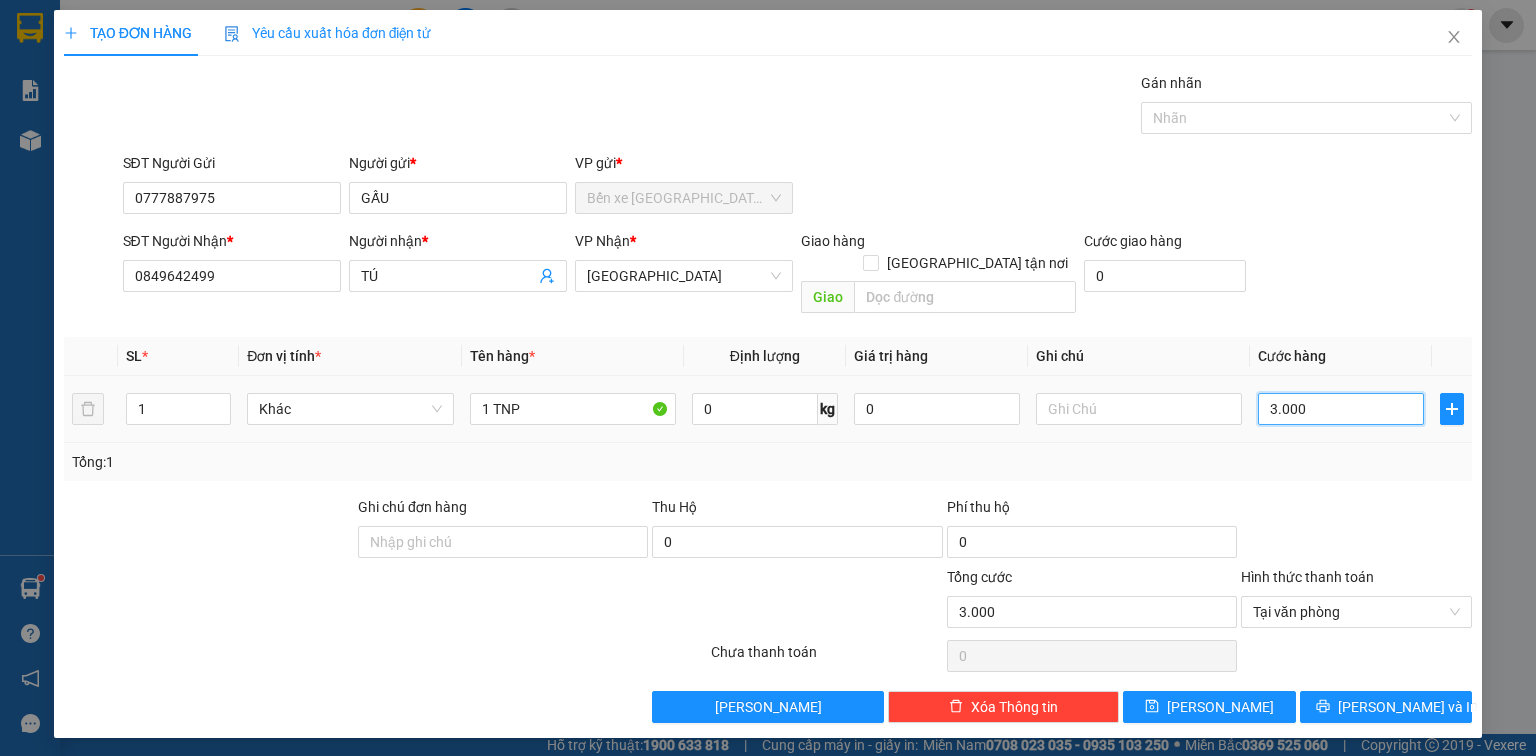 type on "300" 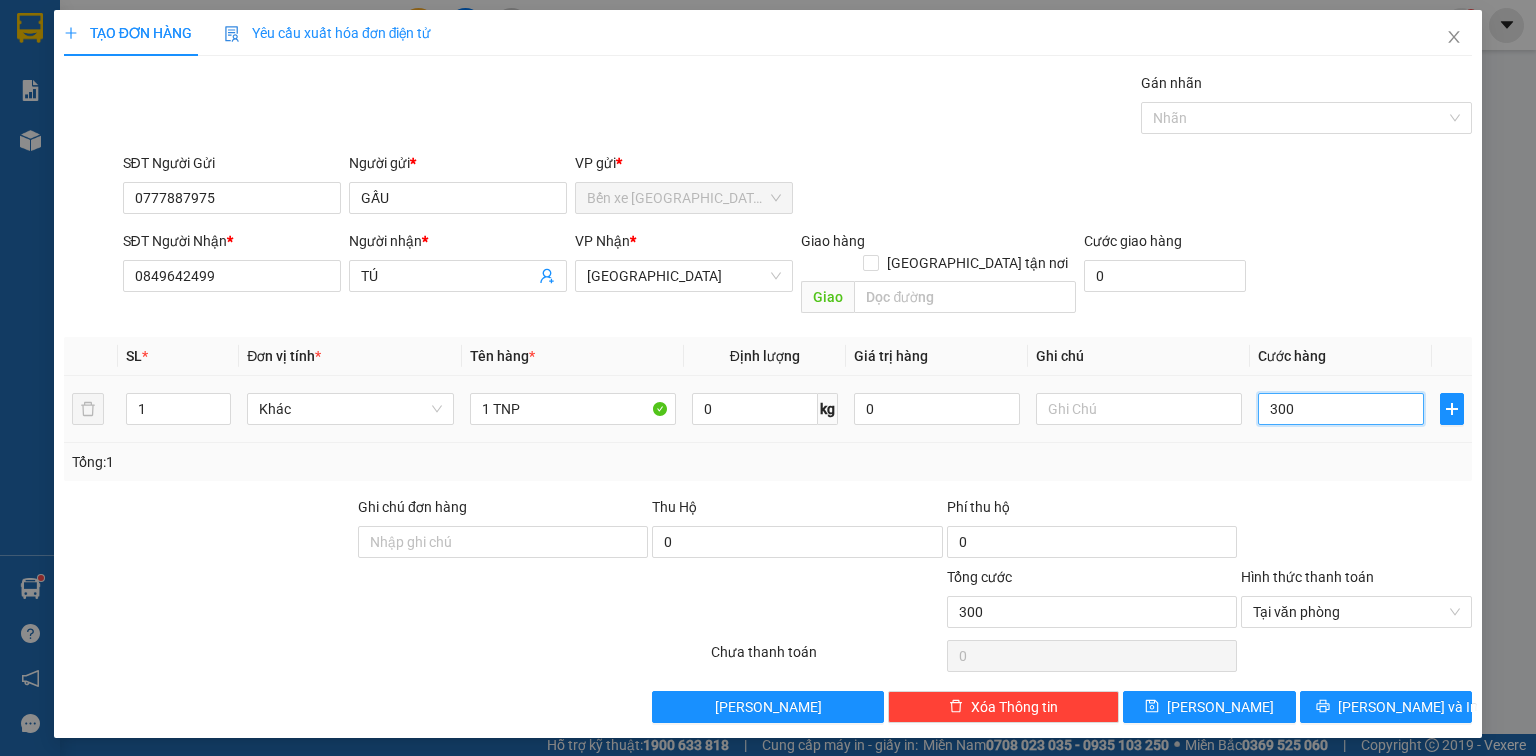 type on "30" 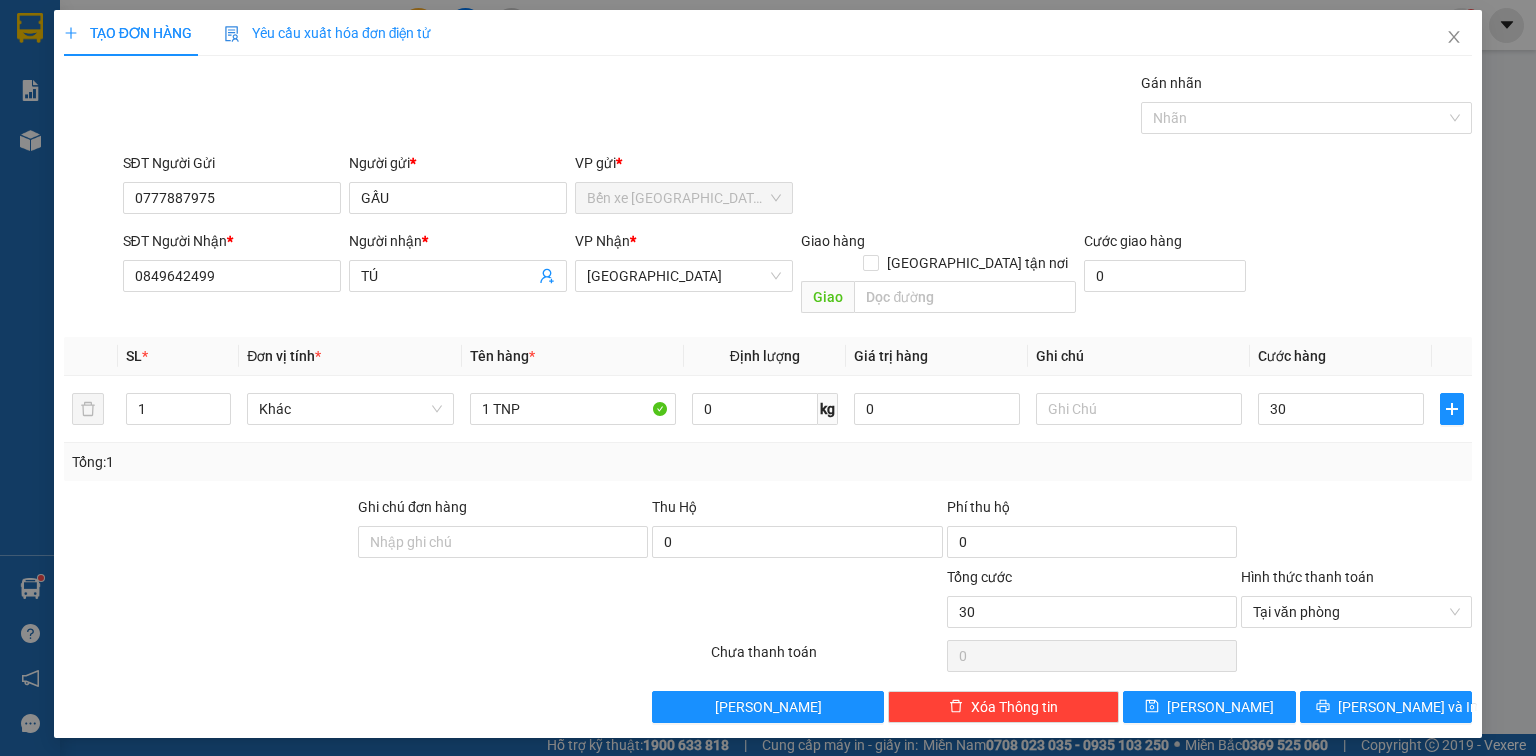 type on "30.000" 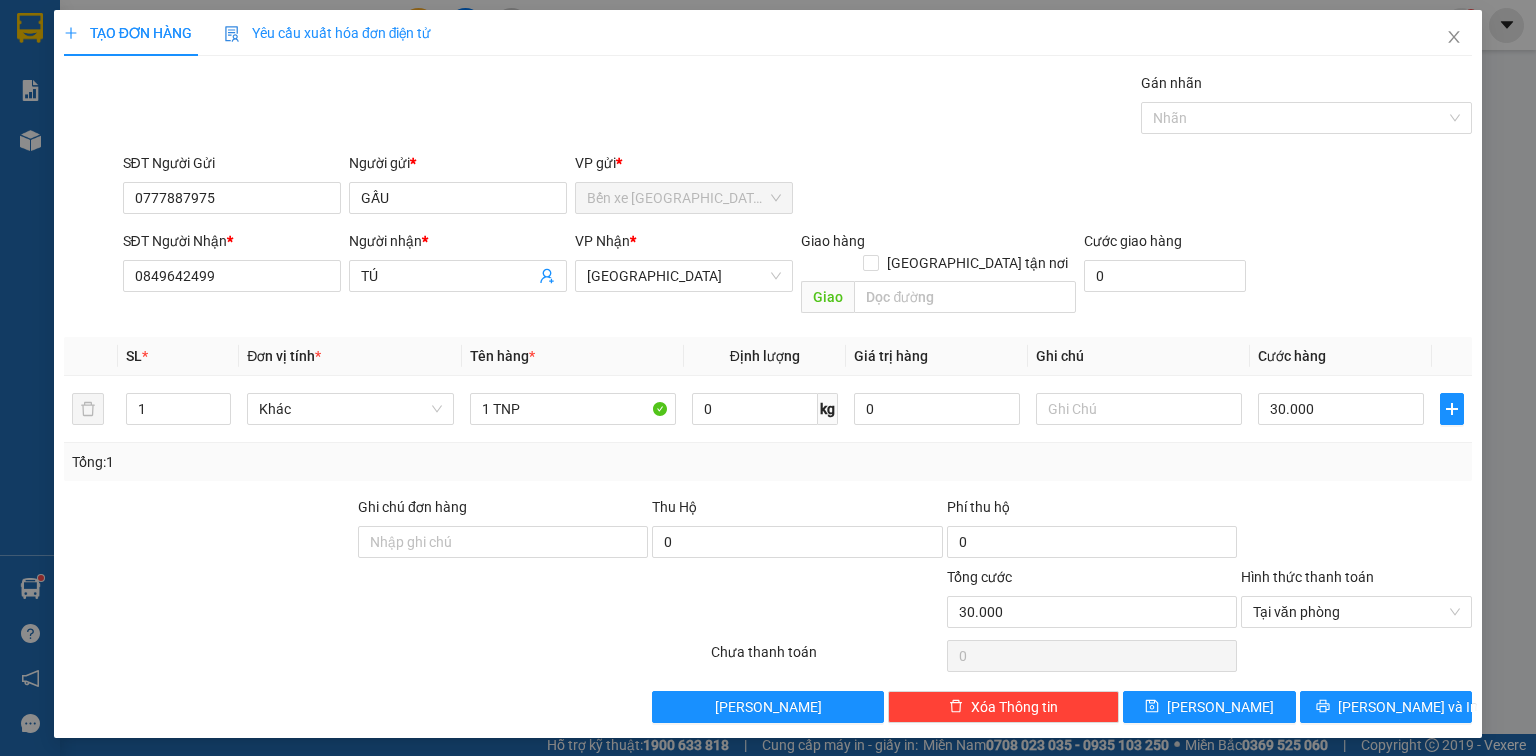 click on "Chọn HT Thanh Toán" at bounding box center (1356, 656) 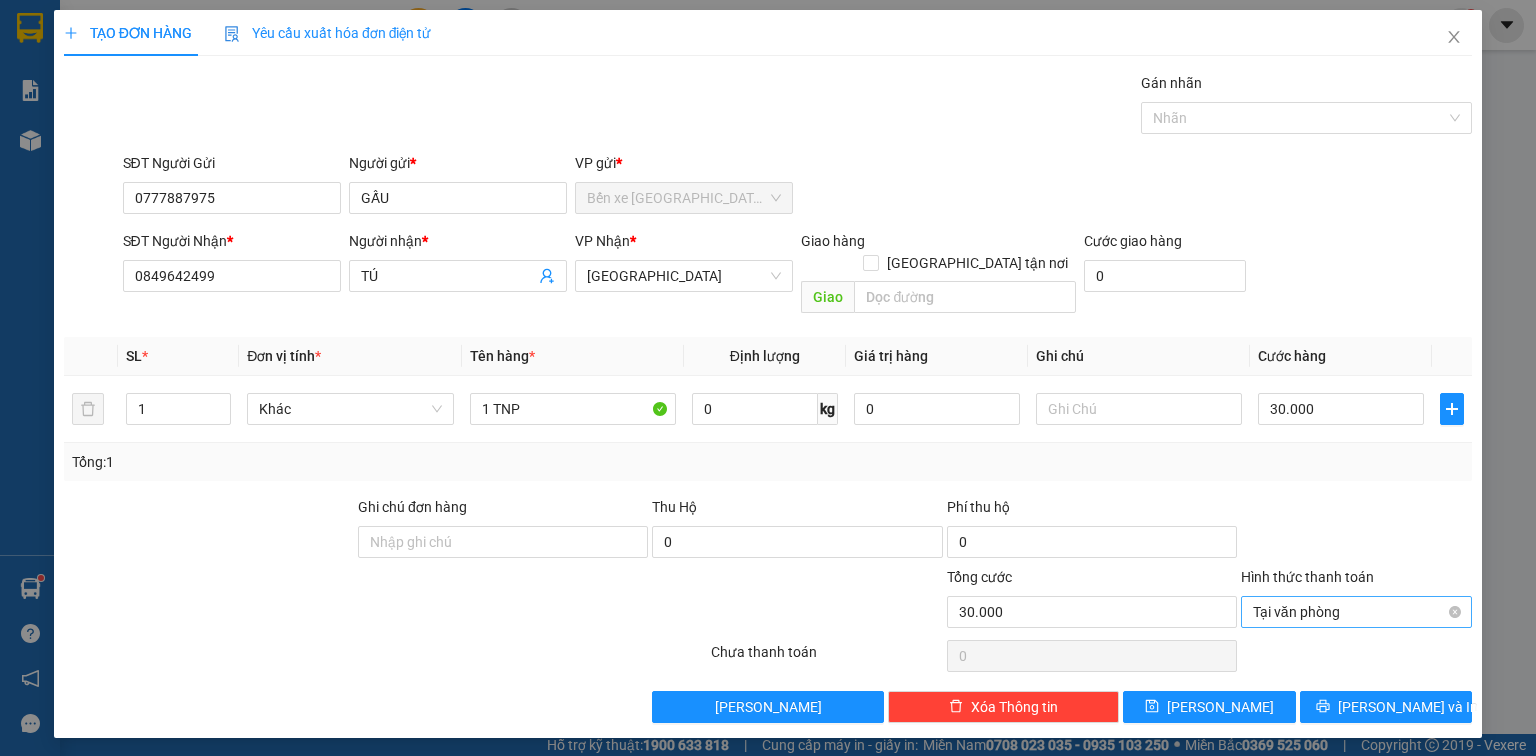 click on "Tại văn phòng" at bounding box center (1356, 612) 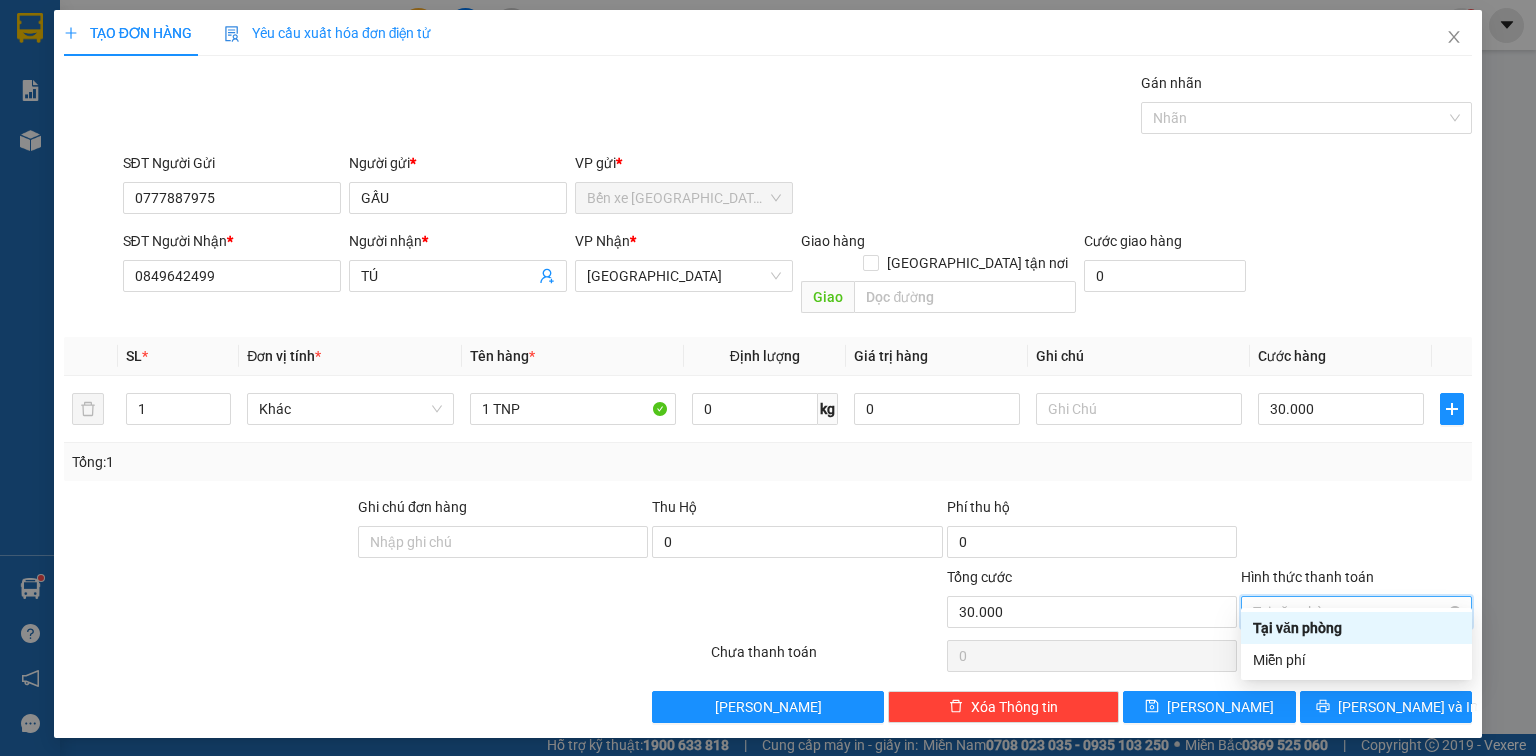 click on "Tại văn phòng" at bounding box center (1356, 612) 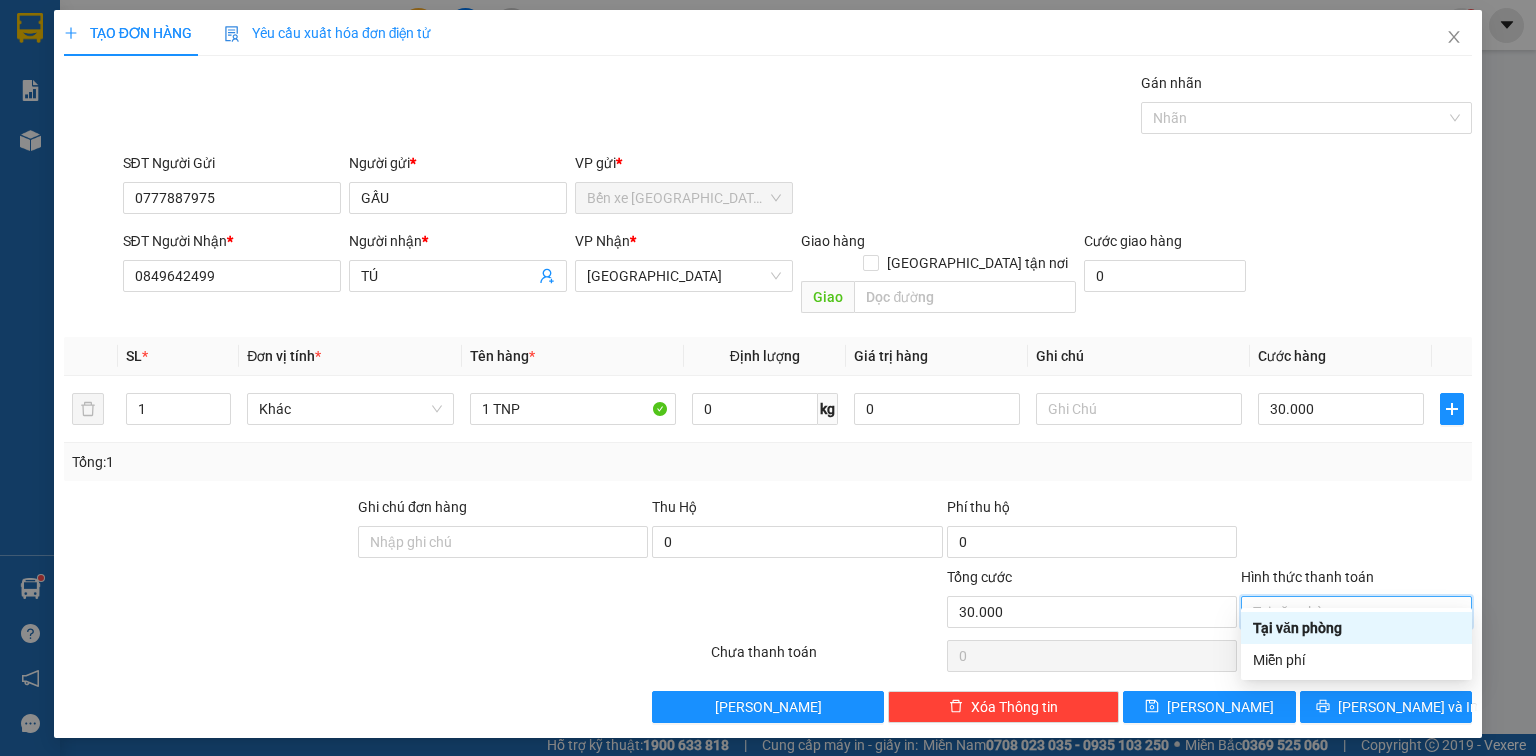 click at bounding box center [1356, 531] 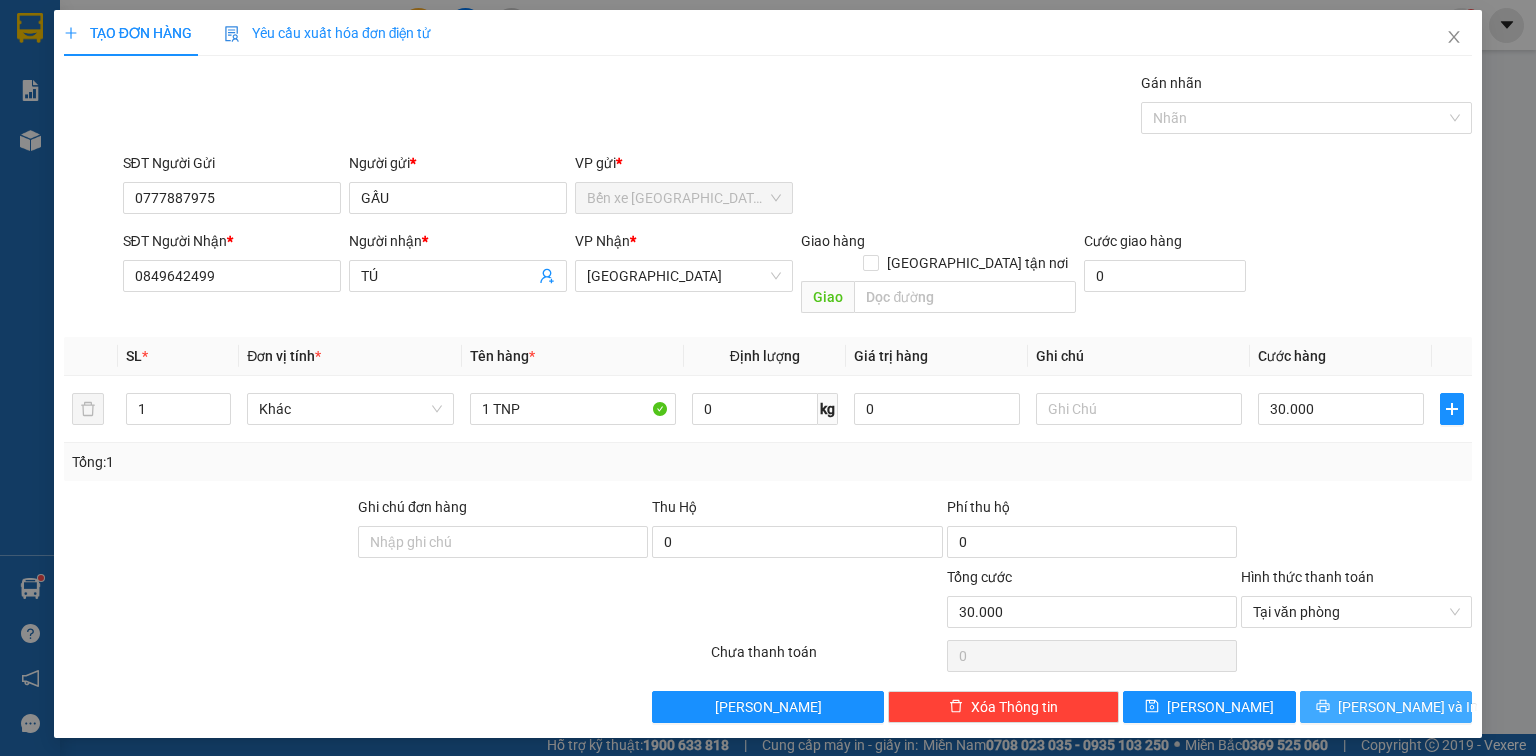 drag, startPoint x: 1402, startPoint y: 682, endPoint x: 1427, endPoint y: 674, distance: 26.24881 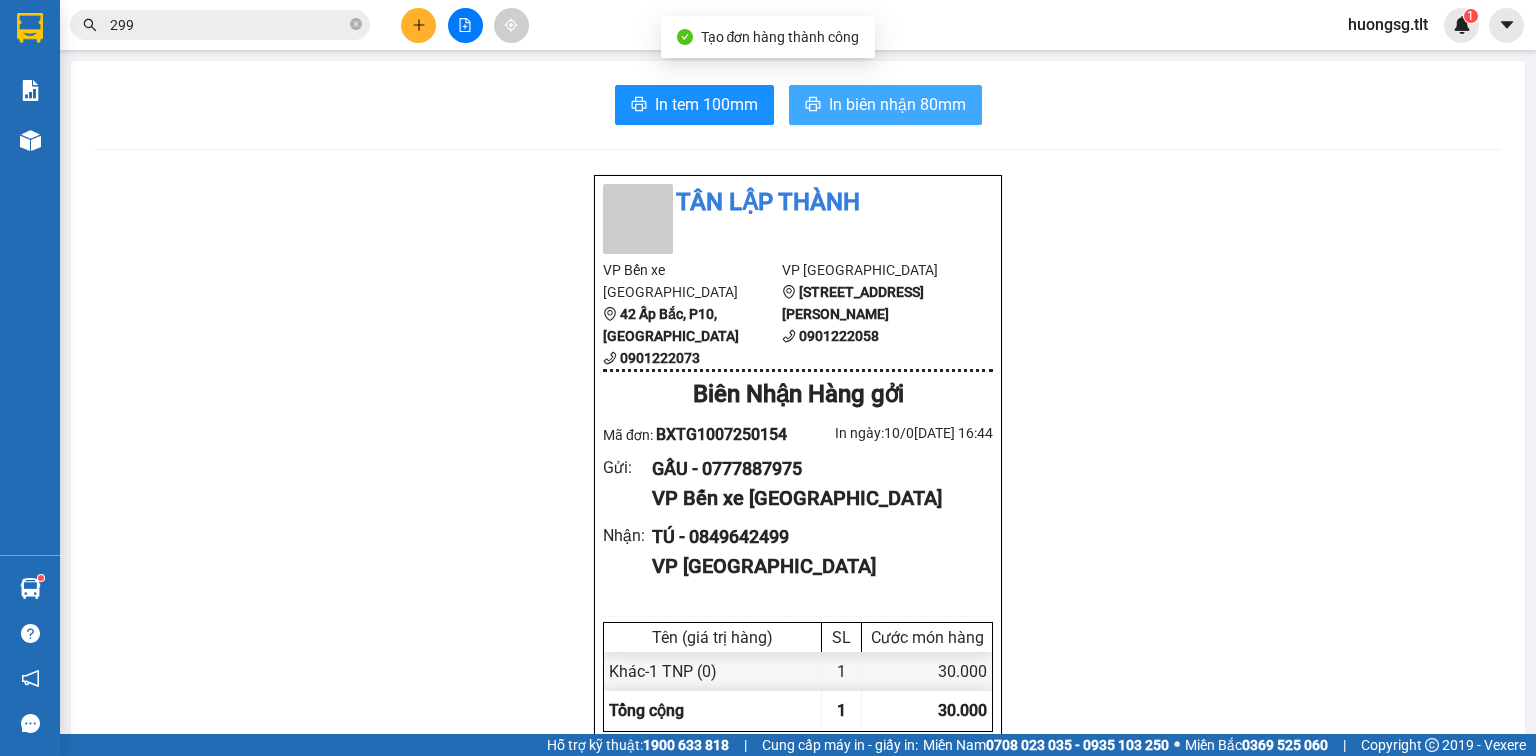 click on "In biên nhận 80mm" at bounding box center (897, 104) 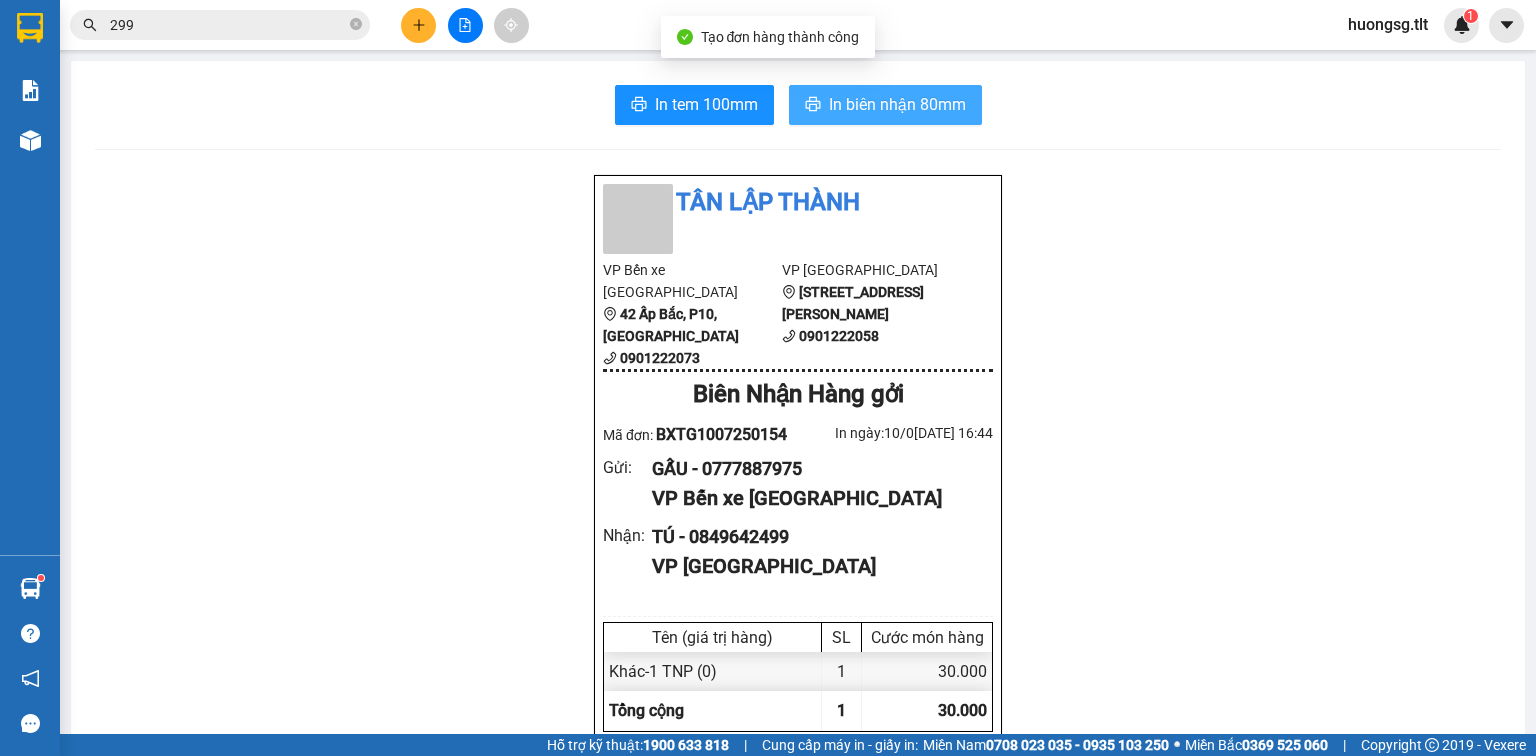 scroll, scrollTop: 0, scrollLeft: 0, axis: both 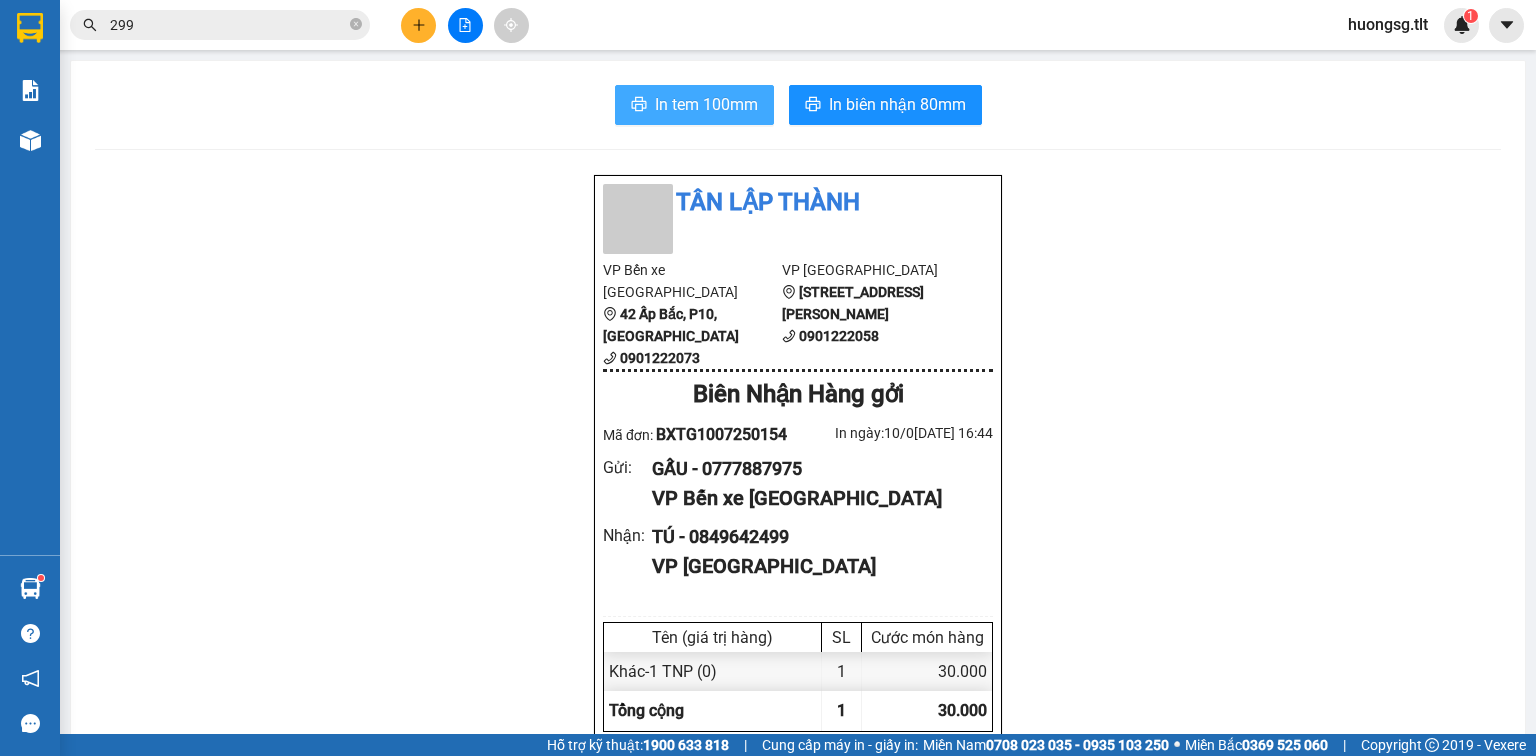click on "In tem 100mm" at bounding box center (706, 104) 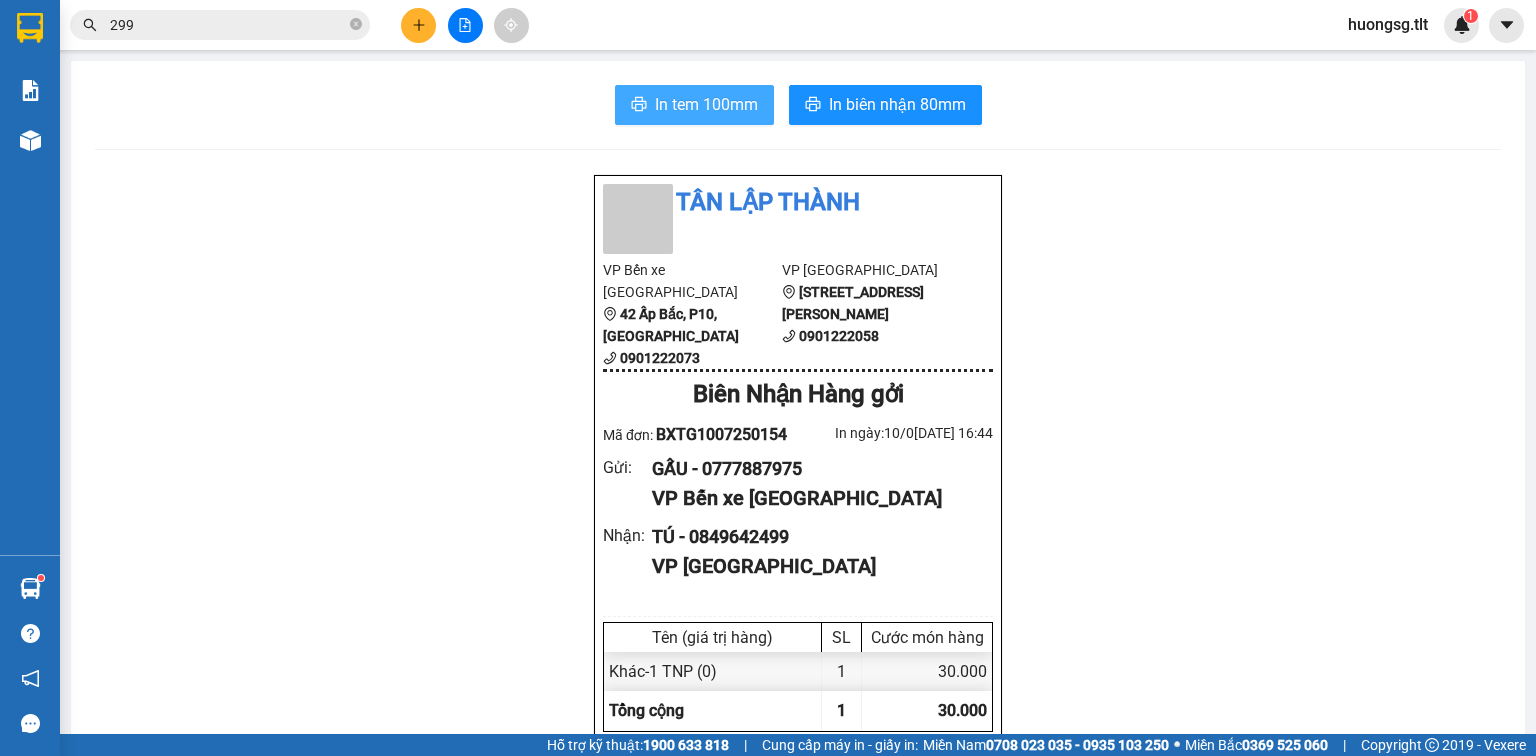 scroll, scrollTop: 0, scrollLeft: 0, axis: both 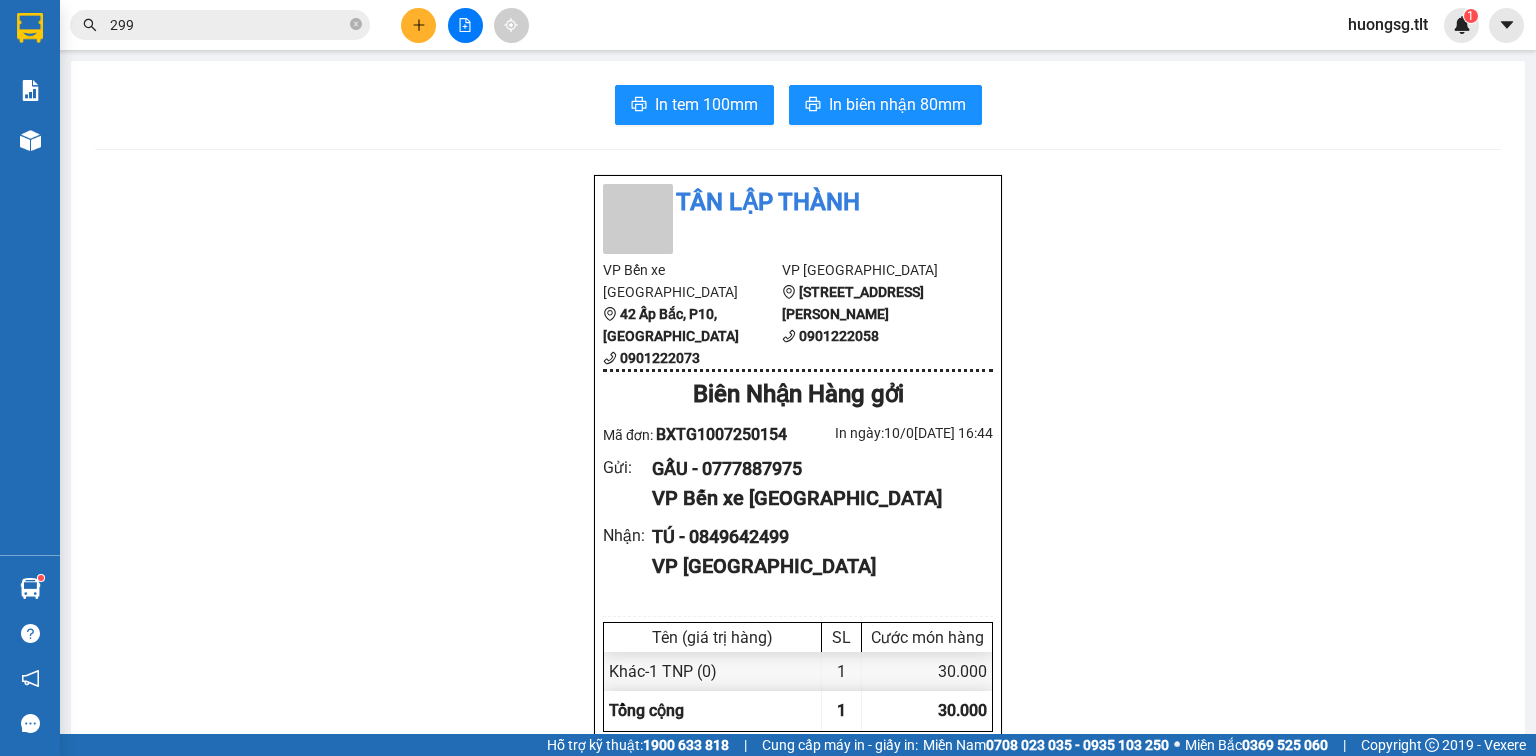 click on "299" at bounding box center (228, 25) 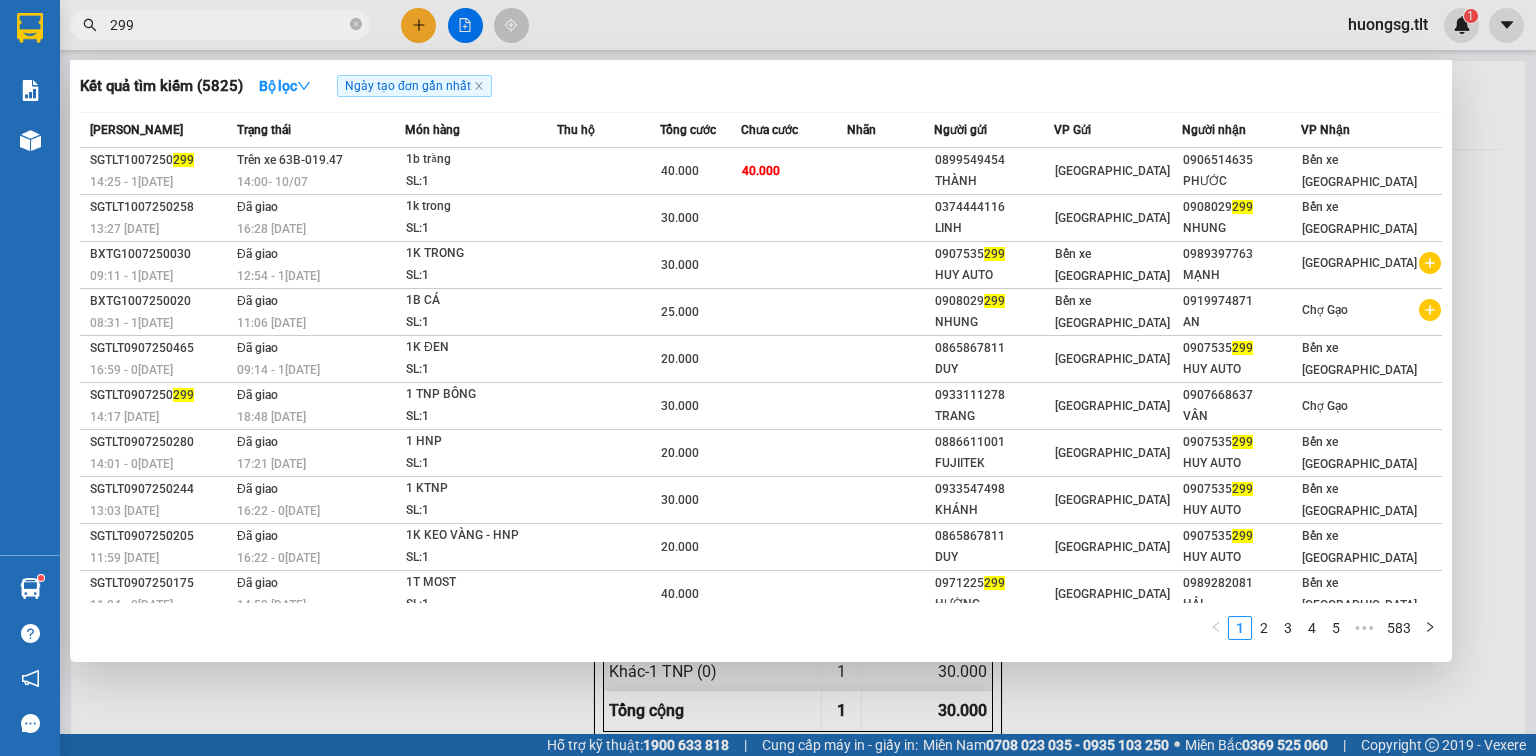 click on "299" at bounding box center [228, 25] 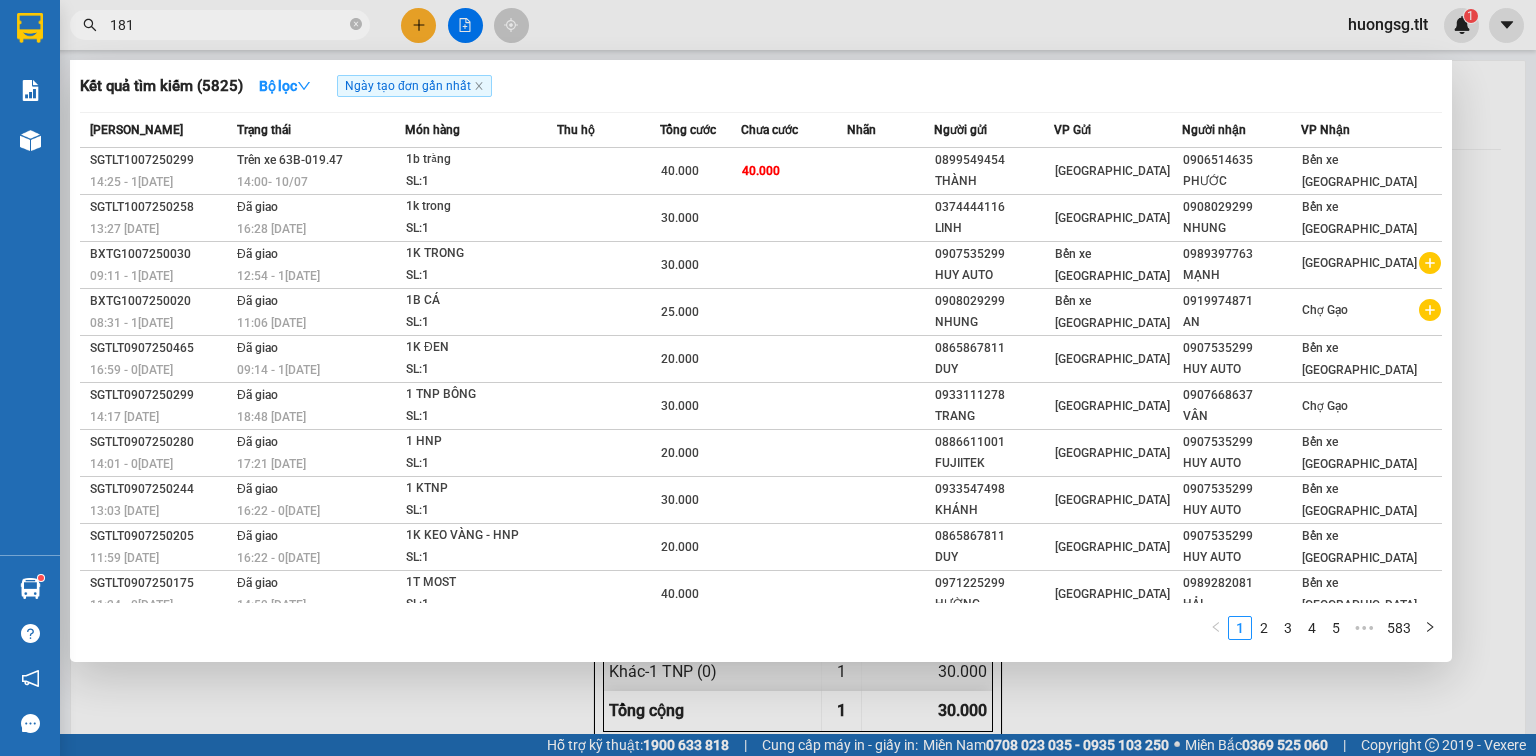 type on "181" 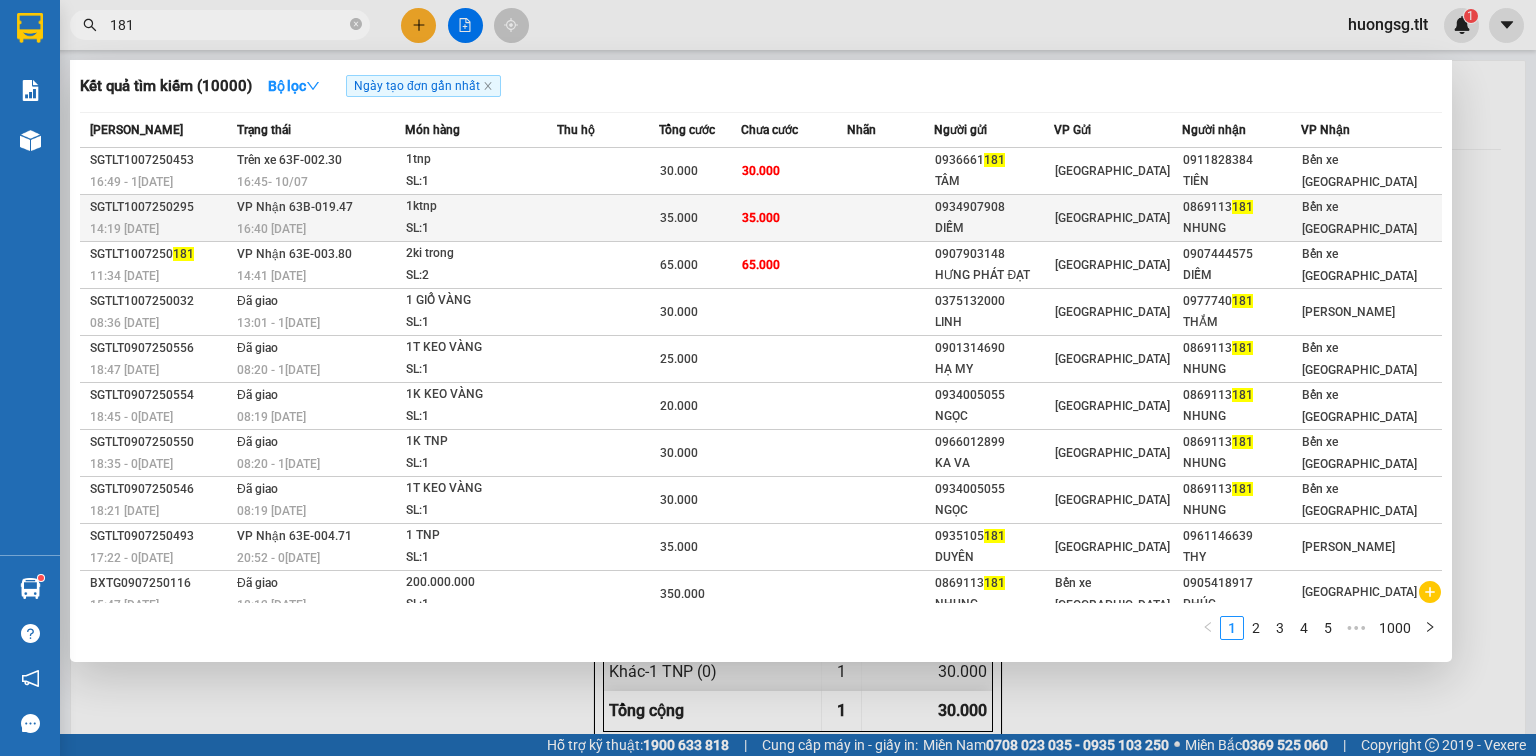click on "DIỄM" at bounding box center (994, 228) 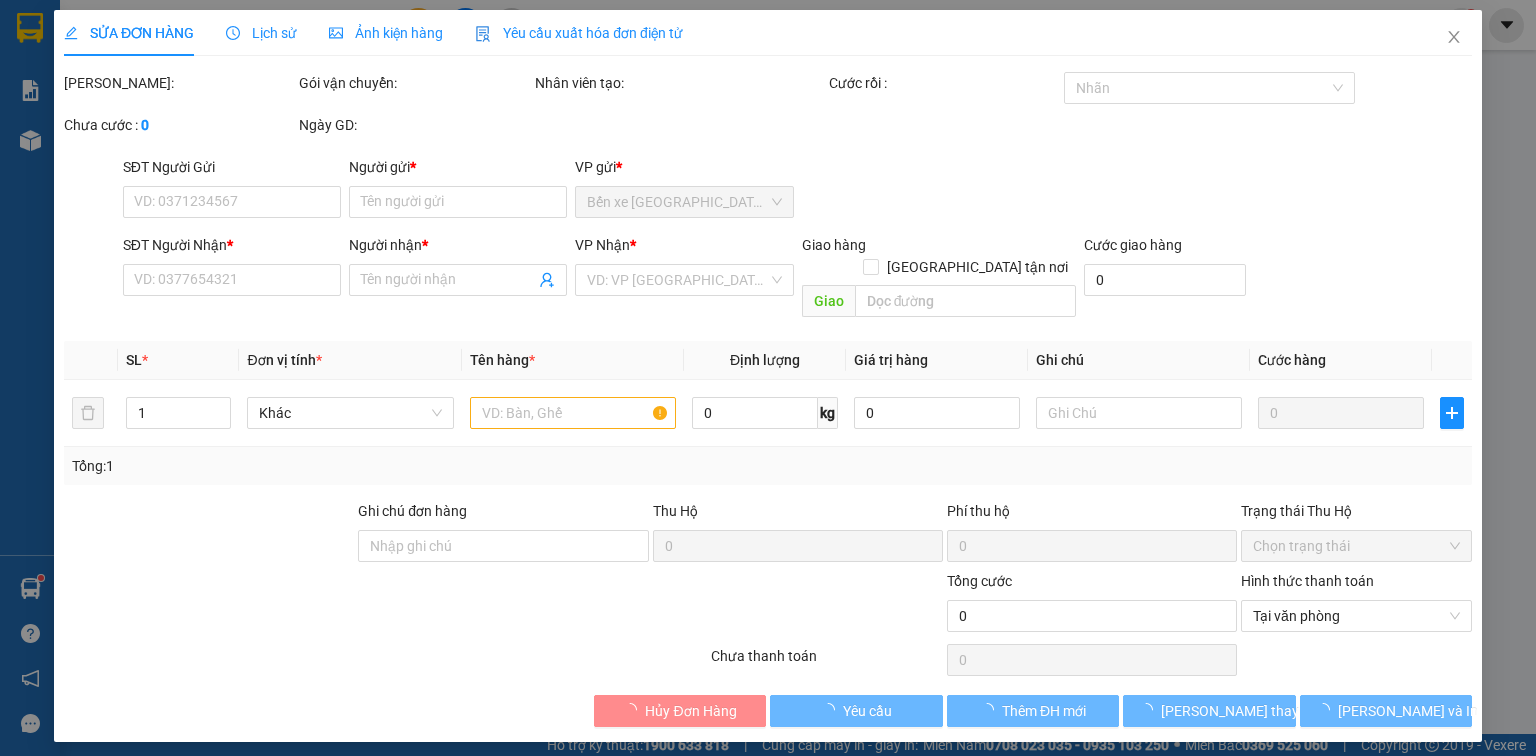 type on "0934907908" 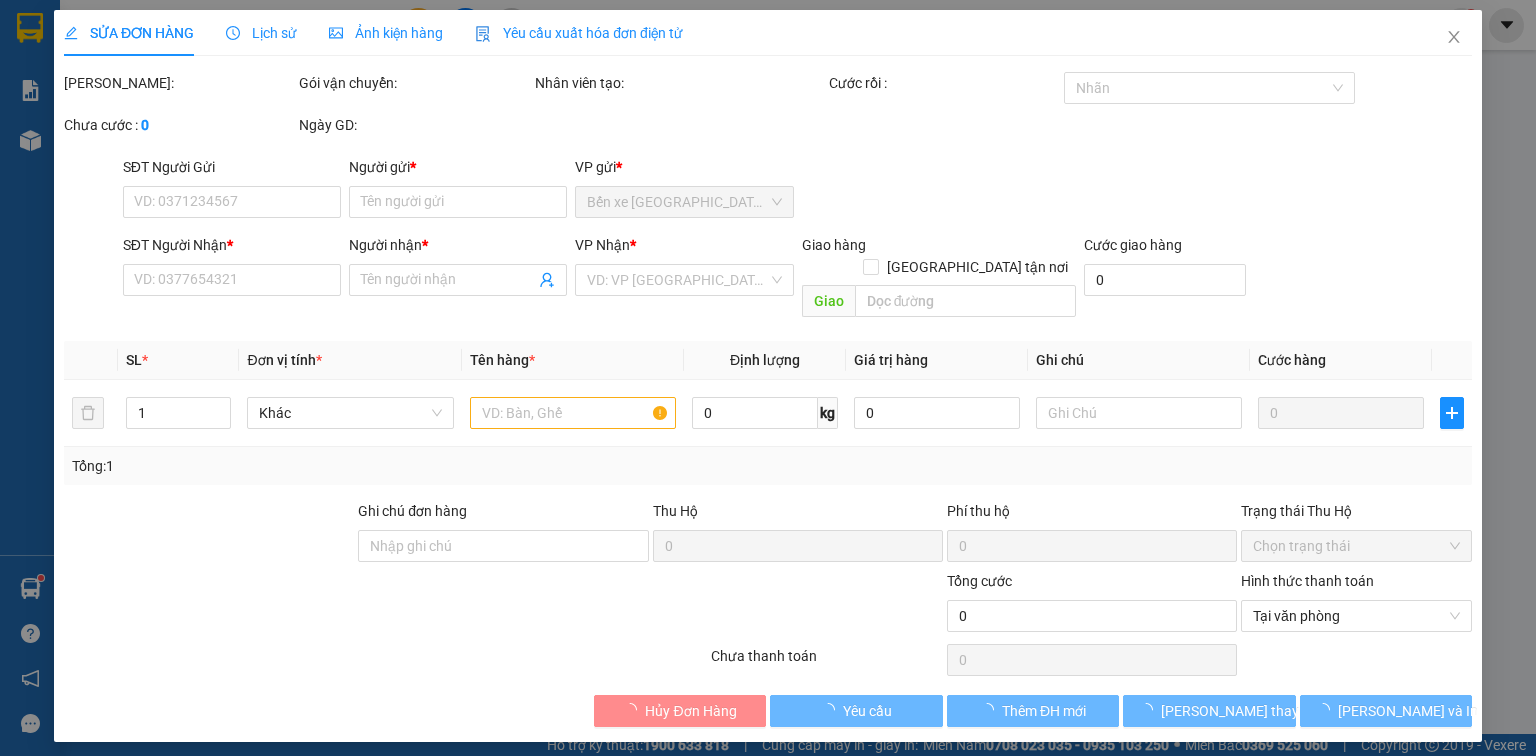 type on "DIỄM" 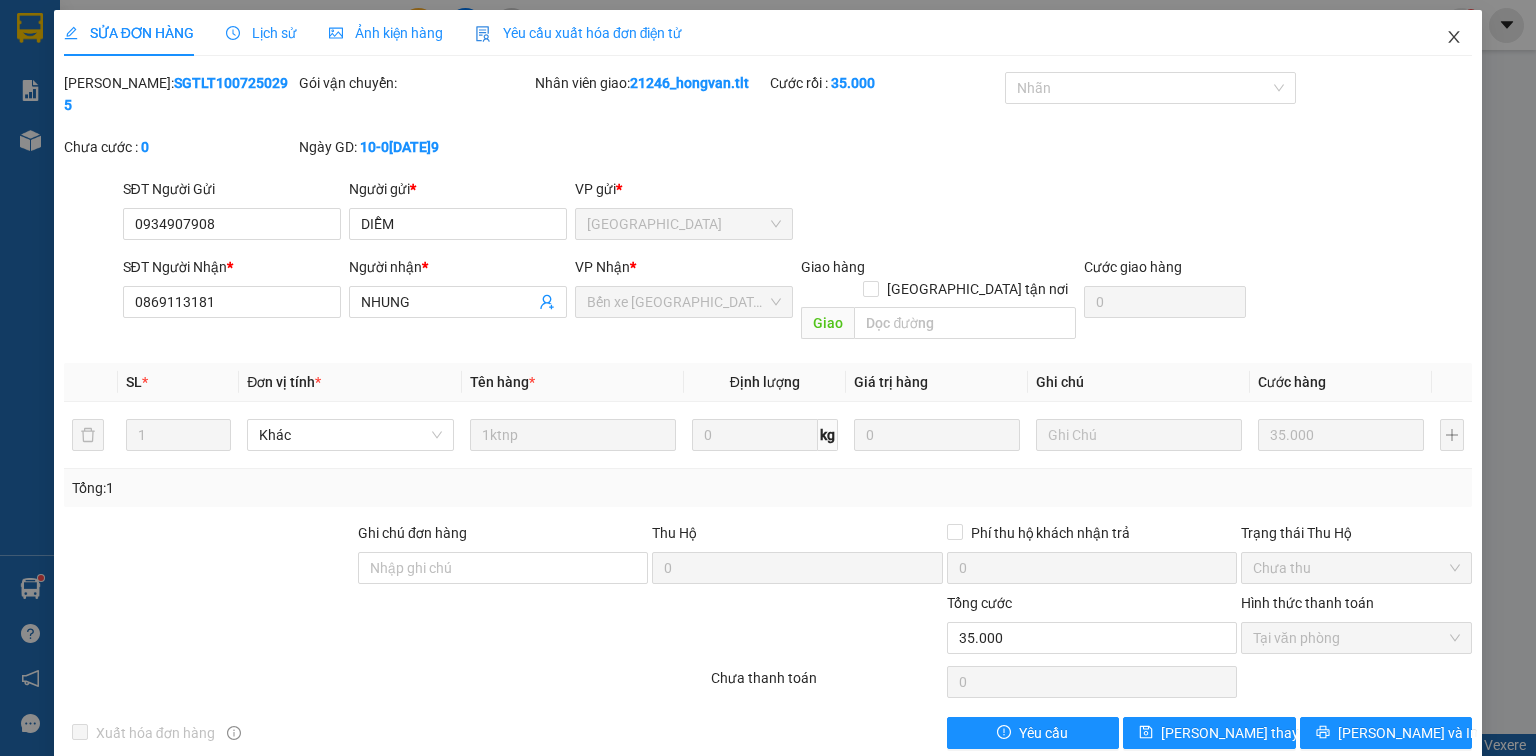 click at bounding box center (1454, 38) 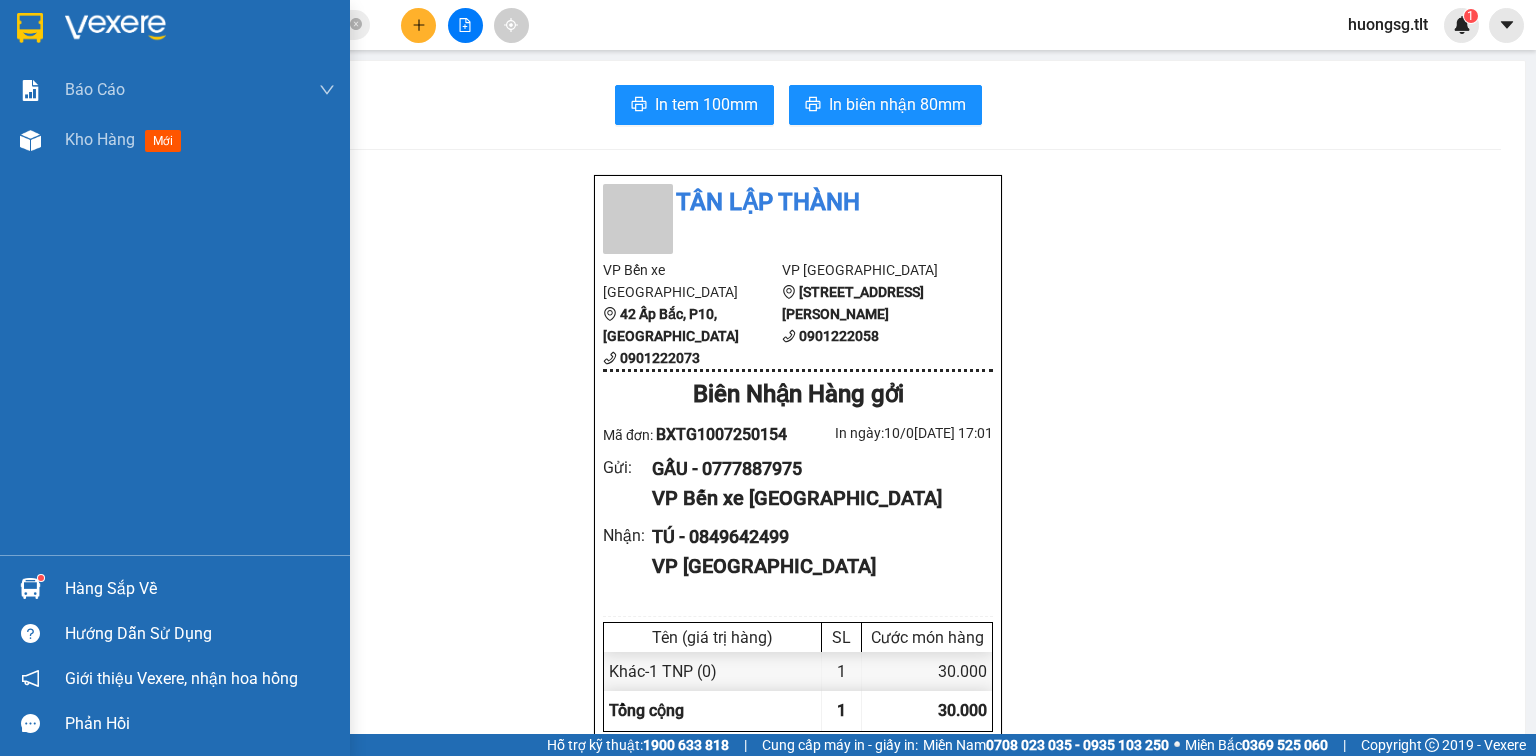click on "Hàng sắp về" at bounding box center (200, 589) 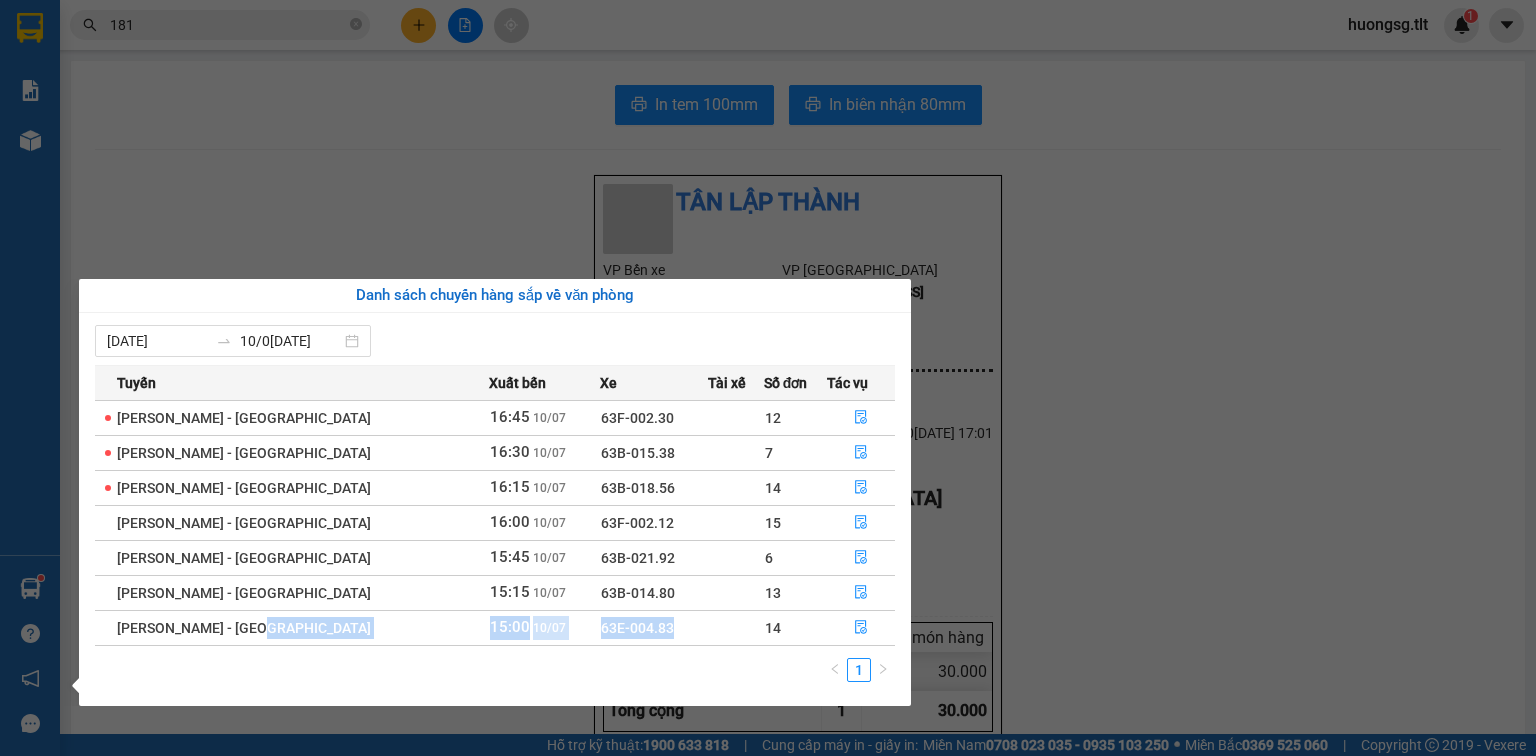 drag, startPoint x: 616, startPoint y: 628, endPoint x: 329, endPoint y: 632, distance: 287.02786 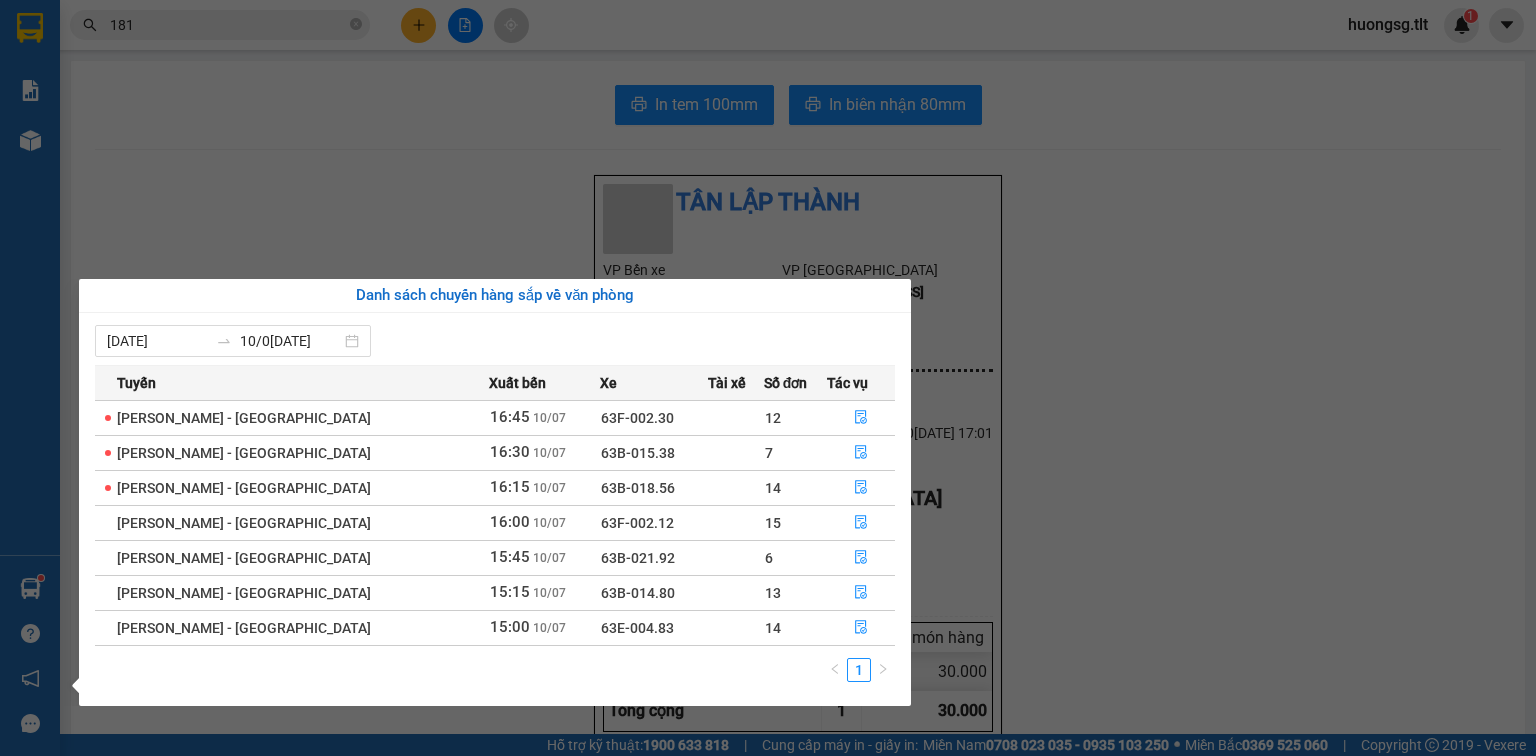 click on "1" at bounding box center (495, 676) 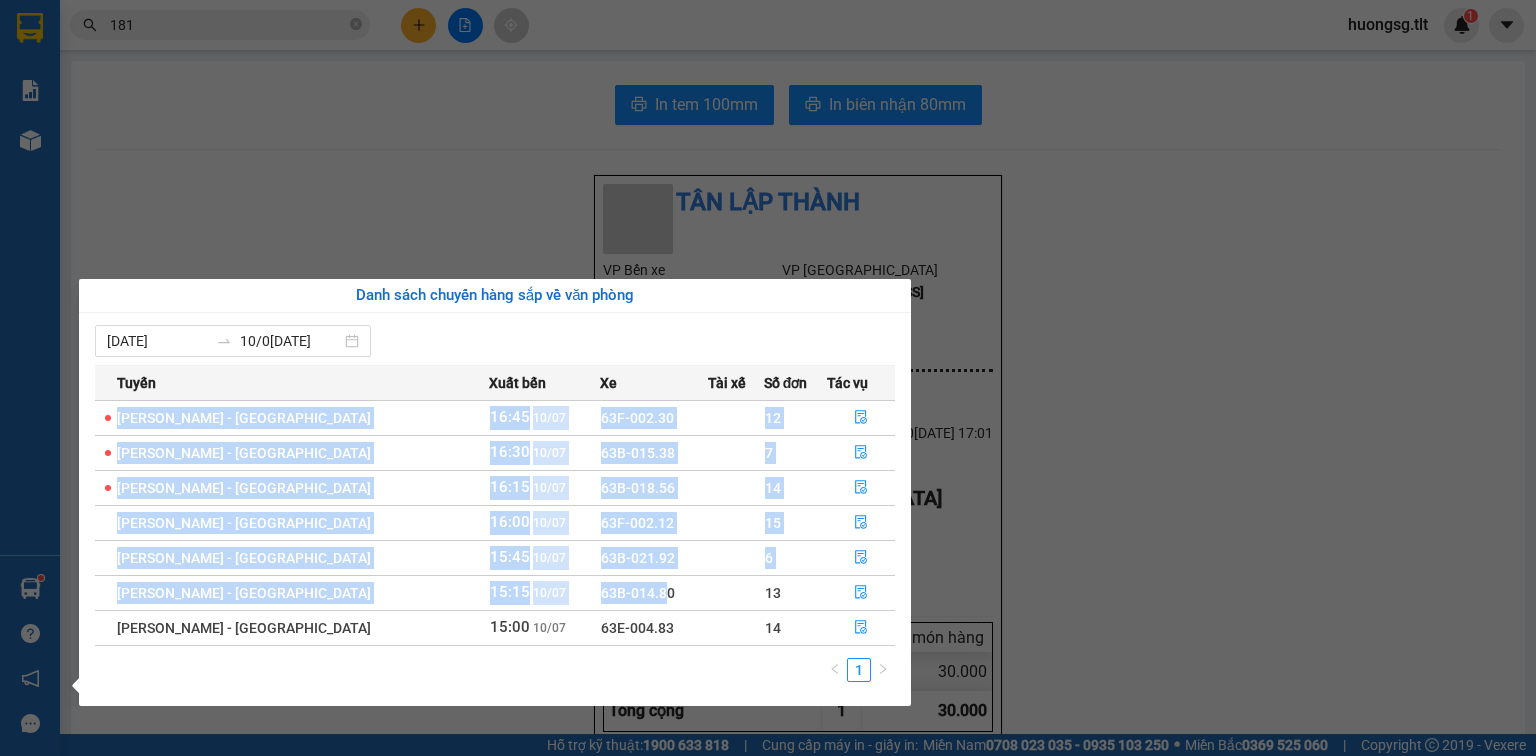 drag, startPoint x: 588, startPoint y: 581, endPoint x: 573, endPoint y: 396, distance: 185.60712 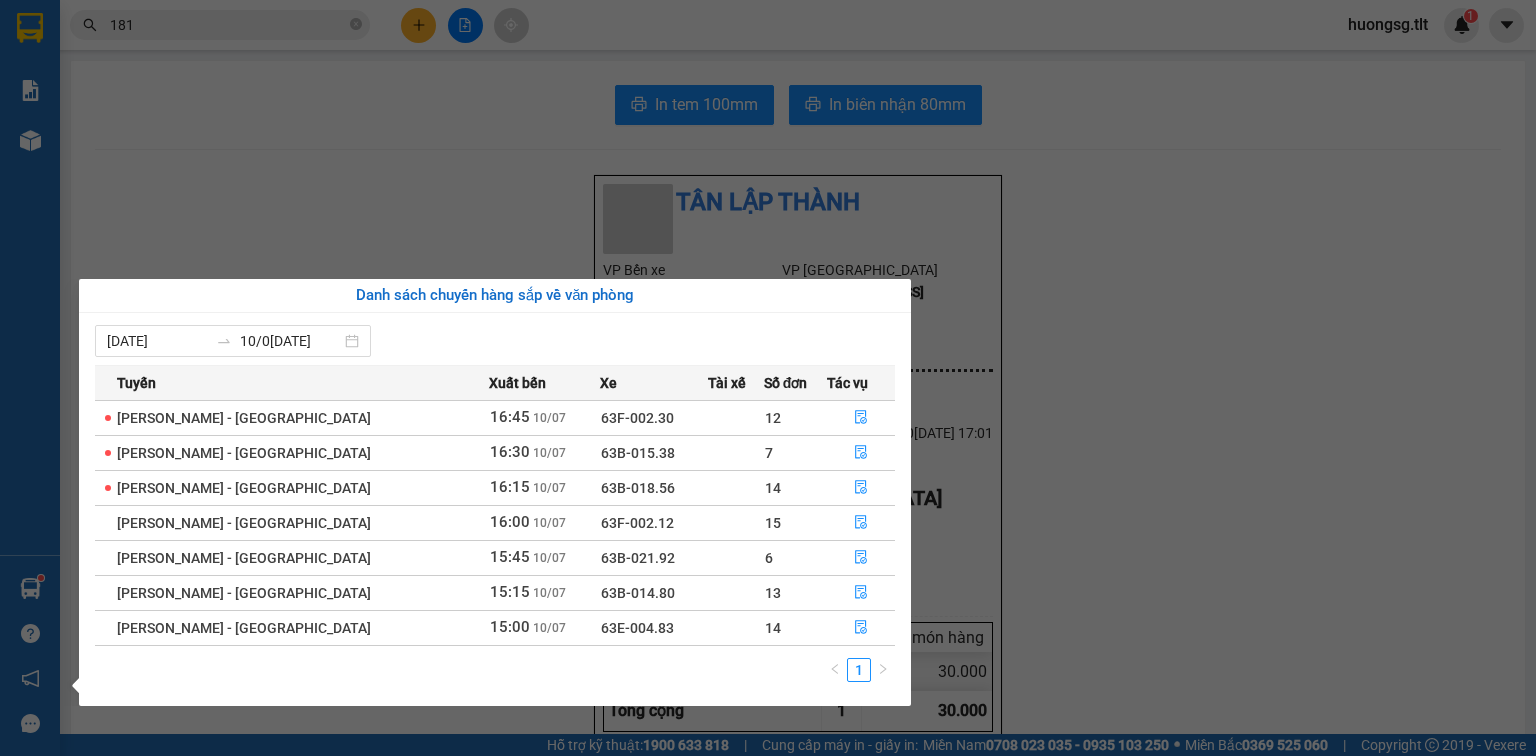 click on "[DATE] [DATE]" at bounding box center (495, 341) 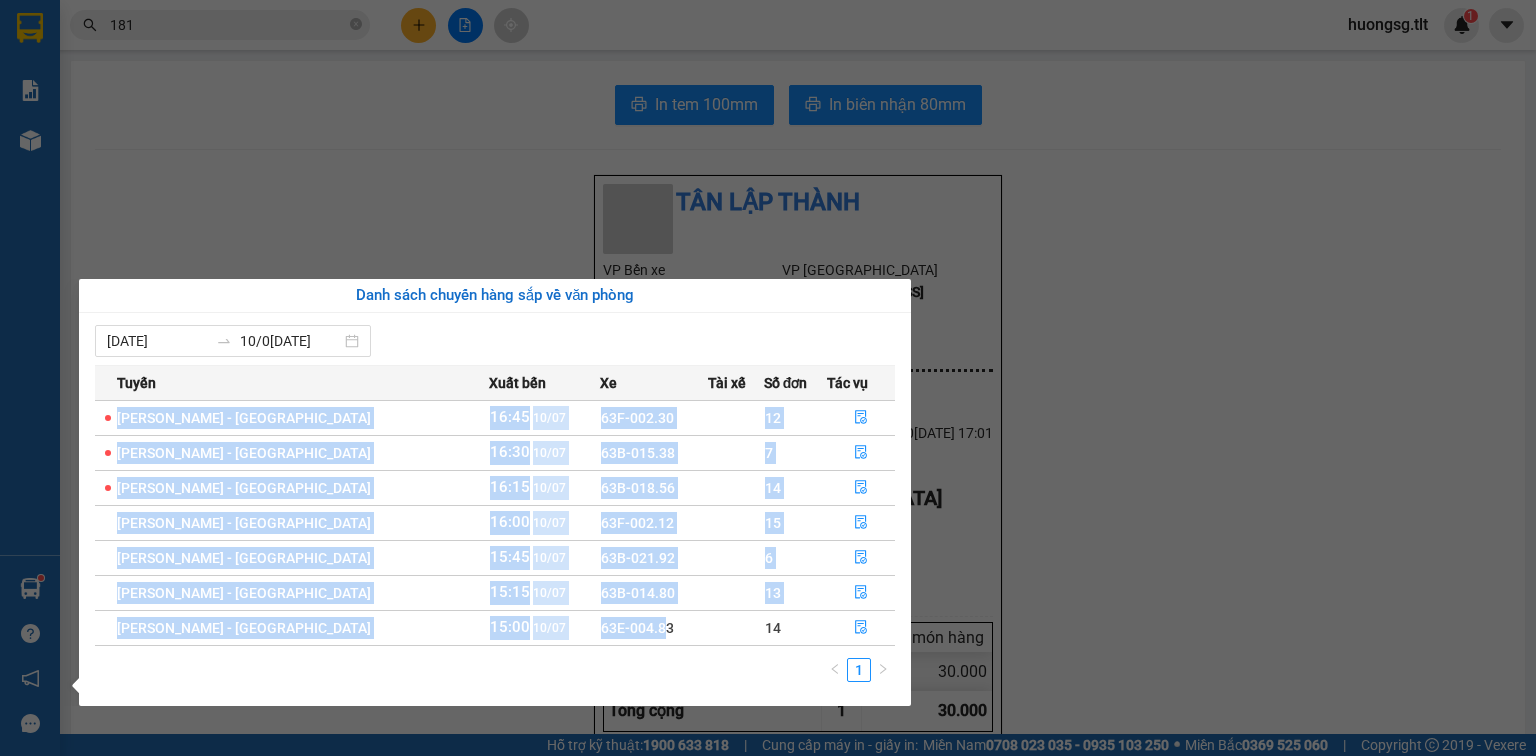 drag, startPoint x: 388, startPoint y: 388, endPoint x: 551, endPoint y: 655, distance: 312.82263 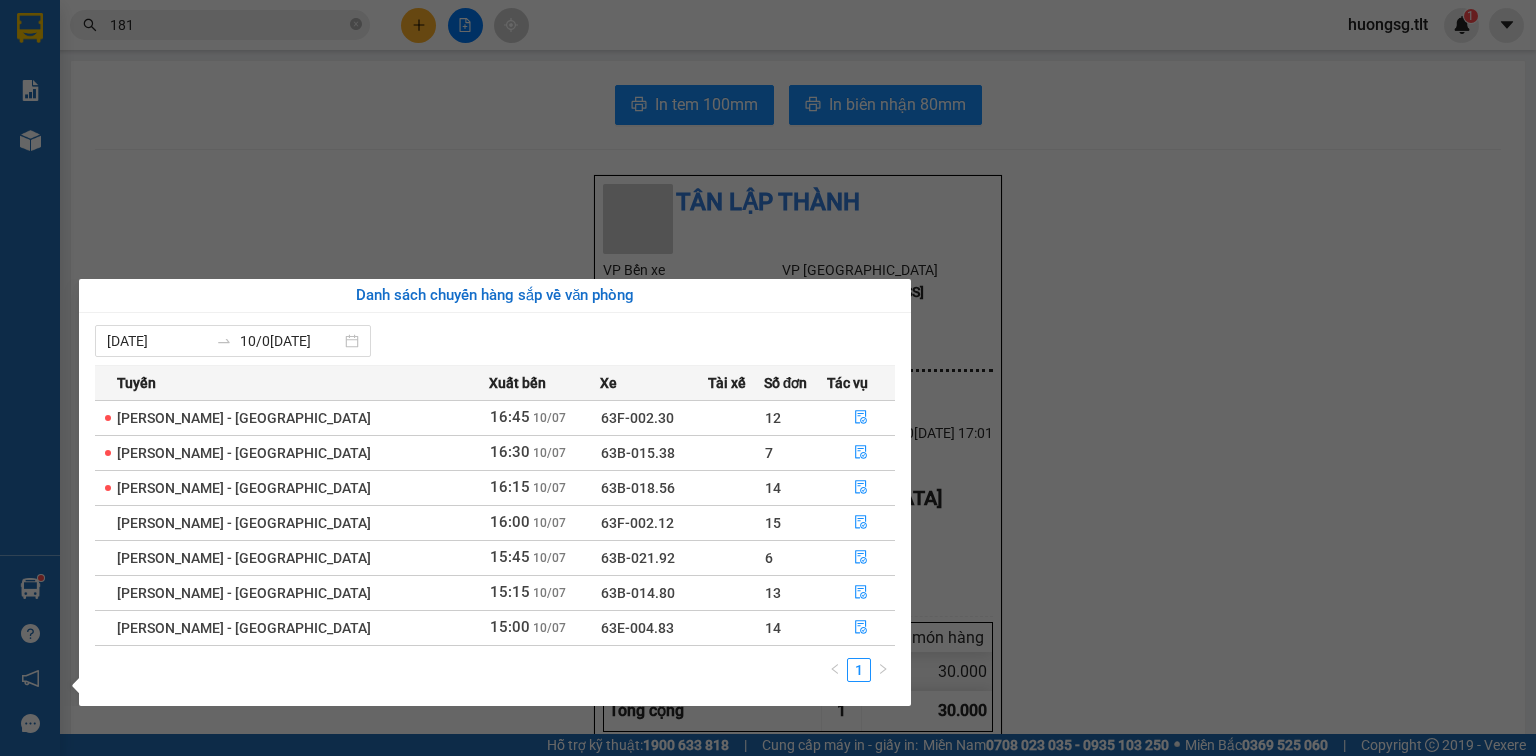 click on "1" at bounding box center [495, 676] 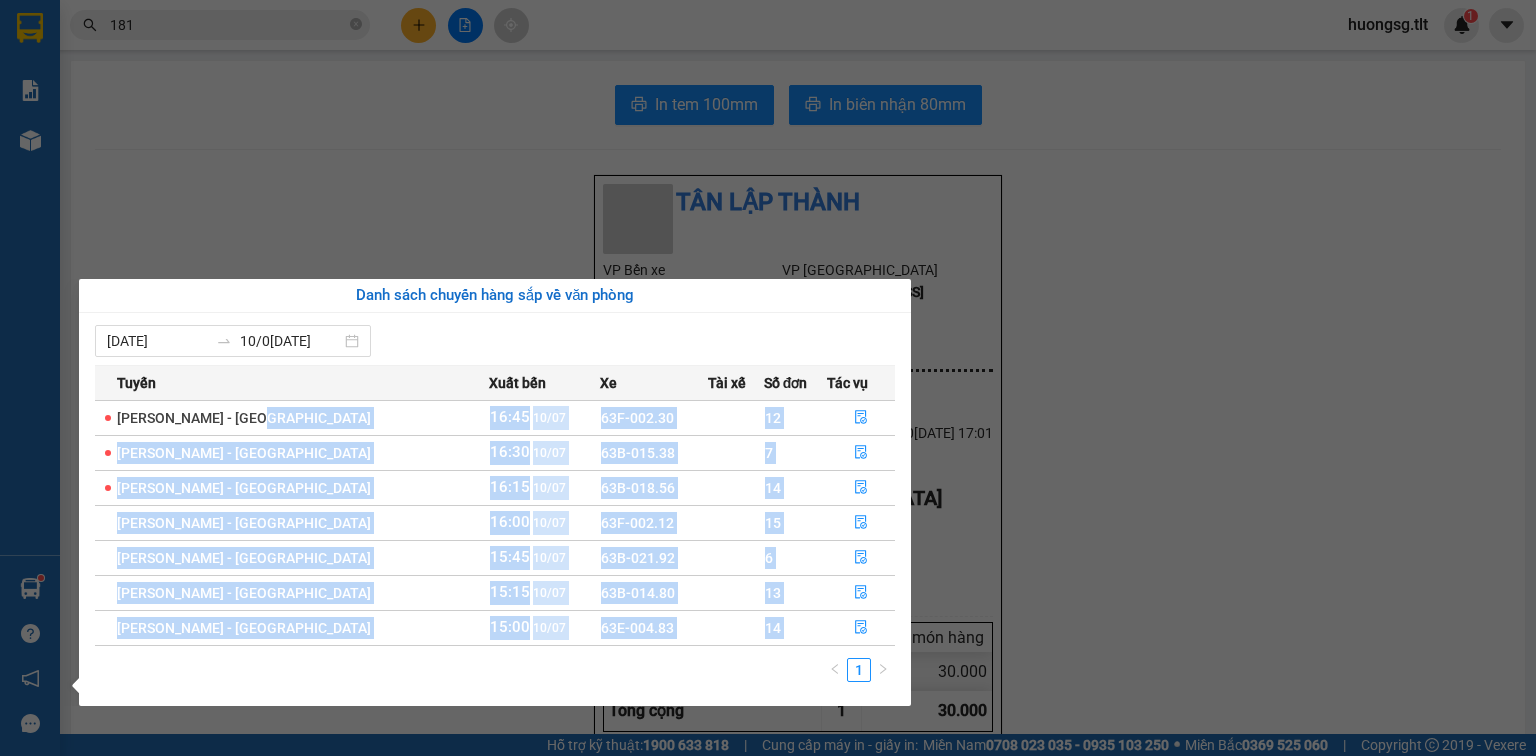 drag, startPoint x: 467, startPoint y: 475, endPoint x: 667, endPoint y: 656, distance: 269.74246 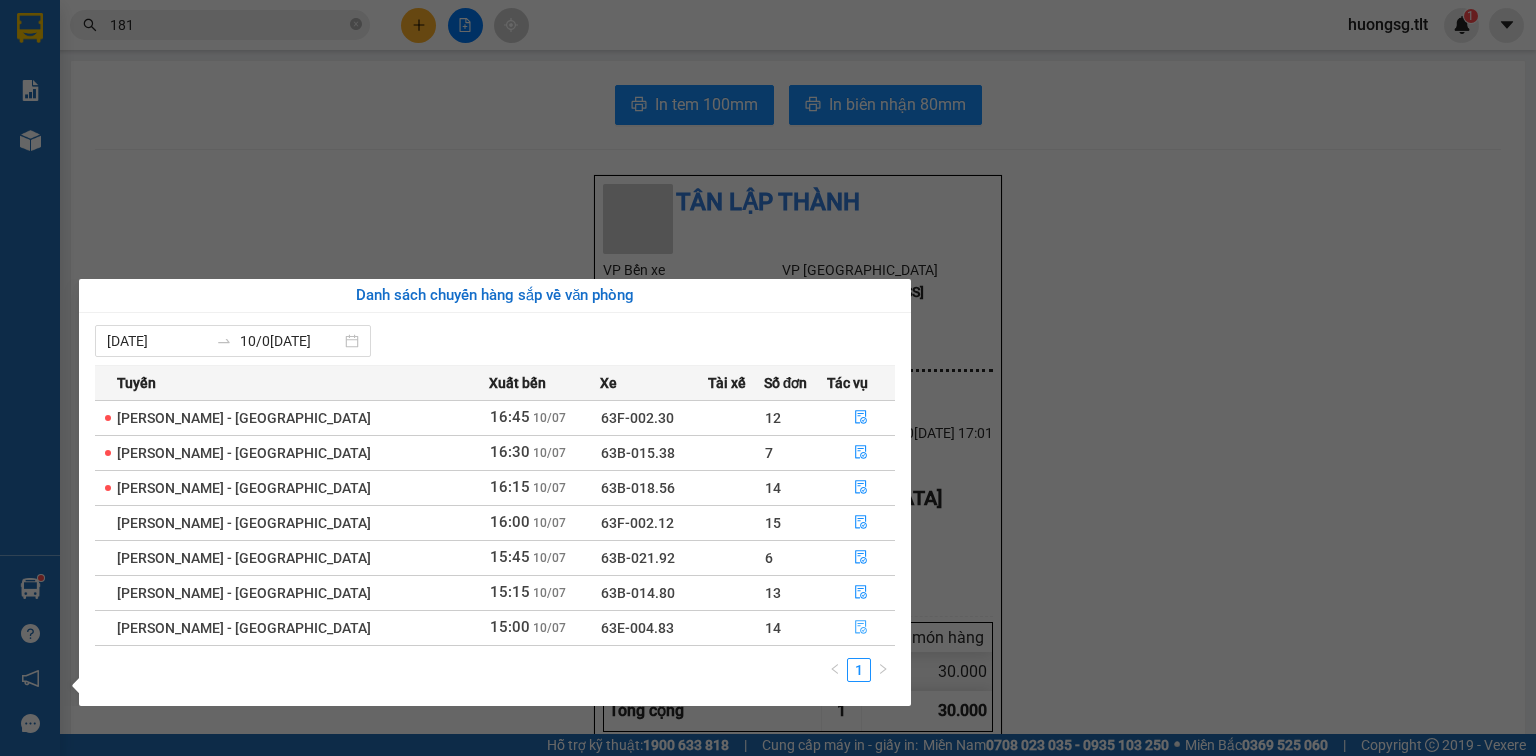 click at bounding box center [861, 628] 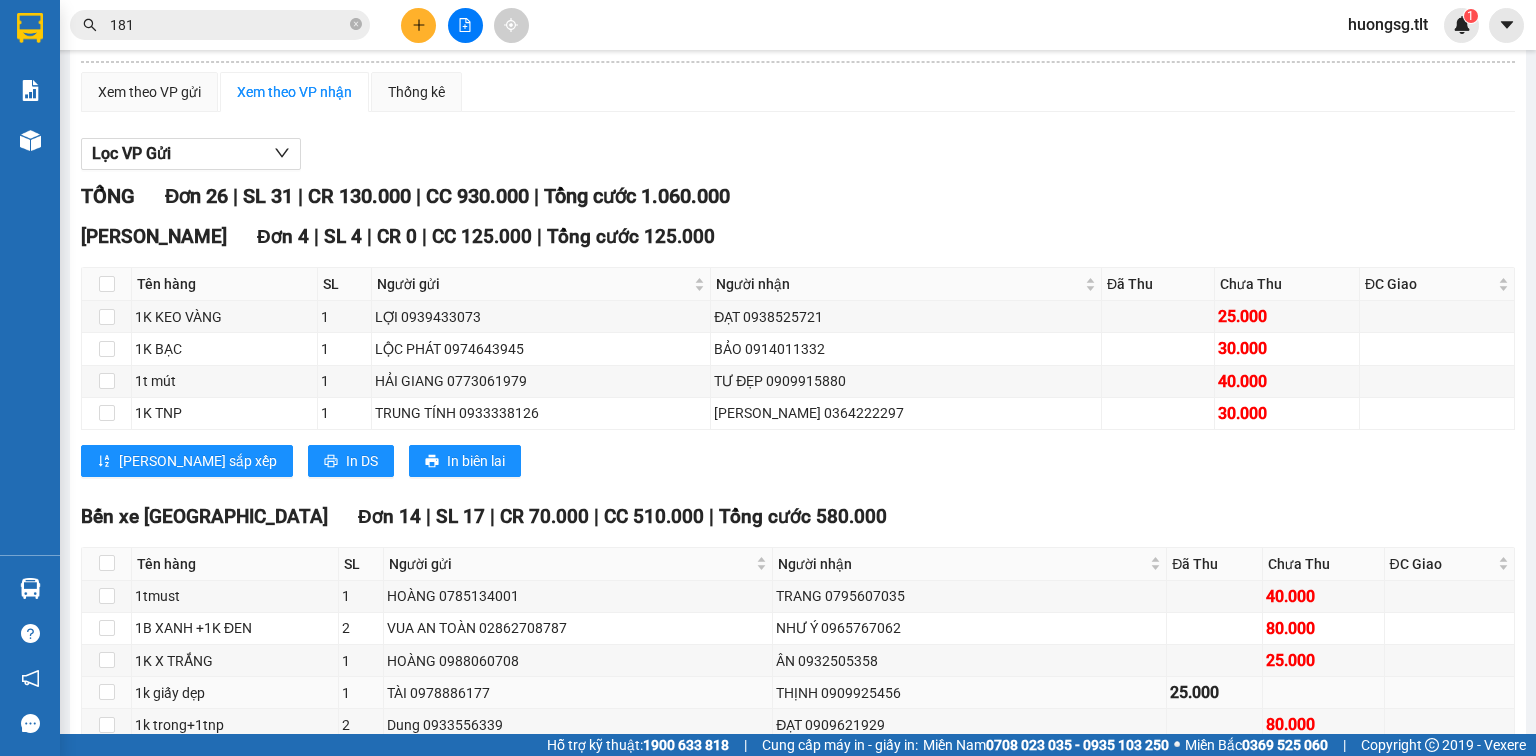 scroll, scrollTop: 480, scrollLeft: 0, axis: vertical 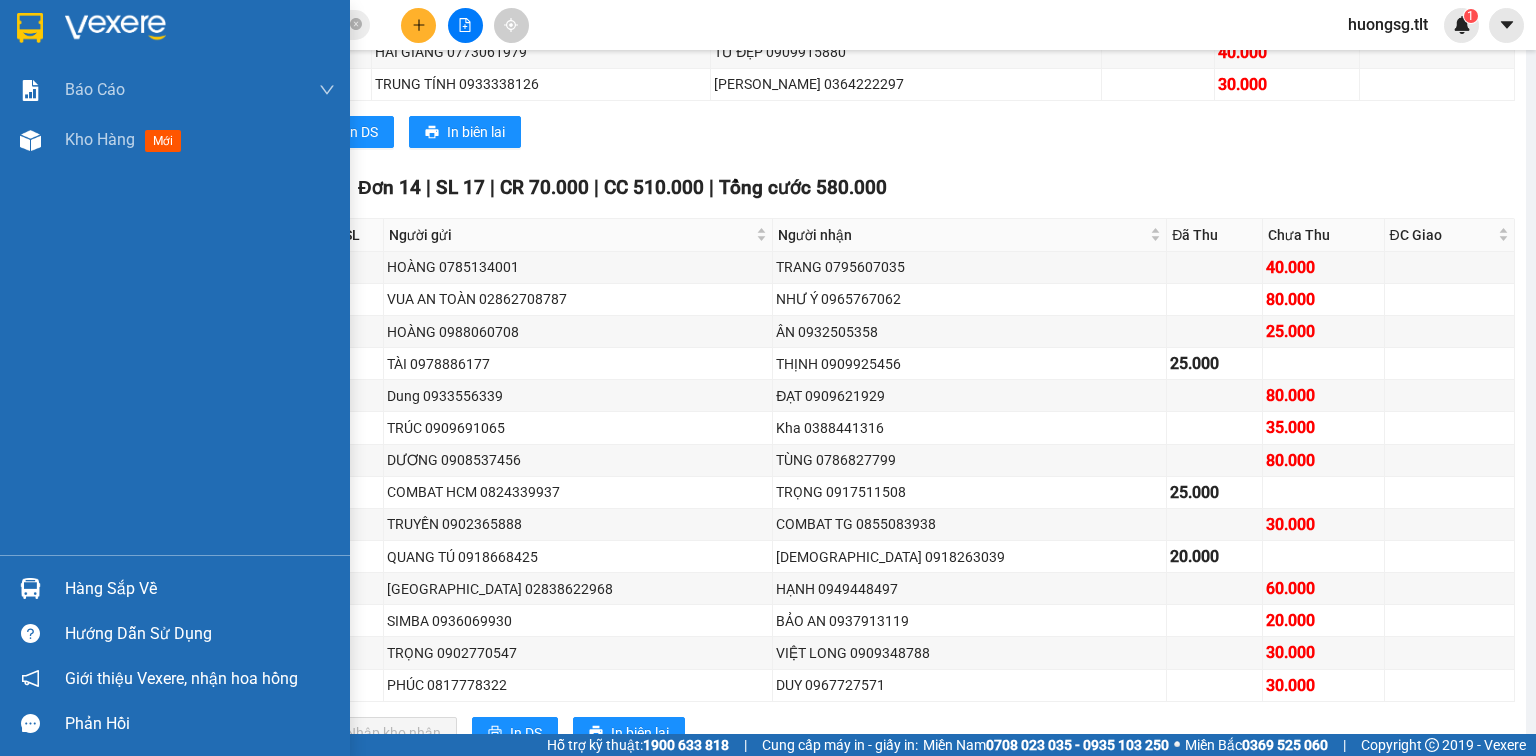 click on "Hàng sắp về" at bounding box center (200, 589) 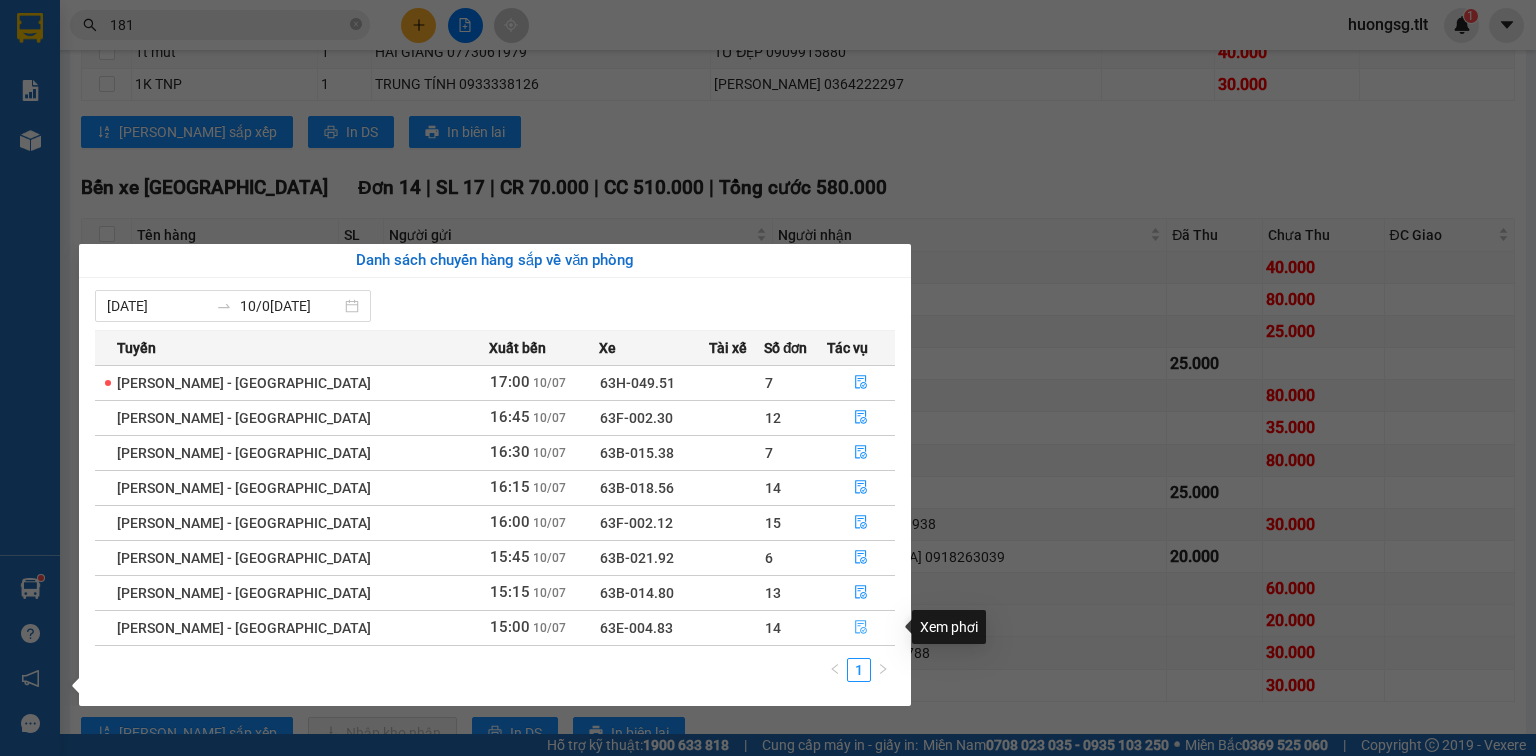 drag, startPoint x: 857, startPoint y: 634, endPoint x: 860, endPoint y: 644, distance: 10.440307 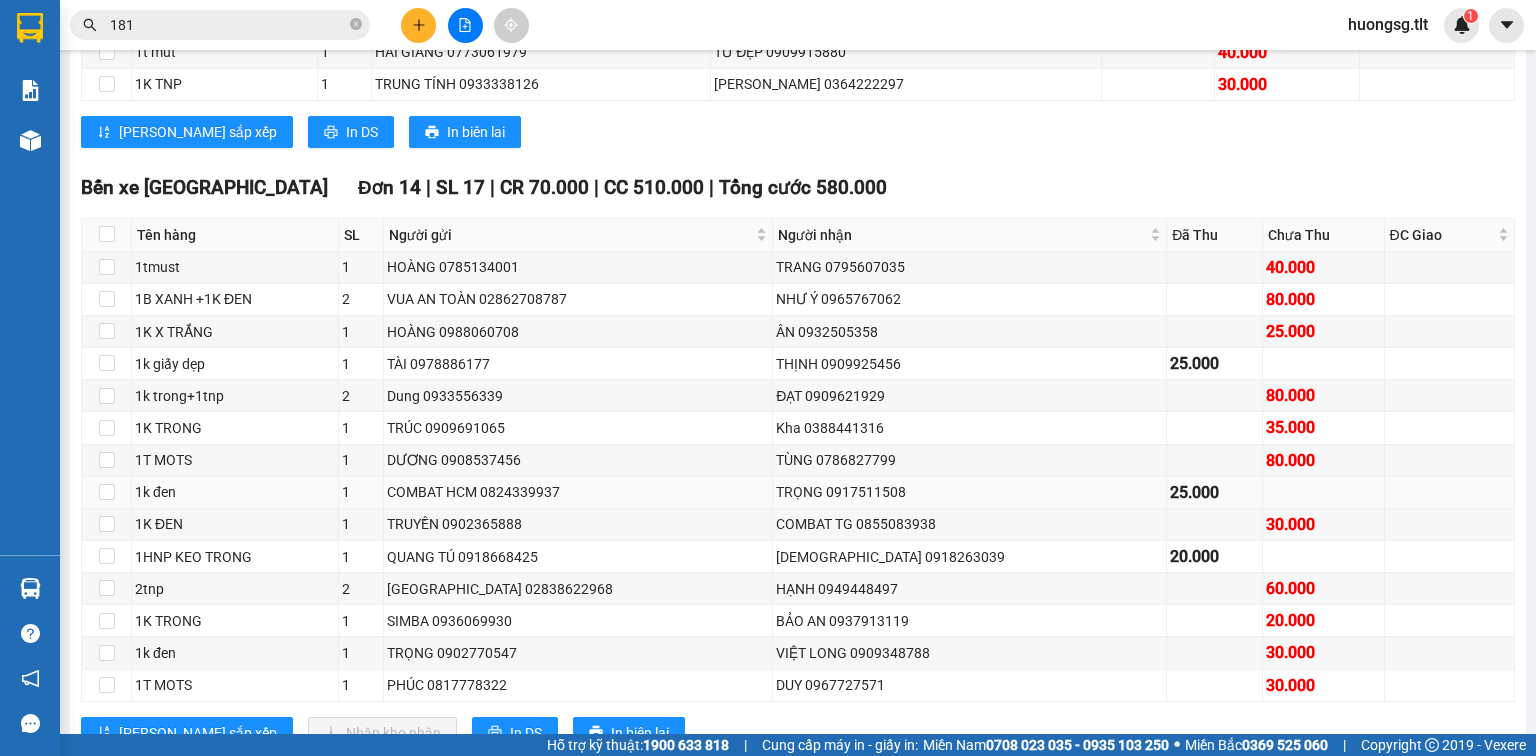 scroll, scrollTop: 560, scrollLeft: 0, axis: vertical 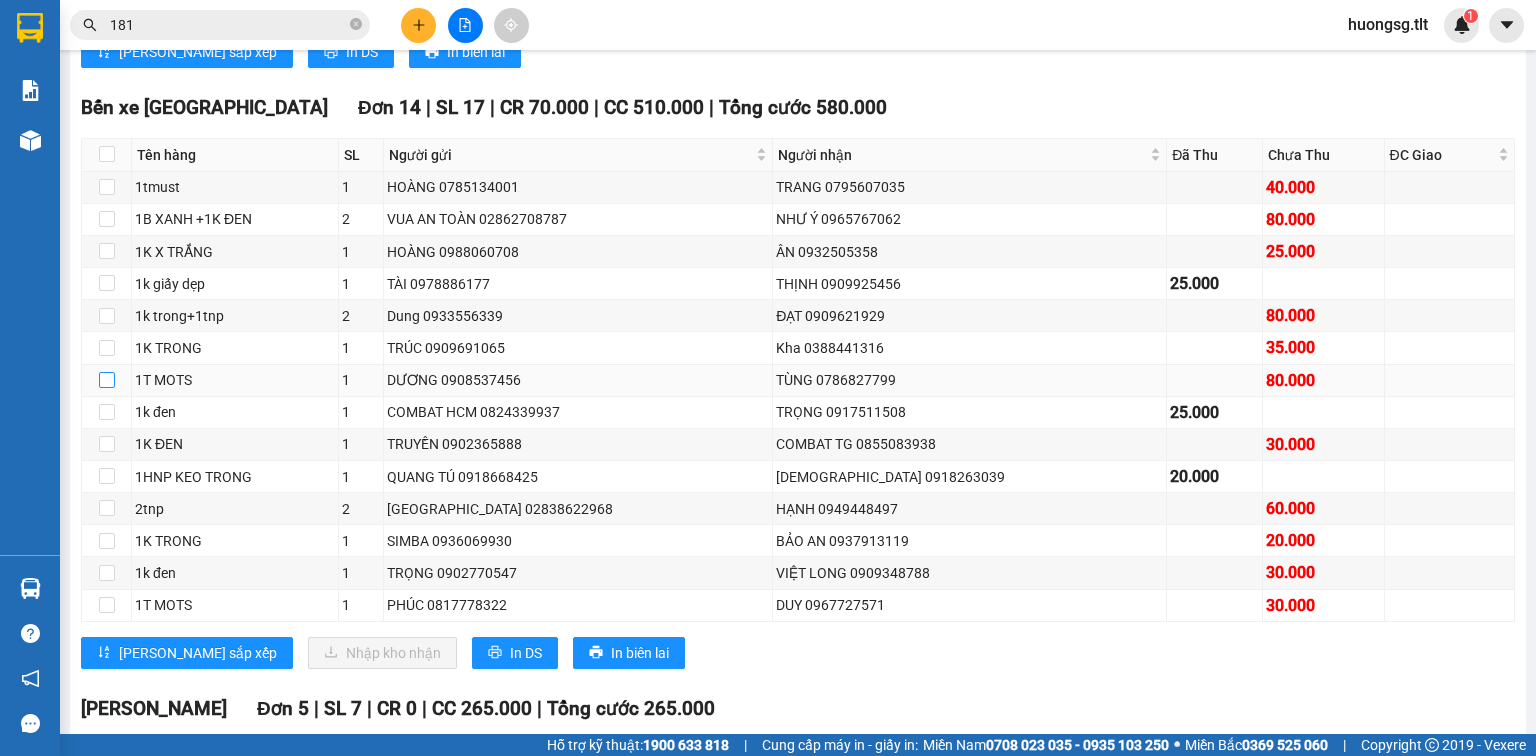 drag, startPoint x: 190, startPoint y: 400, endPoint x: 677, endPoint y: 392, distance: 487.0657 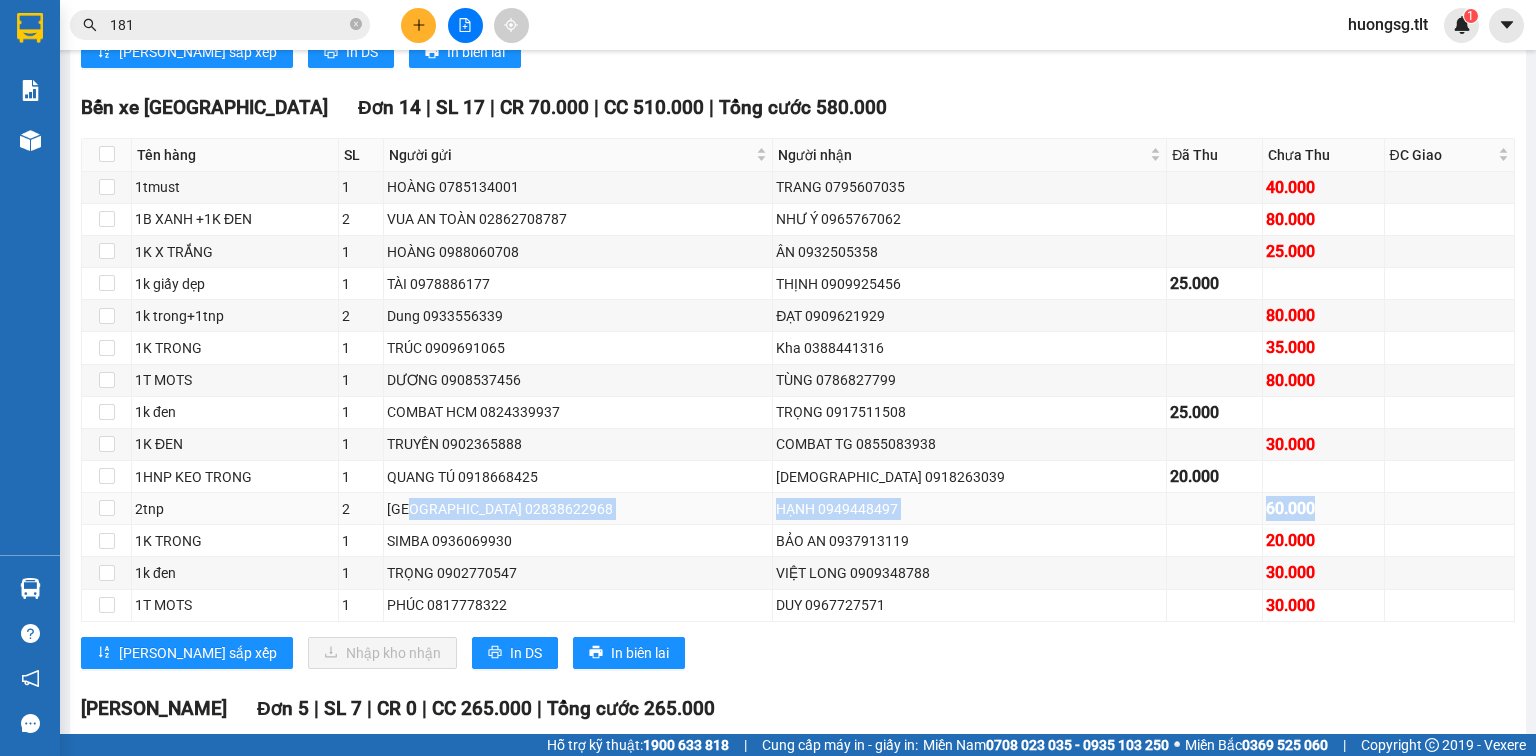 drag, startPoint x: 1262, startPoint y: 526, endPoint x: 445, endPoint y: 529, distance: 817.0055 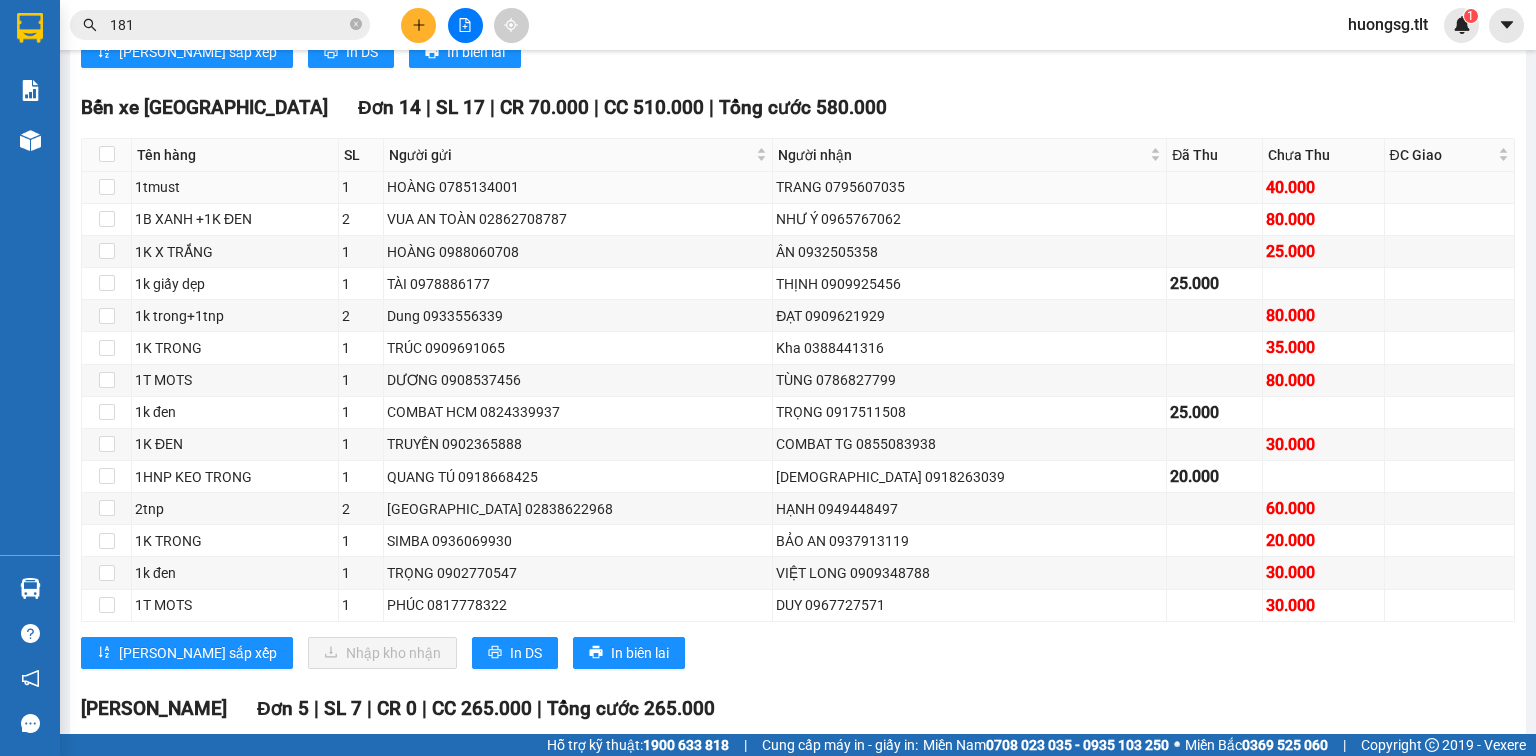 click on "TRANG  0795607035" at bounding box center (969, 187) 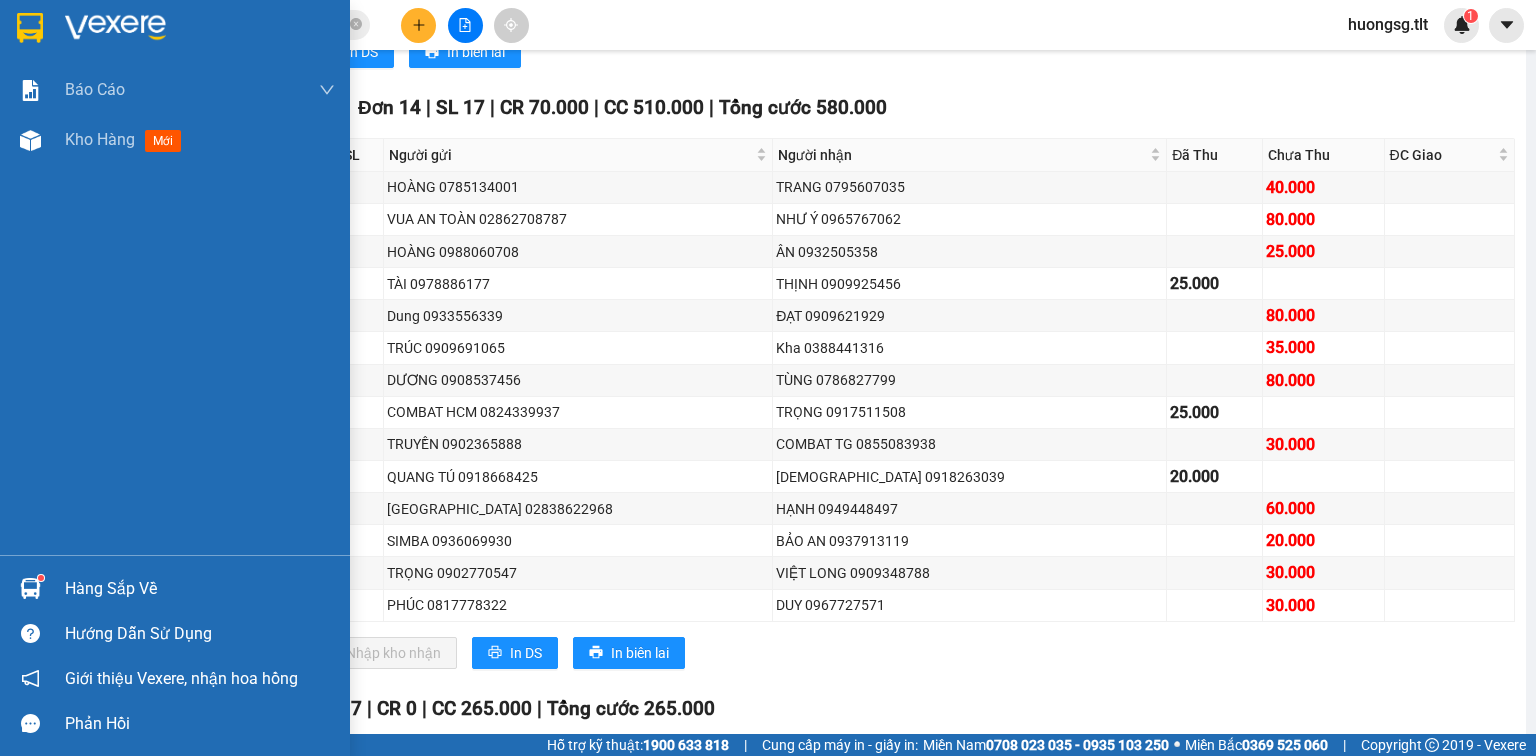 click on "Hàng sắp về" at bounding box center [200, 589] 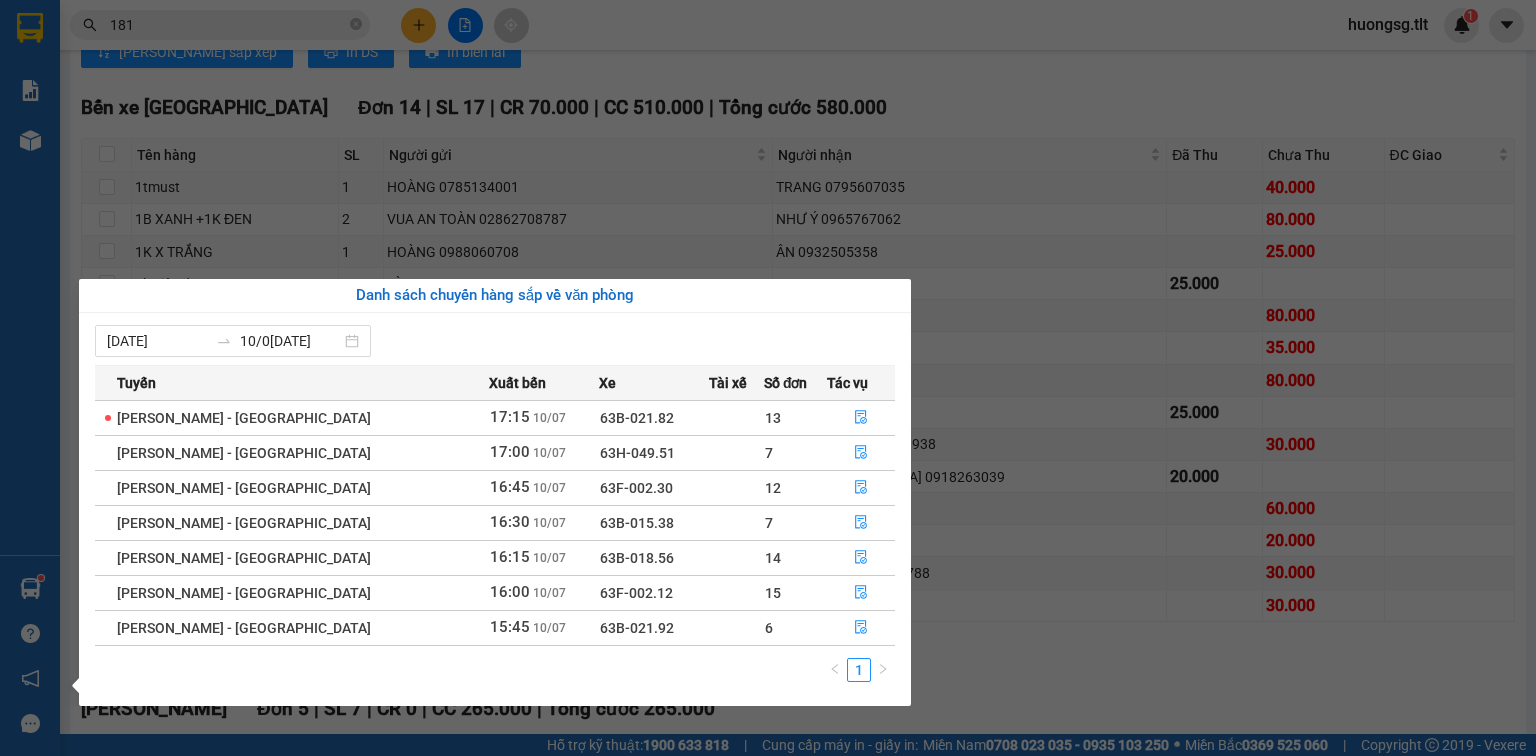 click on "Kết quả tìm kiếm ( 10000 )  Bộ lọc  Ngày tạo đơn gần nhất Mã ĐH Trạng thái Món hàng Thu hộ Tổng cước Chưa cước Nhãn Người gửi VP Gửi Người nhận VP Nhận SGTLT1007250453 16:49 [DATE] Trên xe   63F-002.30 16:45  [DATE] 1tnp SL:  1 30.000 30.000 0936661 181 TÂM [GEOGRAPHIC_DATA] 0911828384 TIÊN Bến xe [GEOGRAPHIC_DATA] SGTLT1007250295 14:19 [DATE] VP Nhận   63B-019.47 16:40 [DATE] 1ktnp SL:  1 35.000 35.000 0934907908 DIỄM [GEOGRAPHIC_DATA] 0869113 181 NHUNG Bến xe [GEOGRAPHIC_DATA] SGTLT1007250 181 11:34 [DATE] VP Nhận   63E-003.80 14:41 [DATE] 2ki trong SL:  2 65.000 65.000 0907903148 HƯNG PHÁT ĐẠT  [GEOGRAPHIC_DATA] 0907444575 DIỄM Bến xe Tiền Giang SGTLT1007250032 08:36 [DATE] Đã giao   13:01 [DATE] 1 GIỔ VÀNG SL:  1 30.000 0375132000 LINH [GEOGRAPHIC_DATA] 0977740 181 THẮM  [PERSON_NAME] SGTLT0907250556 18:47 [DATE] Đã giao   08:20 [DATE] 1T KEO VÀNG SL:  1 25.000 0901314690 [GEOGRAPHIC_DATA] 0869113 181 NHUNG Bến xe [GEOGRAPHIC_DATA]" at bounding box center [768, 378] 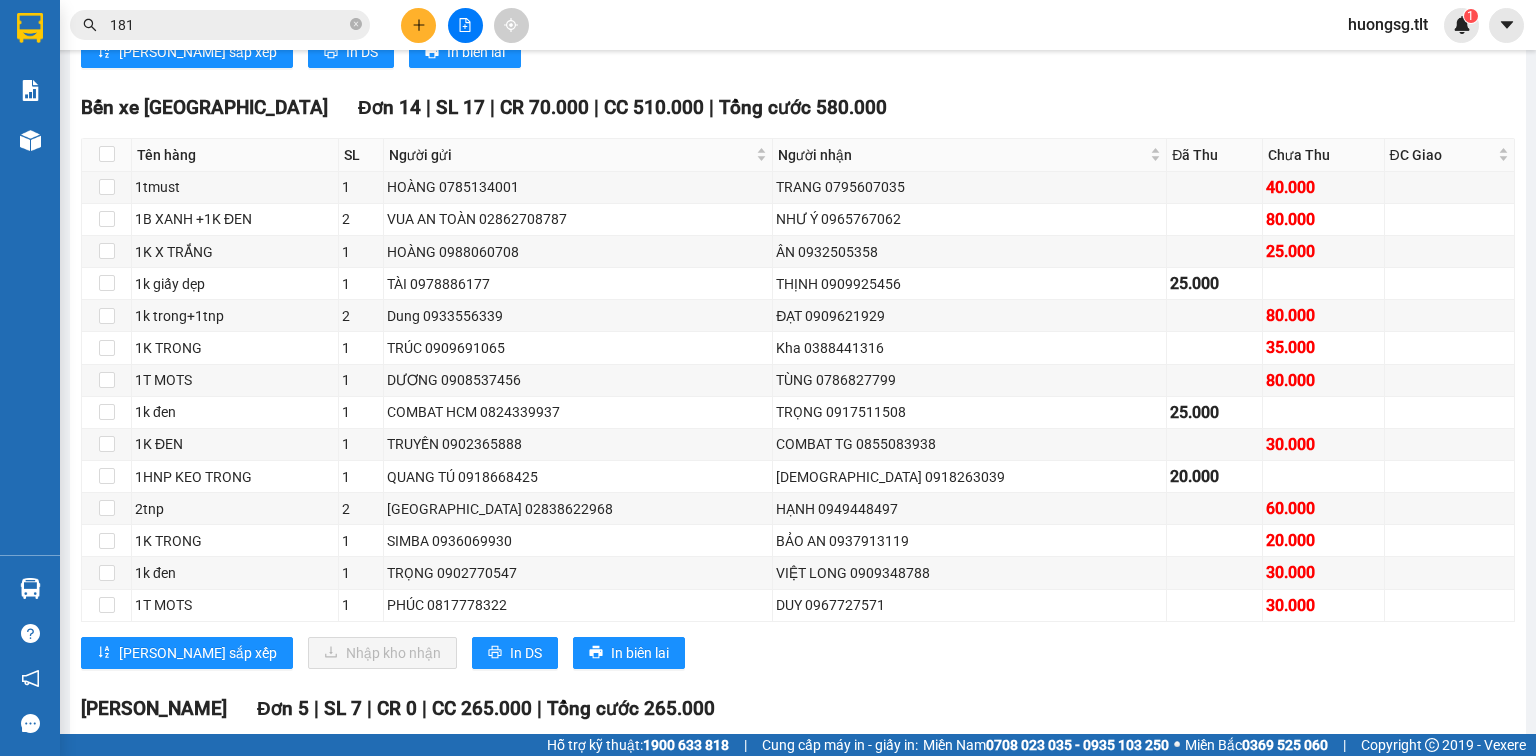 click on "181" at bounding box center [228, 25] 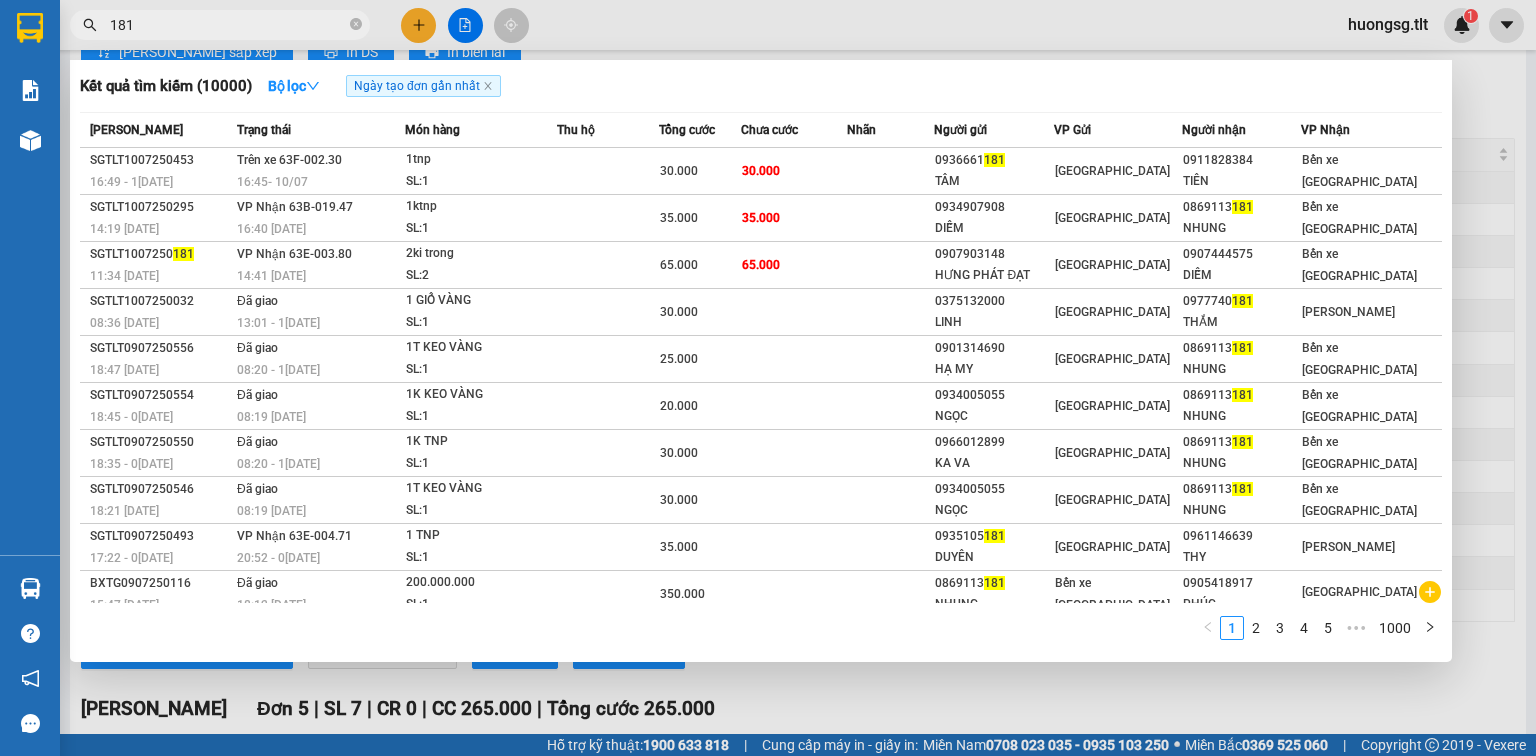 click on "181" at bounding box center (228, 25) 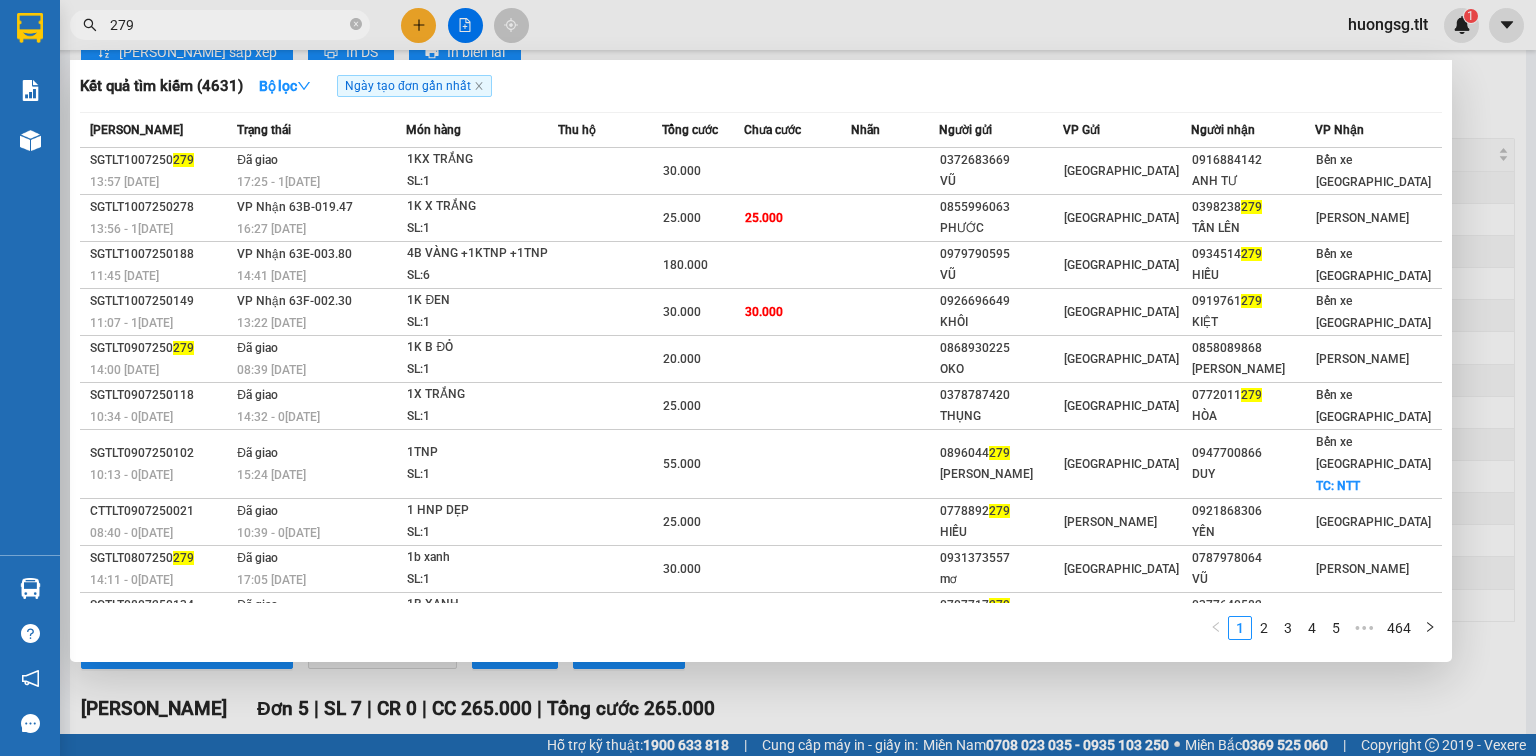 click on "279" at bounding box center [228, 25] 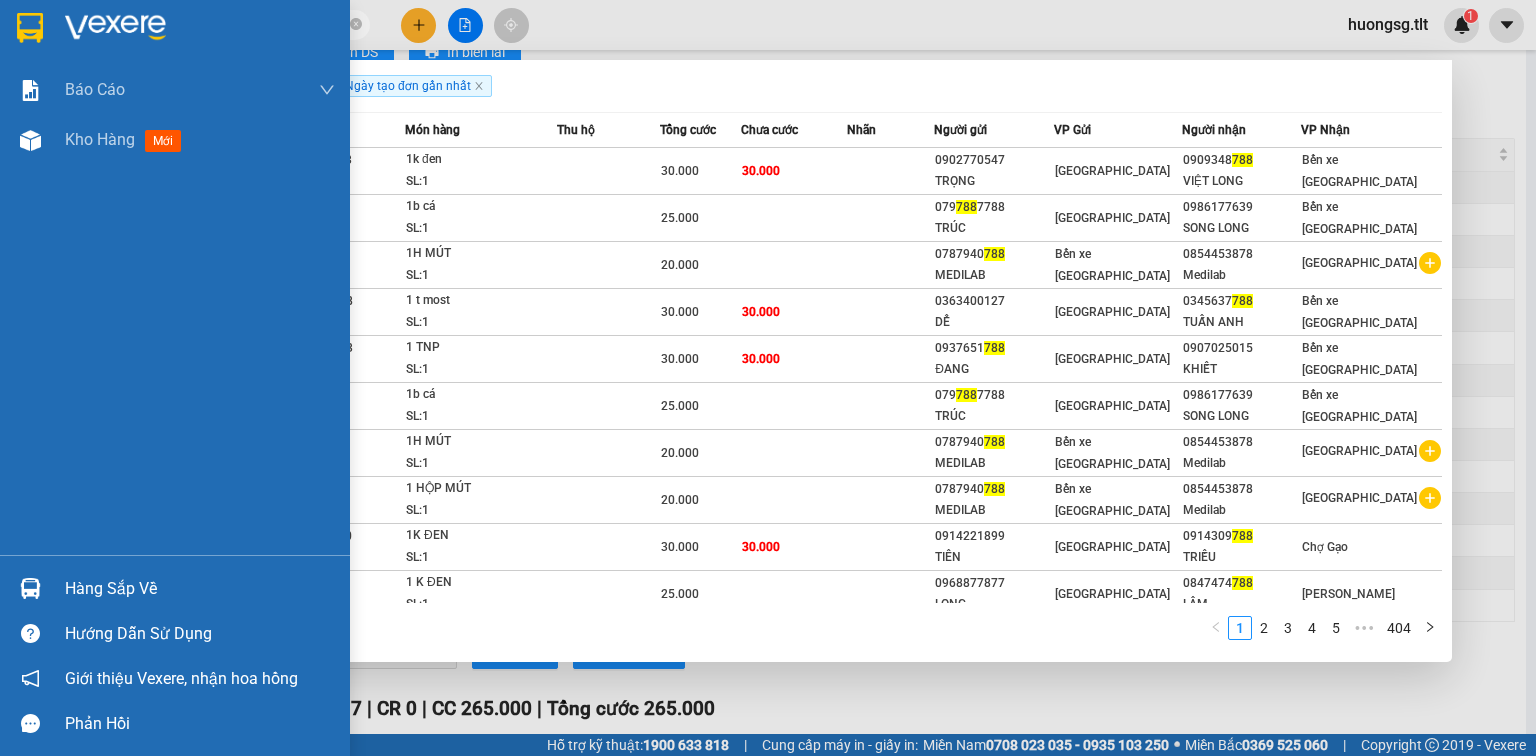 click on "Hàng sắp về" at bounding box center (200, 589) 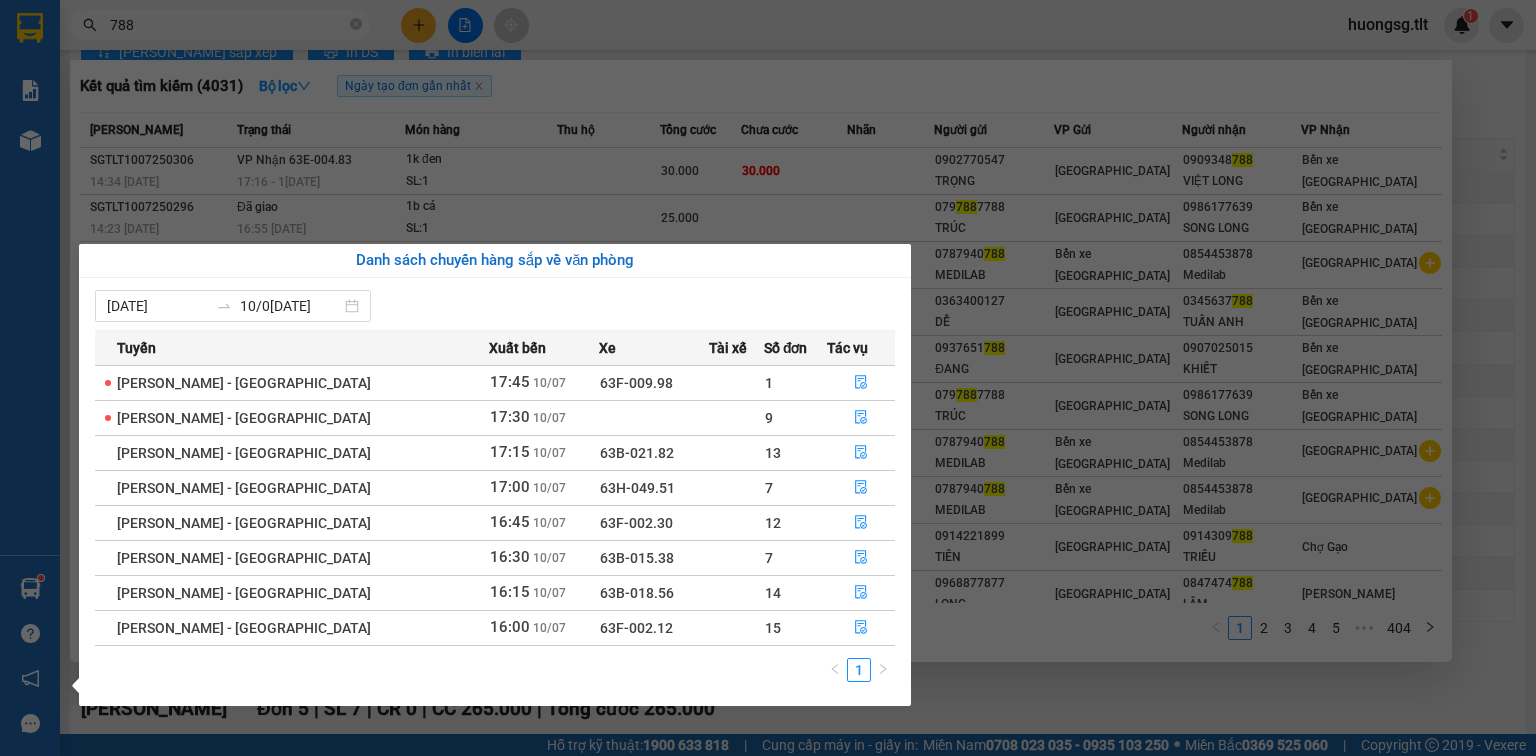 click on "Kết quả tìm kiếm ( 4031 )  Bộ lọc  Ngày tạo đơn gần nhất Mã ĐH Trạng thái Món hàng Thu hộ Tổng cước Chưa cước Nhãn Người gửi VP Gửi Người nhận VP Nhận SGTLT1007250306 14:34 [DATE] VP Nhận   63E-004.83 17:16 [DATE] 1k đen SL:  1 30.000 30.000 0902770547 TRỌNG  [GEOGRAPHIC_DATA] 0909348 788 VIỆT LONG  Bến xe Tiền Giang SGTLT1007250296 14:23 [DATE] Đã giao   16:55 [DATE] 1b cá SL:  1 25.000 079 788 7788 TRÚC [GEOGRAPHIC_DATA] 0986177639 SONG LONG  Bến xe [GEOGRAPHIC_DATA] 11:00 [DATE] Đã giao   14:21 [DATE] 1H MÚT SL:  1 20.000 0787940 788 MEDILAB Bến xe [GEOGRAPHIC_DATA] [GEOGRAPHIC_DATA] [GEOGRAPHIC_DATA] SGTLT1007250123 10:34 [DATE] VP Nhận   63B-015.38 12:50 [DATE] 1 t most SL:  1 30.000 30.000 0363400127 DỂ [GEOGRAPHIC_DATA] 0345637 788 TUẤN ANH  Bến xe [GEOGRAPHIC_DATA] SGTLT0907250336 14:53 [DATE] VP Nhận   63B-015.33 18:06 [DATE] 1 TNP SL:  1 30.000 30.000 0937651 788 ĐANG [GEOGRAPHIC_DATA] 0907025015 KHIẾT Bến xe Tiền Giang SGTLT0907250206" at bounding box center [768, 378] 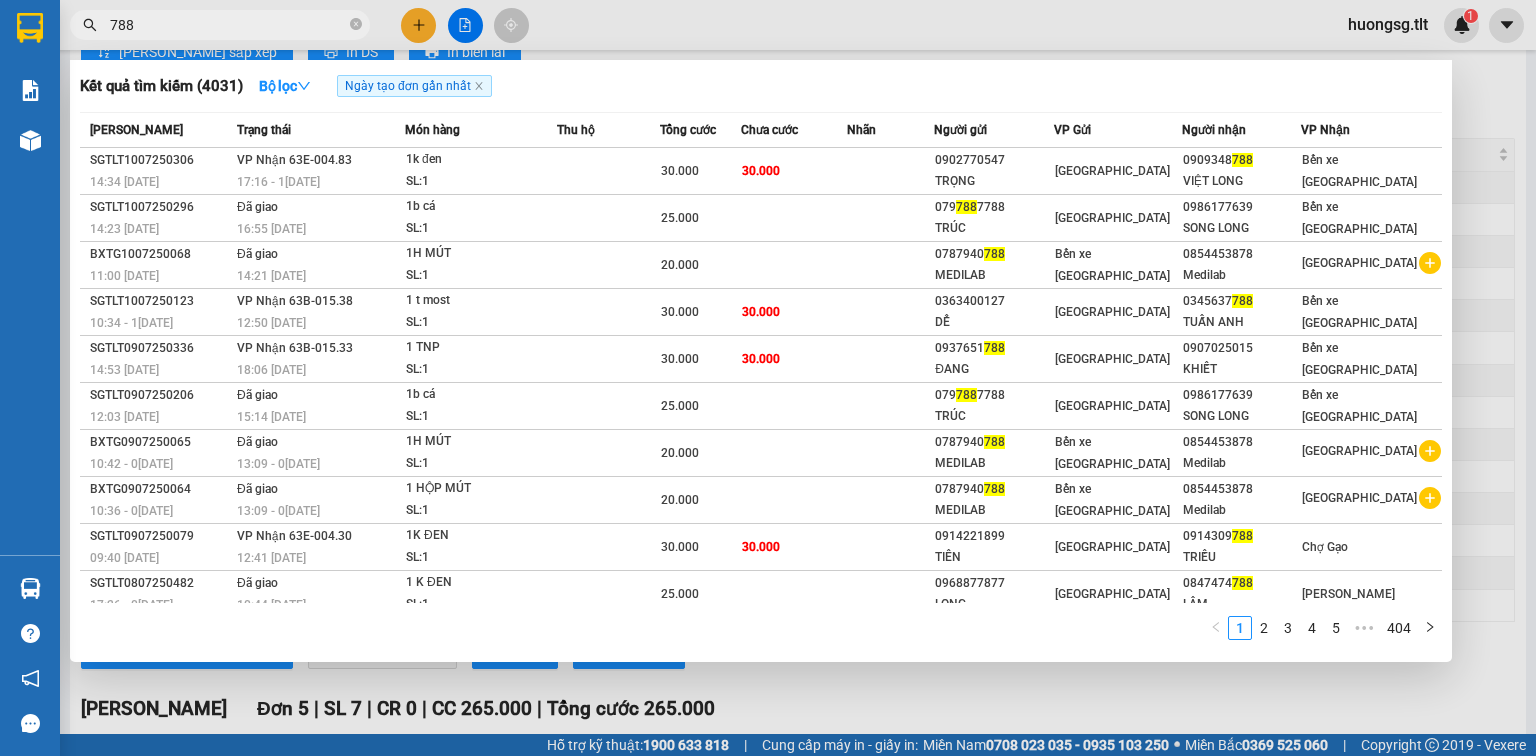 click on "788" at bounding box center (220, 25) 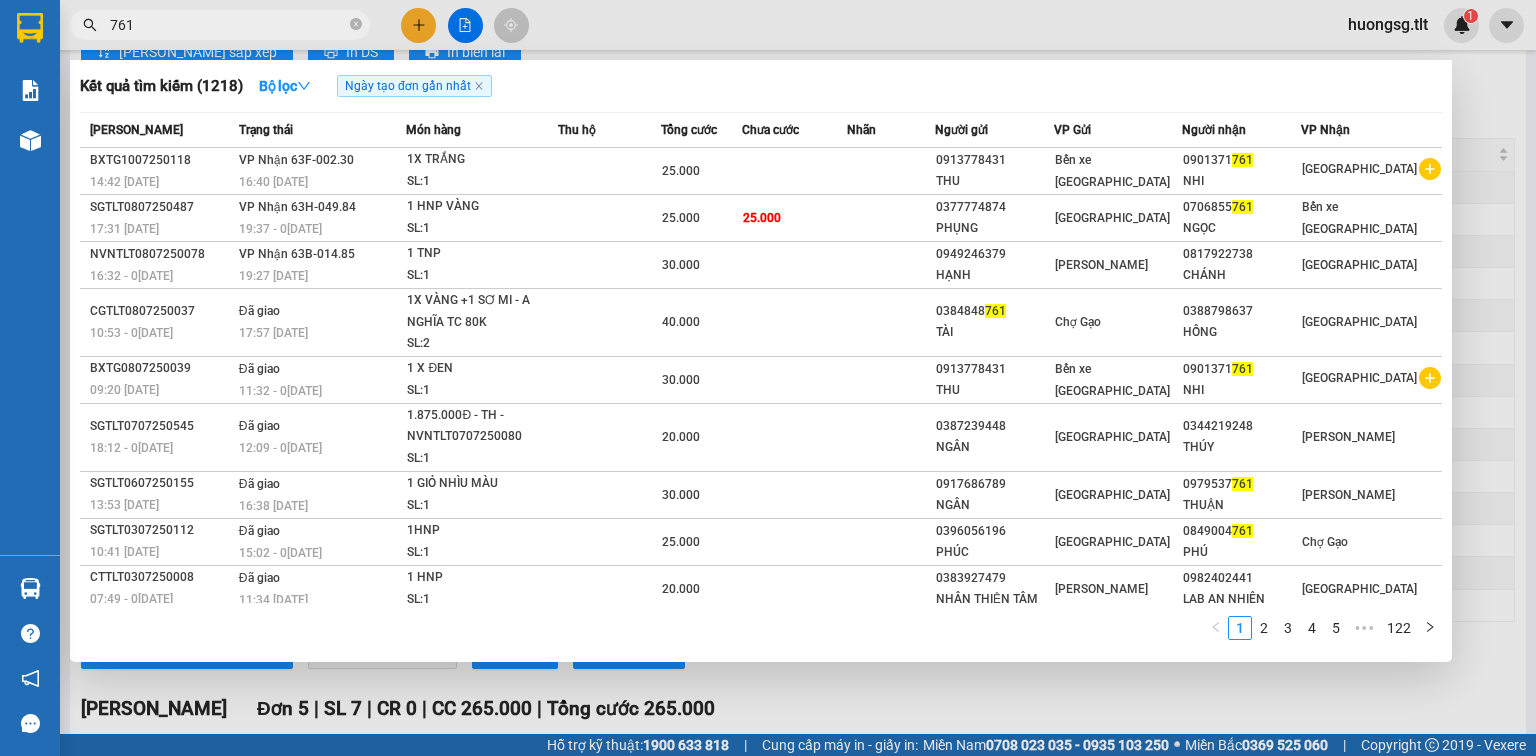 click at bounding box center [768, 378] 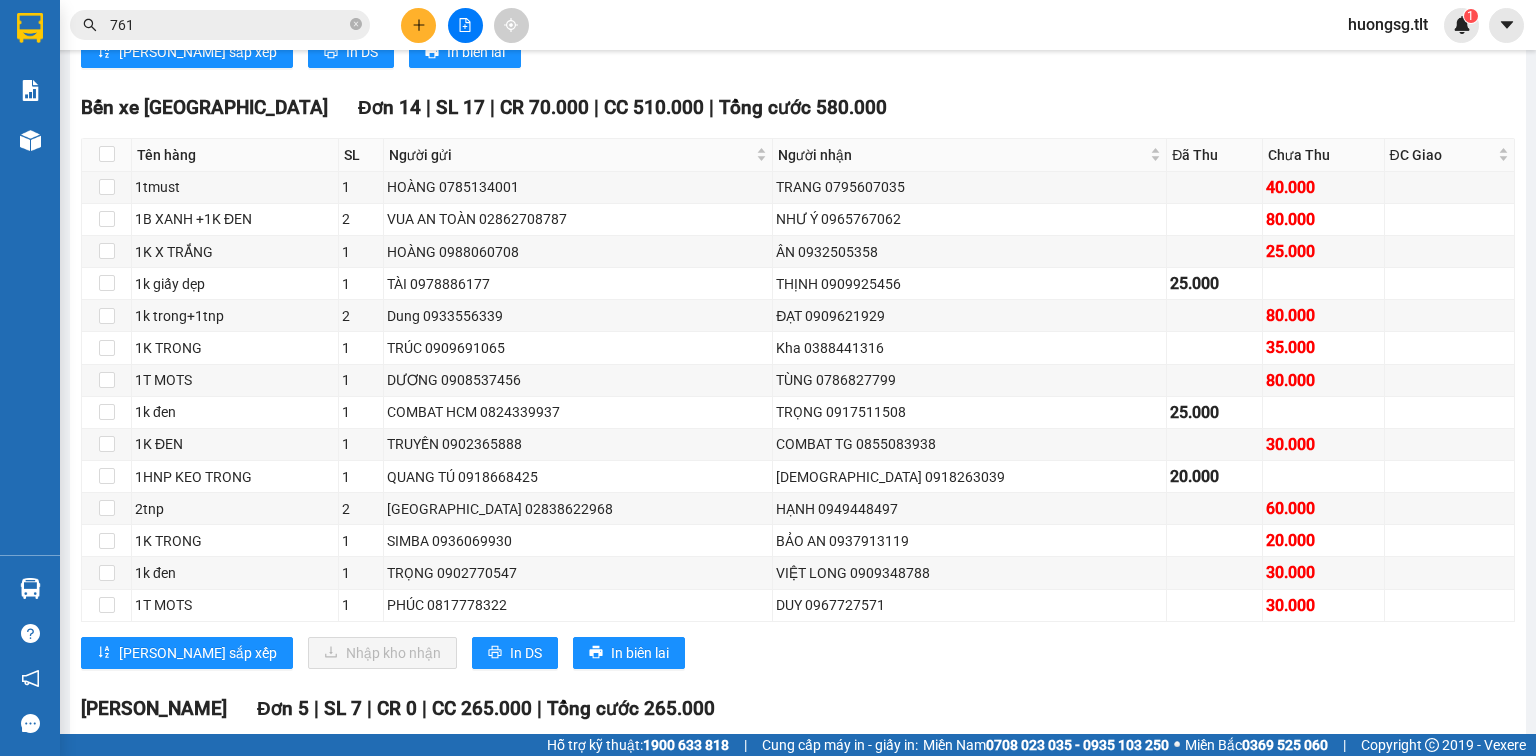 click on "Kết quả tìm kiếm ( 1218 )  Bộ lọc  Ngày tạo đơn gần nhất Mã ĐH Trạng thái Món hàng Thu hộ Tổng cước Chưa cước Nhãn Người gửi VP Gửi Người nhận VP Nhận BXTG1007250118 14:42 - 1[DATE] Nhận   63F-002.30 16:40 - 1[DATE] TRẮNG SL:  1 25.000 0913778431 THU Bến xe [GEOGRAPHIC_DATA] NHI [GEOGRAPHIC_DATA] SGTLT0807250487 17:31 - 0[DATE] Nhận   63H-049.84 19:37 - 0[DATE]NP VÀNG SL:  1 25.000 25.000 0377774874 PHỤNG [GEOGRAPHIC_DATA] 0706855 761 NGỌC Bến xe [GEOGRAPHIC_DATA] 16:32 - 0[DATE] Nhận   63B-014.85 19:27 - 0[DATE]NP SL:  1 30.000 0949246379 HẠNH [PERSON_NAME] 0817922738 CHÁNH [GEOGRAPHIC_DATA] CGTLT0807250037 10:53 - 0[DATE]giao   17:57 - 0[DATE] VÀNG +1 SƠ MI - A NGHĨA TC 80K SL:  2 40.000 0384848 761 TÀI Chợ Gạo 0388798637 [GEOGRAPHIC_DATA] BXTG0807250039 09:20 - 0[DATE]giao   11:32 - 0[DATE] ĐEN SL:  1 30.000 0913778431 [GEOGRAPHIC_DATA] SGTLT0707250545 18:12 - 0[DATE]" at bounding box center [768, 25] 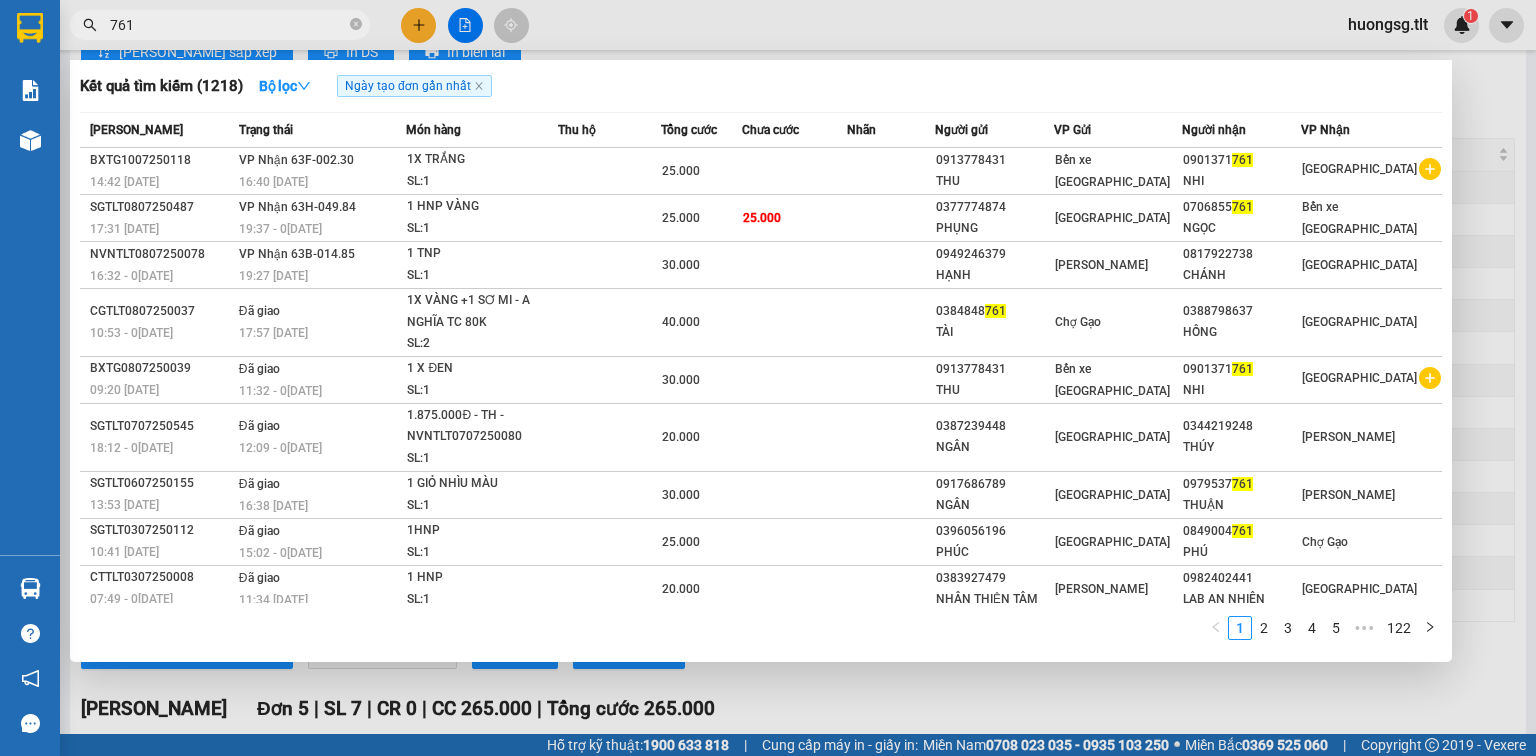 click on "761" at bounding box center [228, 25] 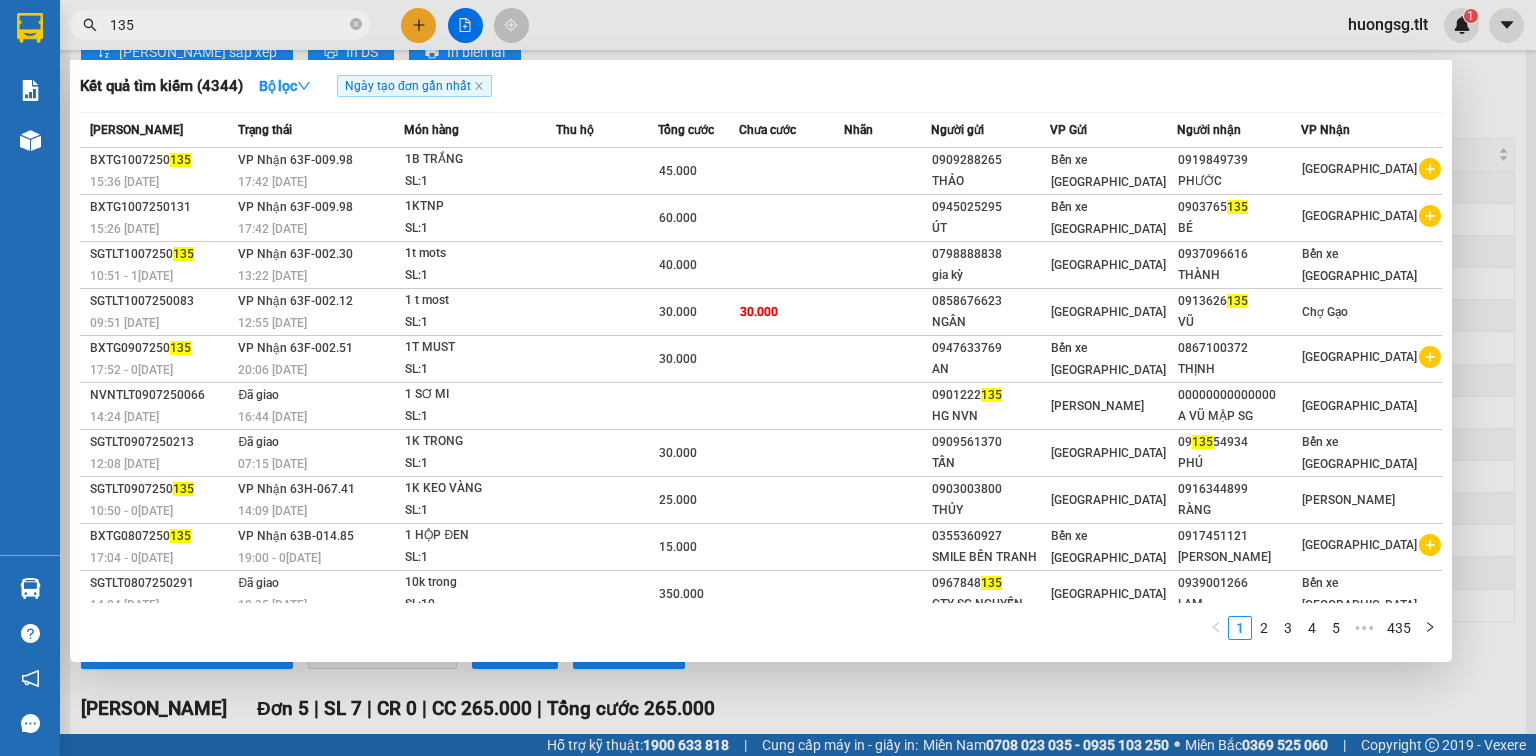 click on "135" at bounding box center [228, 25] 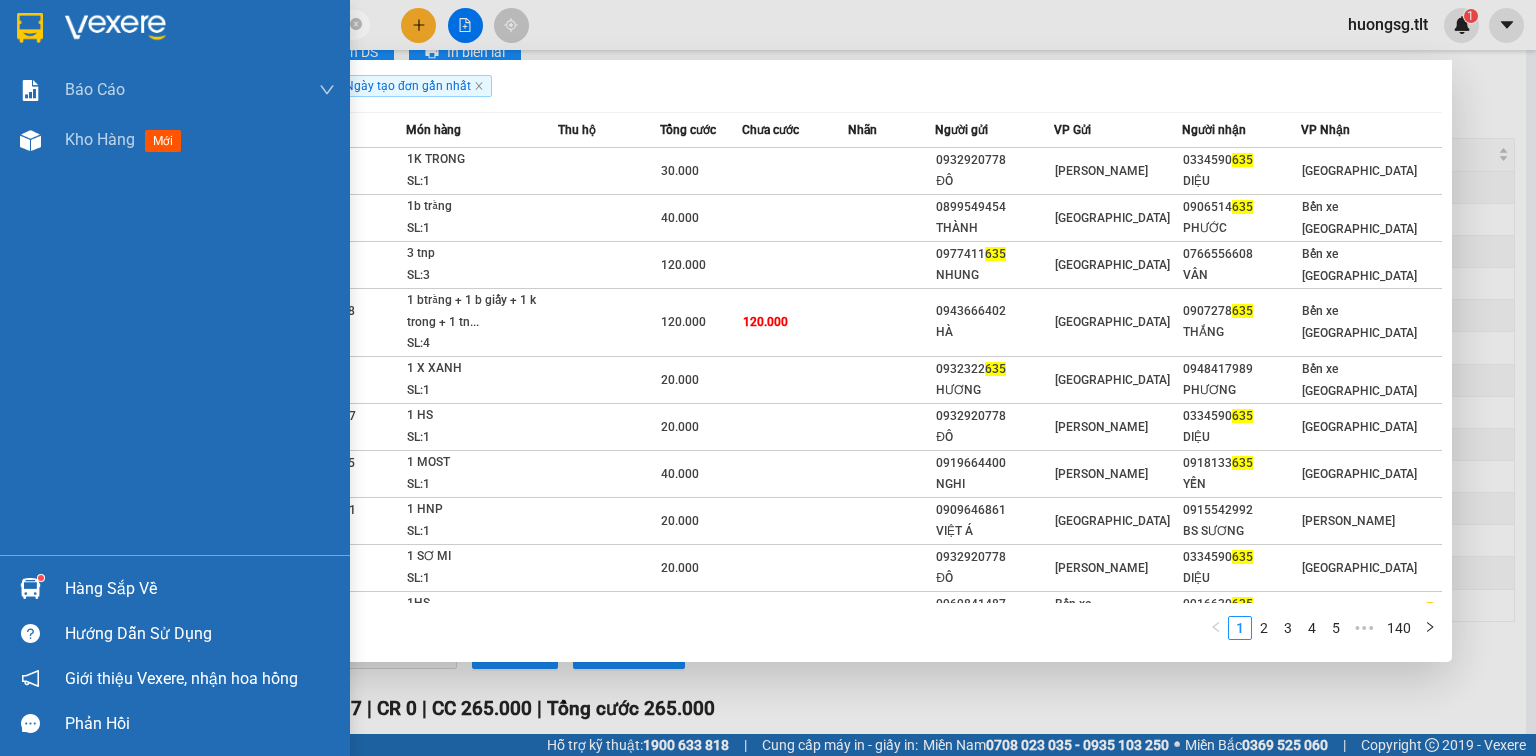 click on "Hàng sắp về" at bounding box center [200, 589] 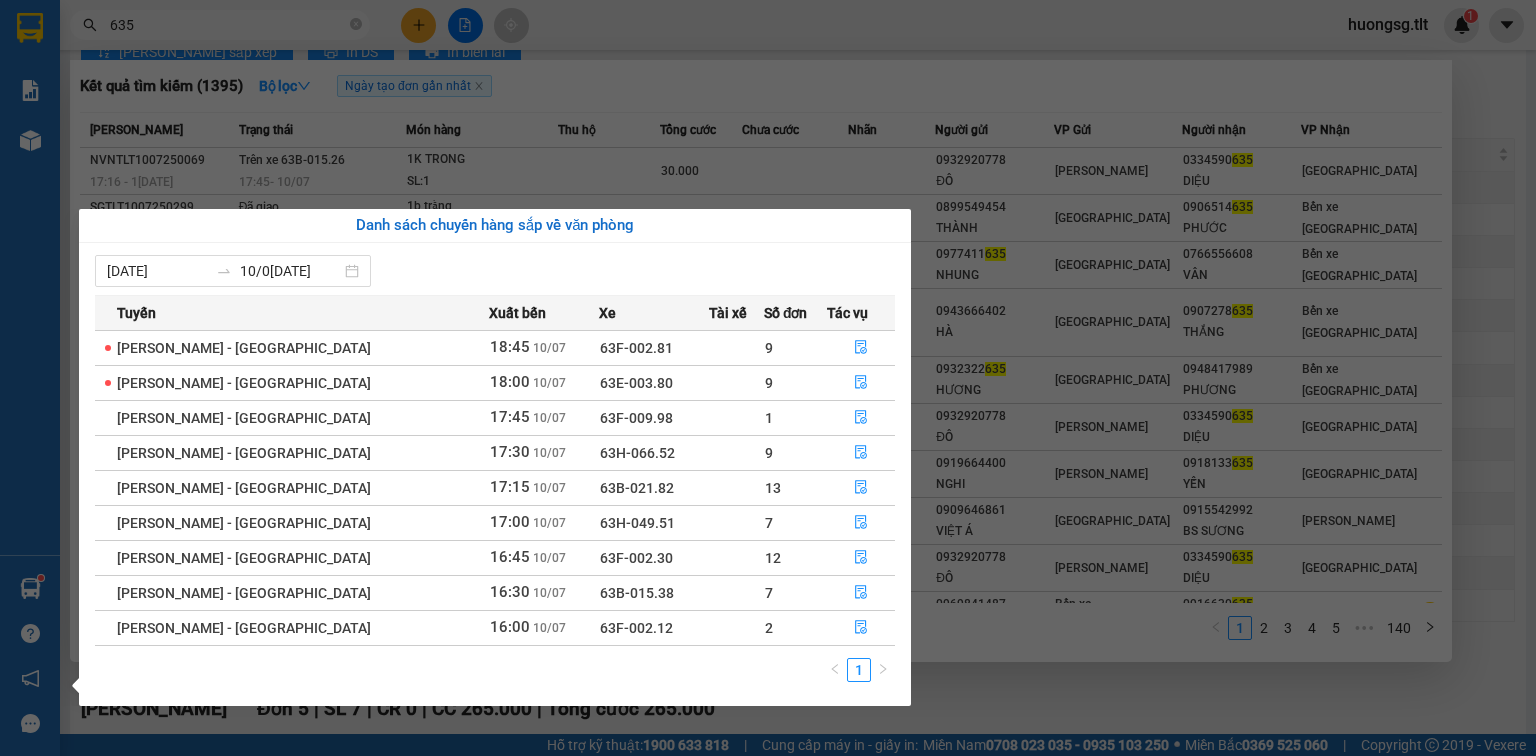 click on "Kết quả tìm kiếm ( 1395 )  Bộ lọc  Ngày tạo đơn gần nhất Mã ĐH Trạng thái Món hàng Thu hộ Tổng cước Chưa cước Nhãn Người gửi VP Gửi Người nhận VP Nhận NVNTLT1007250069 17:16 [DATE] Trên xe   63B-015.26 17:45  [DATE] 1K TRONG SL:  1 30.000 0932920778 ĐÔ [PERSON_NAME] 0334590 635 DIỆU Sài Gòn SGTLT1007250299 14:25 [DATE] Đã giao   18:00 [DATE] 1b trắng SL:  1 40.000 0899549454 THÀNH [GEOGRAPHIC_DATA] 0906514 635 [GEOGRAPHIC_DATA] xe [GEOGRAPHIC_DATA] SGTLT1007250187 11:44 [DATE] Đã giao   15:08 [DATE] 3 tnp SL:  3 120.000 0977411 635 [GEOGRAPHIC_DATA] VÂN  Bến xe [GEOGRAPHIC_DATA] SGTLT1007250126 10:36 [DATE] VP Nhận   63B-015.38 12:50 [DATE] 1 btrắng + 1 b giấy + 1 k trong + 1 tn... SL:  4 120.000 120.000 0943666402 [GEOGRAPHIC_DATA] 0907278 635 THẮNG Bến xe [GEOGRAPHIC_DATA] 19:53 [DATE] Đã giao   21:45 [DATE] 1 X XANH SL:  1 20.000 0932322 635 HƯƠNG [GEOGRAPHIC_DATA] 0948417989 PHƯƠNG Bến xe [GEOGRAPHIC_DATA]   1" at bounding box center [768, 378] 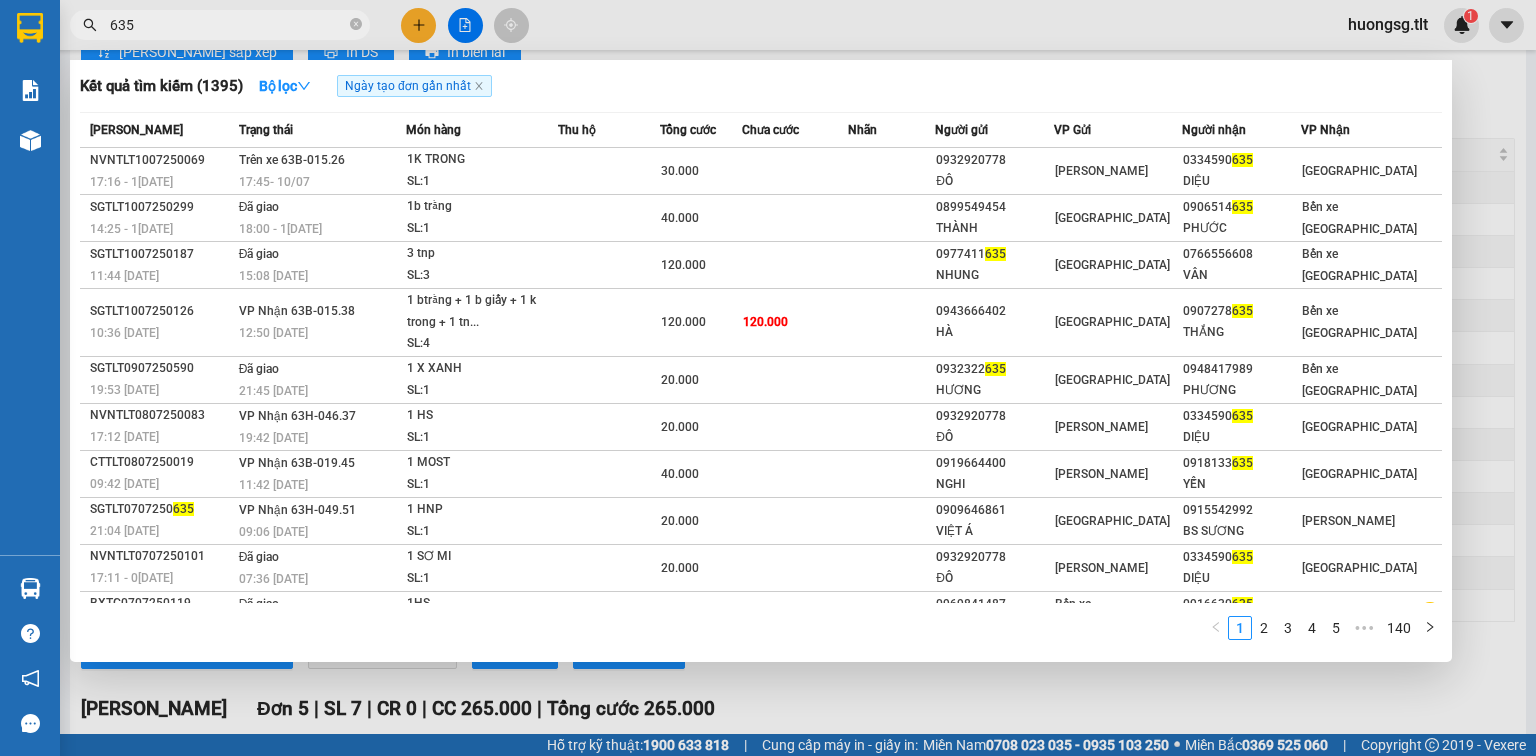 click on "635" at bounding box center (228, 25) 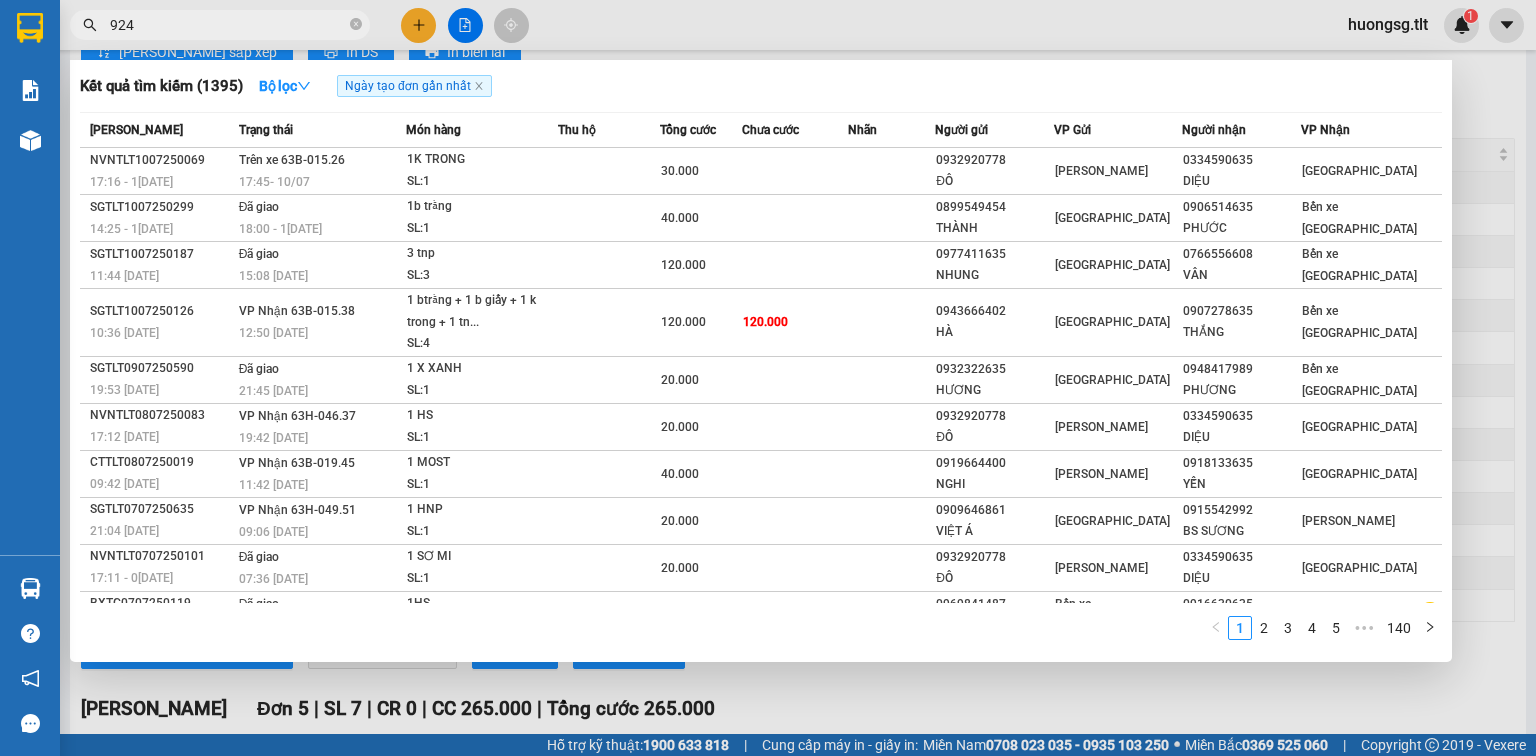 type on "924" 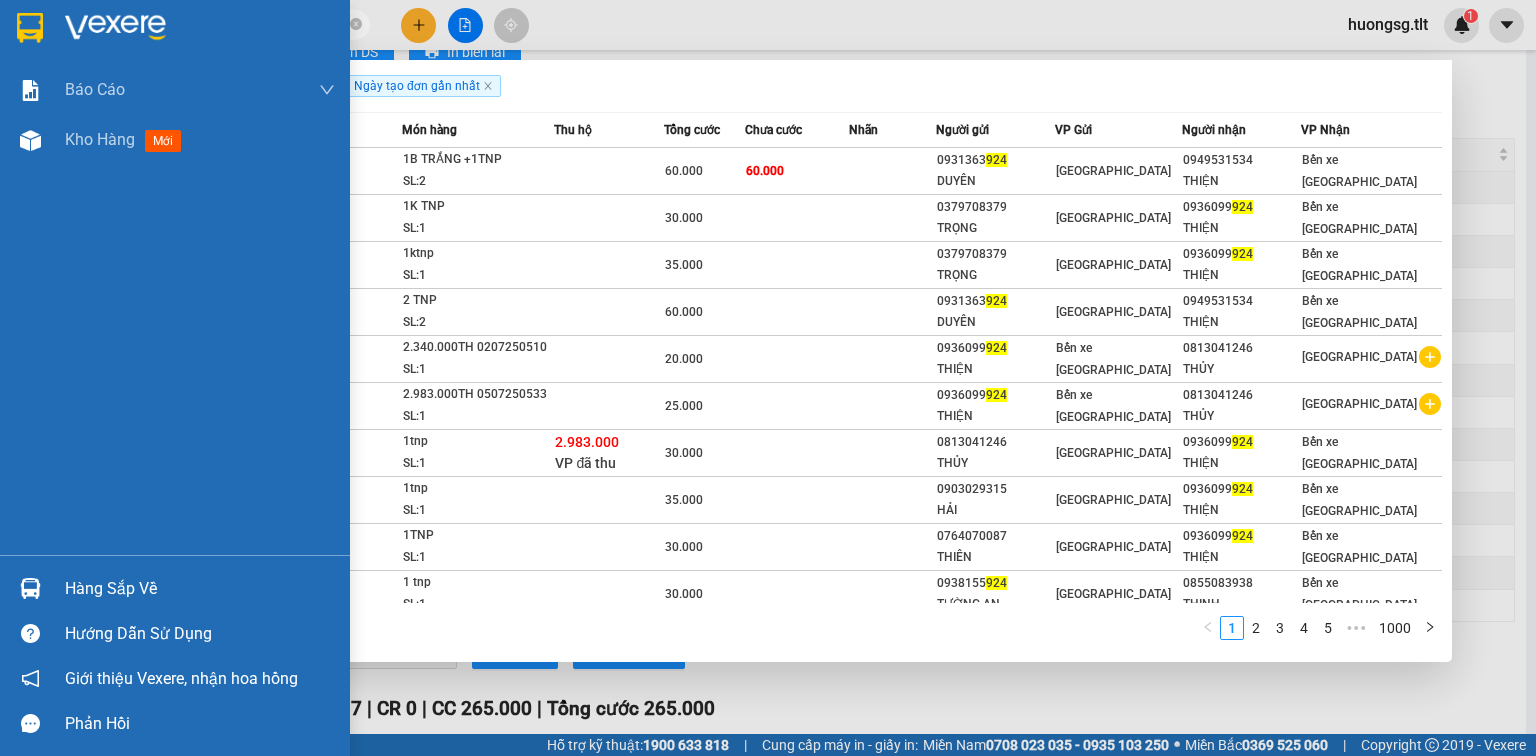click on "Hàng sắp về" at bounding box center (175, 588) 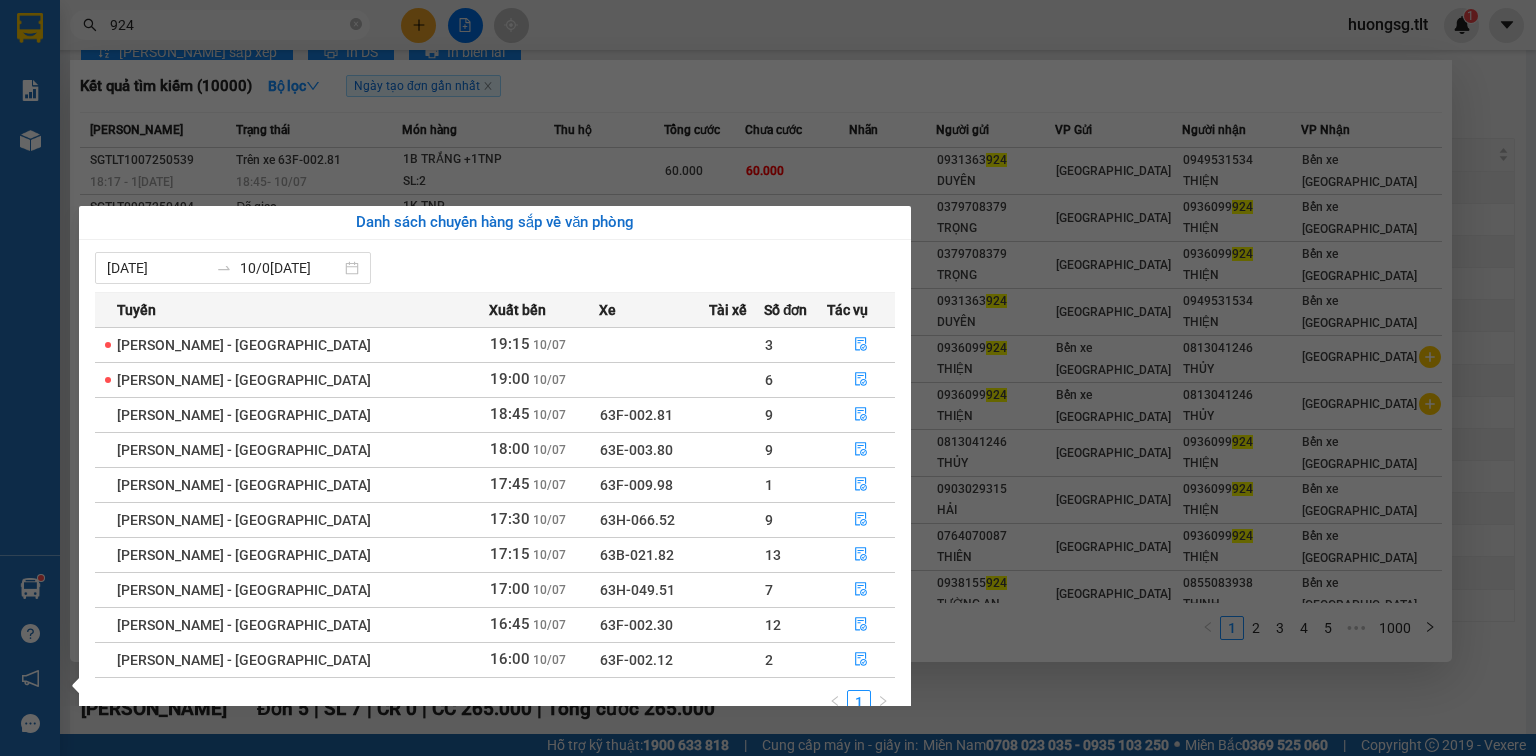click on "Kết quả tìm kiếm ( 10000 )  Bộ lọc  Ngày tạo đơn gần nhất Mã ĐH Trạng thái Món hàng Thu hộ Tổng cước Chưa cước Nhãn Người gửi VP Gửi Người nhận VP Nhận SGTLT1007250539 18:17 [DATE] Trên xe   63F-002.81 18:45  [DATE] 1B TRẮNG +1TNP SL:  2 60.000 60.000 0931363 924 DUYÊN  [GEOGRAPHIC_DATA] 0949531534 THIỆN Bến xe [GEOGRAPHIC_DATA] SGTLT0907250494 17:23 [DATE] Đã giao   20:03 [DATE] 1K TNP SL:  1 30.000 0379708379 TRỌNG [GEOGRAPHIC_DATA] 0936099 924 THIỆN Bến xe [GEOGRAPHIC_DATA] 16:54 [DATE] Đã giao   15:52 [DATE] 1ktnp SL:  1 35.000 0379708379 TRỌNG [GEOGRAPHIC_DATA] 0936099 924 THIỆN Bến xe [GEOGRAPHIC_DATA] 17:02 [DATE] Đã giao   10:27 [DATE] 2 TNP SL:  2 60.000 0931363 924 DUYÊN  [GEOGRAPHIC_DATA] 0949531534 THIỆN [GEOGRAPHIC_DATA] 09:51 [DATE] Đã giao   19:47 [DATE] 2.340.000TH 0207250510 SL:  1 20.000 0936099 924 THIỆN [GEOGRAPHIC_DATA] THỦY [GEOGRAPHIC_DATA] BXTG0607250041 09:48 [DATE]   SL:  1" at bounding box center (768, 378) 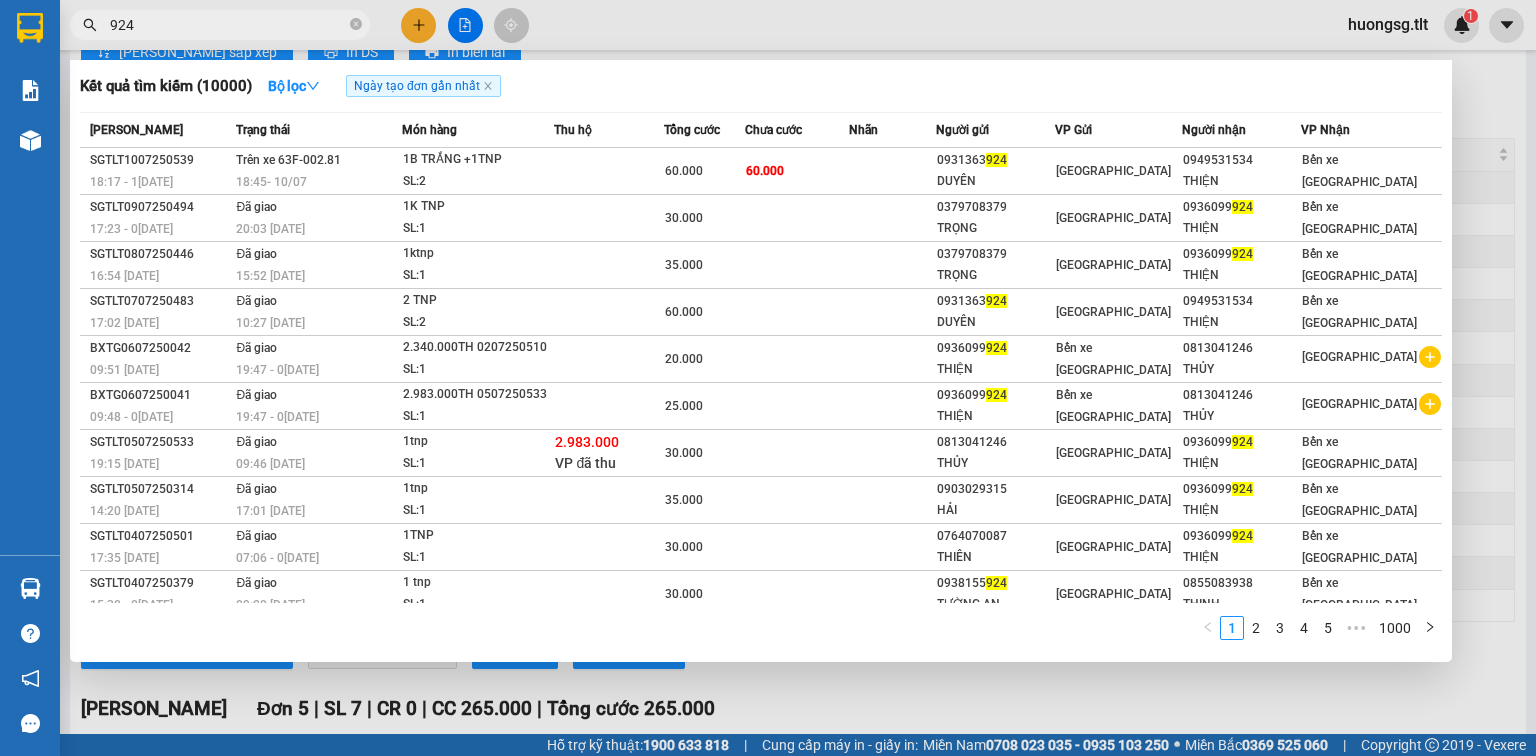 click at bounding box center (768, 378) 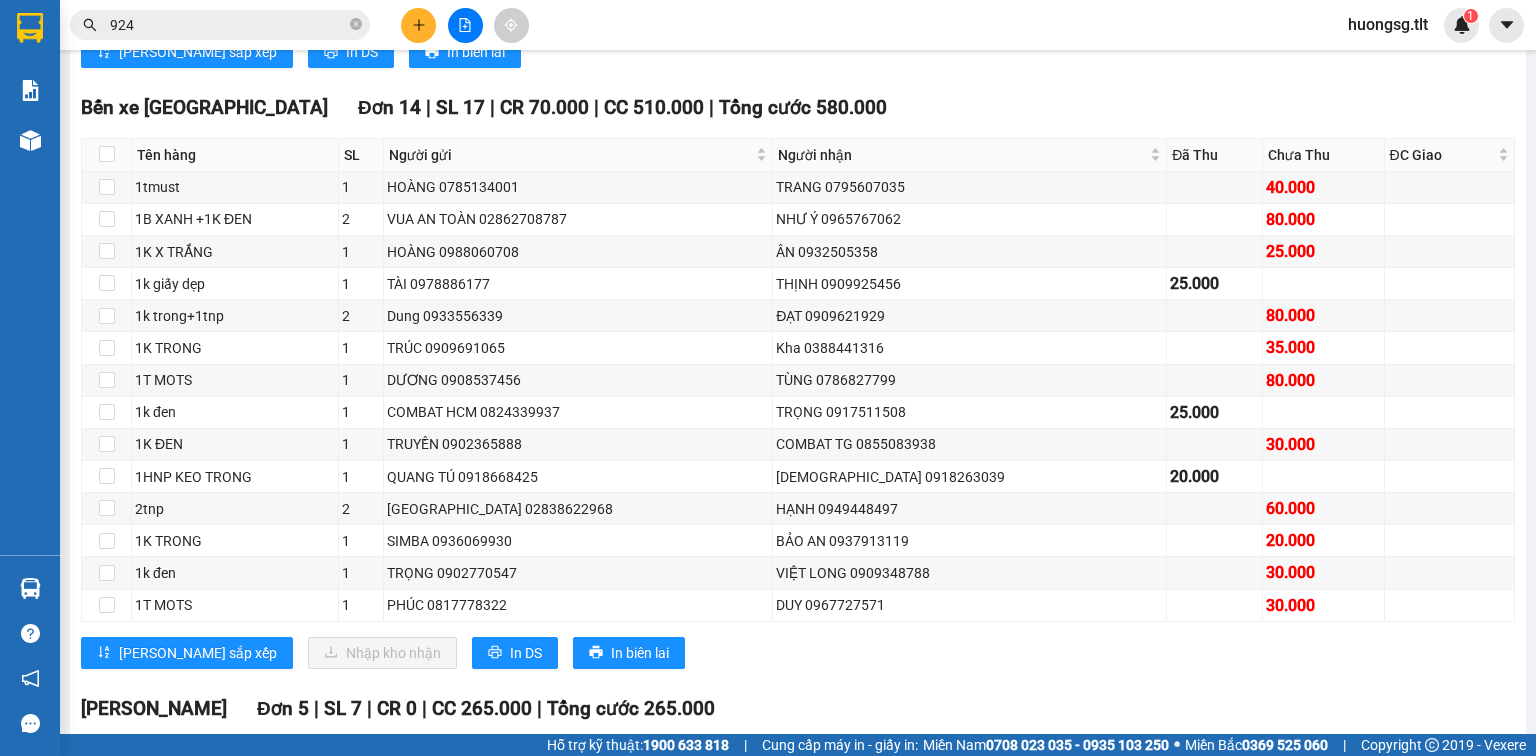 click on "924" at bounding box center [228, 25] 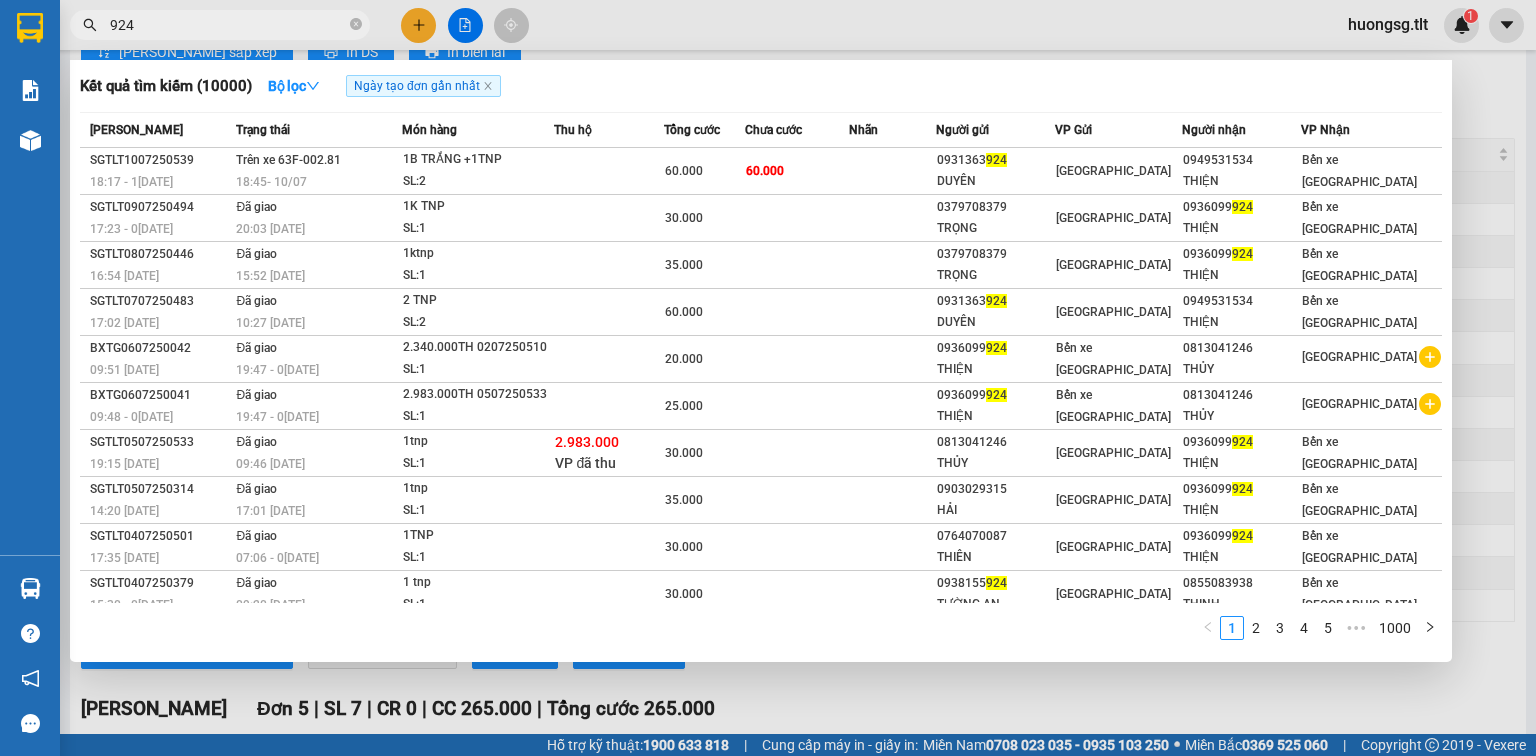 click on "924" at bounding box center (228, 25) 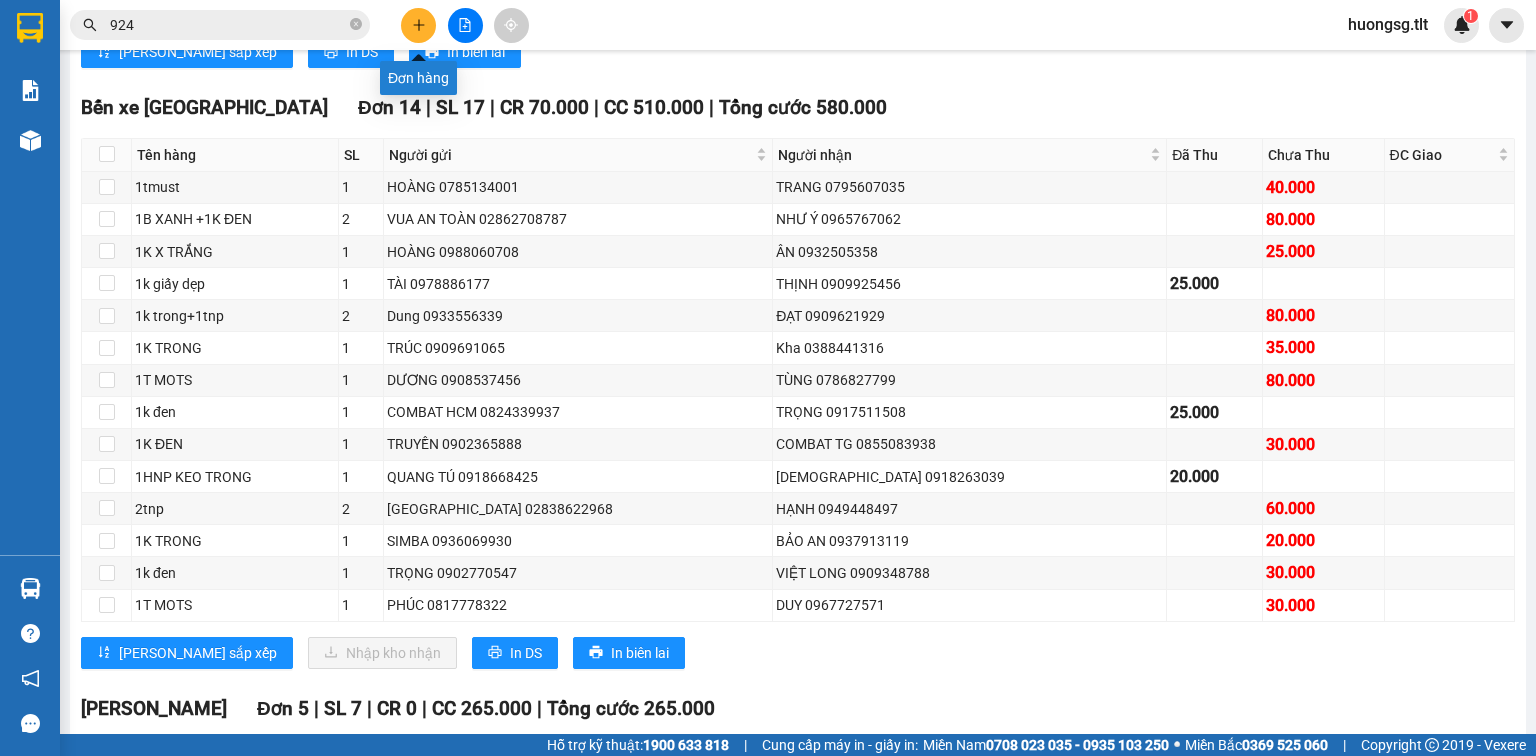 click 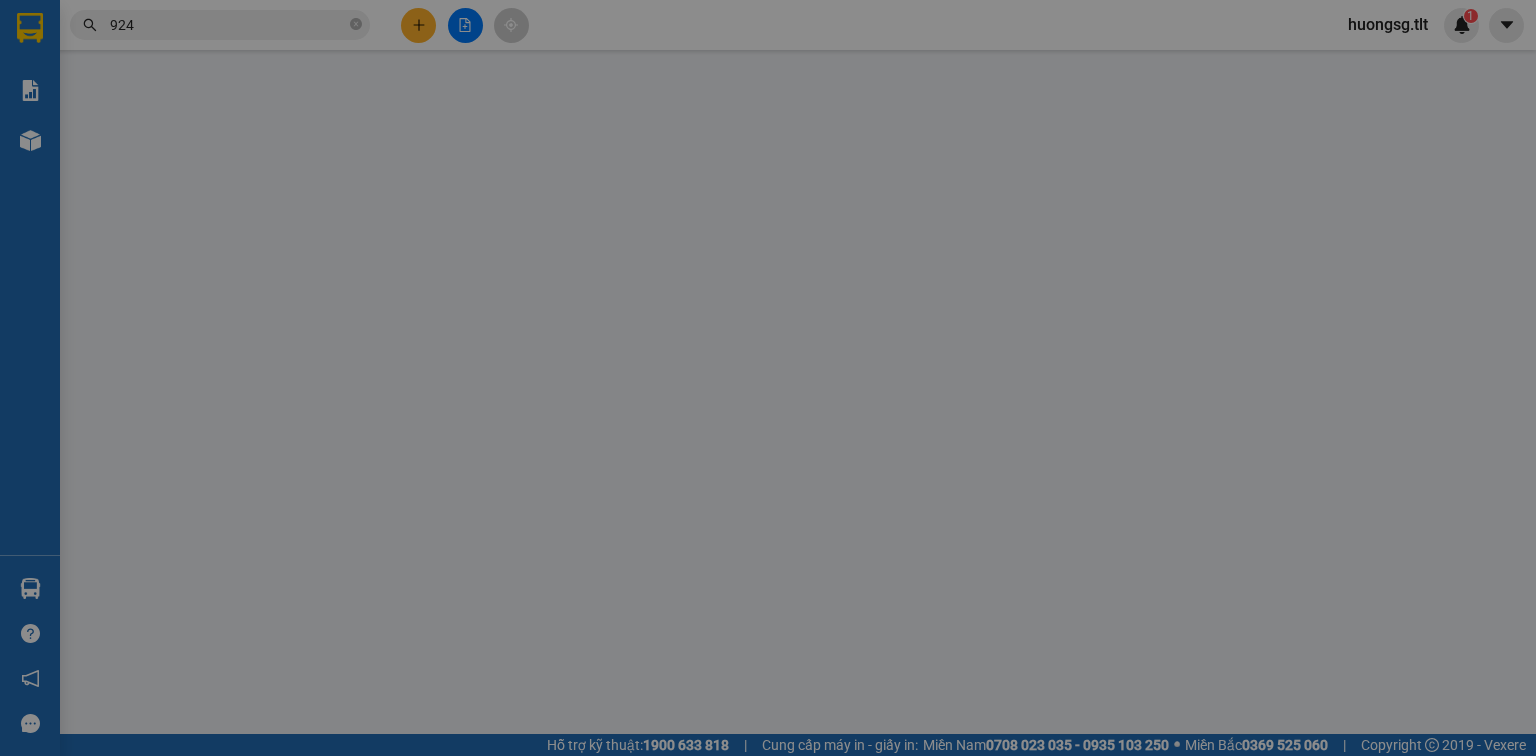 scroll, scrollTop: 0, scrollLeft: 0, axis: both 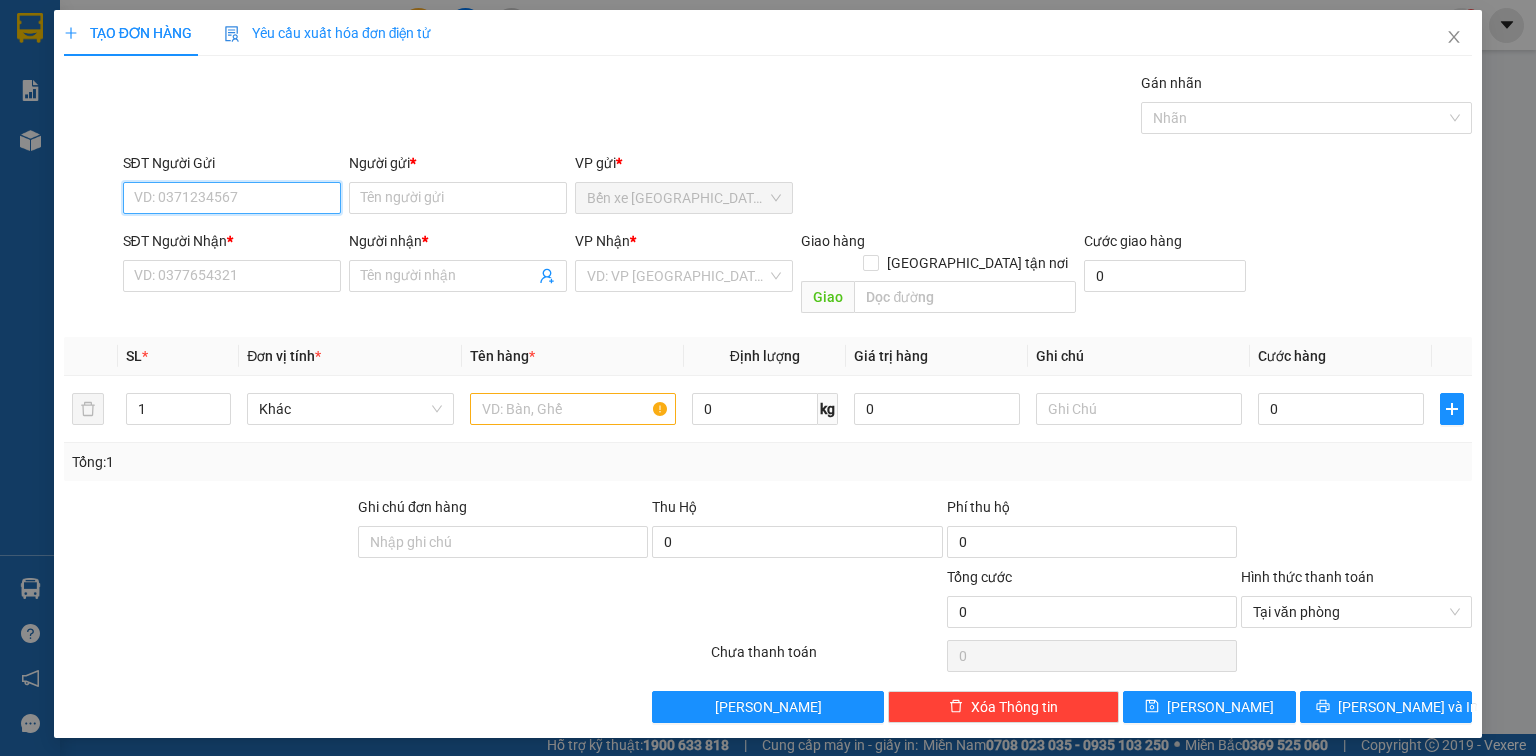 click on "SĐT Người Gửi" at bounding box center [232, 198] 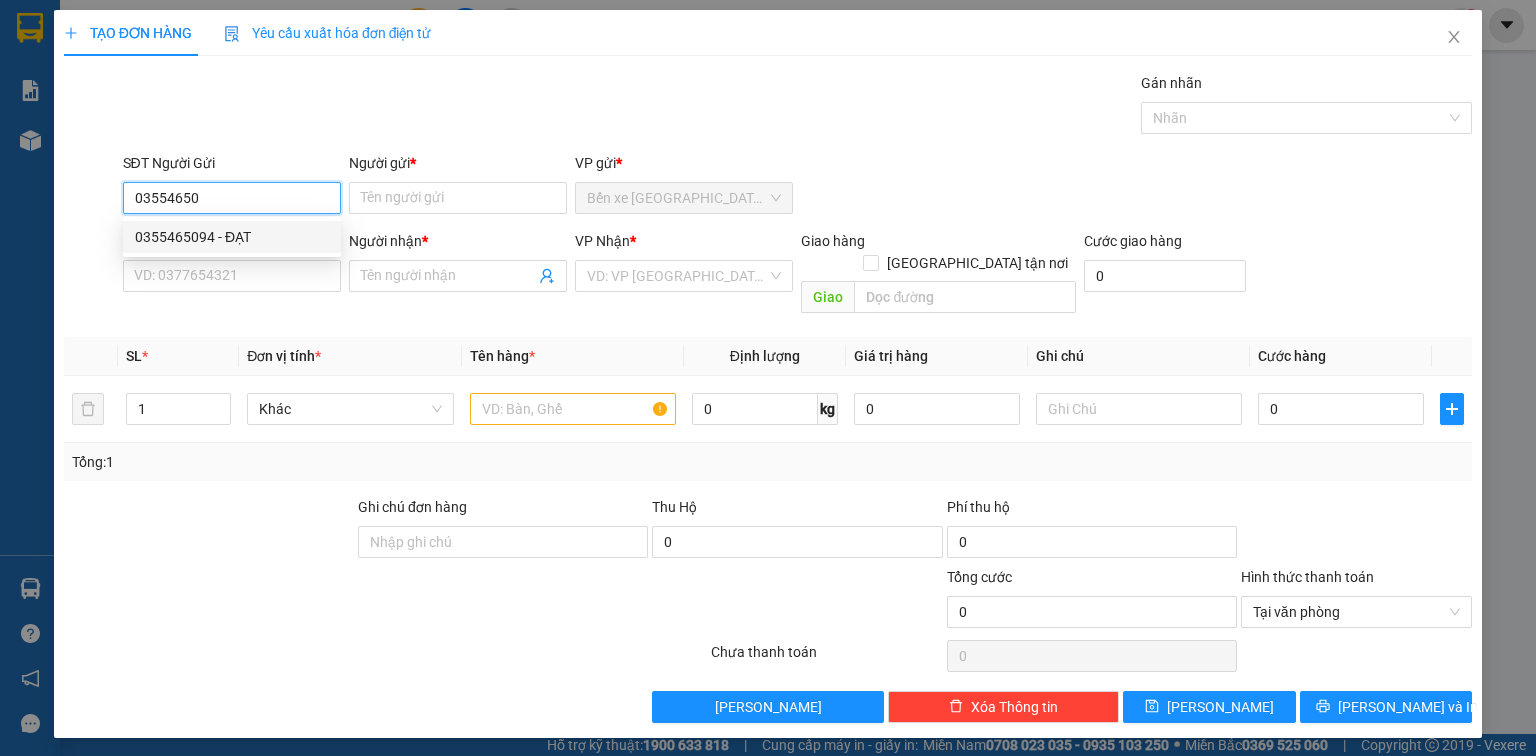 click on "0355465094 - ĐẠT" at bounding box center (232, 237) 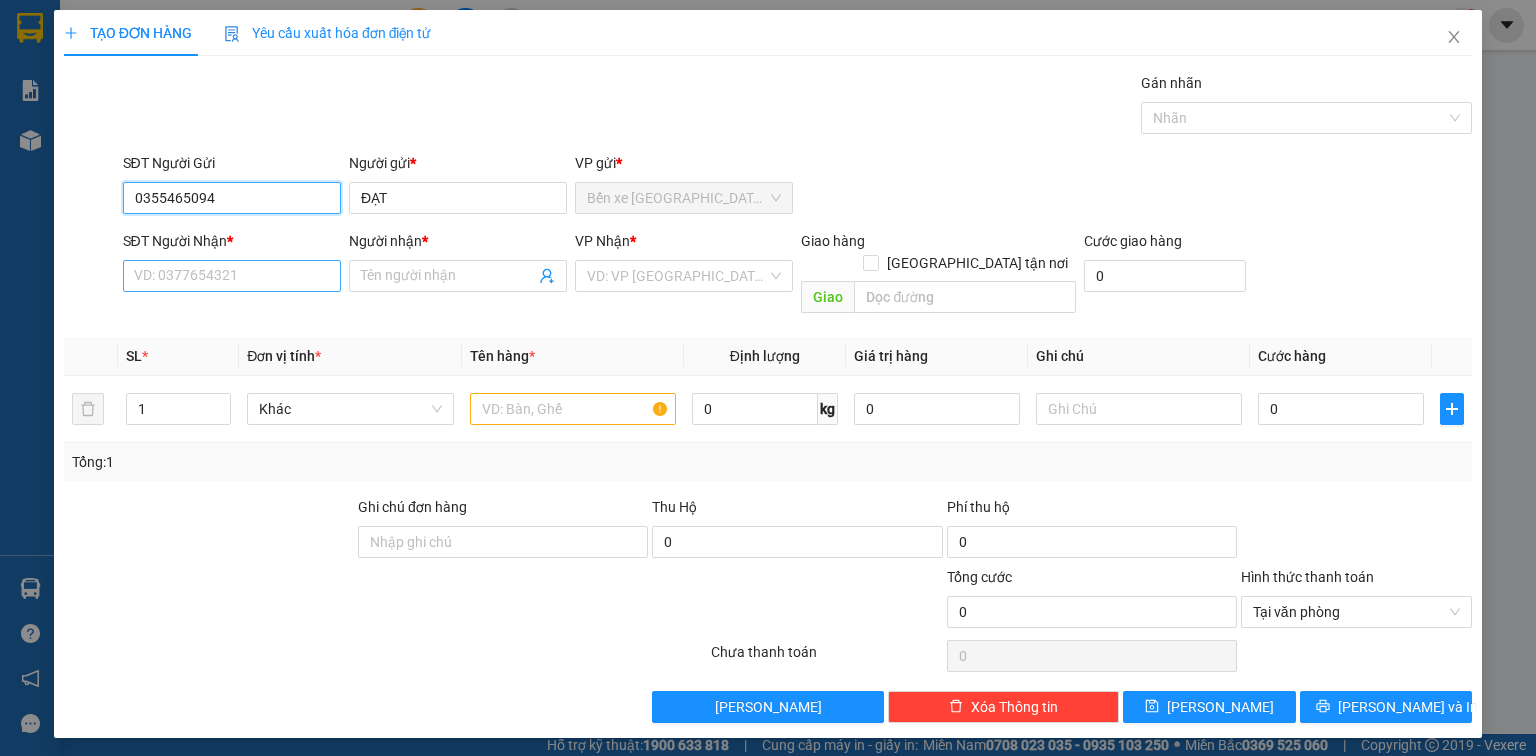 type on "0355465094" 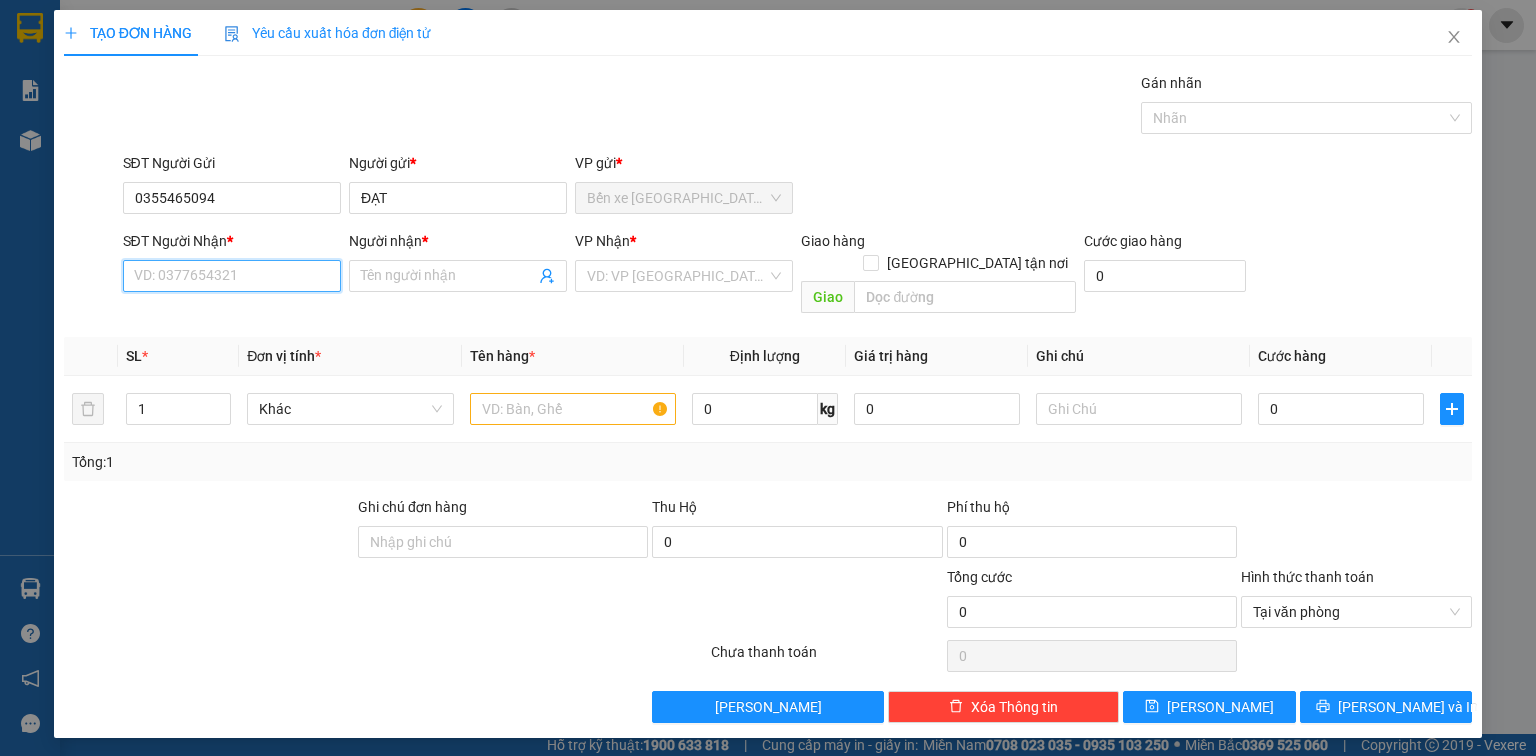 click on "SĐT Người Nhận  *" at bounding box center [232, 276] 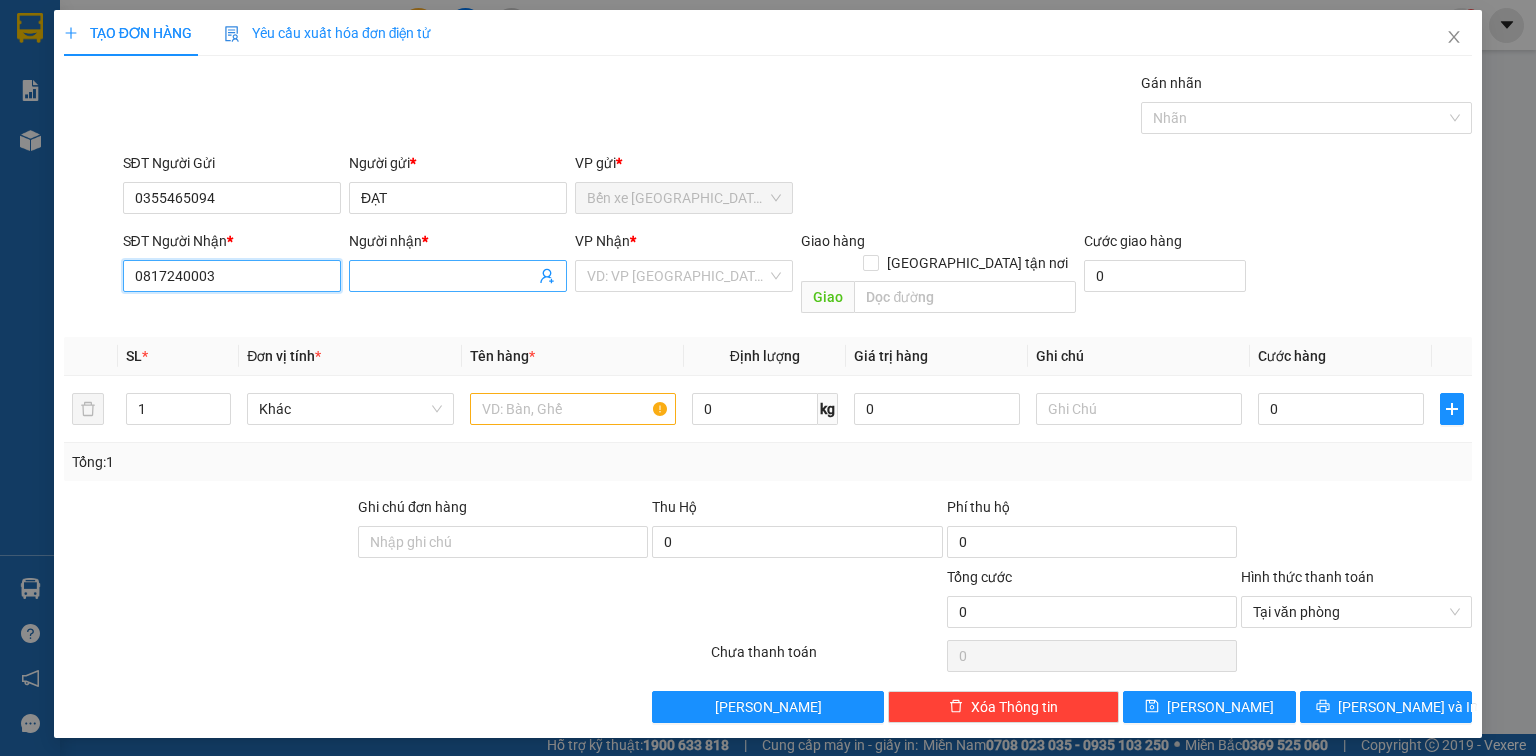 type on "0817240003" 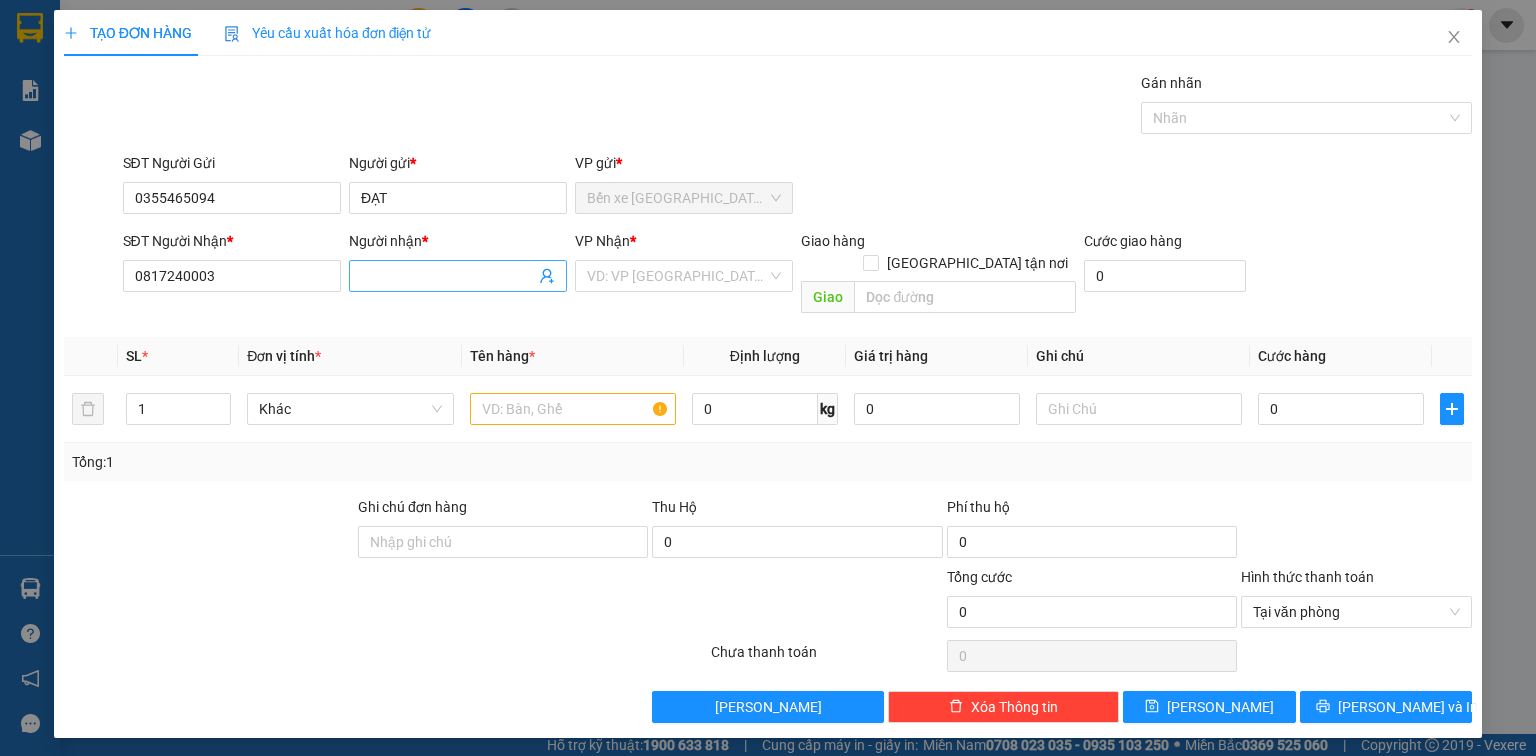 click on "Người nhận  *" at bounding box center [448, 276] 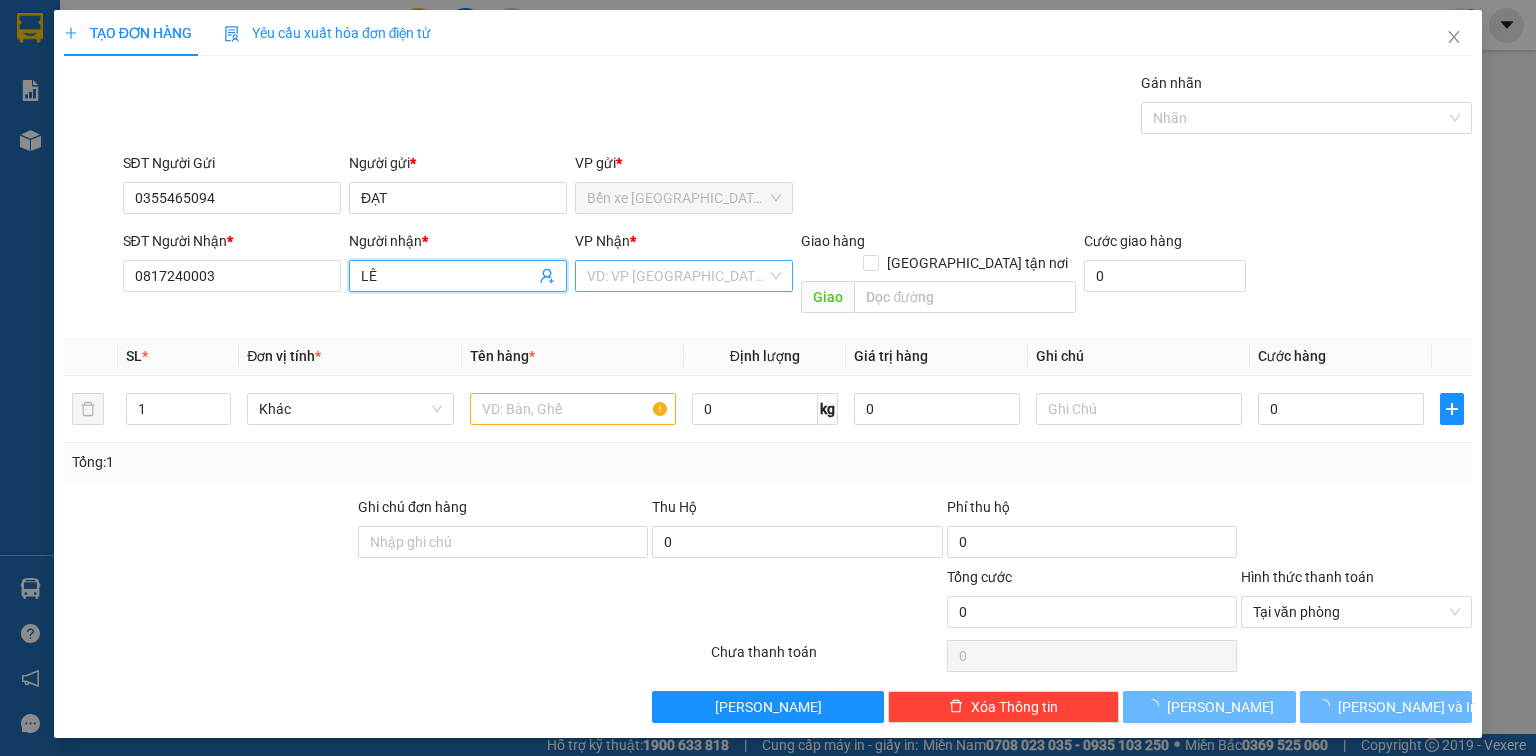 type on "LÊ" 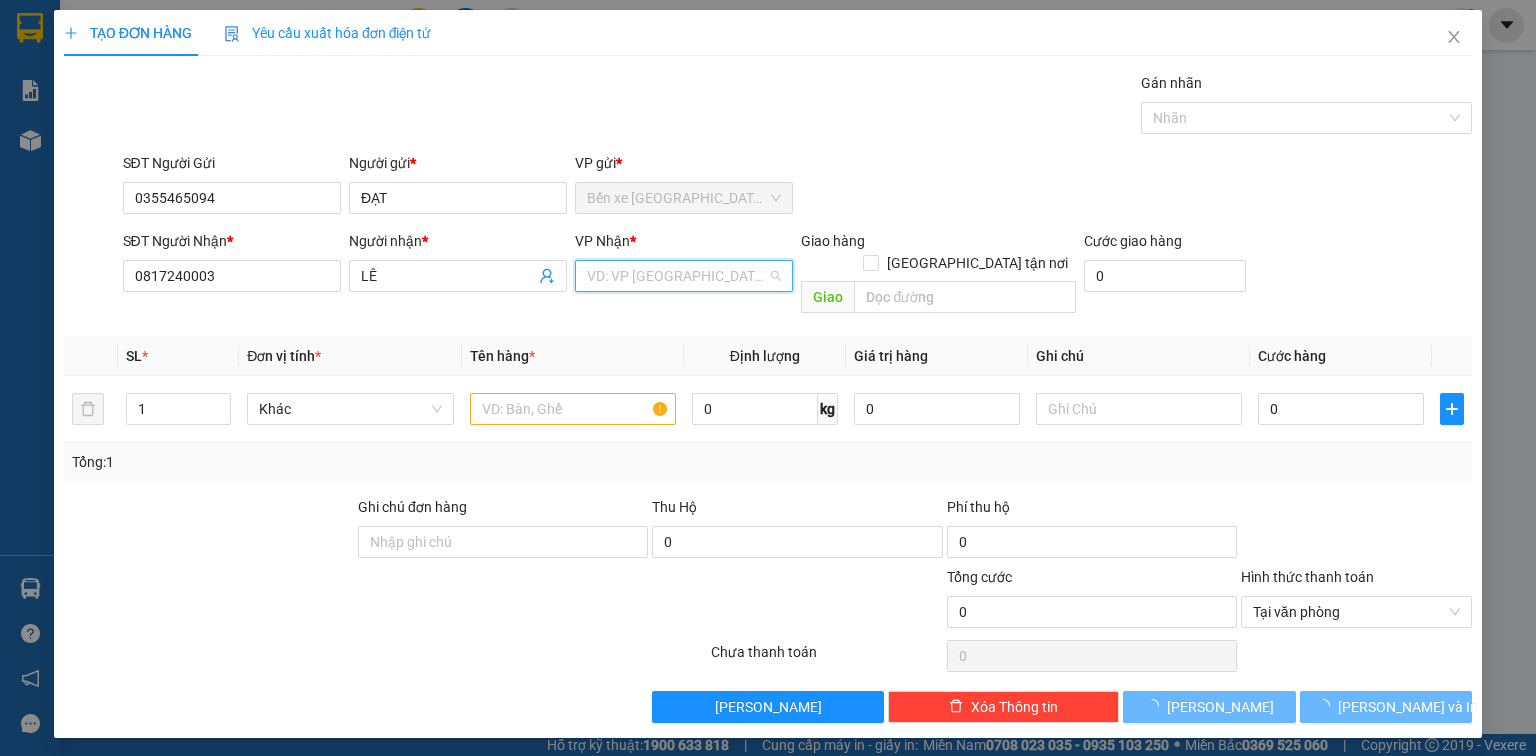 drag, startPoint x: 733, startPoint y: 276, endPoint x: 690, endPoint y: 317, distance: 59.413803 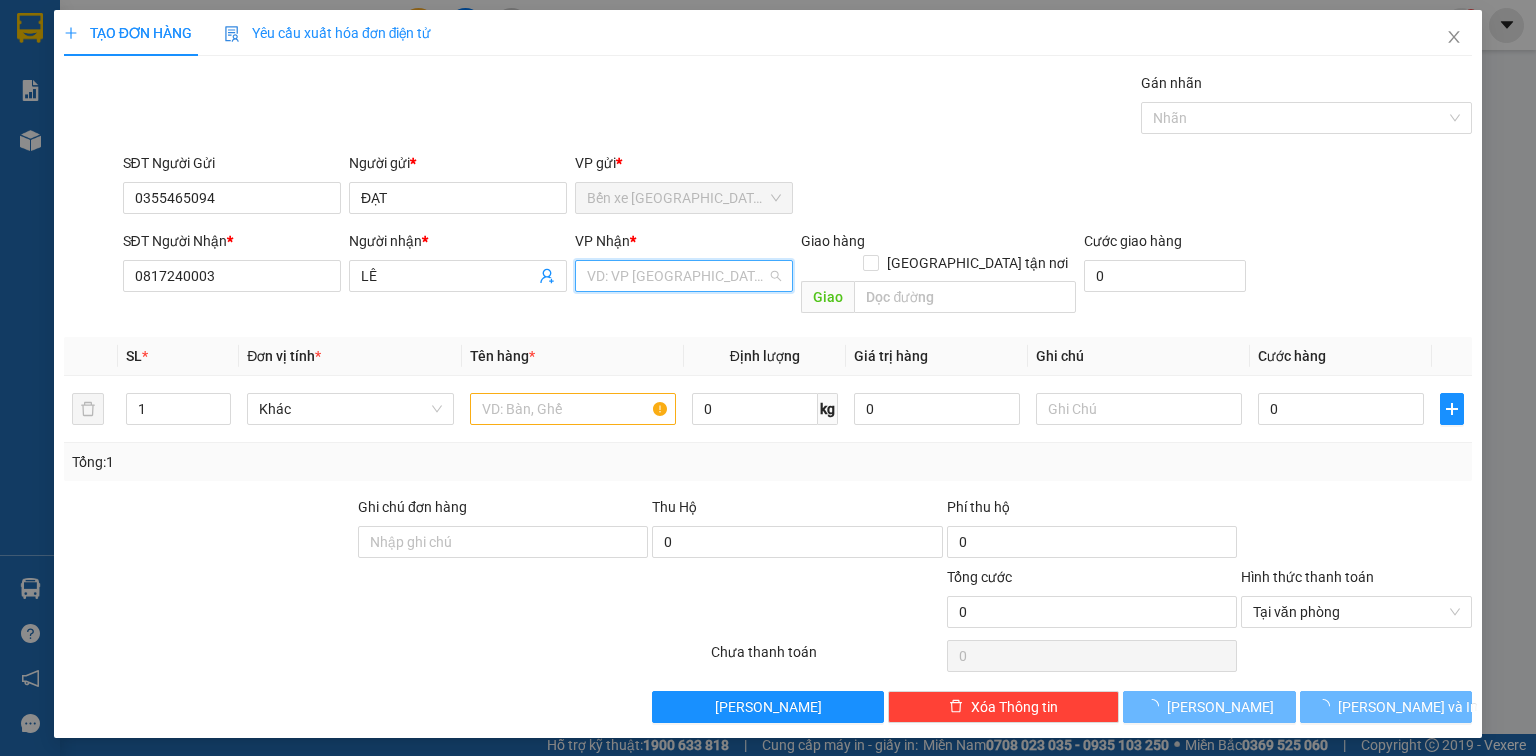 click at bounding box center [677, 276] 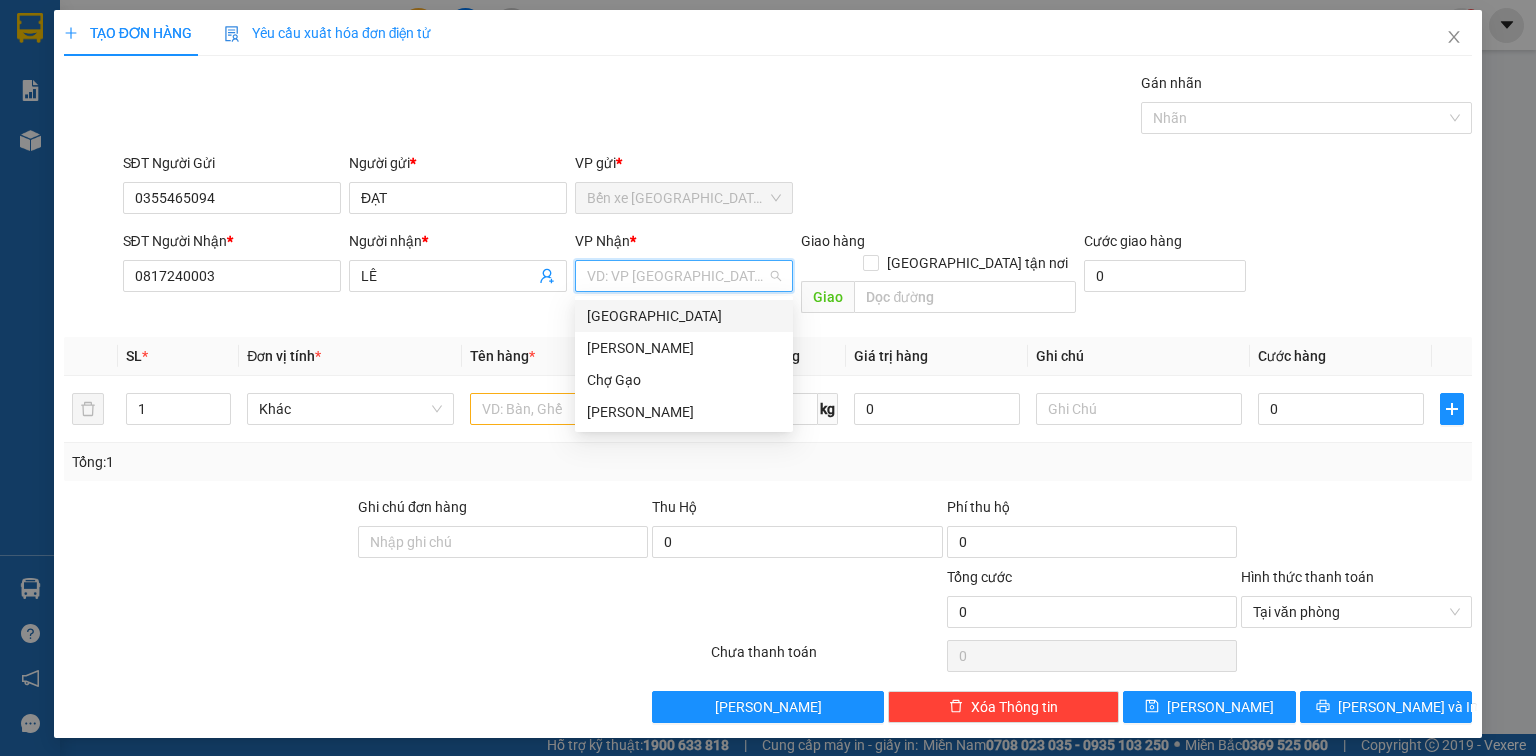 click on "[GEOGRAPHIC_DATA]" at bounding box center [684, 316] 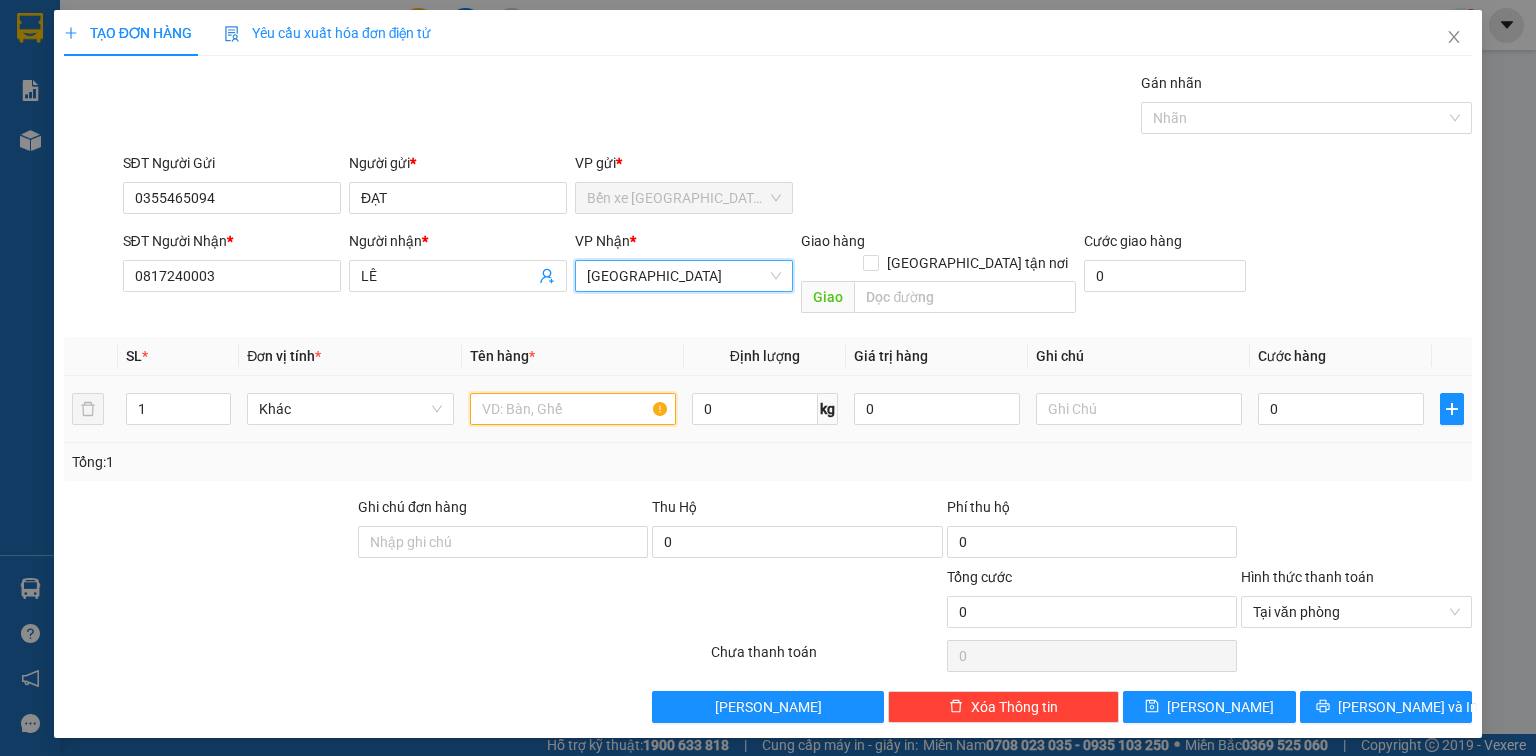 click at bounding box center [573, 409] 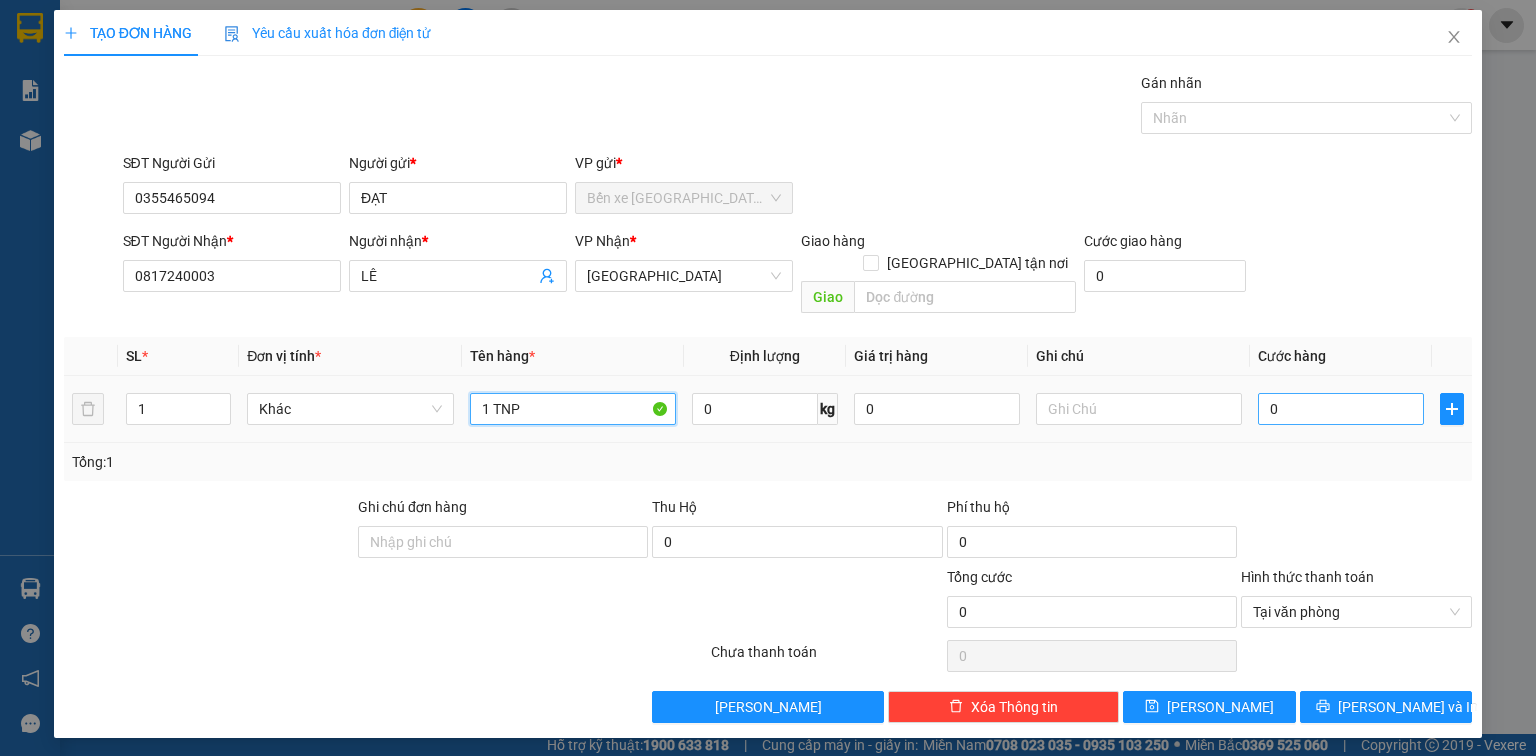 type on "1 TNP" 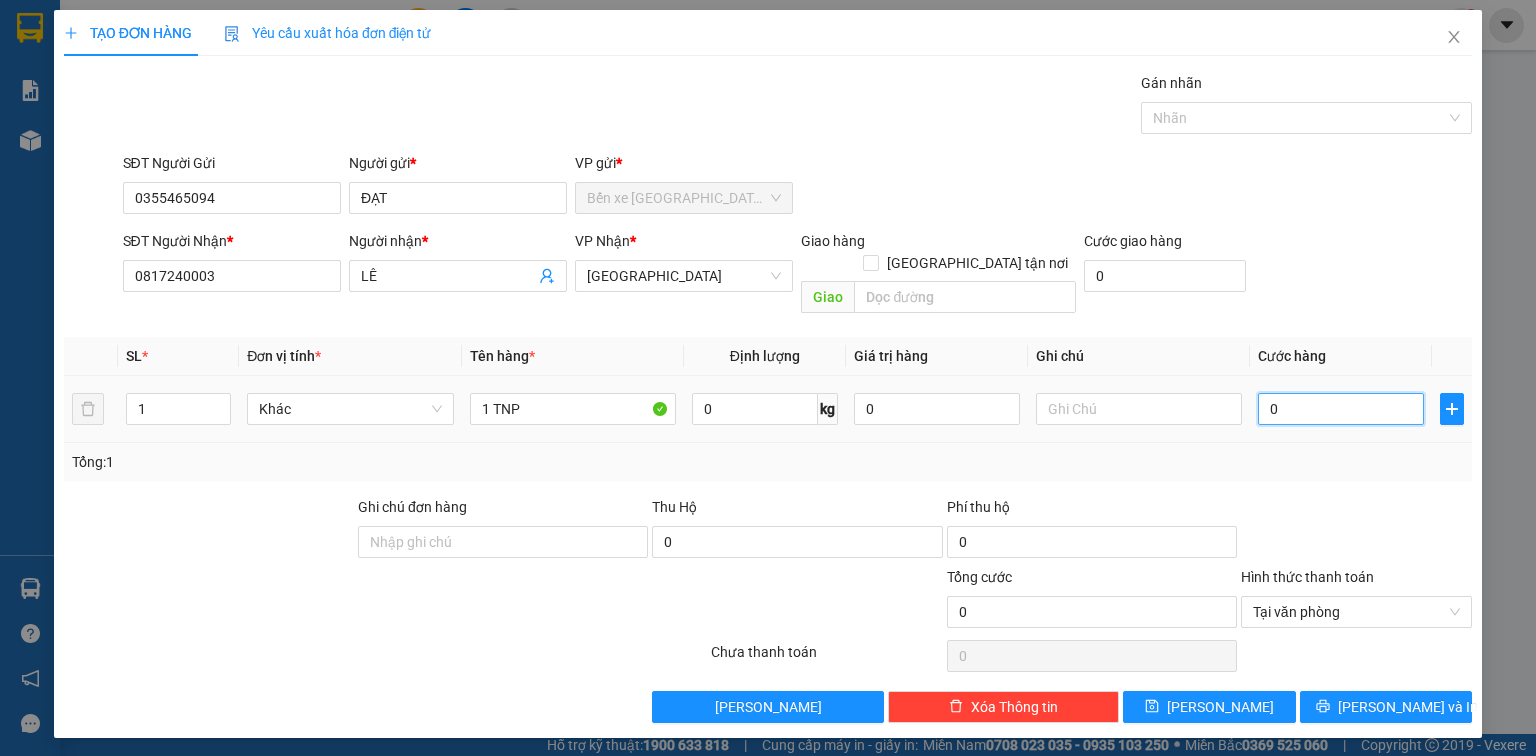 click on "0" at bounding box center (1341, 409) 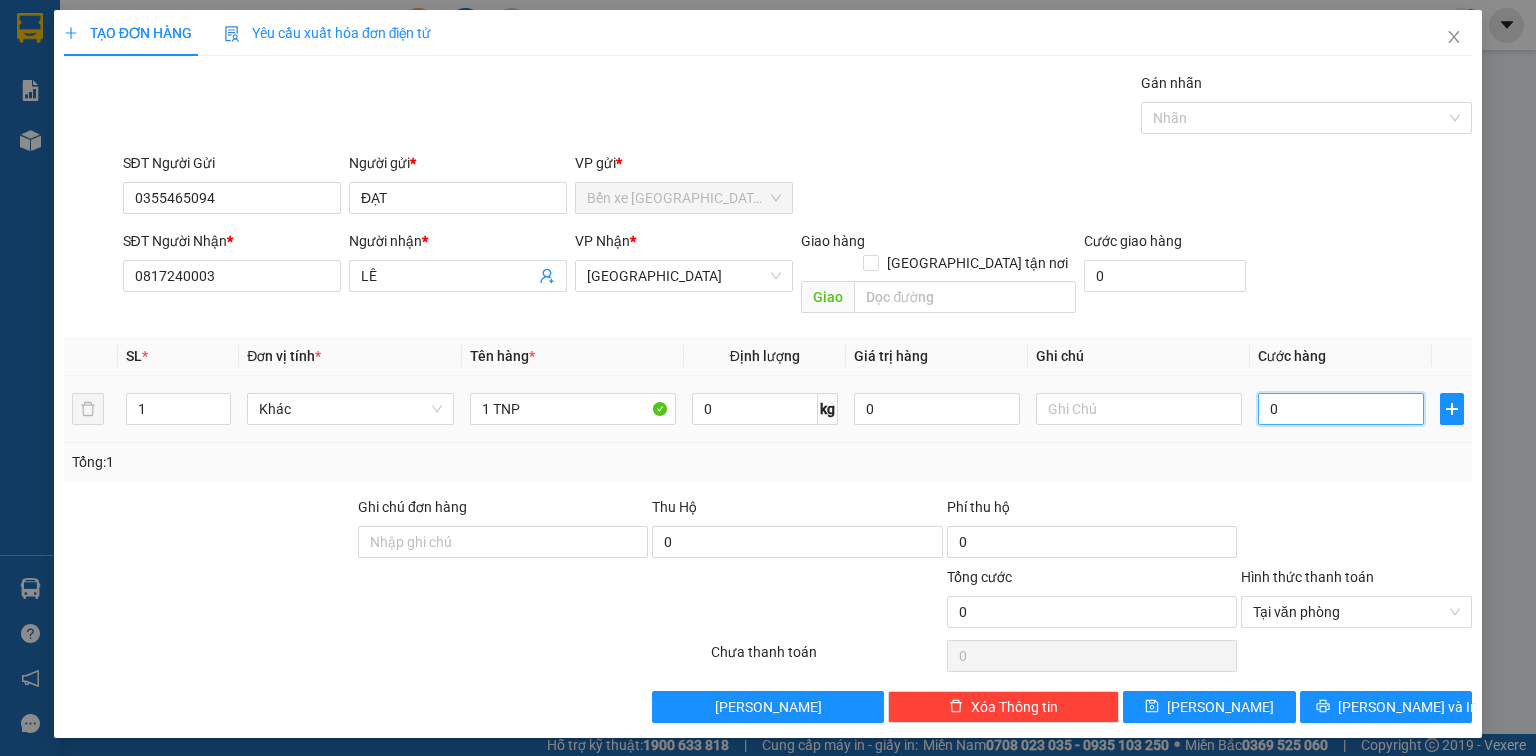 type on "3" 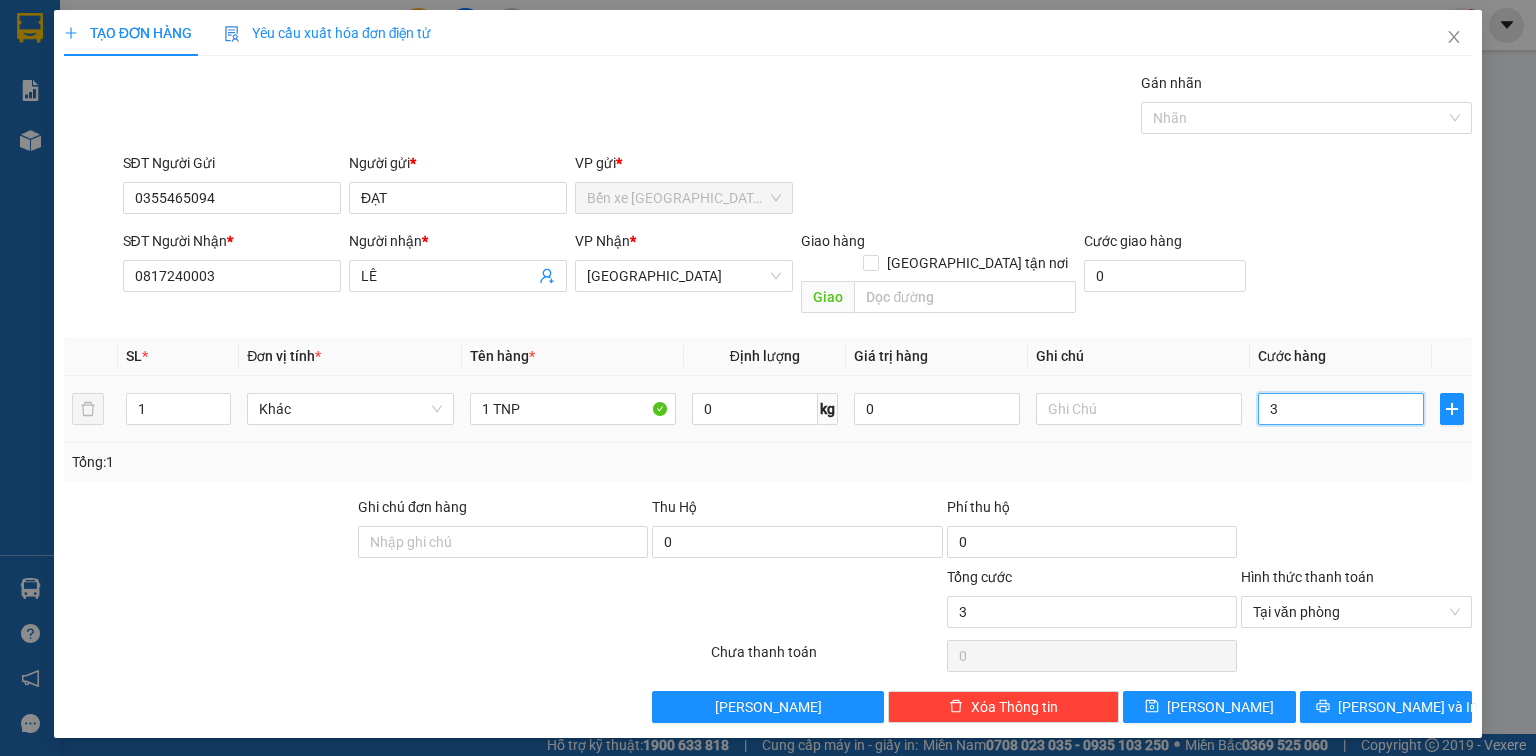 type on "35" 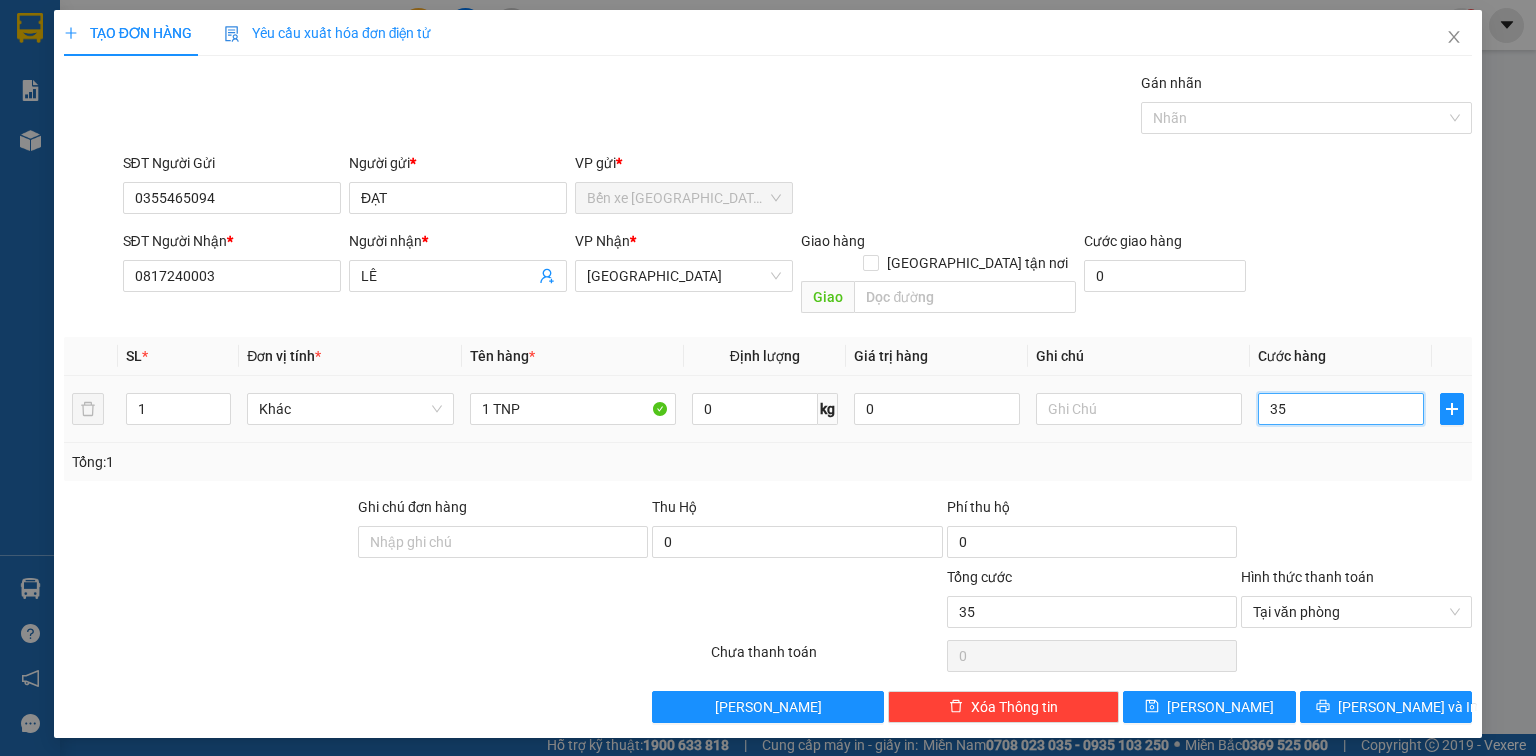 type on "350" 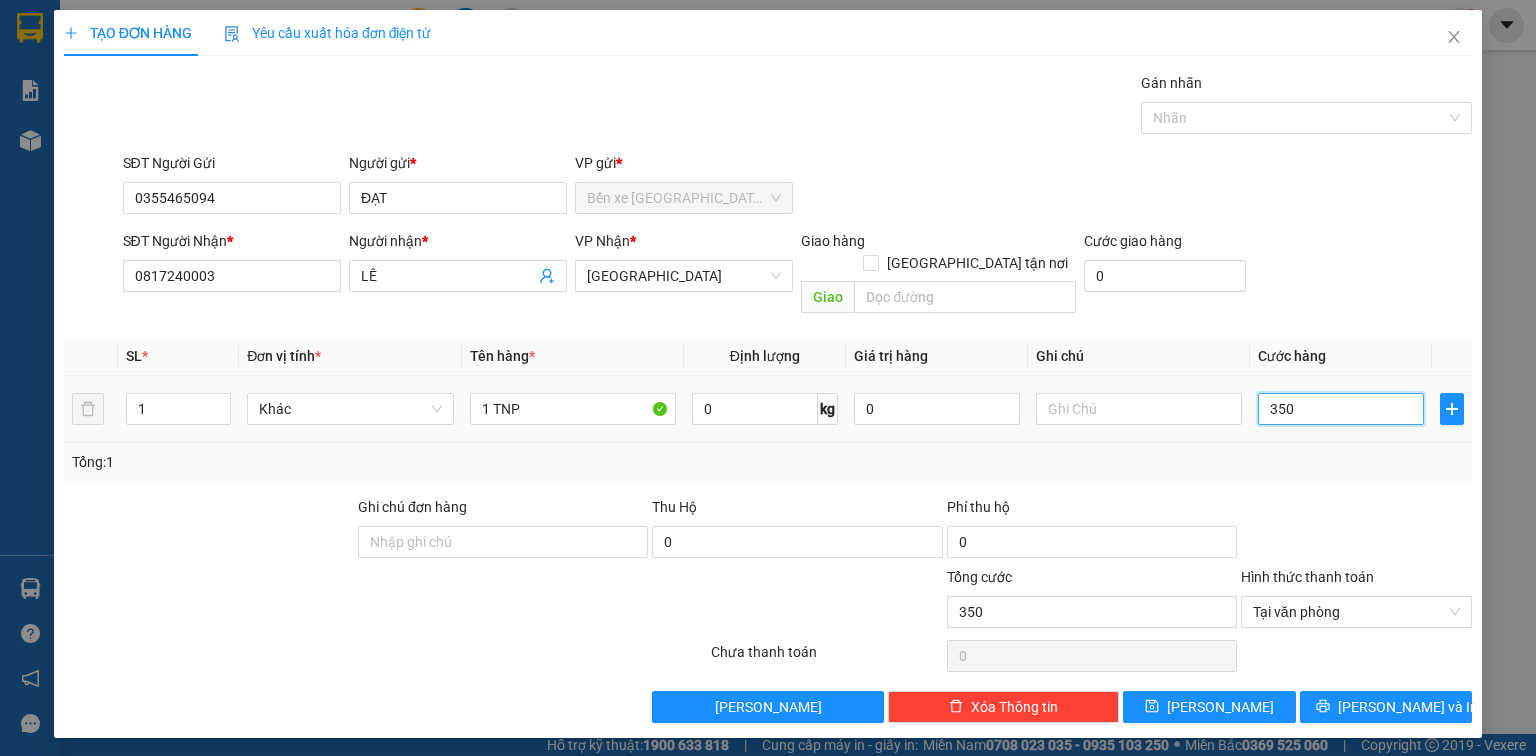 type on "35" 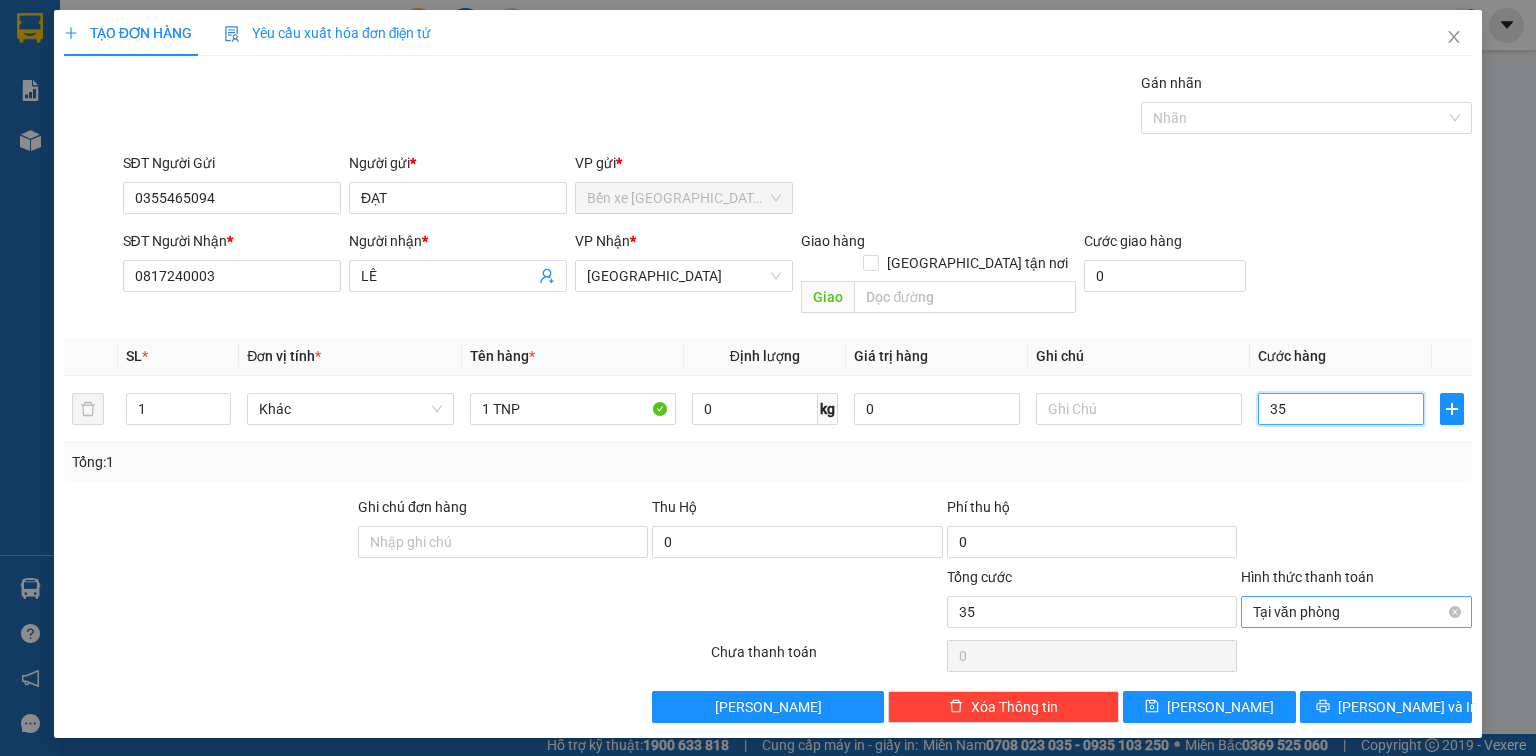 click on "Tại văn phòng" at bounding box center (1356, 612) 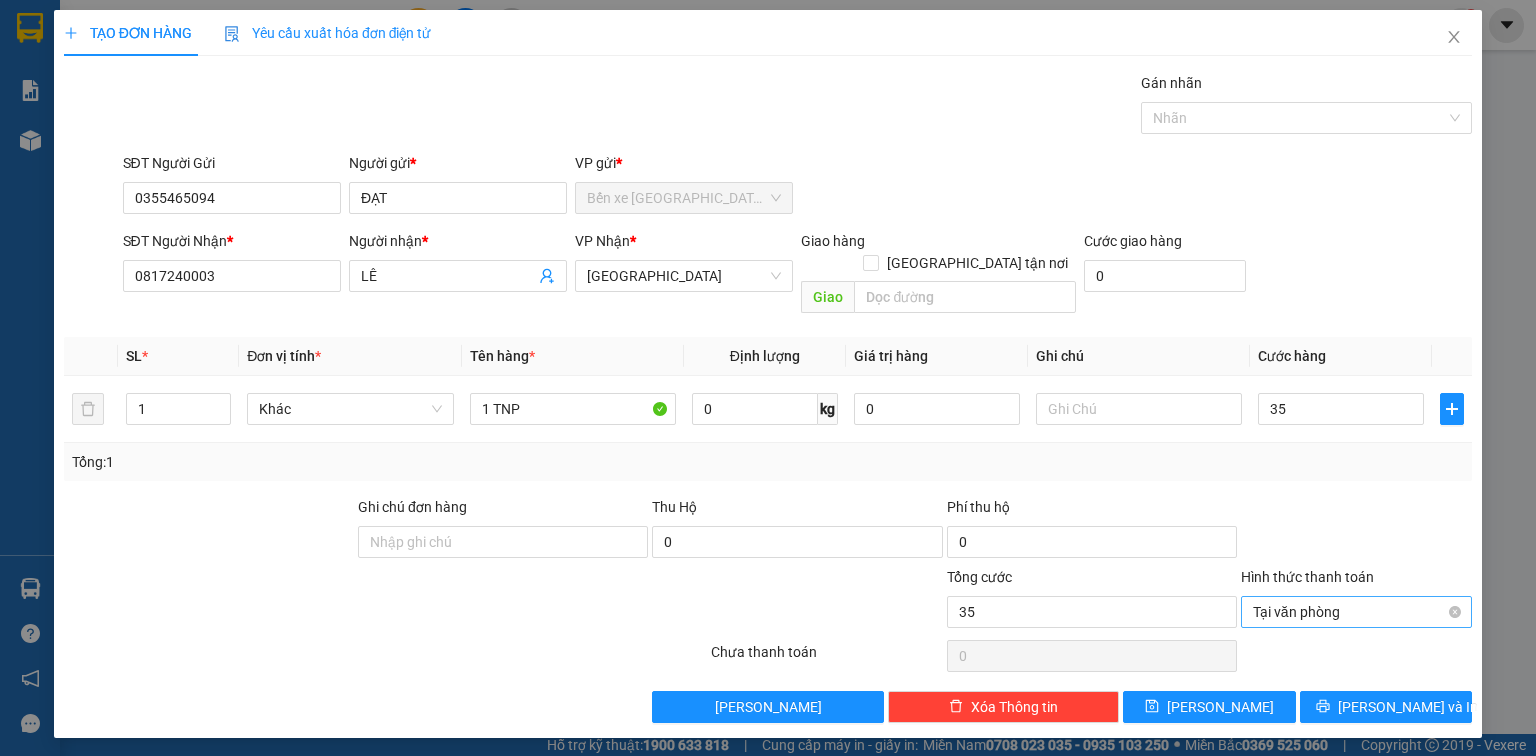 type on "35.000" 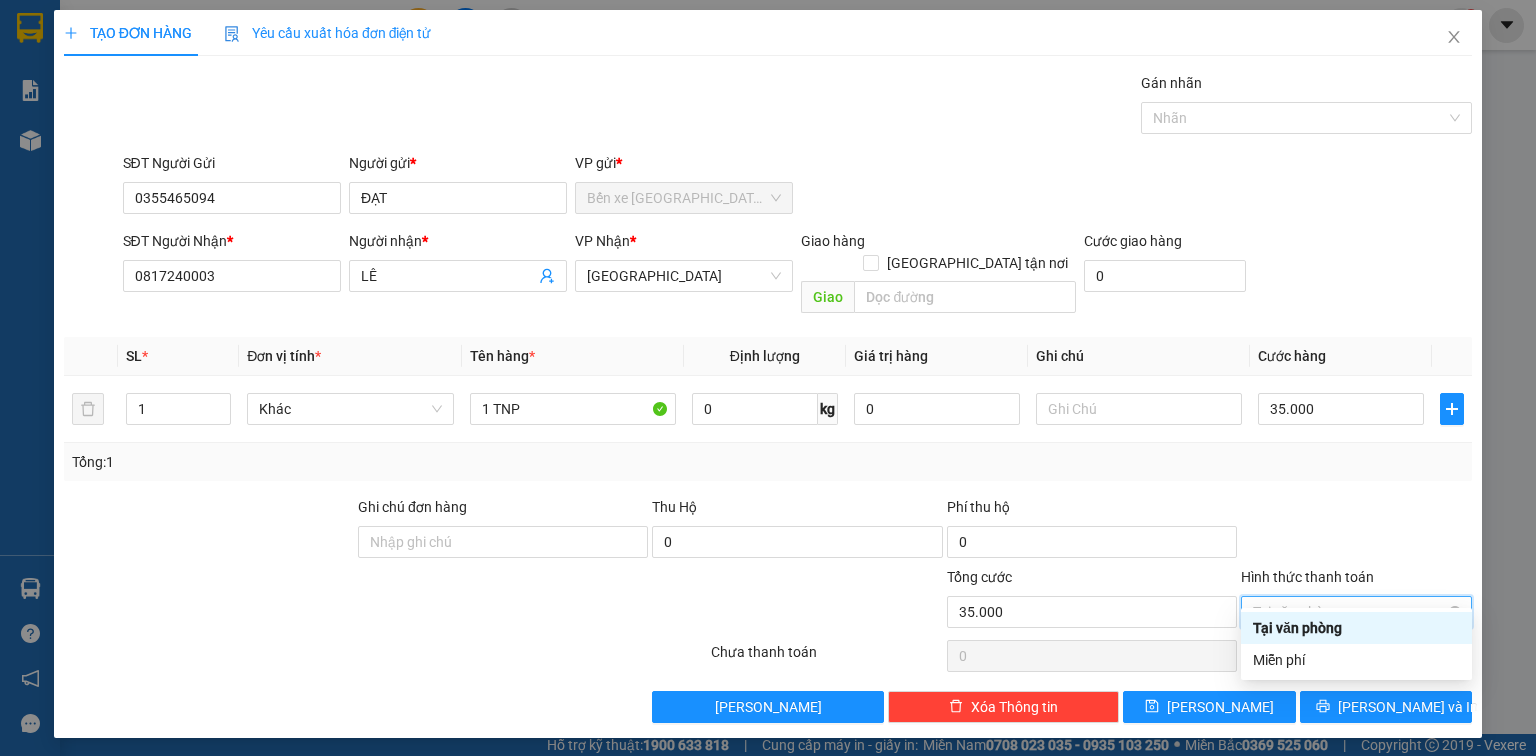 click on "Tại văn phòng" at bounding box center (1356, 612) 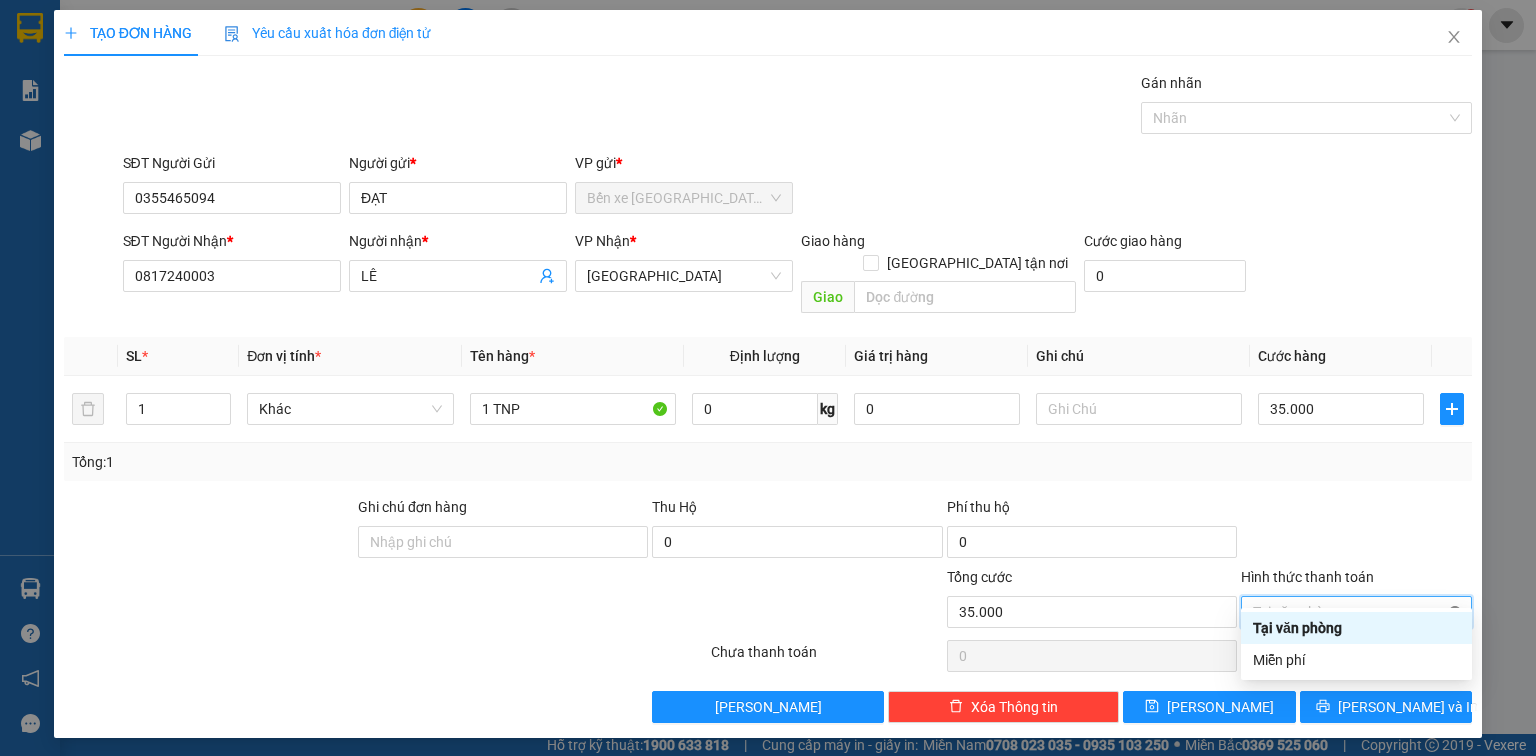 type on "35.000" 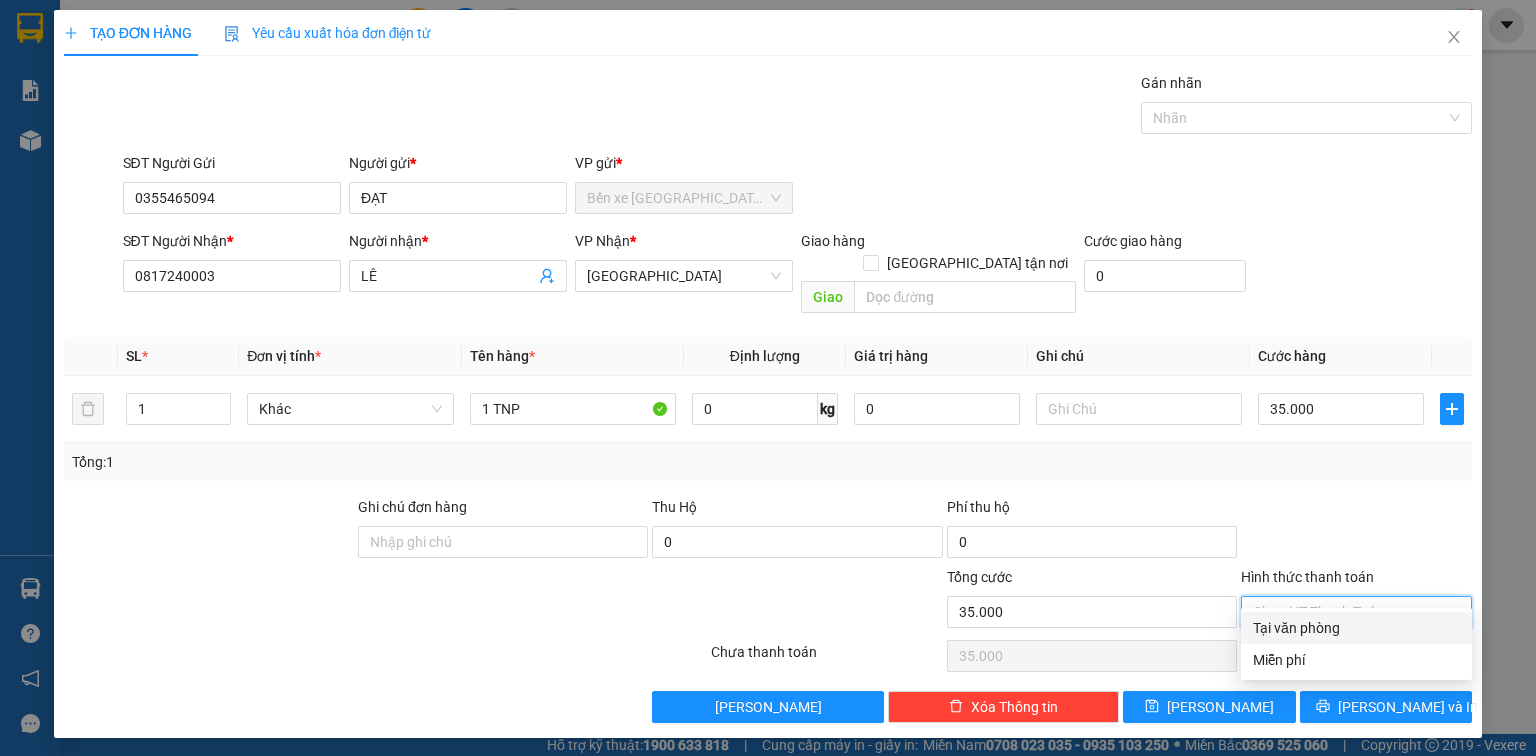 click at bounding box center (1356, 531) 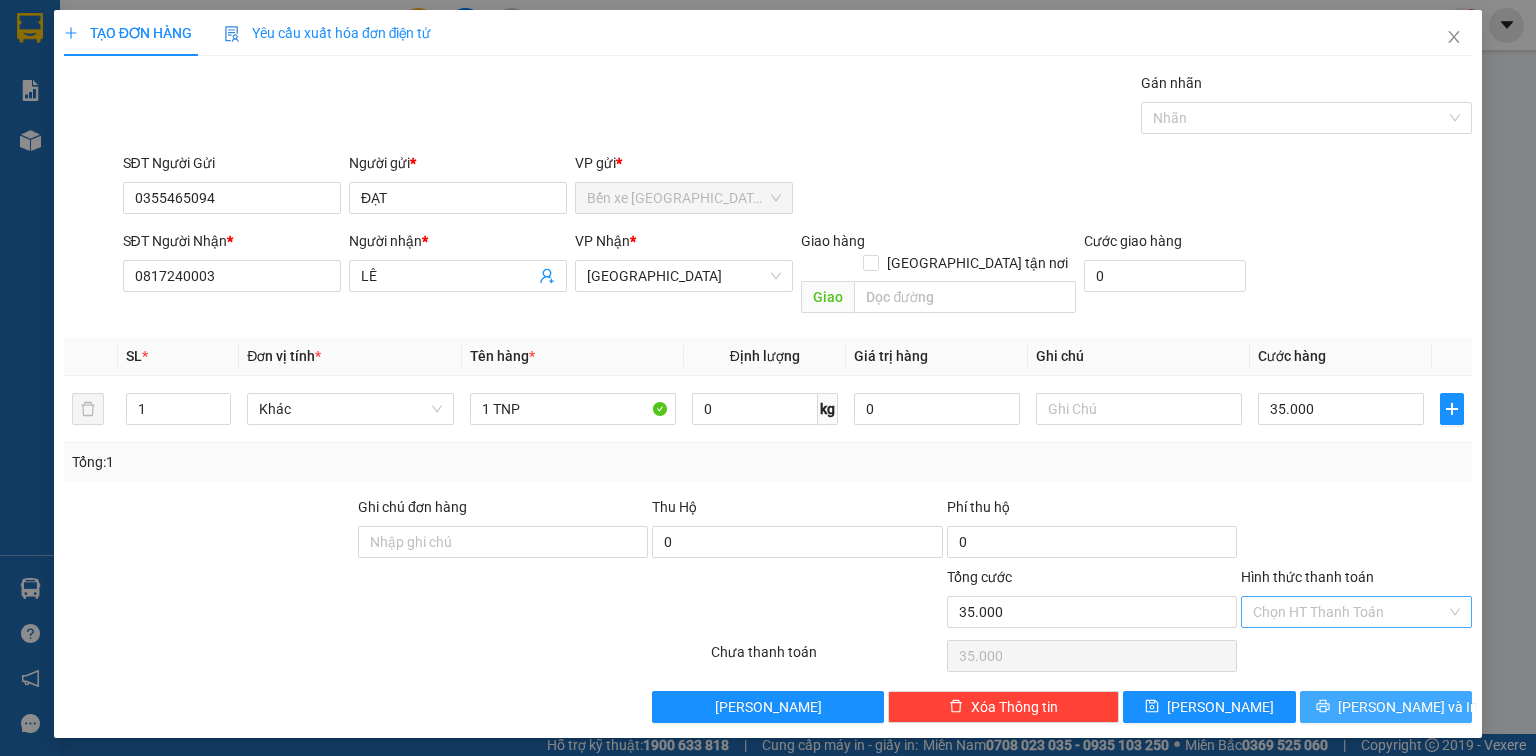click on "[PERSON_NAME] và In" at bounding box center (1408, 707) 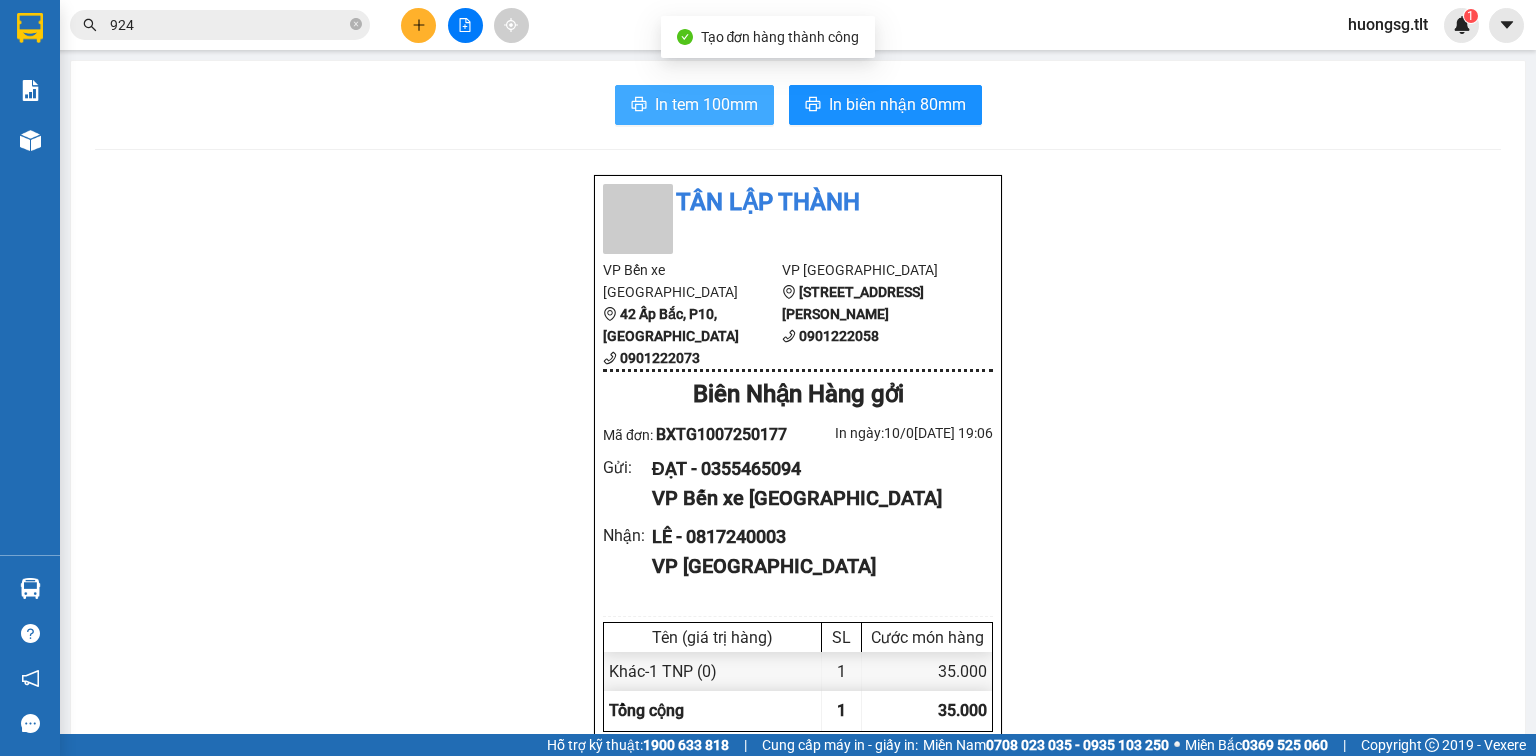 click on "In tem 100mm" at bounding box center [706, 104] 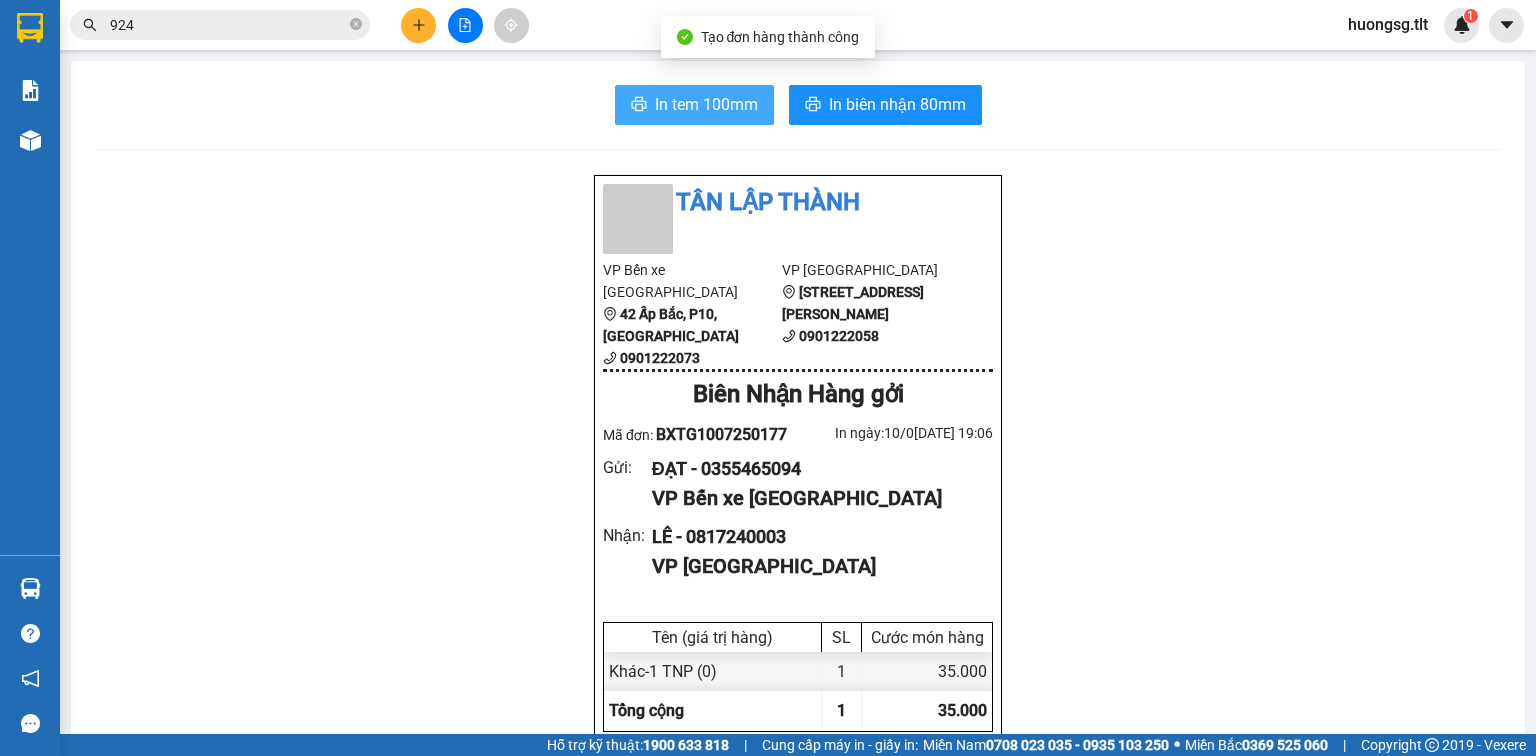 scroll, scrollTop: 0, scrollLeft: 0, axis: both 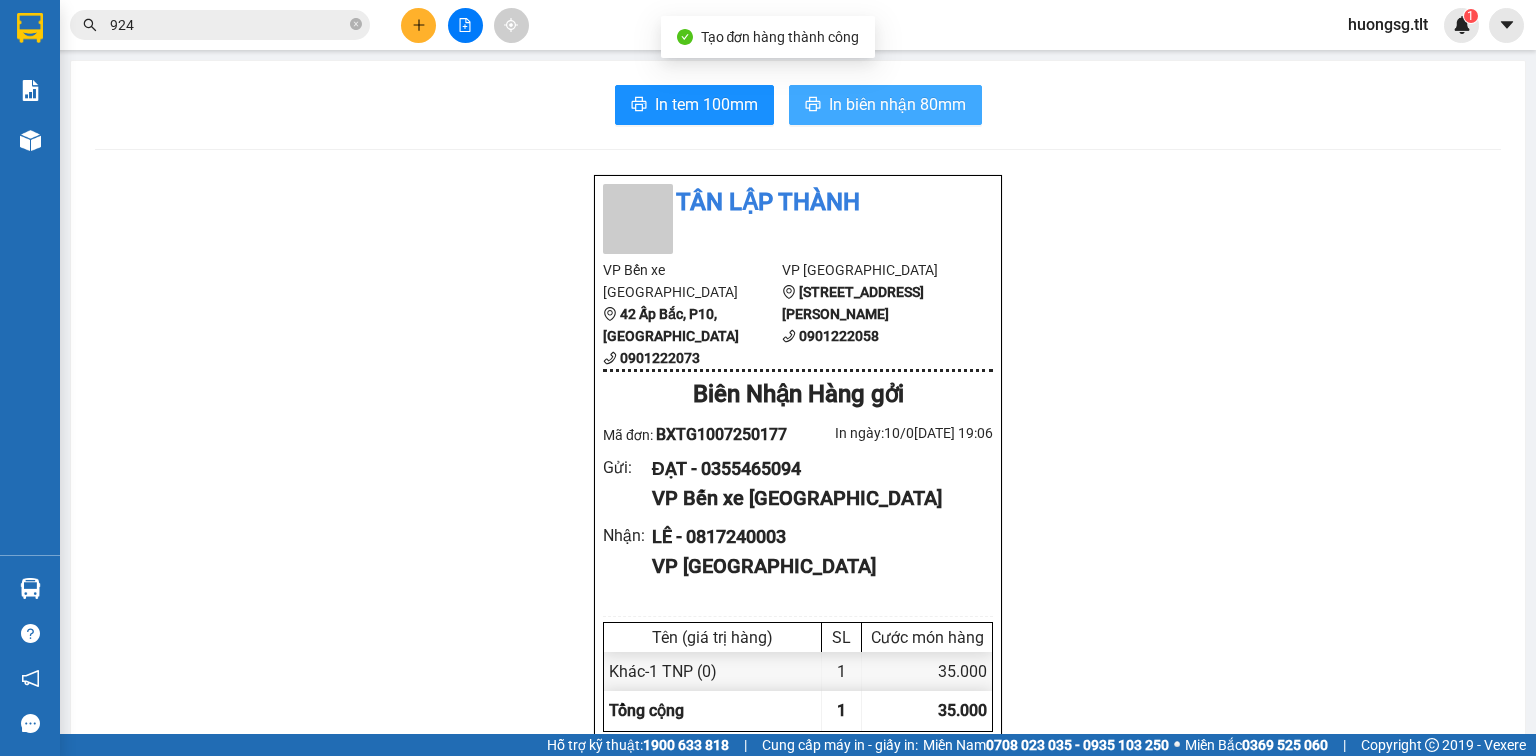 click on "In biên nhận 80mm" at bounding box center (897, 104) 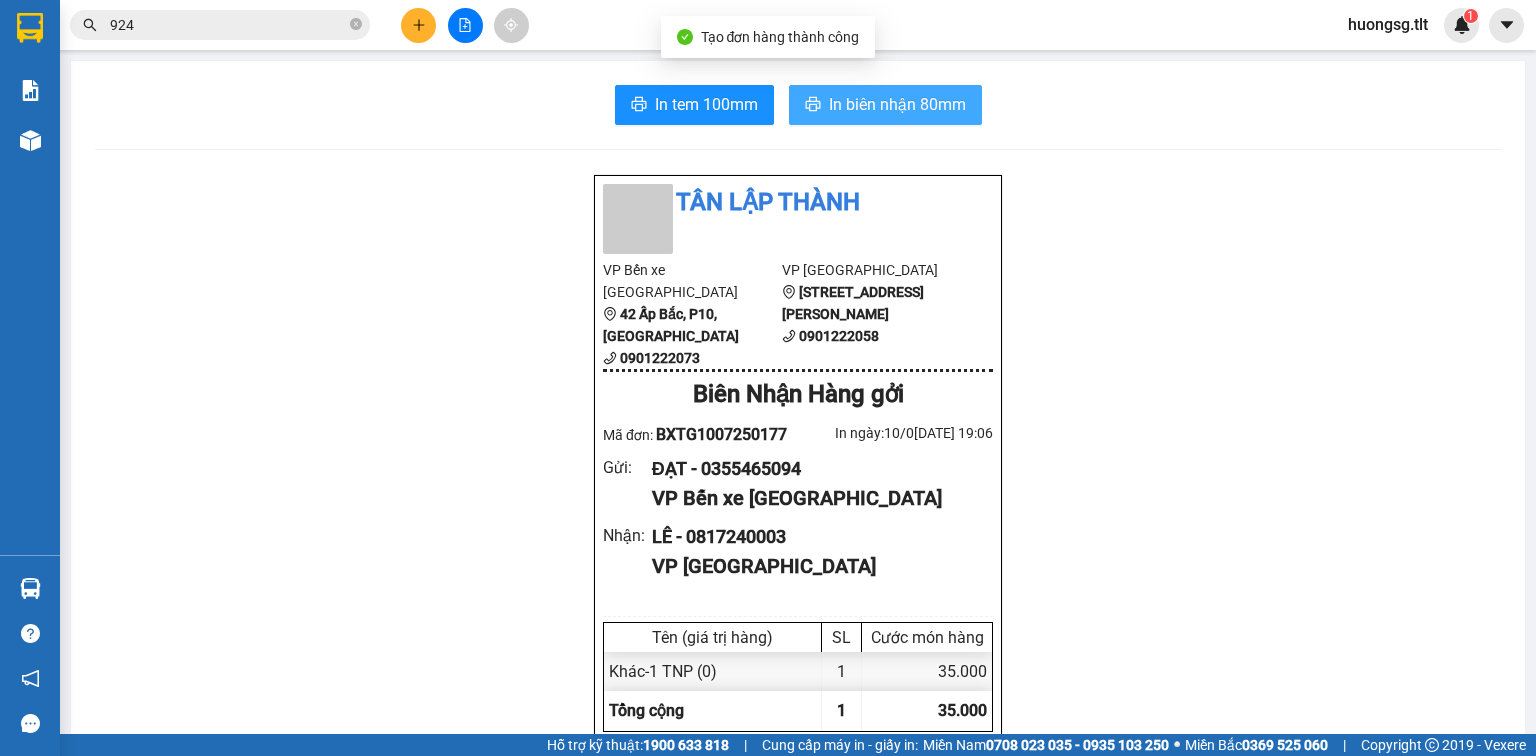 scroll, scrollTop: 0, scrollLeft: 0, axis: both 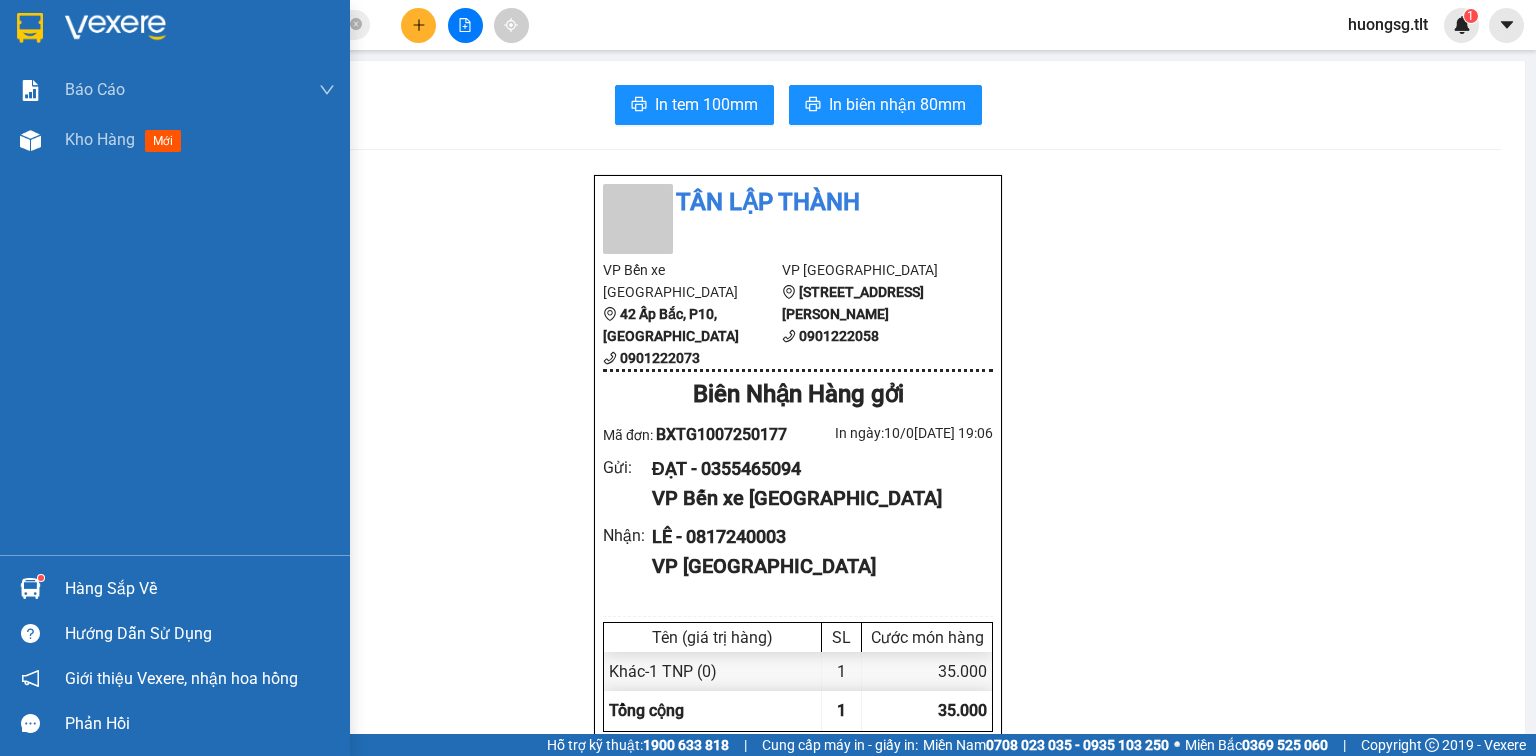 click on "Hàng sắp về" at bounding box center [200, 589] 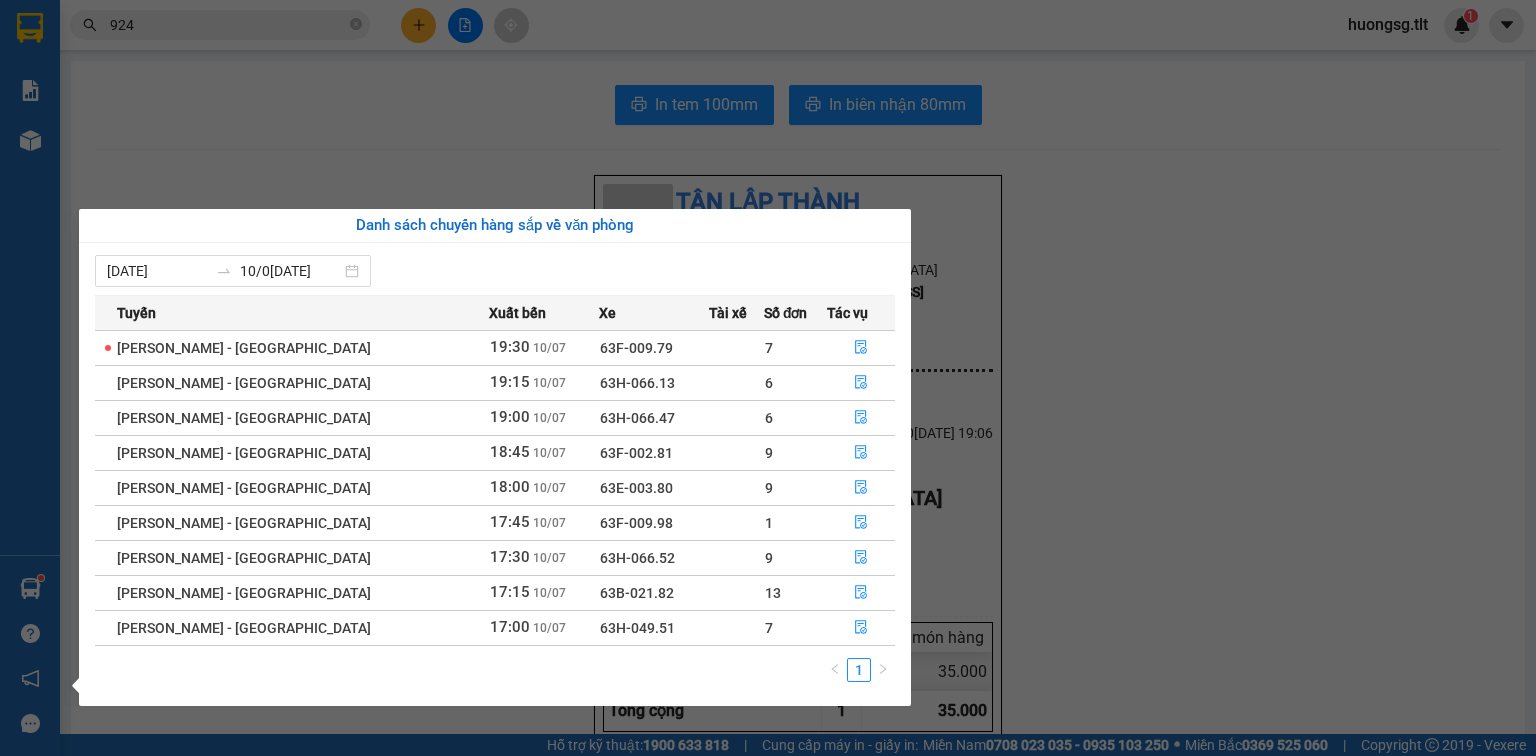 click on "Kết quả tìm kiếm ( 10000 )  Bộ lọc  Ngày tạo đơn gần nhất Mã ĐH Trạng thái Món hàng Thu hộ Tổng cước Chưa cước Nhãn Người gửi VP Gửi Người nhận VP Nhận SGTLT1007250539 18:17 [DATE] Trên xe   63F-002.81 18:45  [DATE] 1B TRẮNG +1TNP SL:  2 60.000 60.000 0931363 924 DUYÊN  [GEOGRAPHIC_DATA] 0949531534 THIỆN Bến xe [GEOGRAPHIC_DATA] SGTLT0907250494 17:23 [DATE] Đã giao   20:03 [DATE] 1K TNP SL:  1 30.000 0379708379 TRỌNG [GEOGRAPHIC_DATA] 0936099 924 THIỆN Bến xe [GEOGRAPHIC_DATA] 16:54 [DATE] Đã giao   15:52 [DATE] 1ktnp SL:  1 35.000 0379708379 TRỌNG [GEOGRAPHIC_DATA] 0936099 924 THIỆN Bến xe [GEOGRAPHIC_DATA] 17:02 [DATE] Đã giao   10:27 [DATE] 2 TNP SL:  2 60.000 0931363 924 DUYÊN  [GEOGRAPHIC_DATA] 0949531534 THIỆN [GEOGRAPHIC_DATA] 09:51 [DATE] Đã giao   19:47 [DATE] 2.340.000TH 0207250510 SL:  1 20.000 0936099 924 THIỆN [GEOGRAPHIC_DATA] THỦY [GEOGRAPHIC_DATA] BXTG0607250041 09:48 [DATE]   SL:  1" at bounding box center (768, 378) 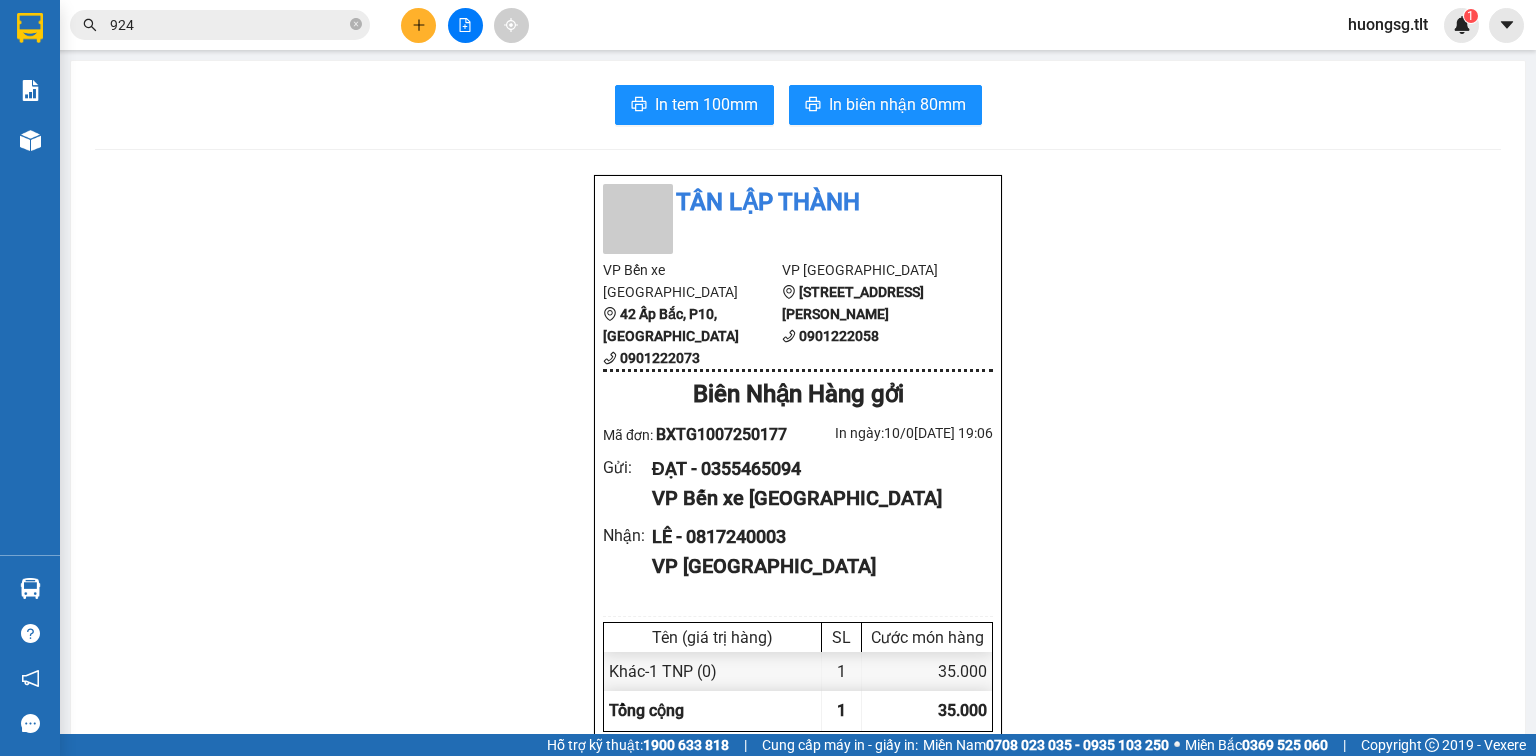 click on "924" at bounding box center [228, 25] 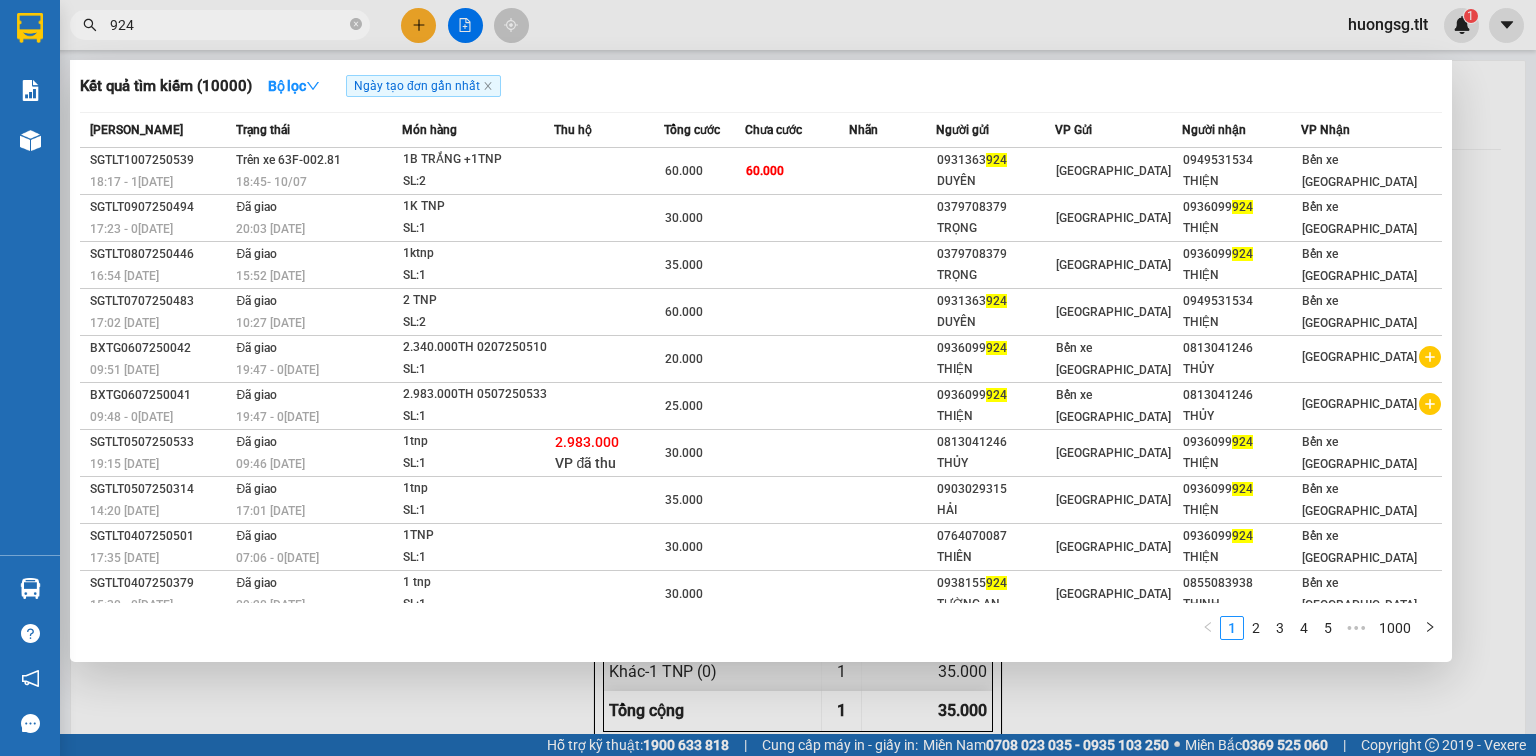 click on "924" at bounding box center [228, 25] 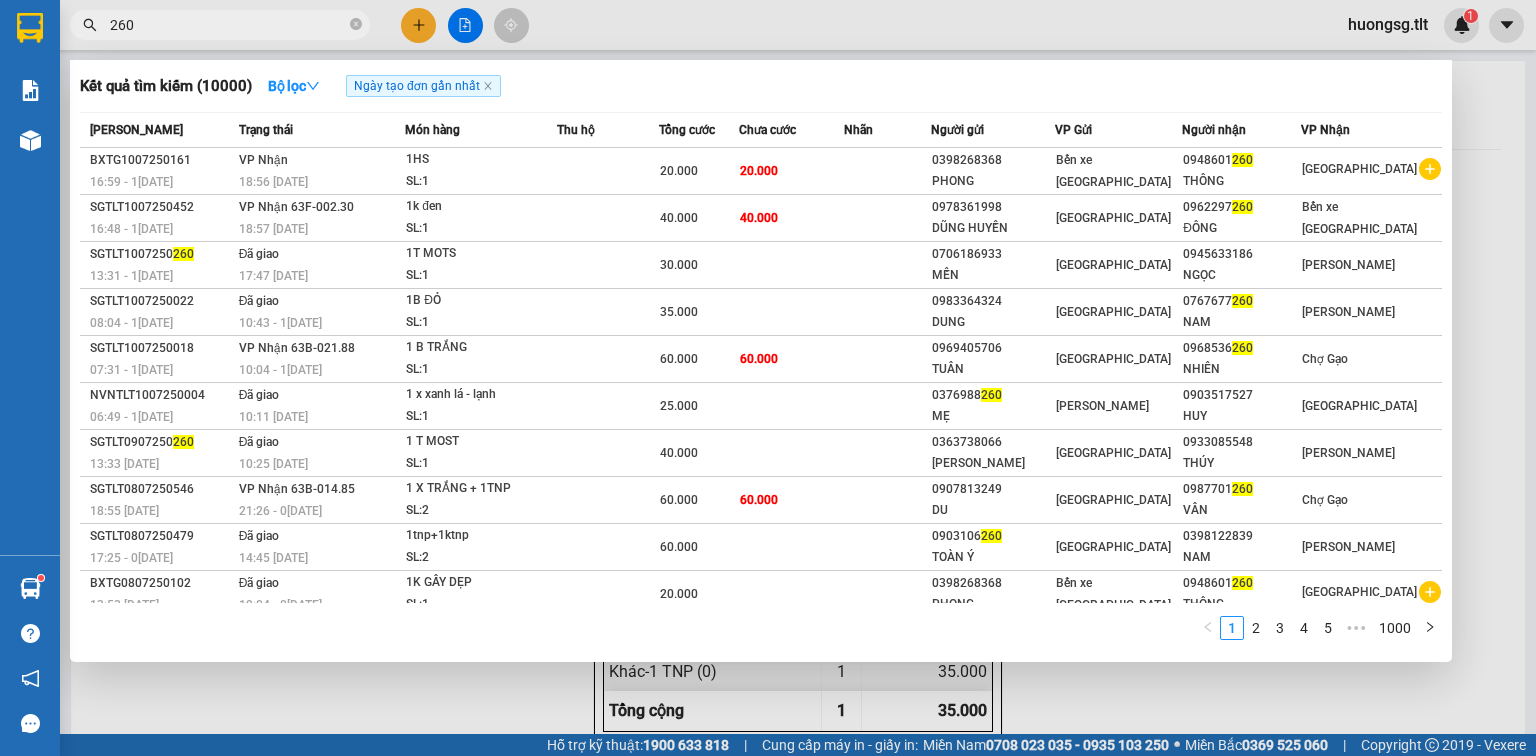 click on "260" at bounding box center (228, 25) 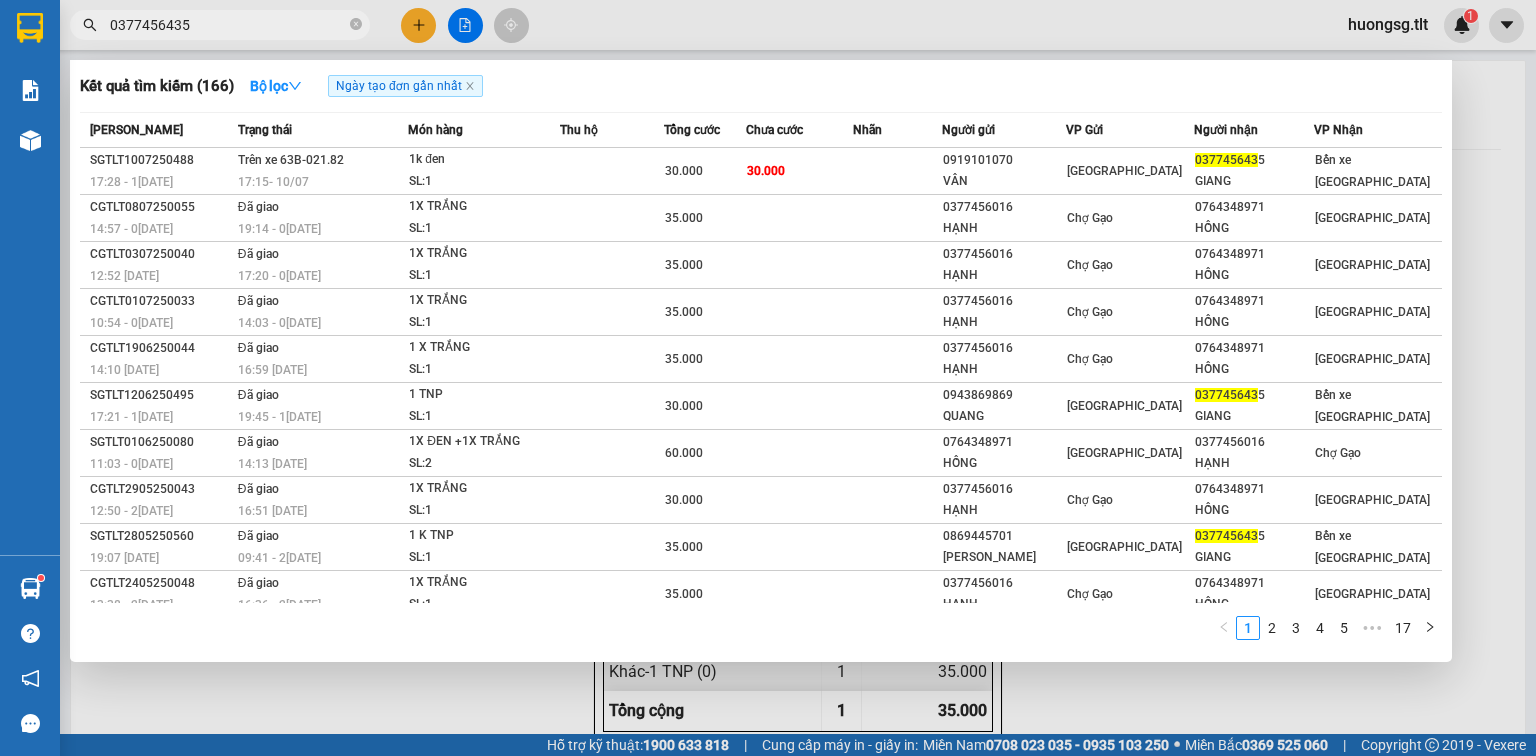 type on "0377456435" 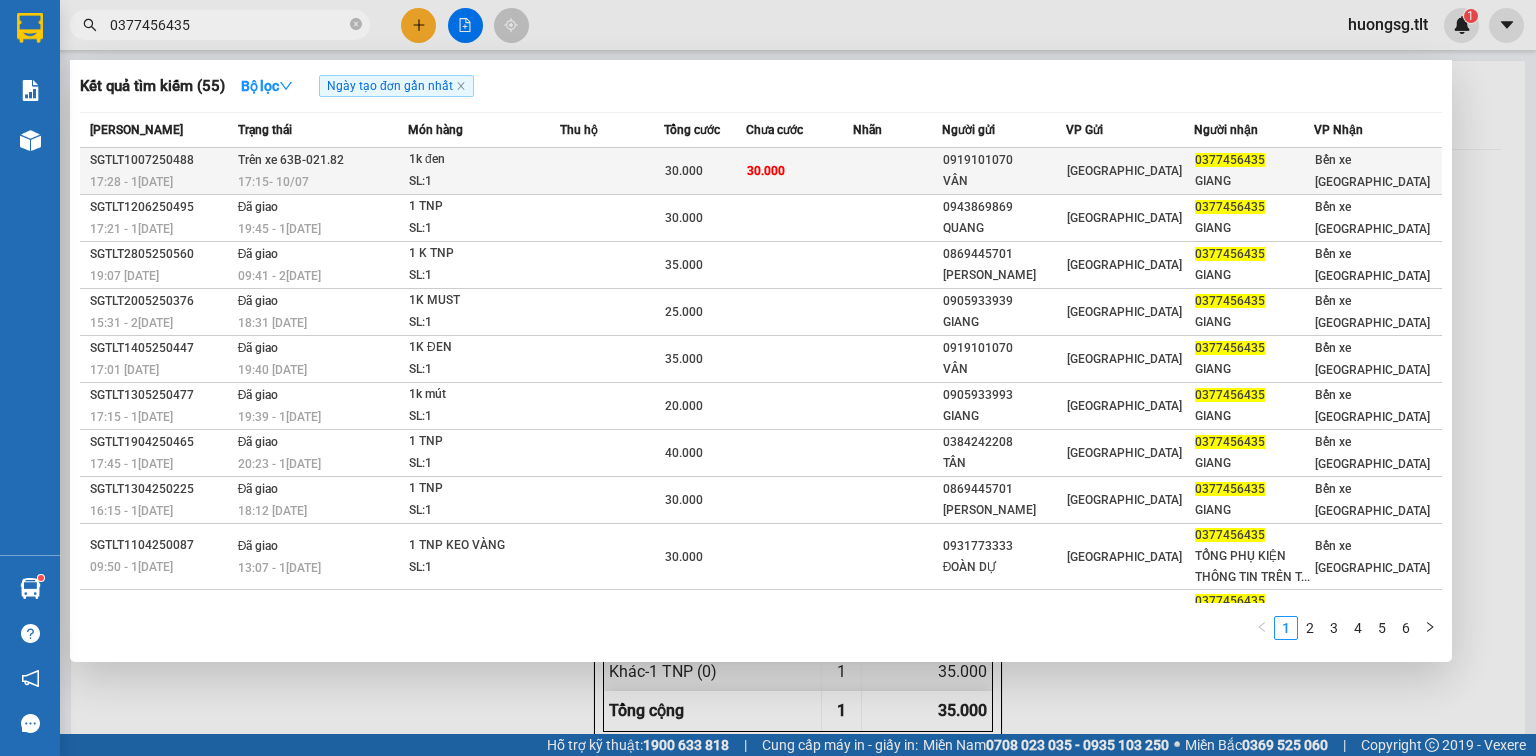 click on "[GEOGRAPHIC_DATA]" at bounding box center (1124, 171) 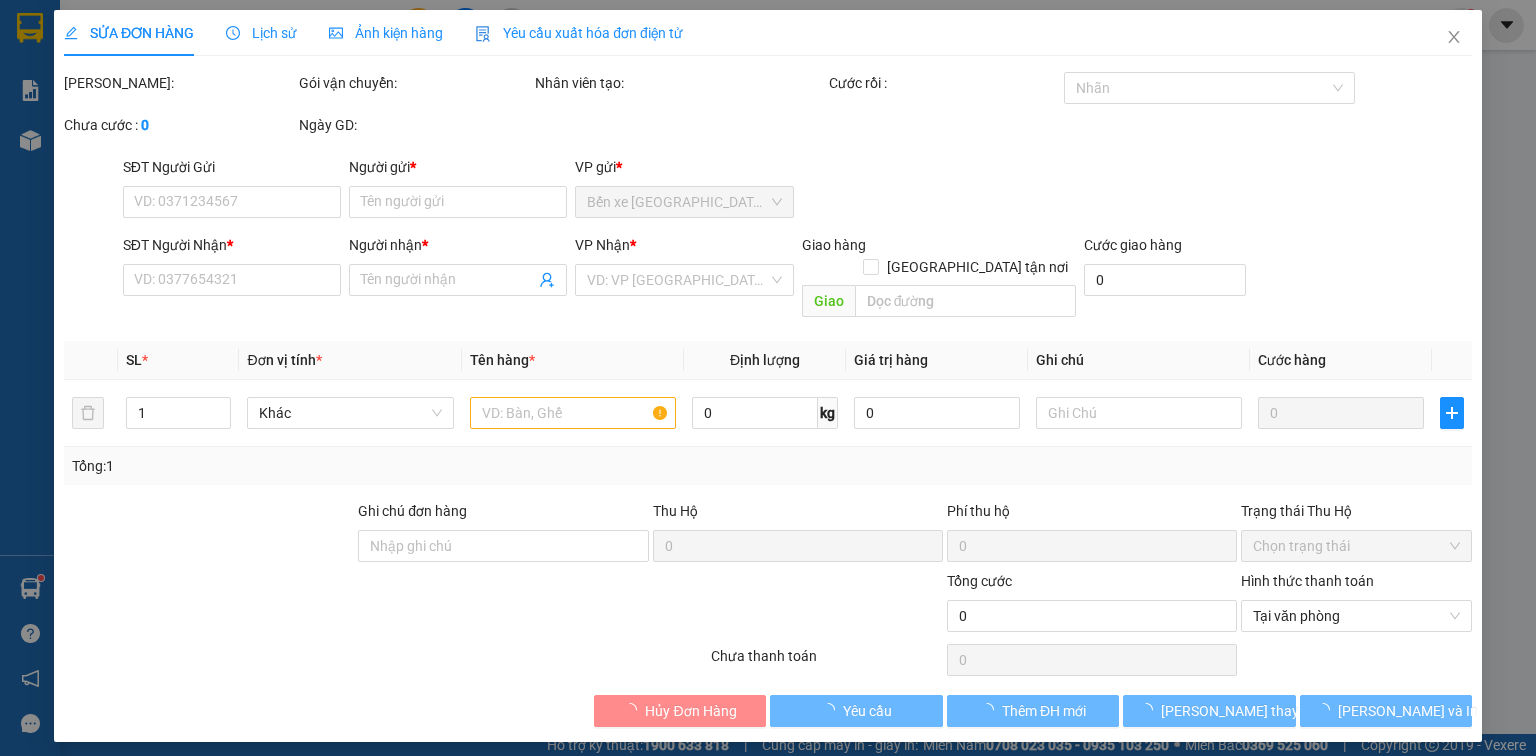 type on "0919101070" 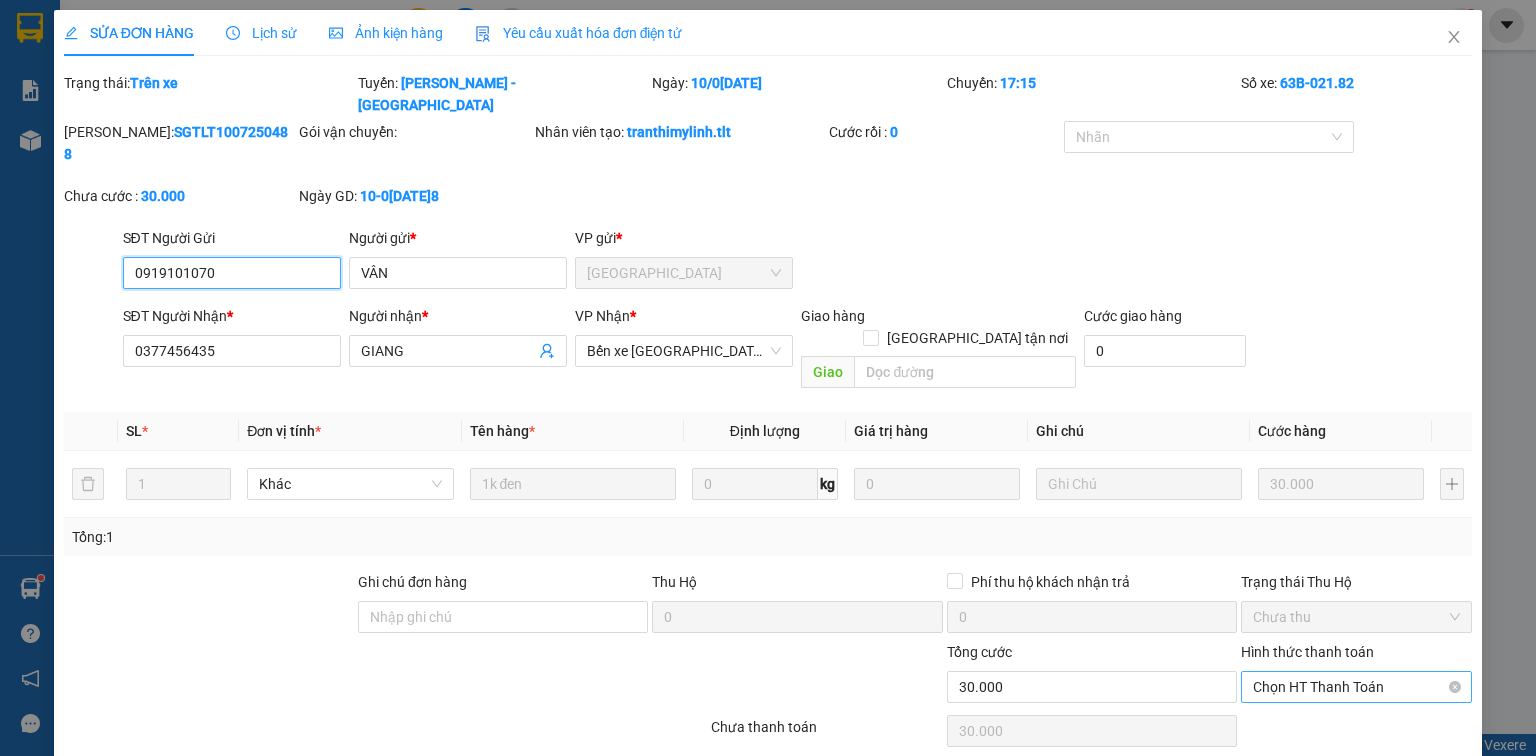 click on "Chọn HT Thanh Toán" at bounding box center (1356, 687) 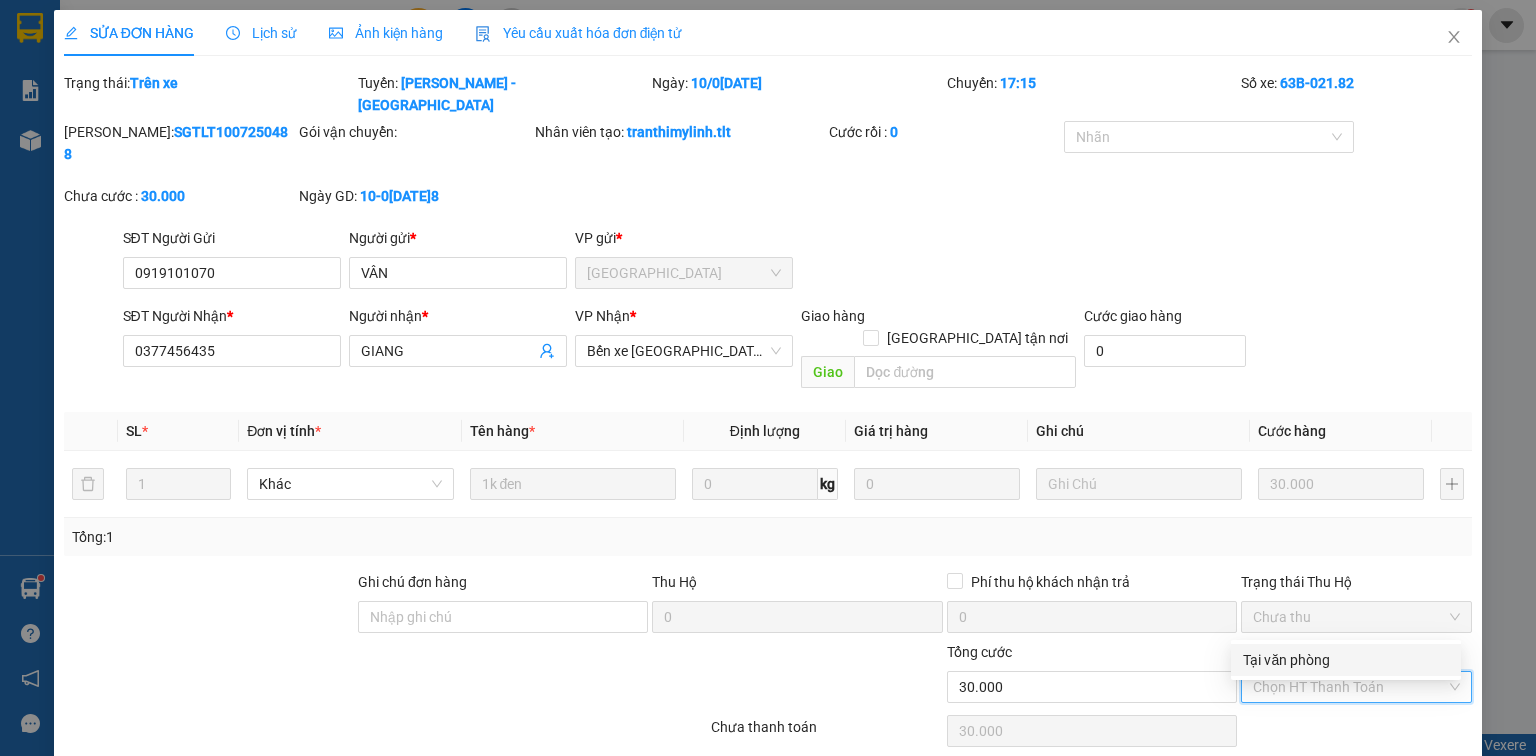 click on "Tại văn phòng" at bounding box center [1346, 660] 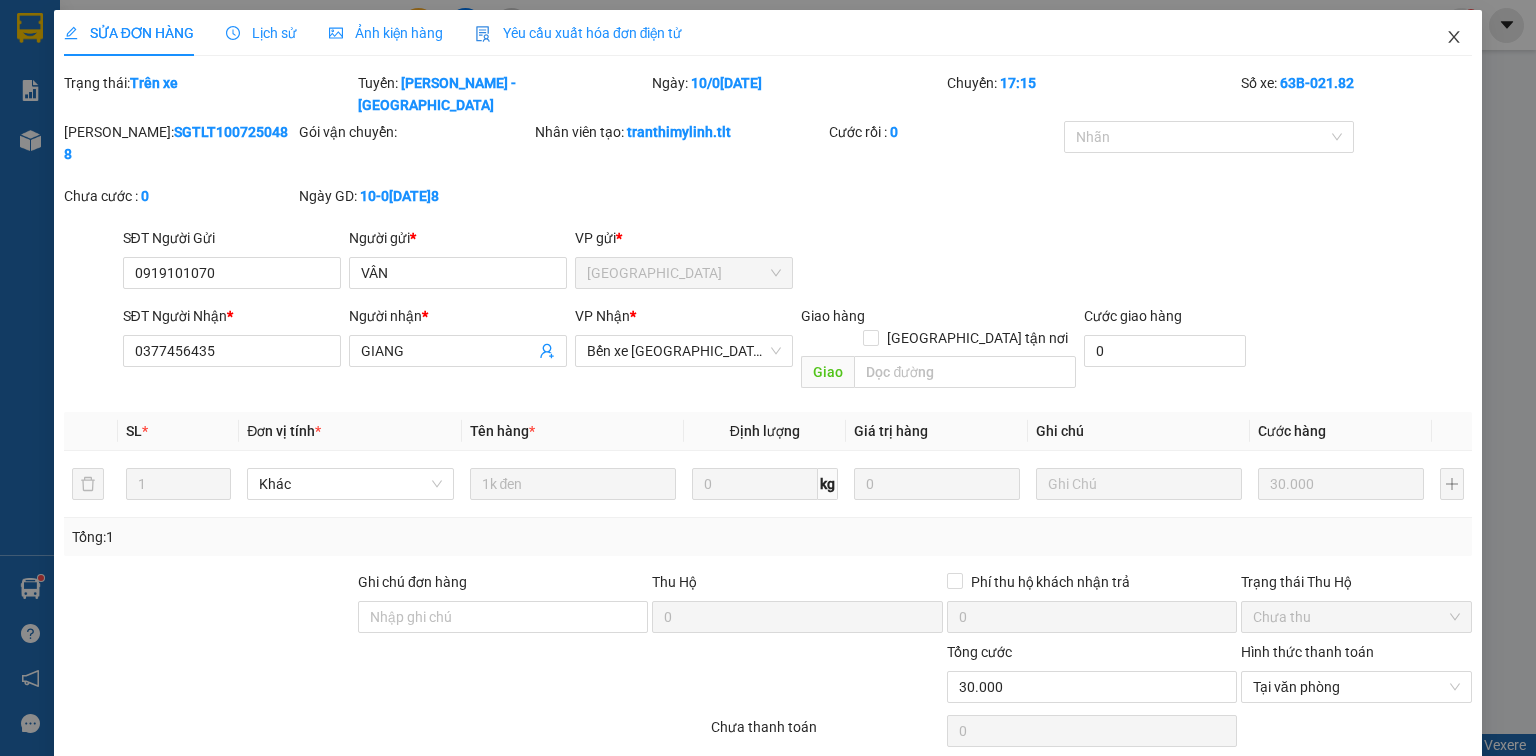 click 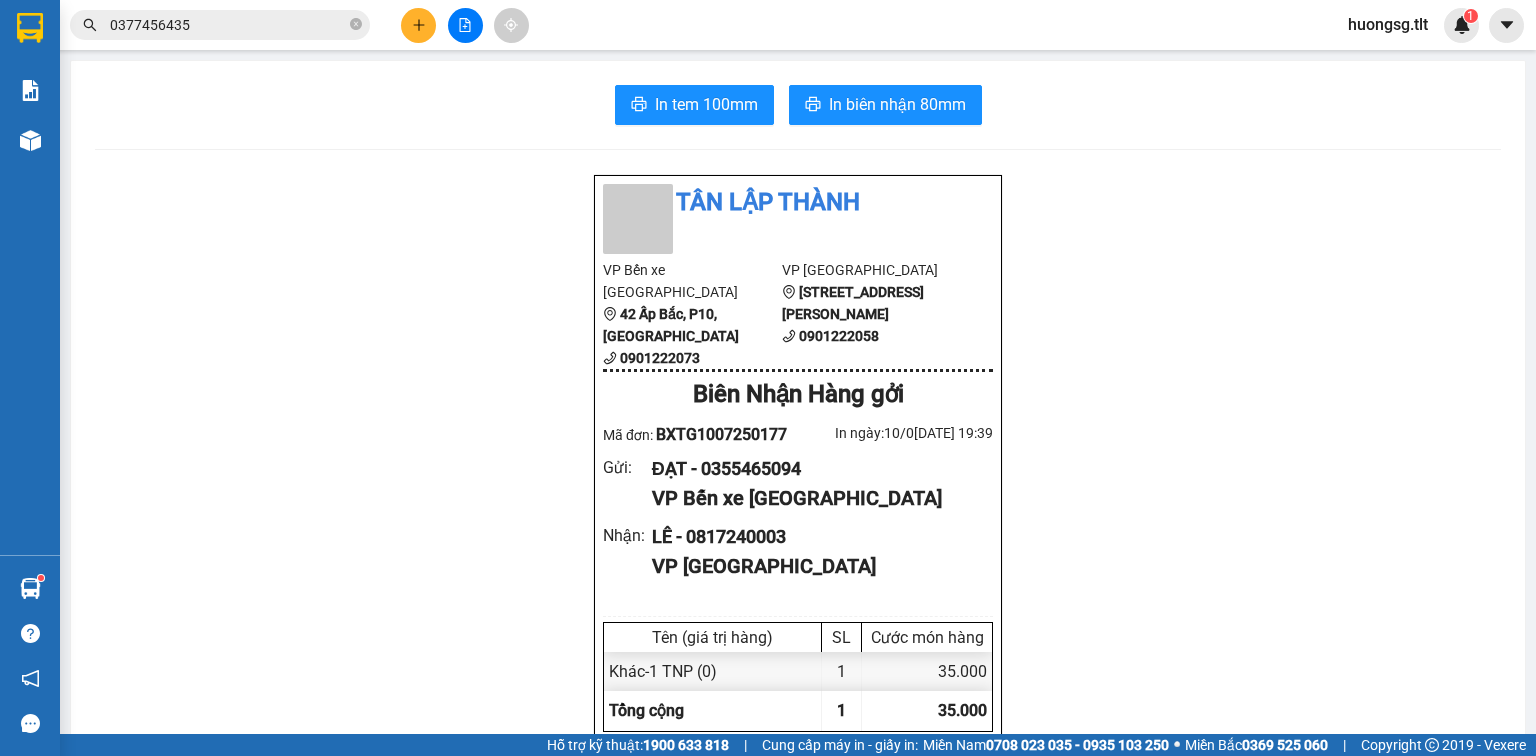 click on "0377456435" at bounding box center (228, 25) 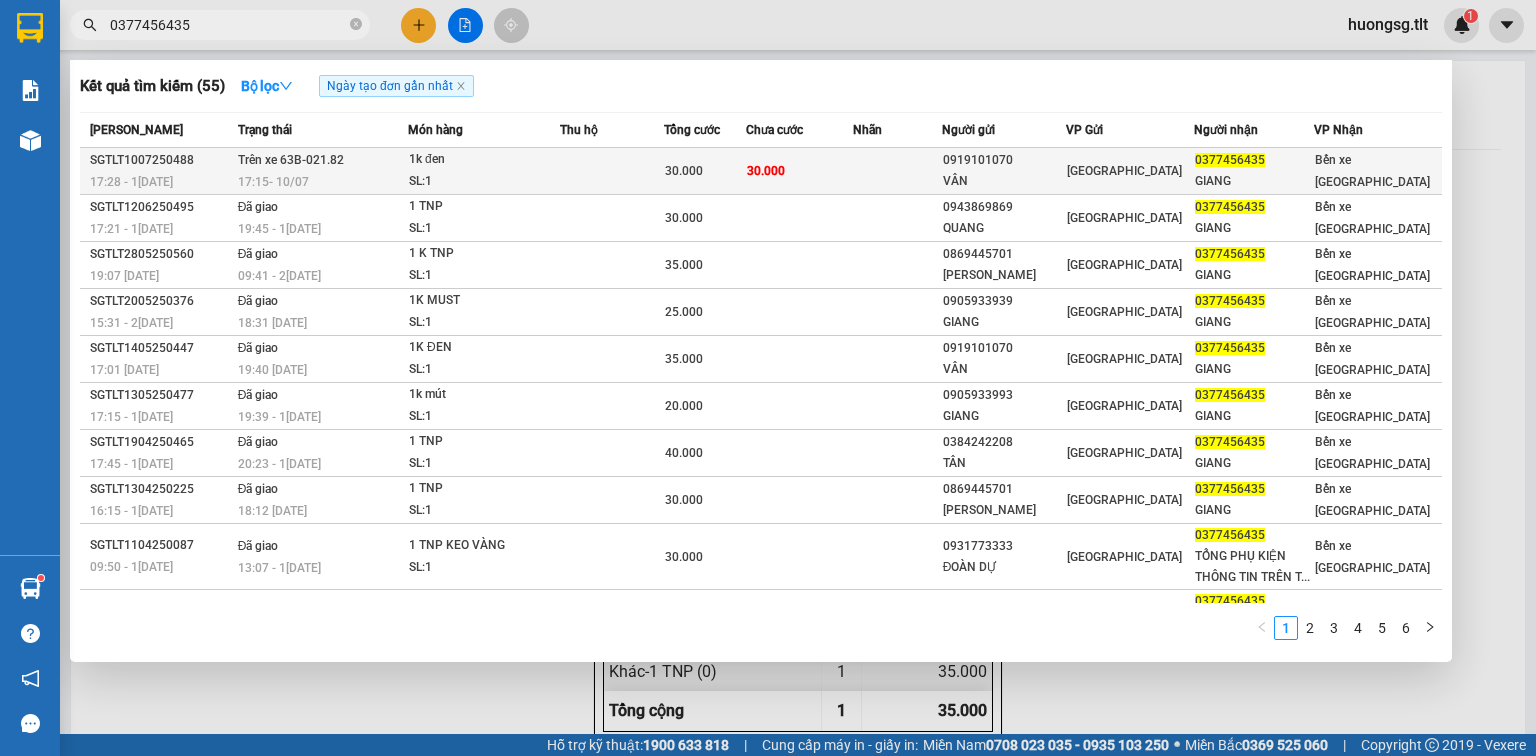 click on "30.000" at bounding box center [799, 171] 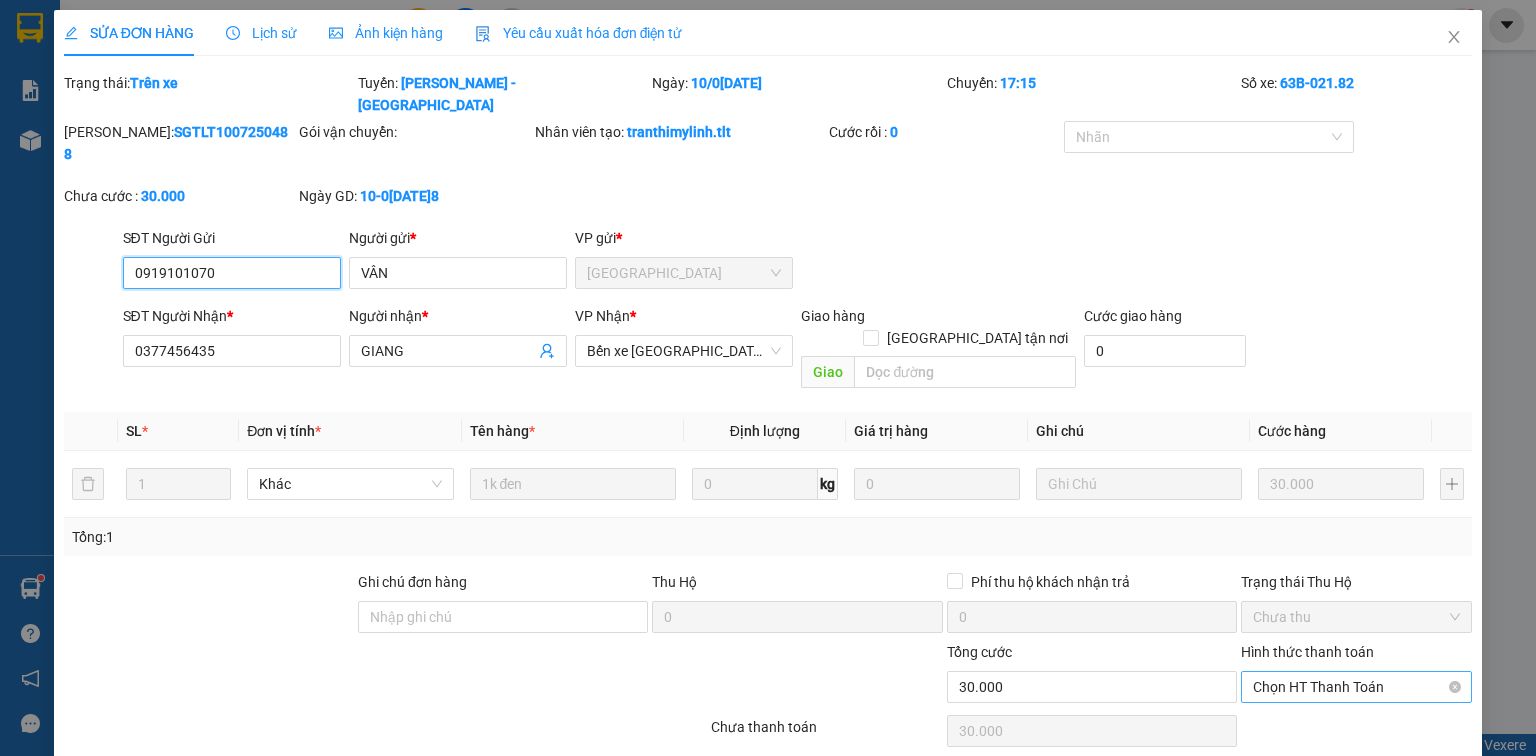click on "Chọn HT Thanh Toán" at bounding box center [1356, 687] 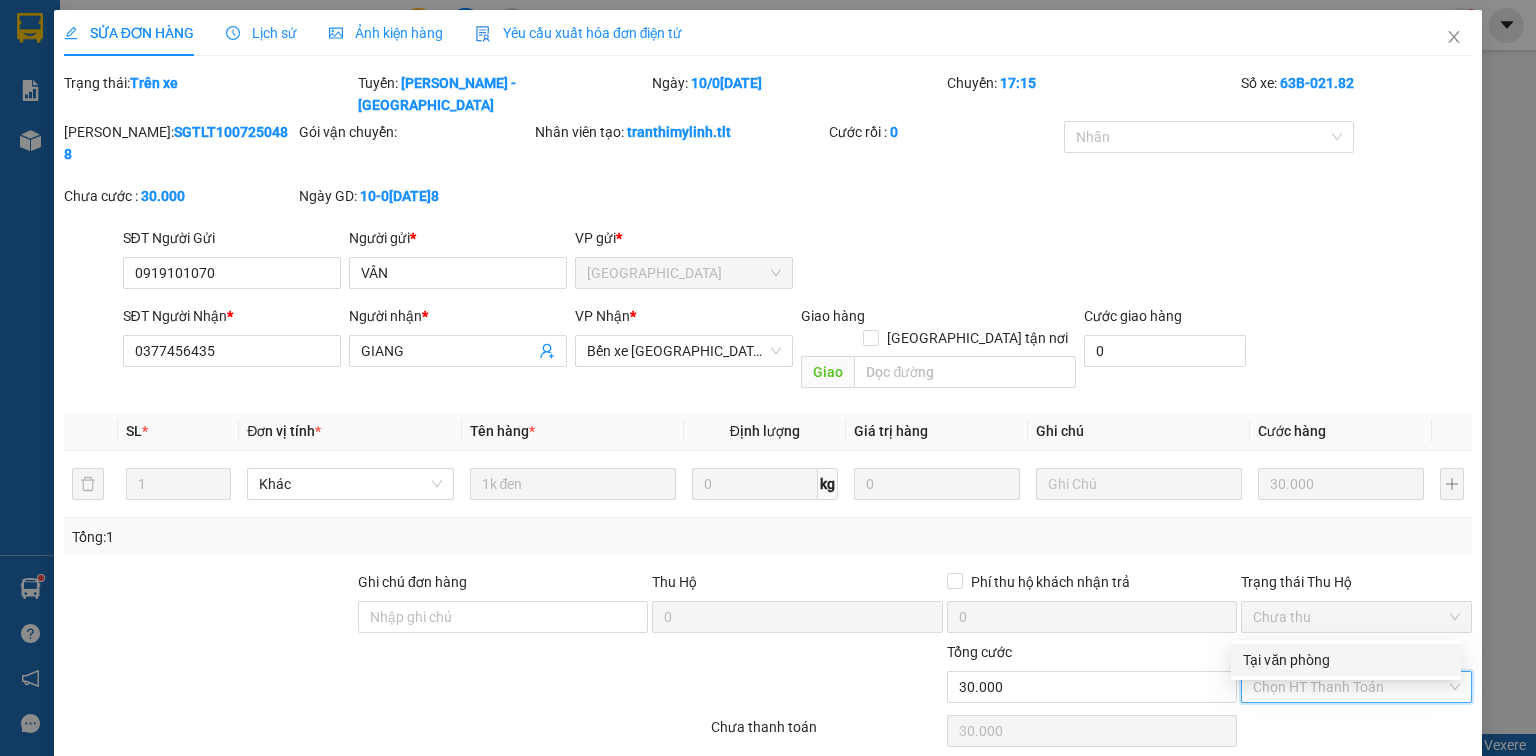 click on "Tại văn phòng" at bounding box center [1346, 660] 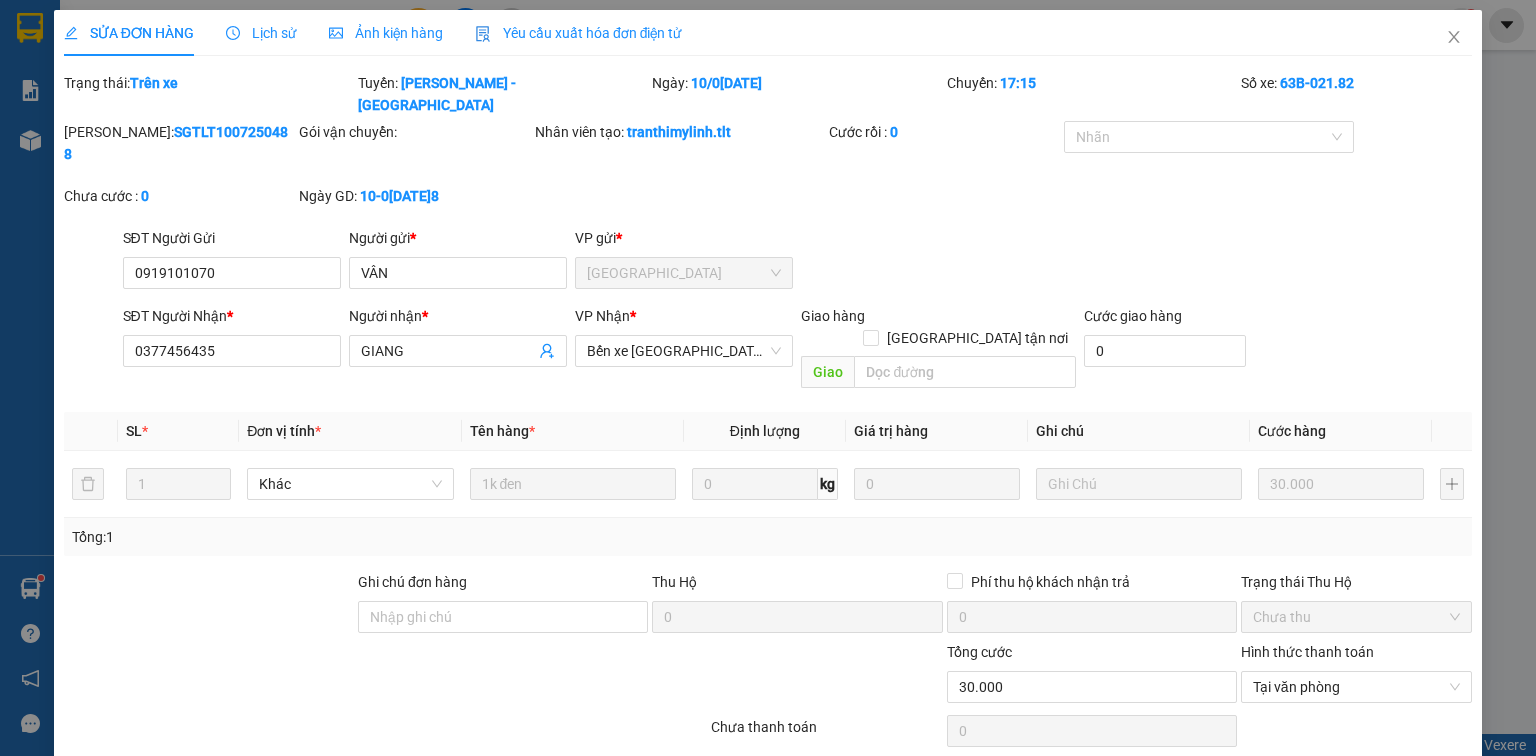 drag, startPoint x: 26, startPoint y: 528, endPoint x: 35, endPoint y: 536, distance: 12.0415945 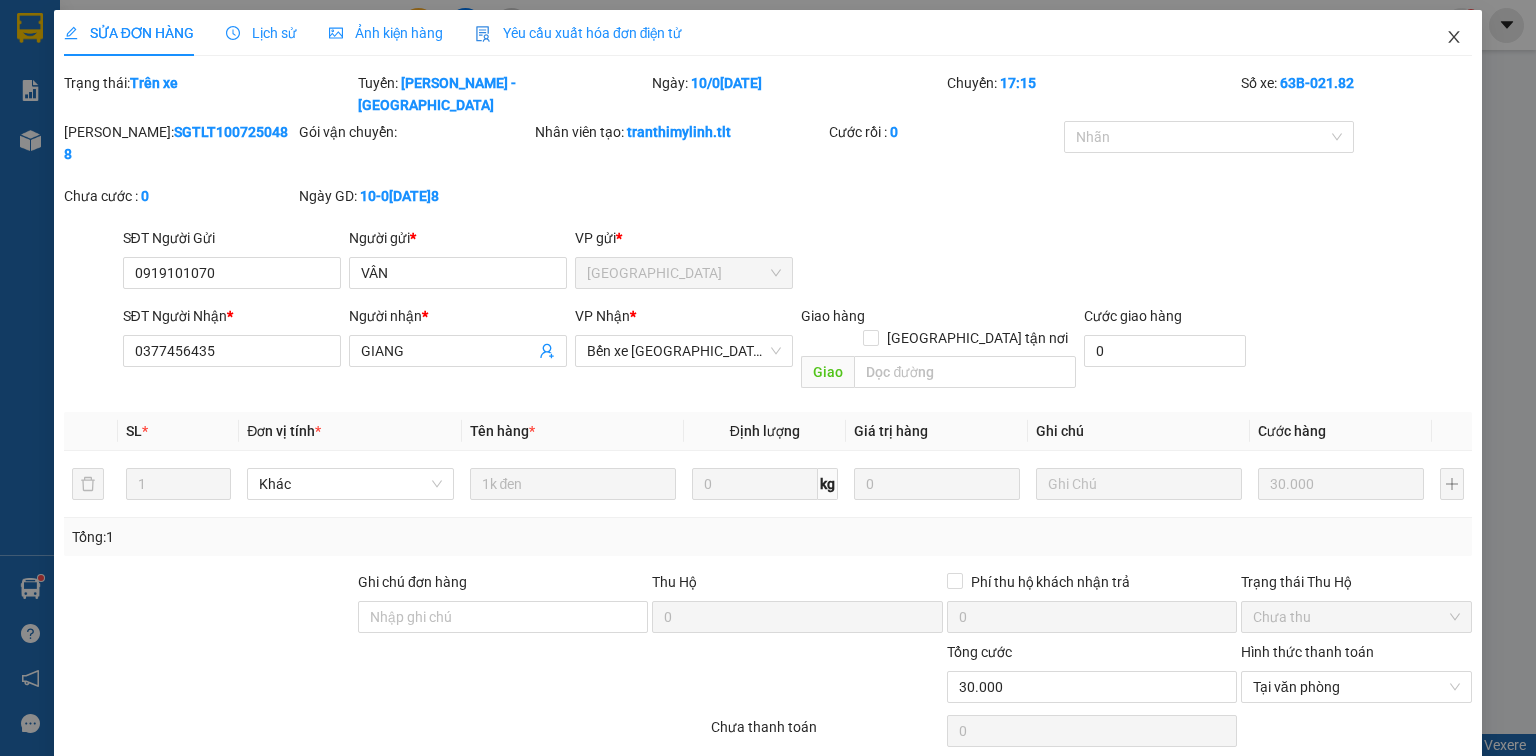 click 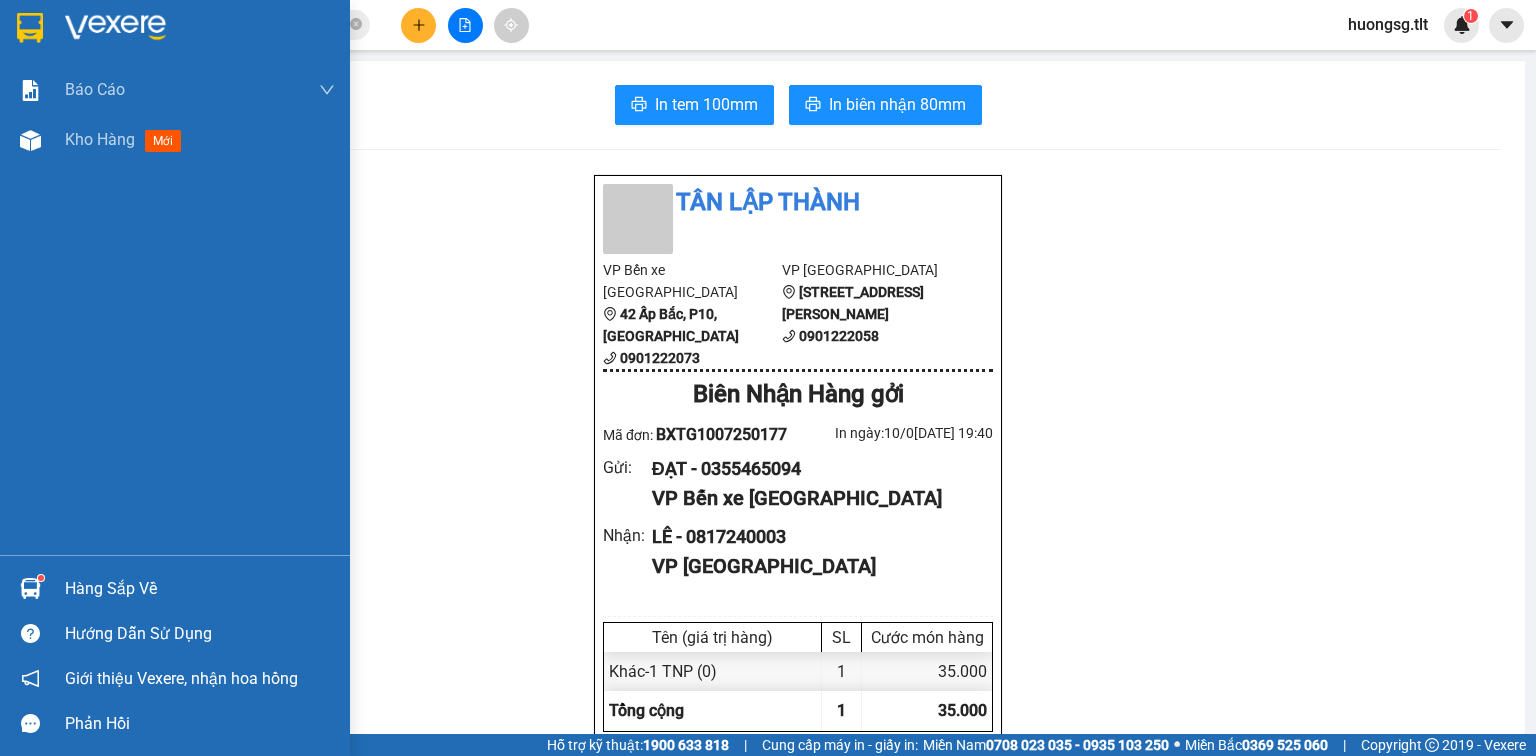 click on "Hàng sắp về" at bounding box center [200, 589] 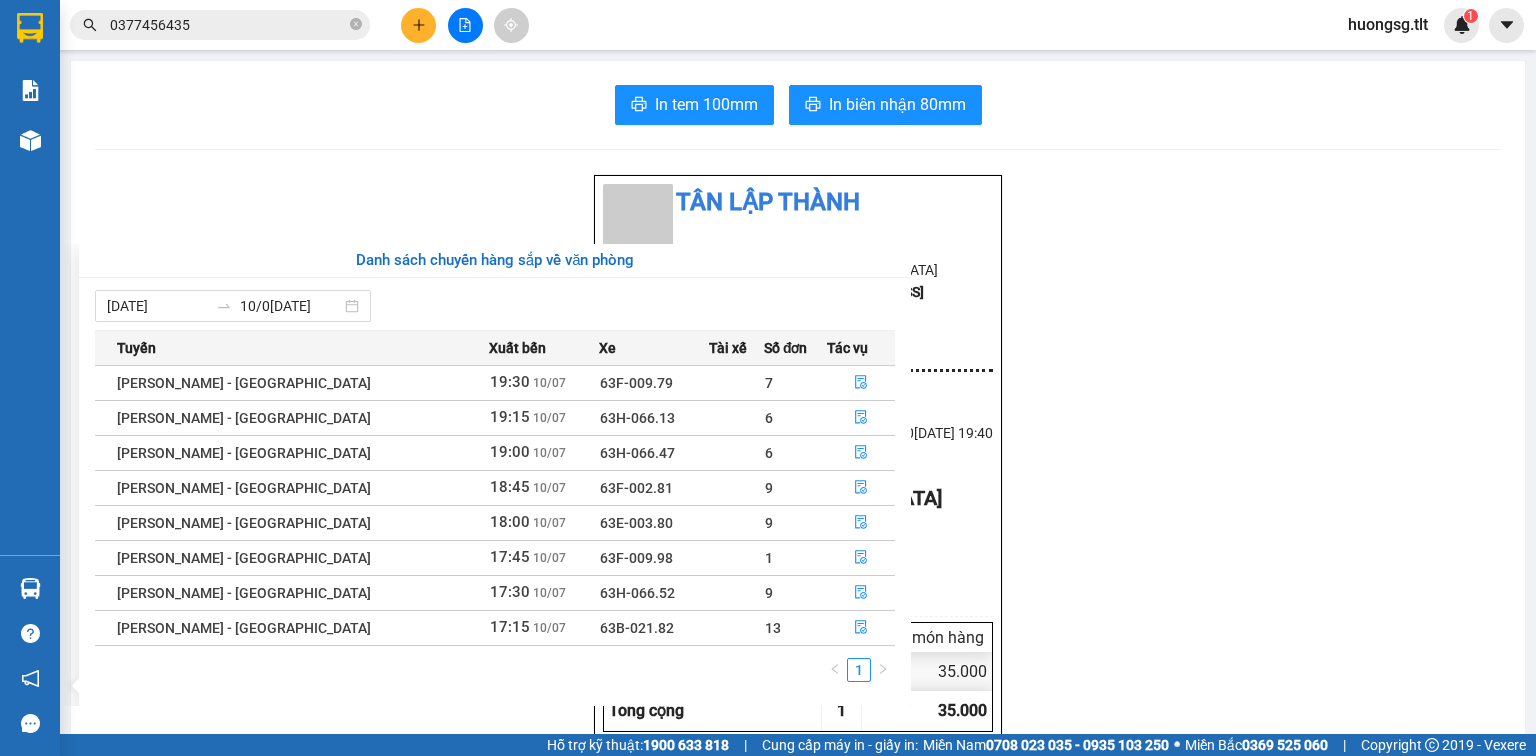 click on "Kết quả tìm kiếm ( 55 )  Bộ lọc  Ngày tạo đơn gần nhất Mã ĐH Trạng thái Món hàng Thu hộ Tổng cước Chưa cước Nhãn Người gửi VP Gửi Người nhận VP Nhận SGTLT1007250488 17:28 - 1[DATE] xe   63B-021.82 17:15  -   [DATE] đen SL:  1 30.000 30.000 0919101070 [GEOGRAPHIC_DATA] GIANG Bến xe [GEOGRAPHIC_DATA] SGTLT1206250495 17:21 - 1[DATE]giao   19:45 - 1[DATE]NP SL:  1 30.000 0943869869  [GEOGRAPHIC_DATA] 0377456435 [GEOGRAPHIC_DATA] 19:07 - 2[DATE]giao   09:41 - 2[DATE] TNP SL:  1 35.000 0869445701  [PERSON_NAME][GEOGRAPHIC_DATA] xe [GEOGRAPHIC_DATA] SGTLT2005250376 15:31 - 2[DATE]giao   18:31 - 2[DATE] MUST SL:  1 25.000 0905933939 [GEOGRAPHIC_DATA] 0377456435 [GEOGRAPHIC_DATA] xe [GEOGRAPHIC_DATA] 17:01 - 1[DATE]giao   19:40 - 1[DATE] ĐEN SL:  1 35.000 0919101070 [GEOGRAPHIC_DATA] 17:15 - 1[DATE]giao   19:39 - 1[DATE] mút SL:  1 20.000" at bounding box center (768, 378) 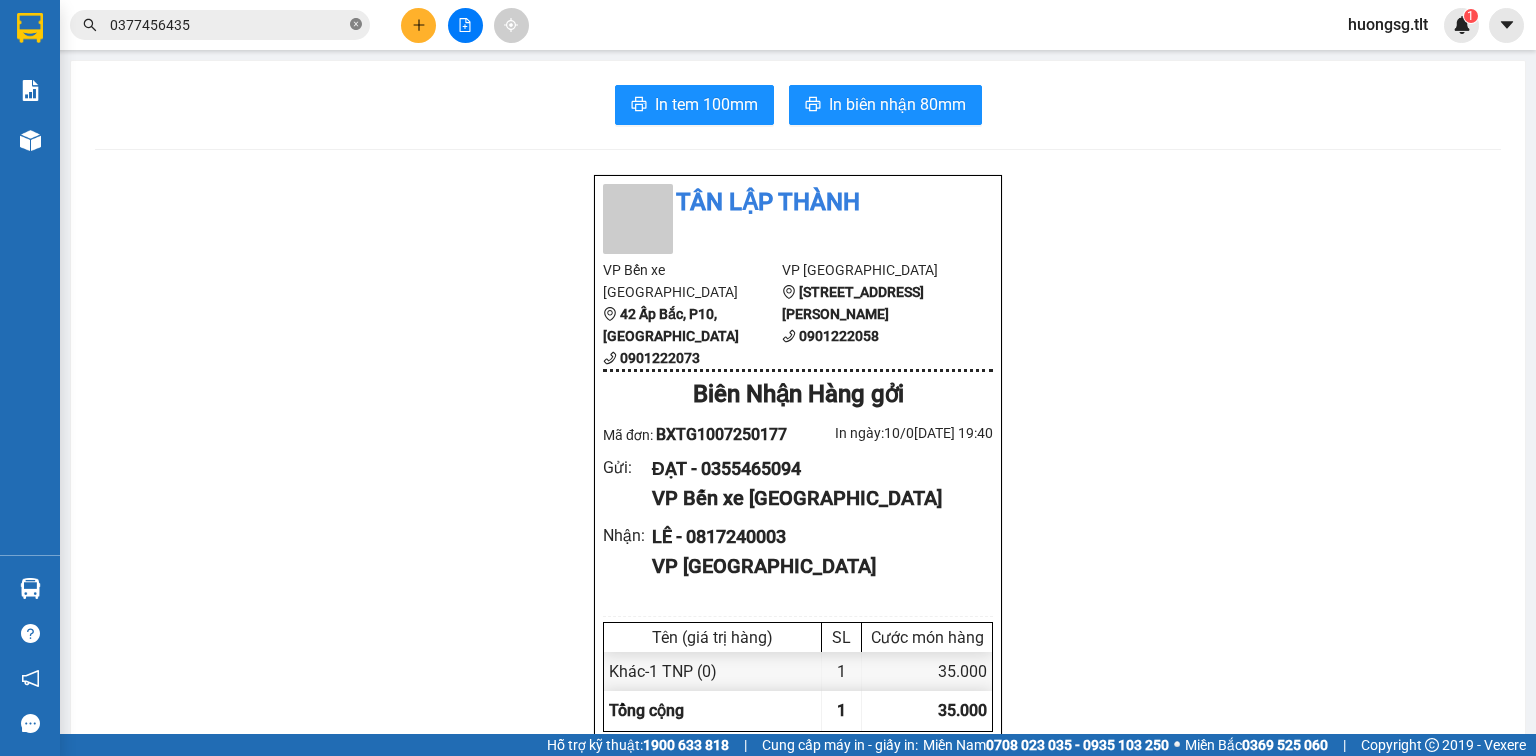 click 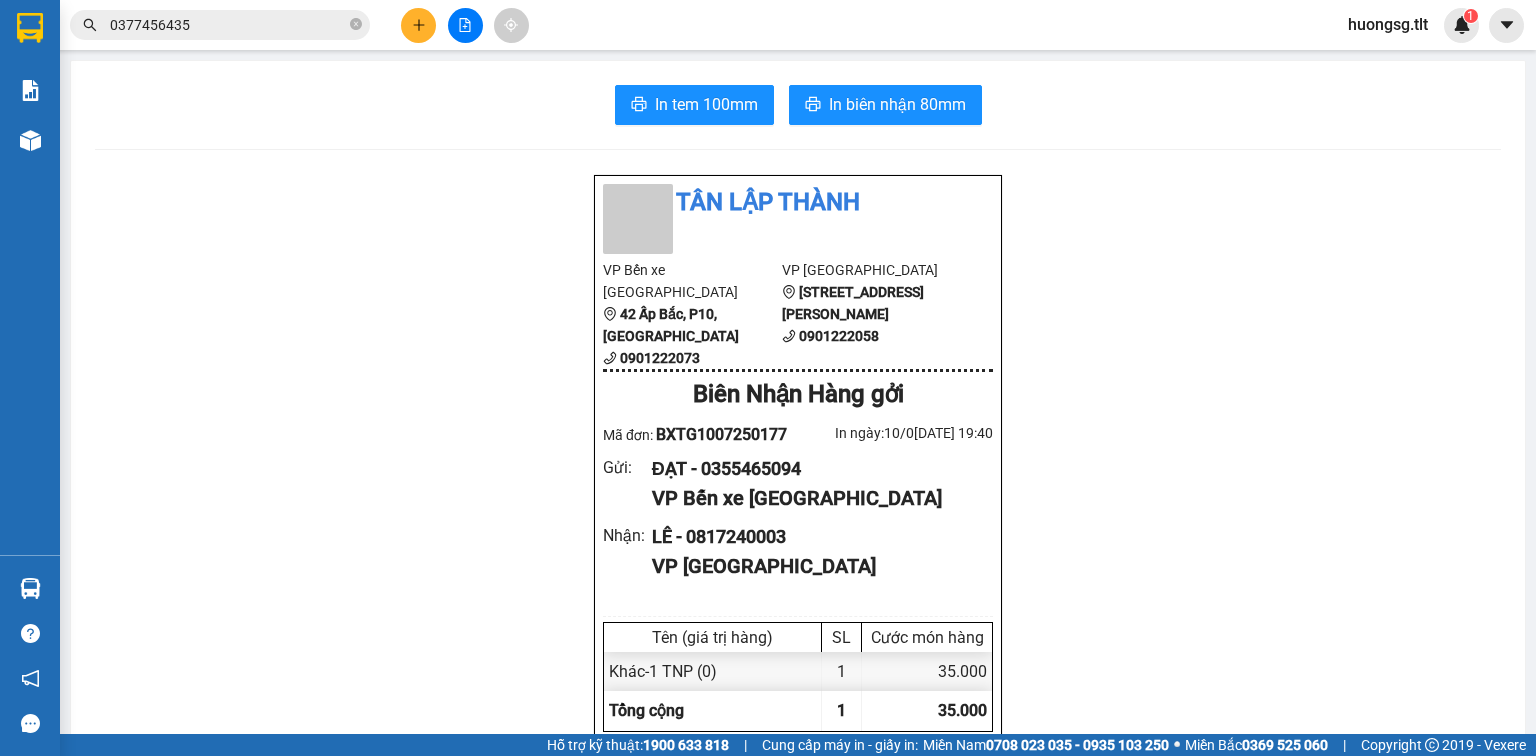 type 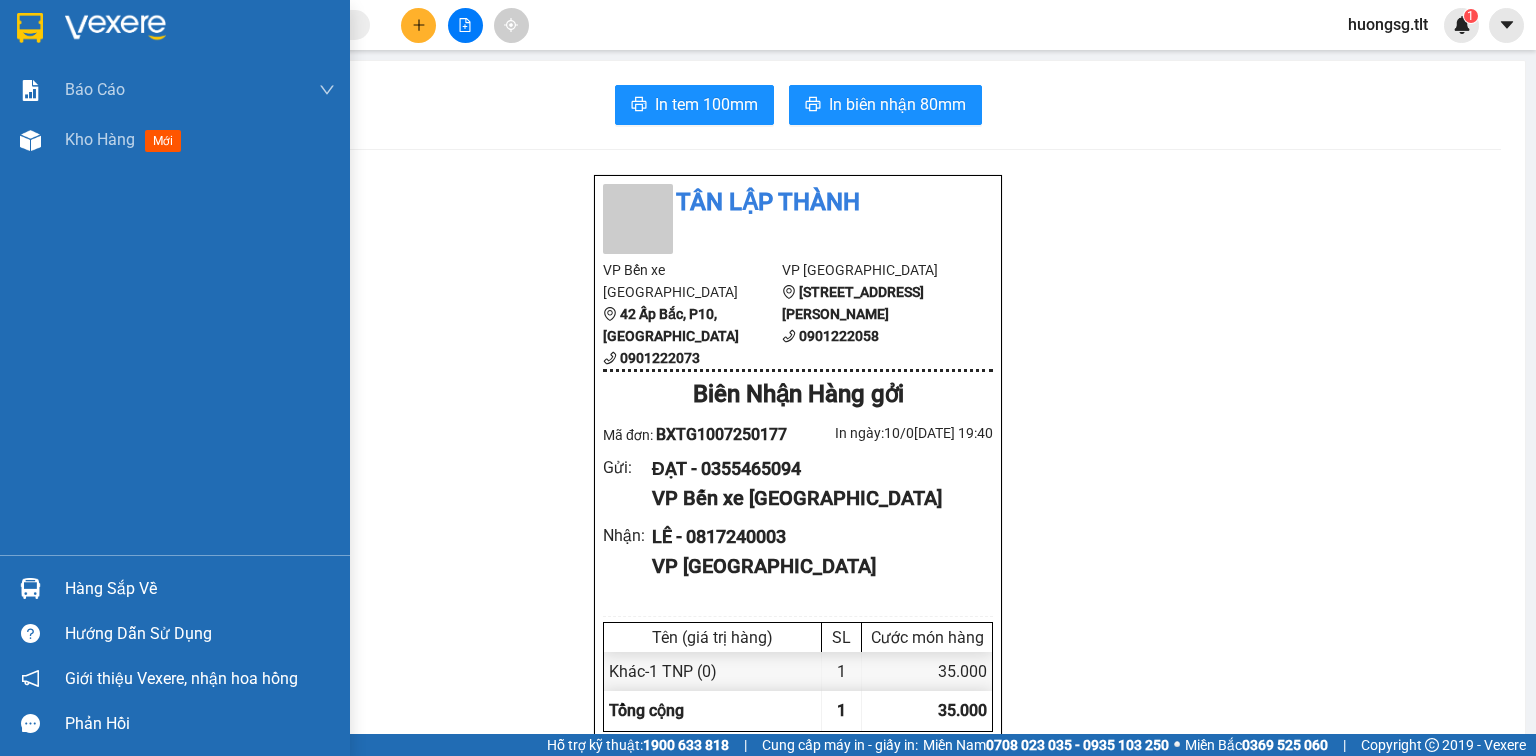 click on "Hàng sắp về" at bounding box center (200, 589) 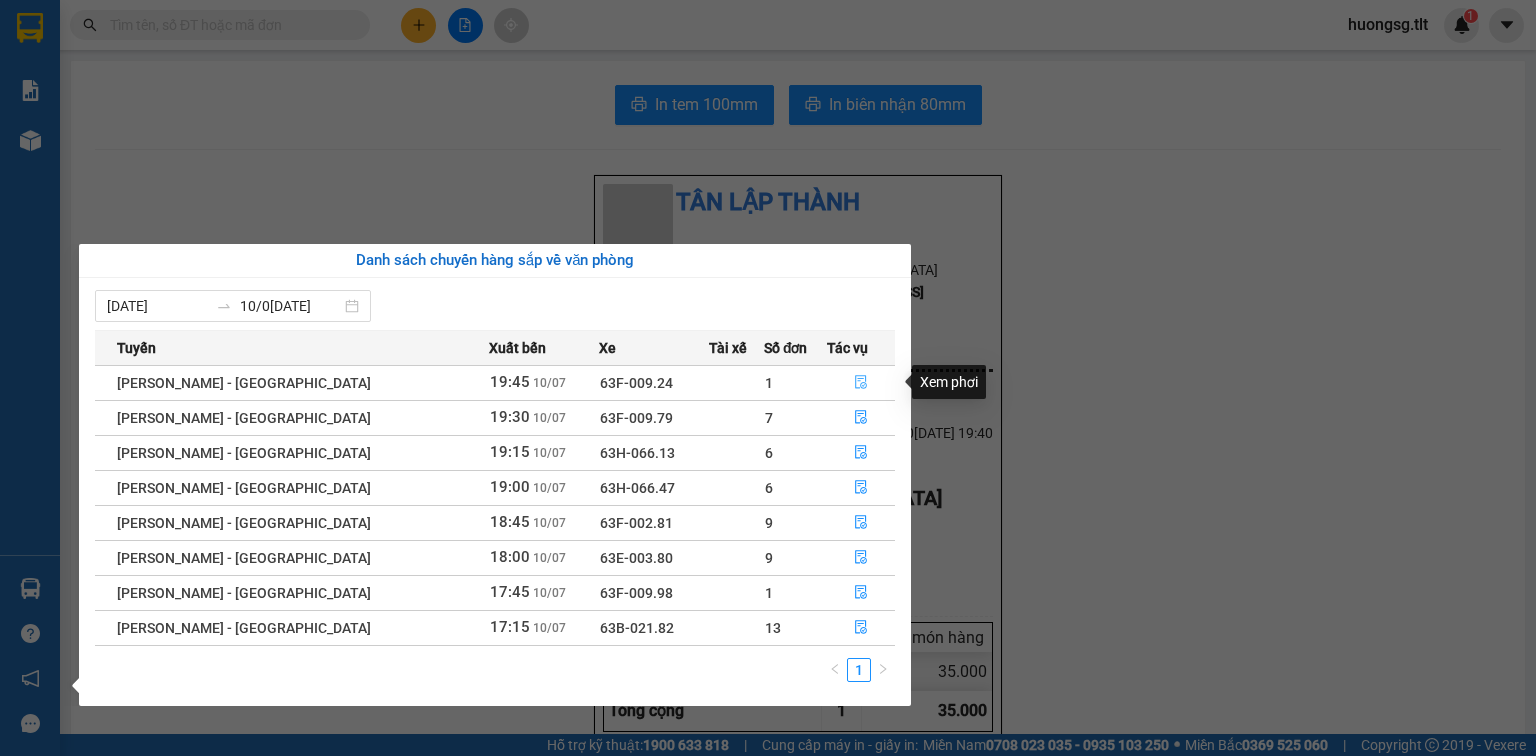 click at bounding box center (861, 383) 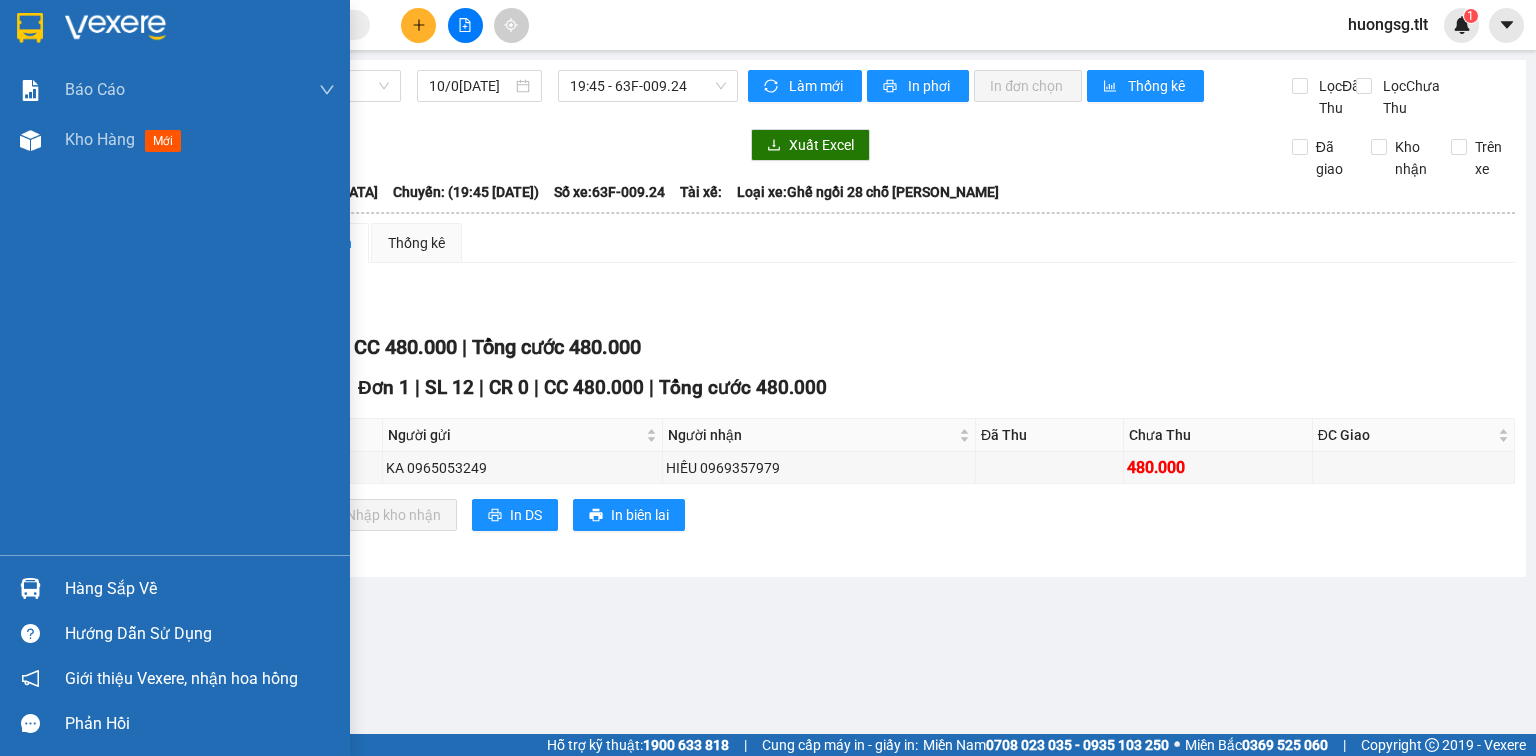 click on "Hàng sắp về" at bounding box center [200, 589] 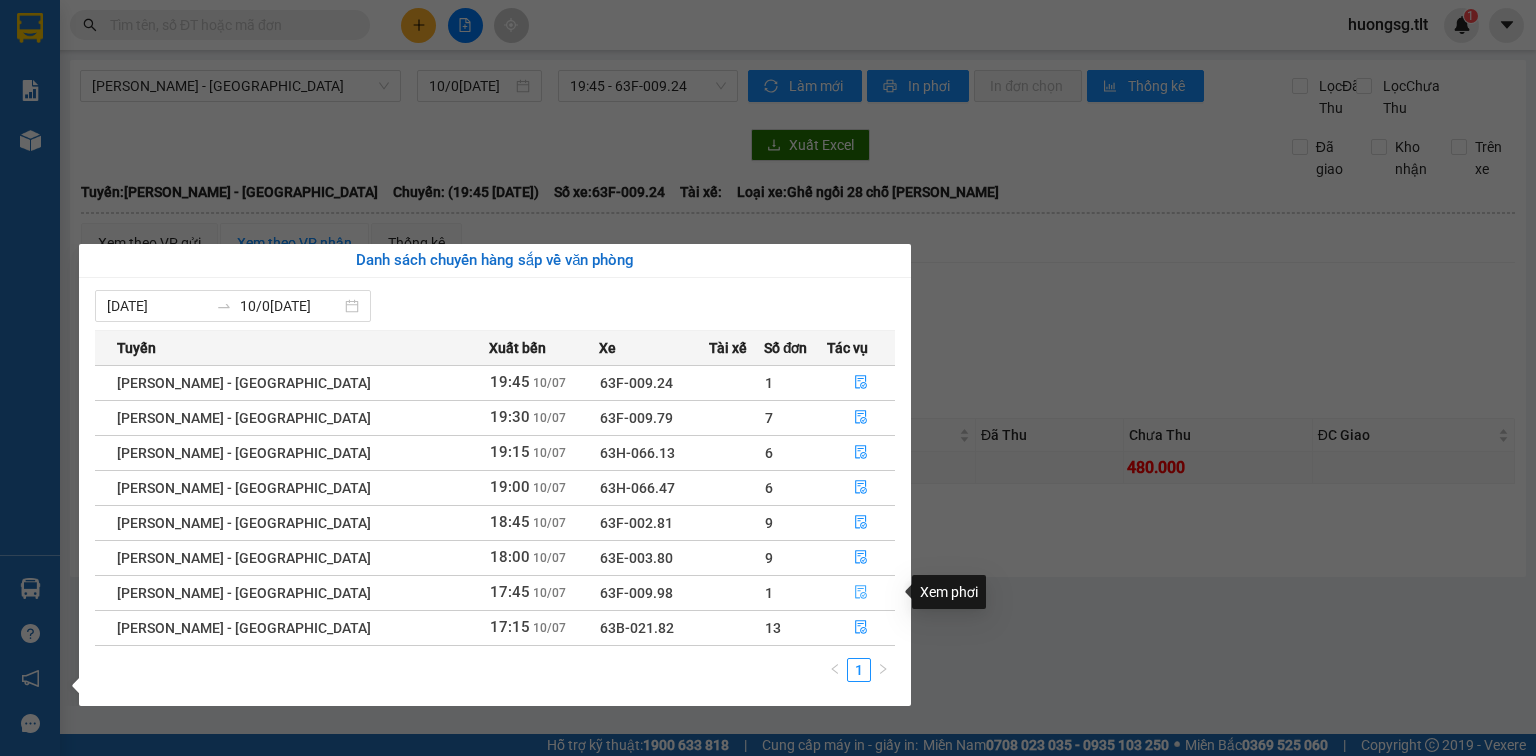 click 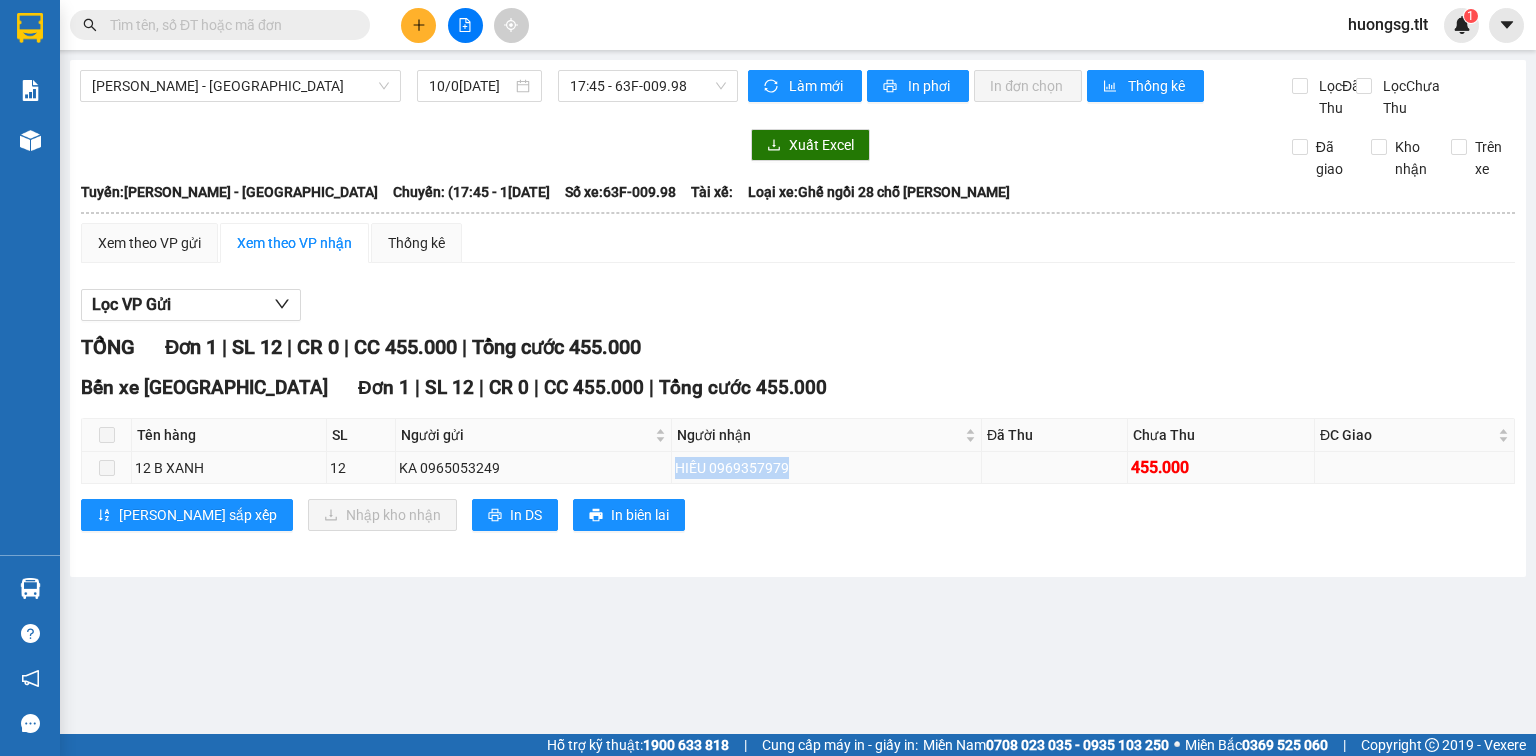 drag, startPoint x: 785, startPoint y: 486, endPoint x: 631, endPoint y: 492, distance: 154.11684 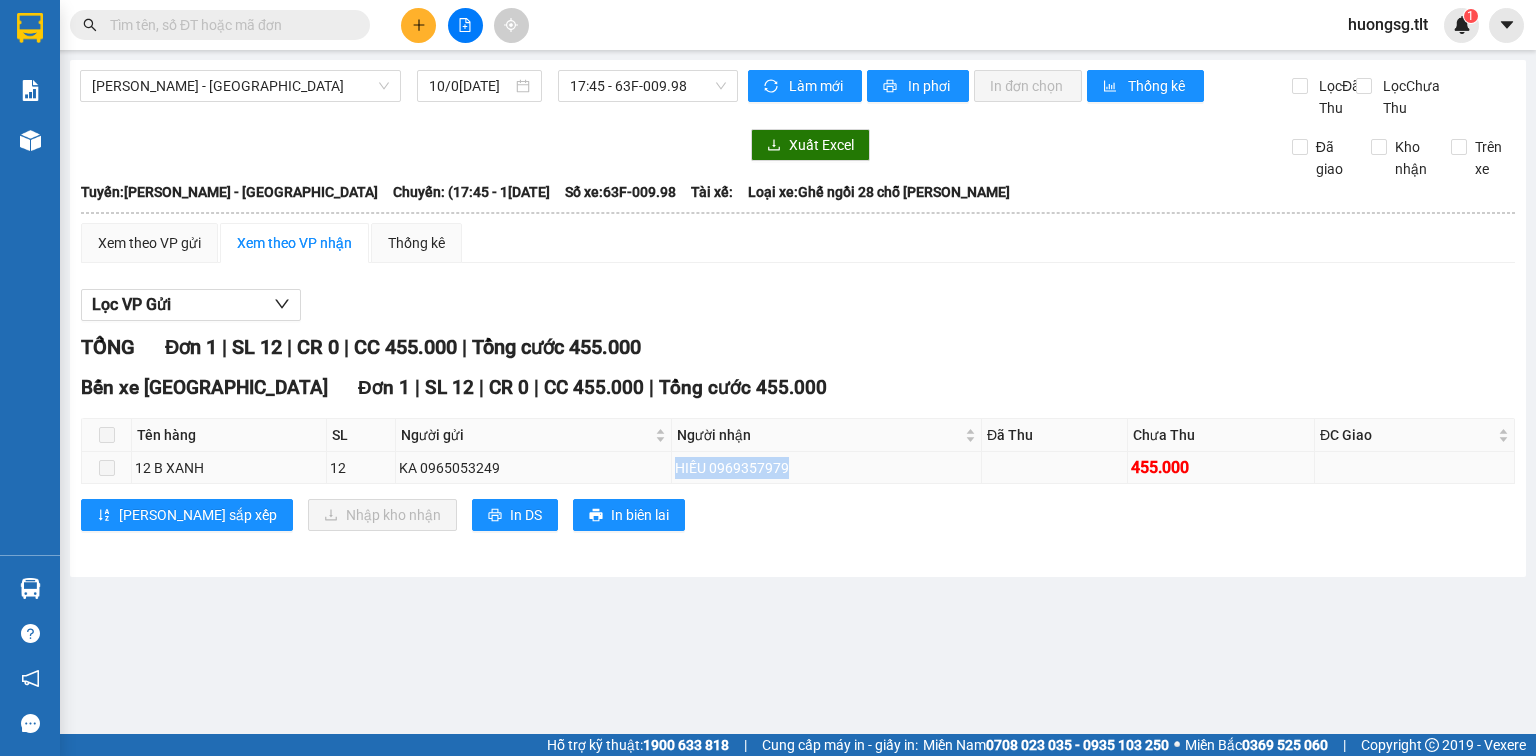 click on "12 B XANH 12 KA 0965053249 HIẾU  0969357979 455.000" at bounding box center [798, 468] 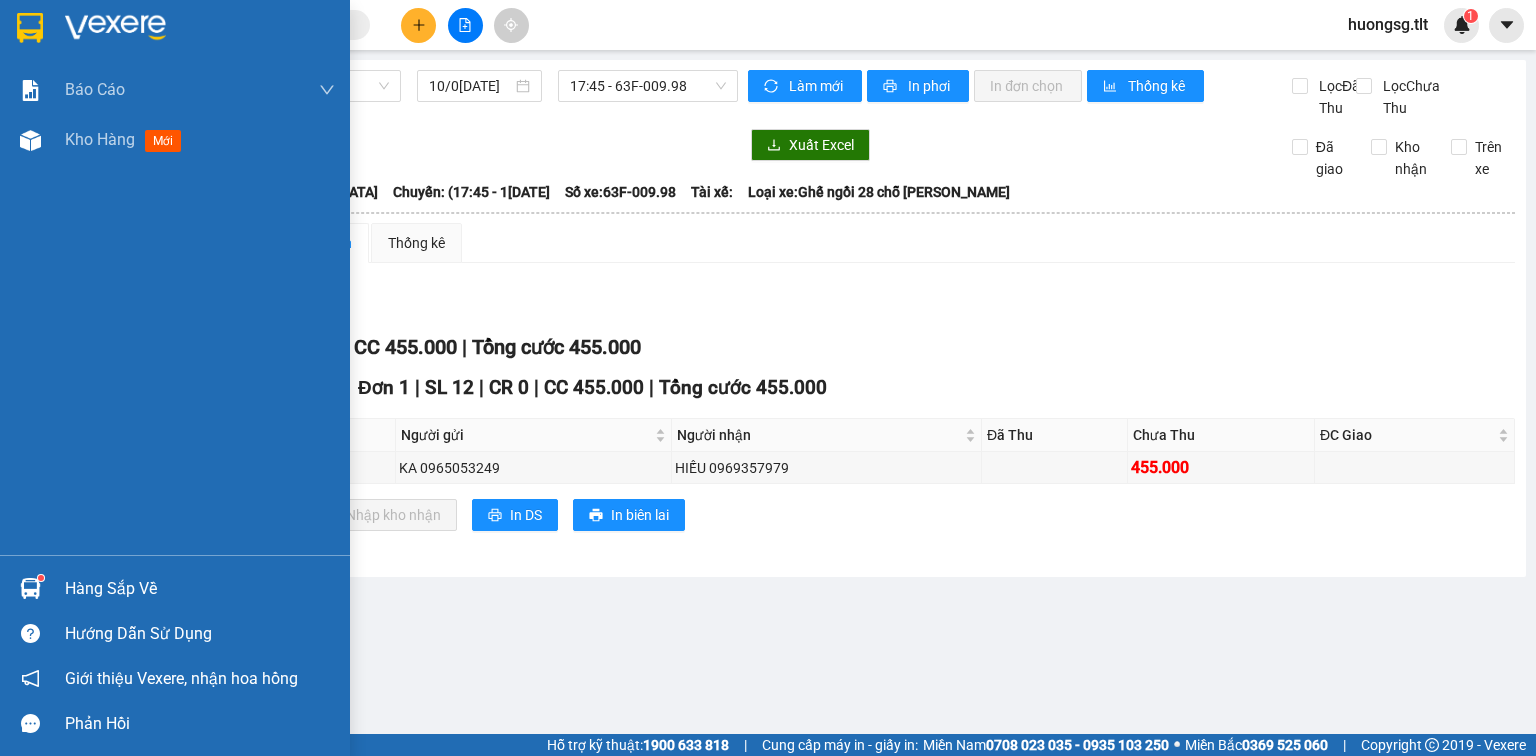 drag, startPoint x: 52, startPoint y: 591, endPoint x: 83, endPoint y: 603, distance: 33.24154 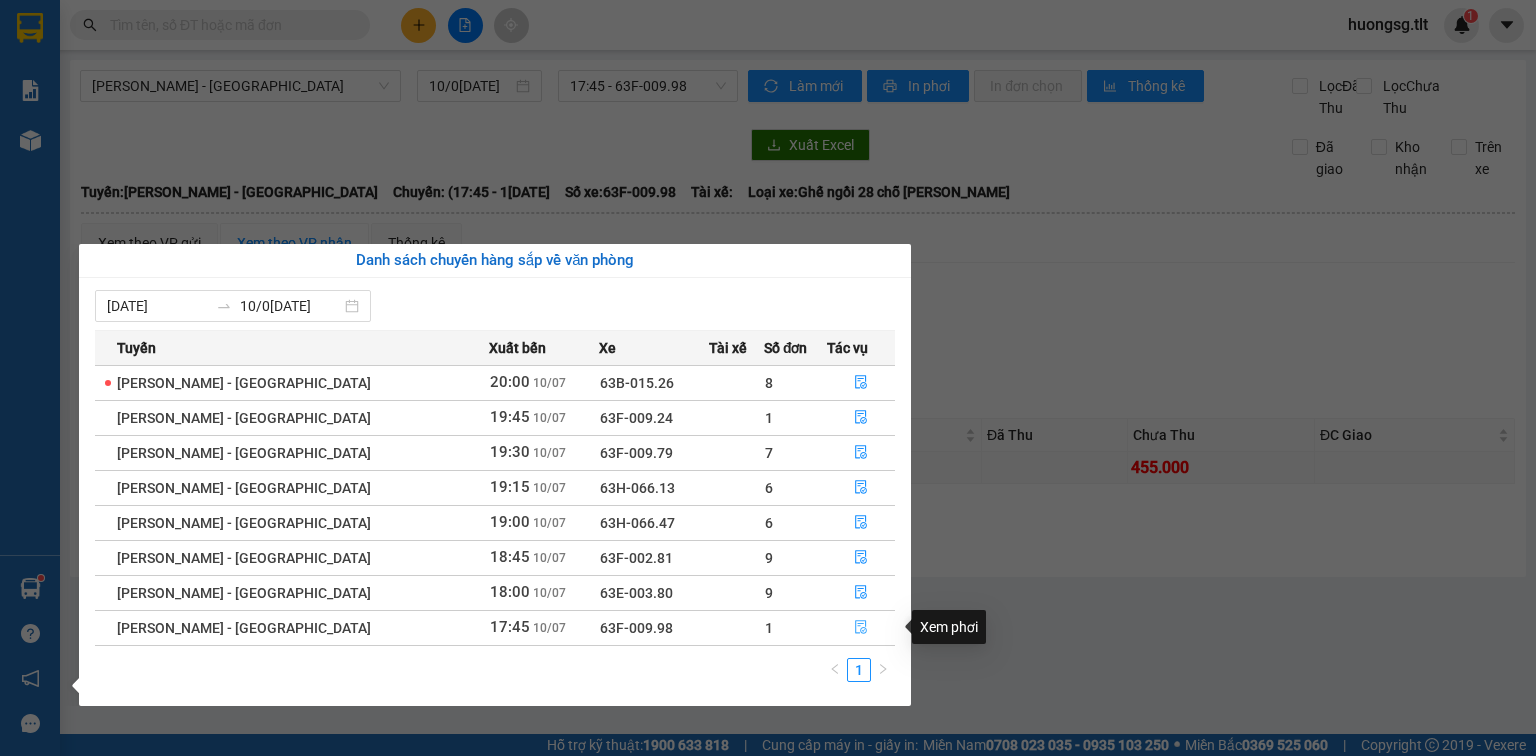 click at bounding box center [861, 628] 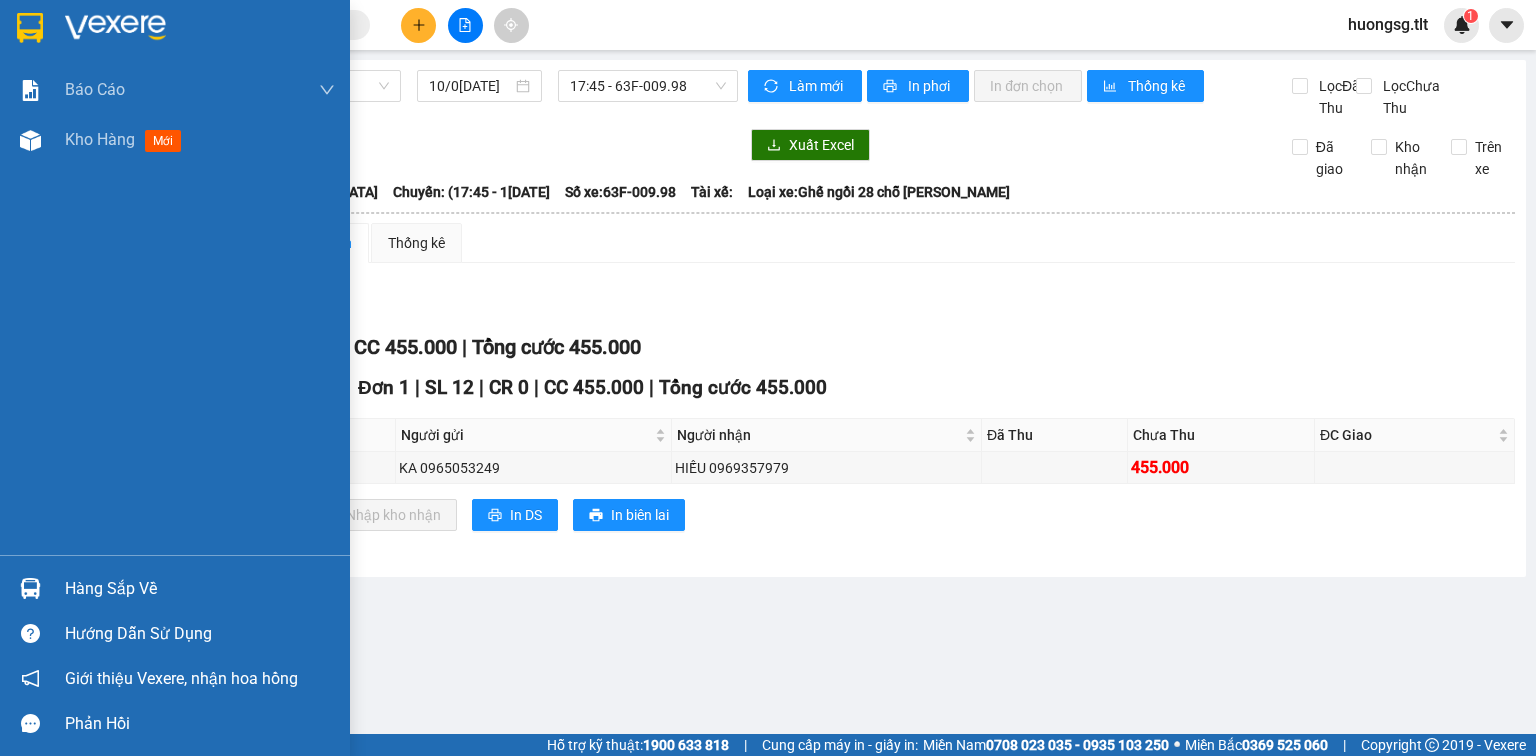 click on "[PERSON_NAME] - [GEOGRAPHIC_DATA] Tho [DATE] 17:45     - 63F-009.98  Làm mới In phơi In đơn chọn Thống kê Lọc  Đã Thu Lọc  Chưa Thu Xuất Excel Đã giao Kho nhận Trên xe Tân Lập Thành 20:01 [DATE] Tuyến:  [GEOGRAPHIC_DATA] - [GEOGRAPHIC_DATA]:   (17:45 [DATE]) Số xe:  63F-009.98 Loại xe:  [GEOGRAPHIC_DATA] ngồi 28 chỗ THACO Tuyến:  [PERSON_NAME] - Mỹ Tho Chuyến:   (17:45 [DATE]) Số xe:  63F-009.98 Tài xế:  Loại xe:  Ghế ngồi 28 chỗ THACO Xem theo VP gửi Xem theo VP nhận Thống kê Lọc VP Gửi TỔNG Đơn   1 | SL   12 | CR   0 | CC   455.000 | Tổng cước   455.000 Bến xe [GEOGRAPHIC_DATA]   1 | SL   12 | CR   0 | CC   455.000 | Tổng cước   455.000 Tên hàng SL Người gửi Người nhận Đã Thu Chưa Thu ĐC Giao Ký nhận                   12 B XANH 12 KA 0965053249 HIẾU  0969357979 455.000 Lưu sắp xếp Nhập kho nhận In DS In biên lai Tân Lập Thành Bến xe [GEOGRAPHIC_DATA]  -  20:01 [DATE] Tuyến:" at bounding box center [798, 318] 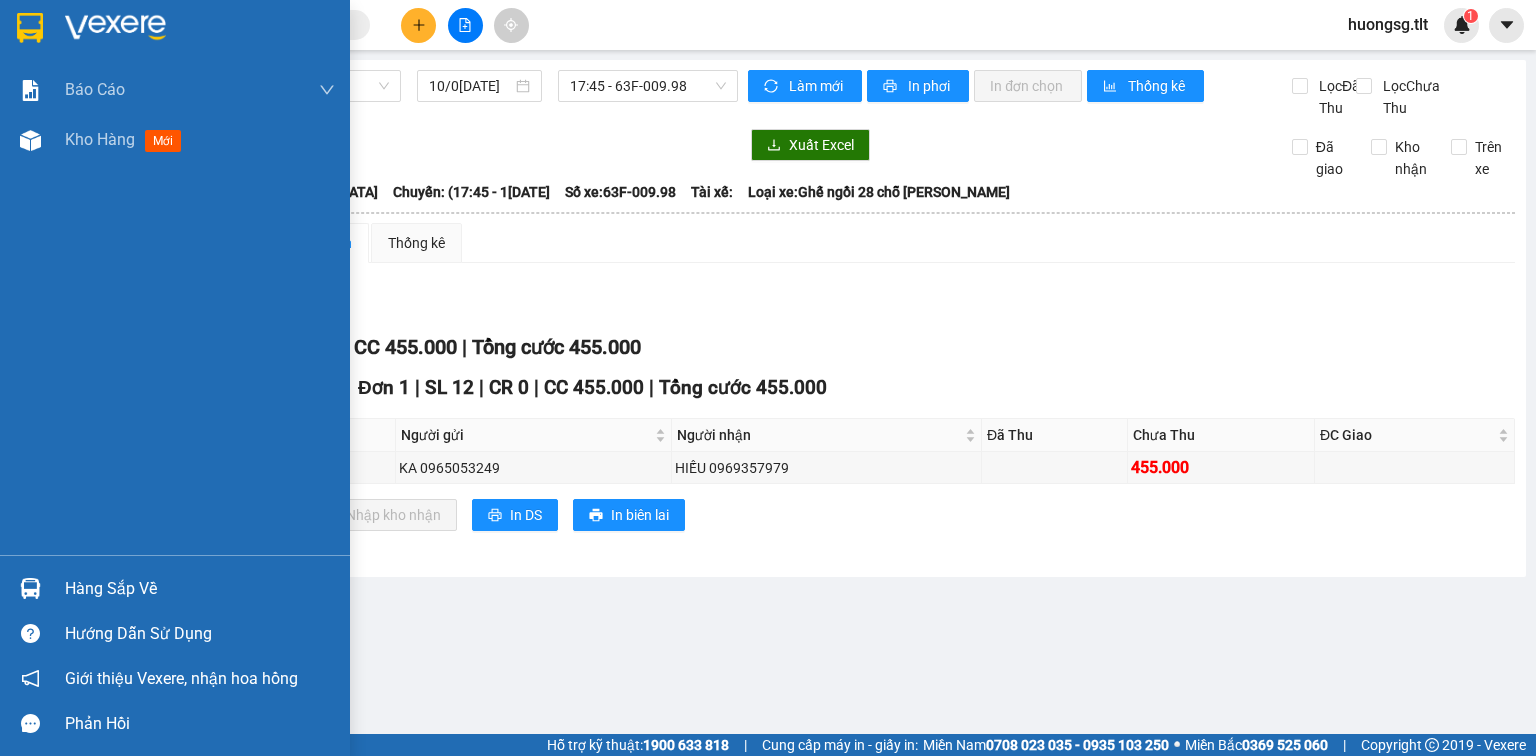 drag, startPoint x: 50, startPoint y: 588, endPoint x: 67, endPoint y: 587, distance: 17.029387 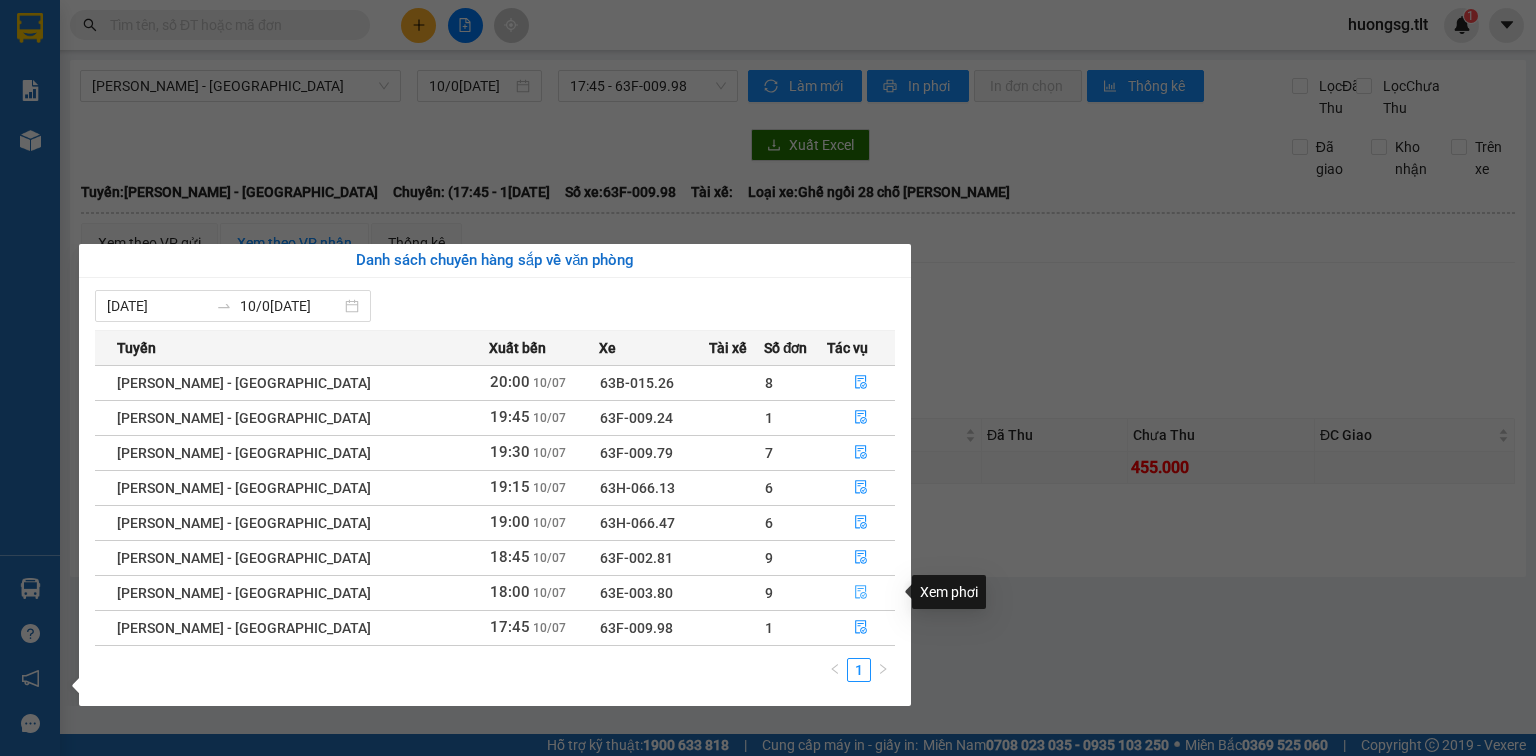 click 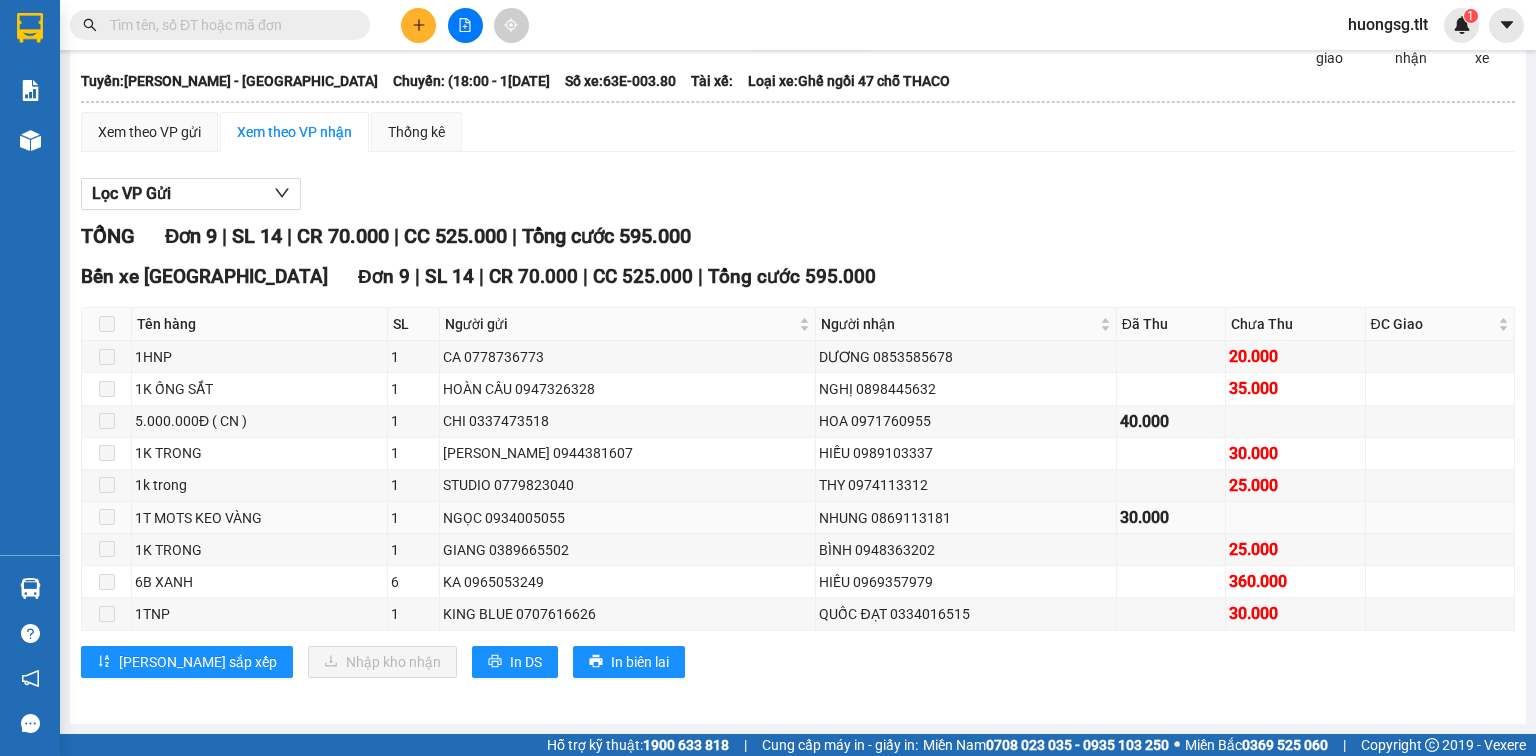 scroll, scrollTop: 128, scrollLeft: 0, axis: vertical 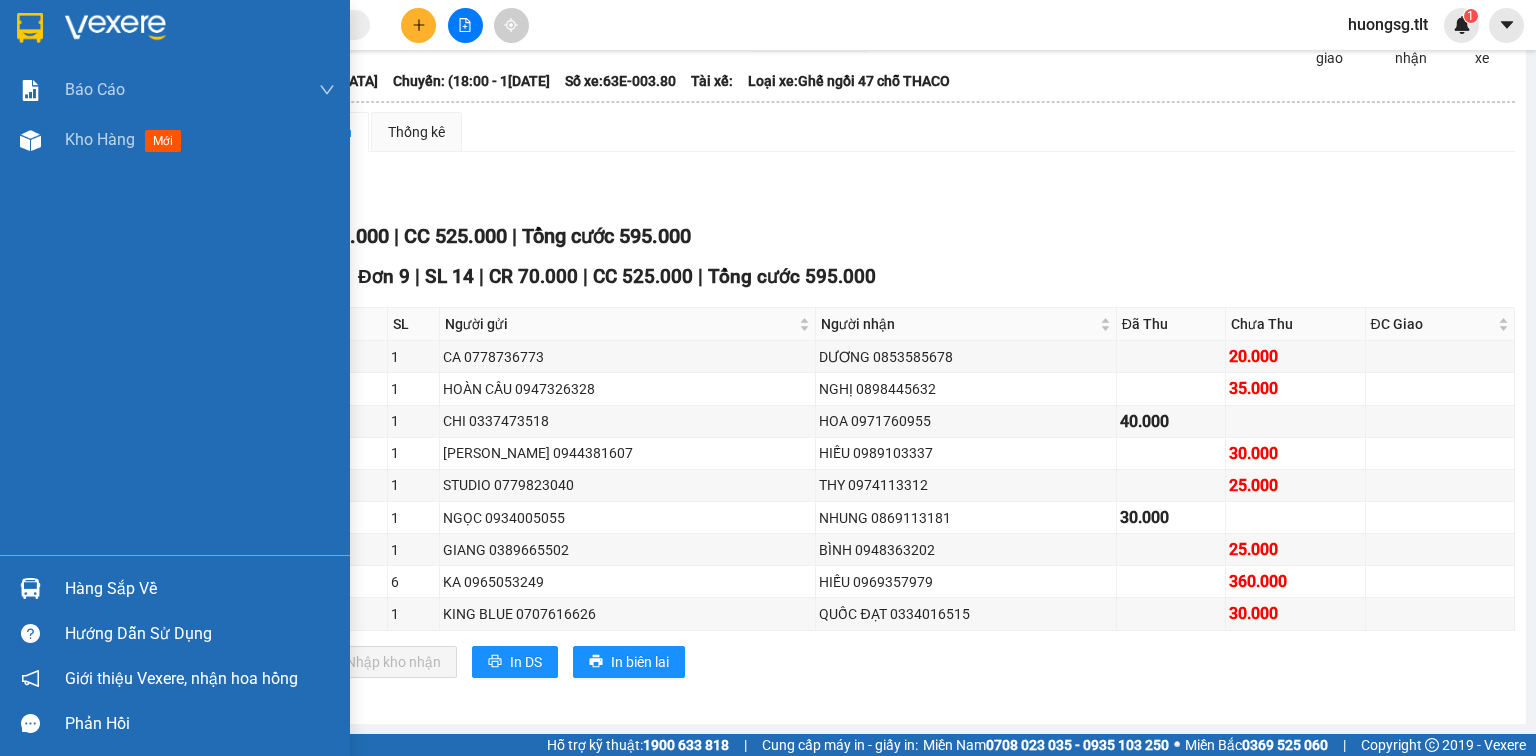 click on "Hàng sắp về" at bounding box center [200, 589] 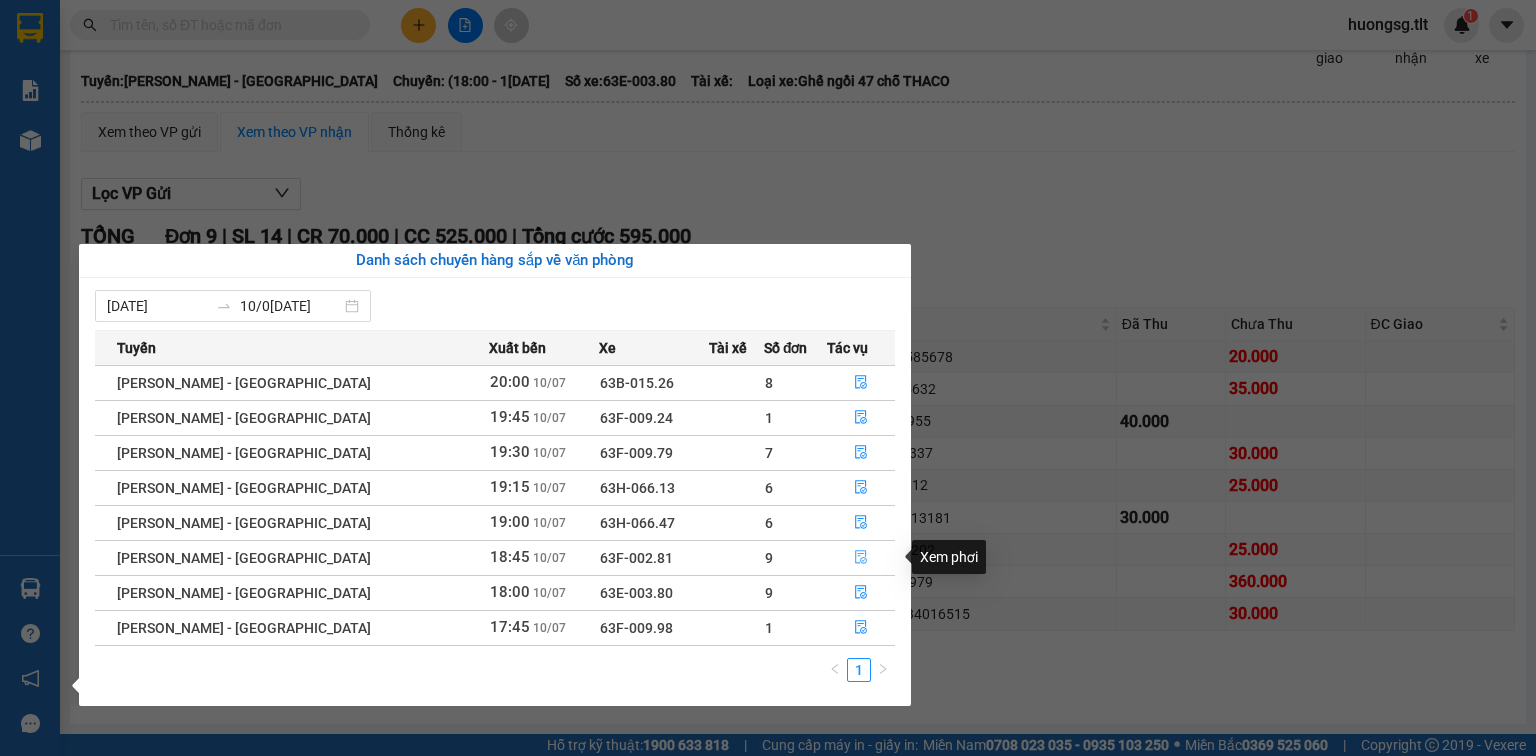 click 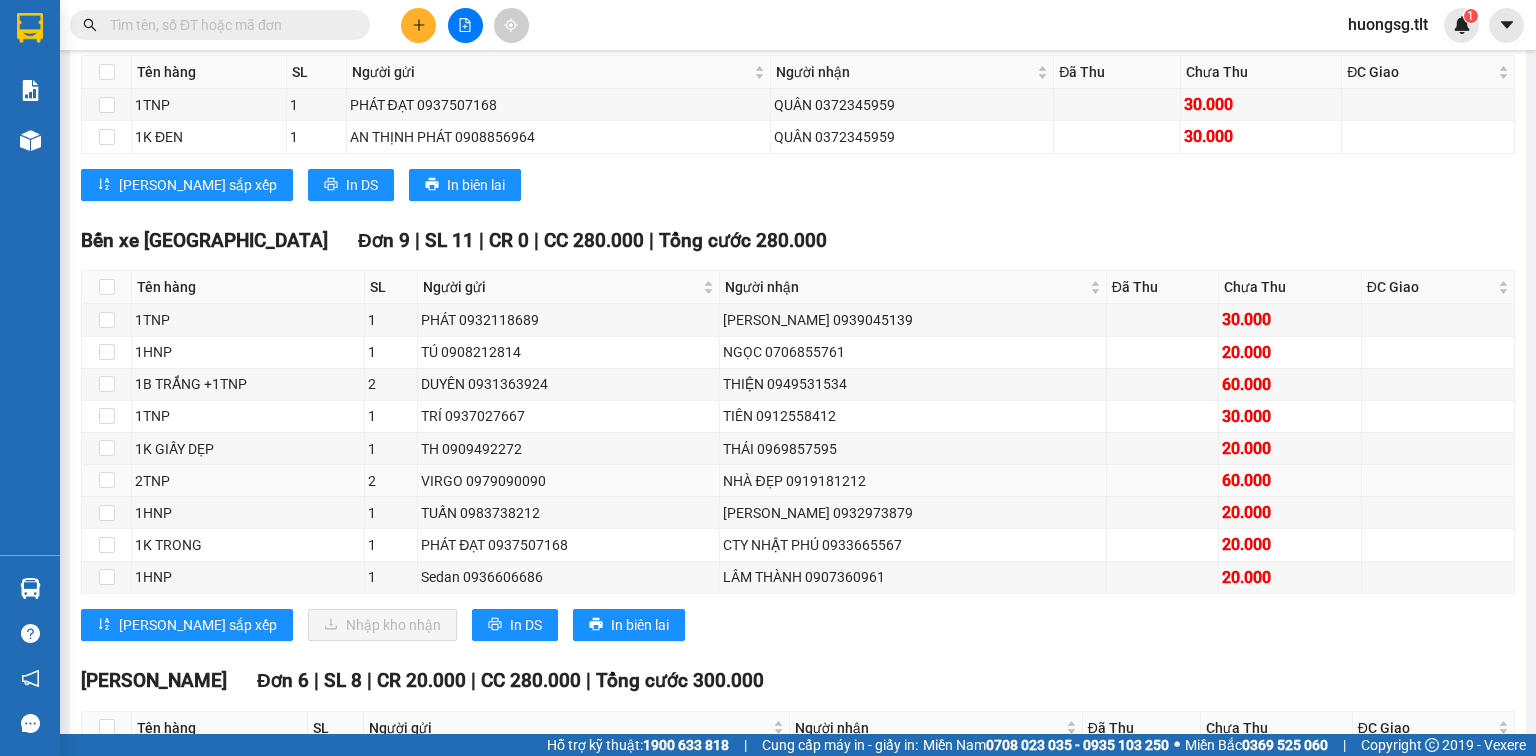 scroll, scrollTop: 368, scrollLeft: 0, axis: vertical 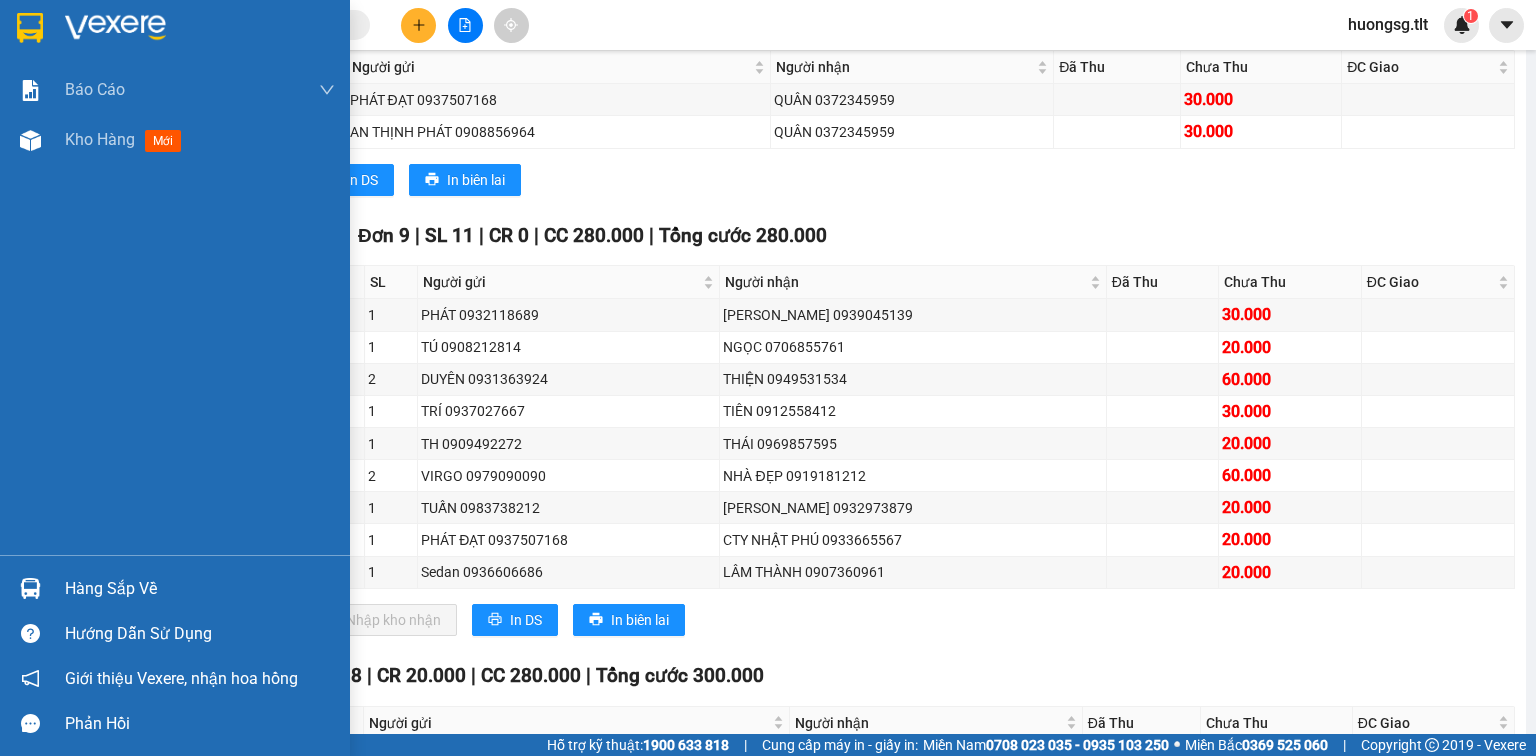 click on "Hàng sắp về" at bounding box center [200, 589] 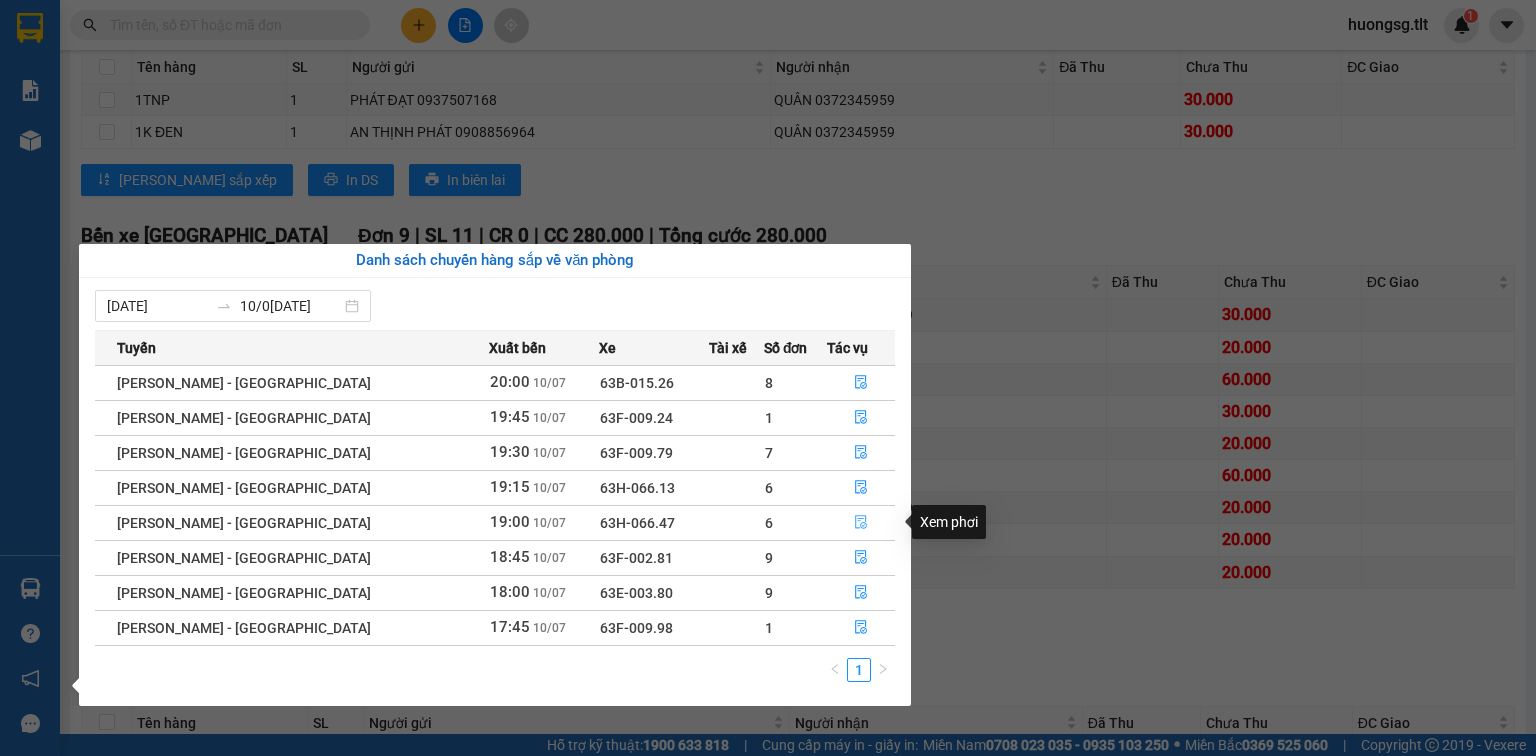 click at bounding box center (861, 523) 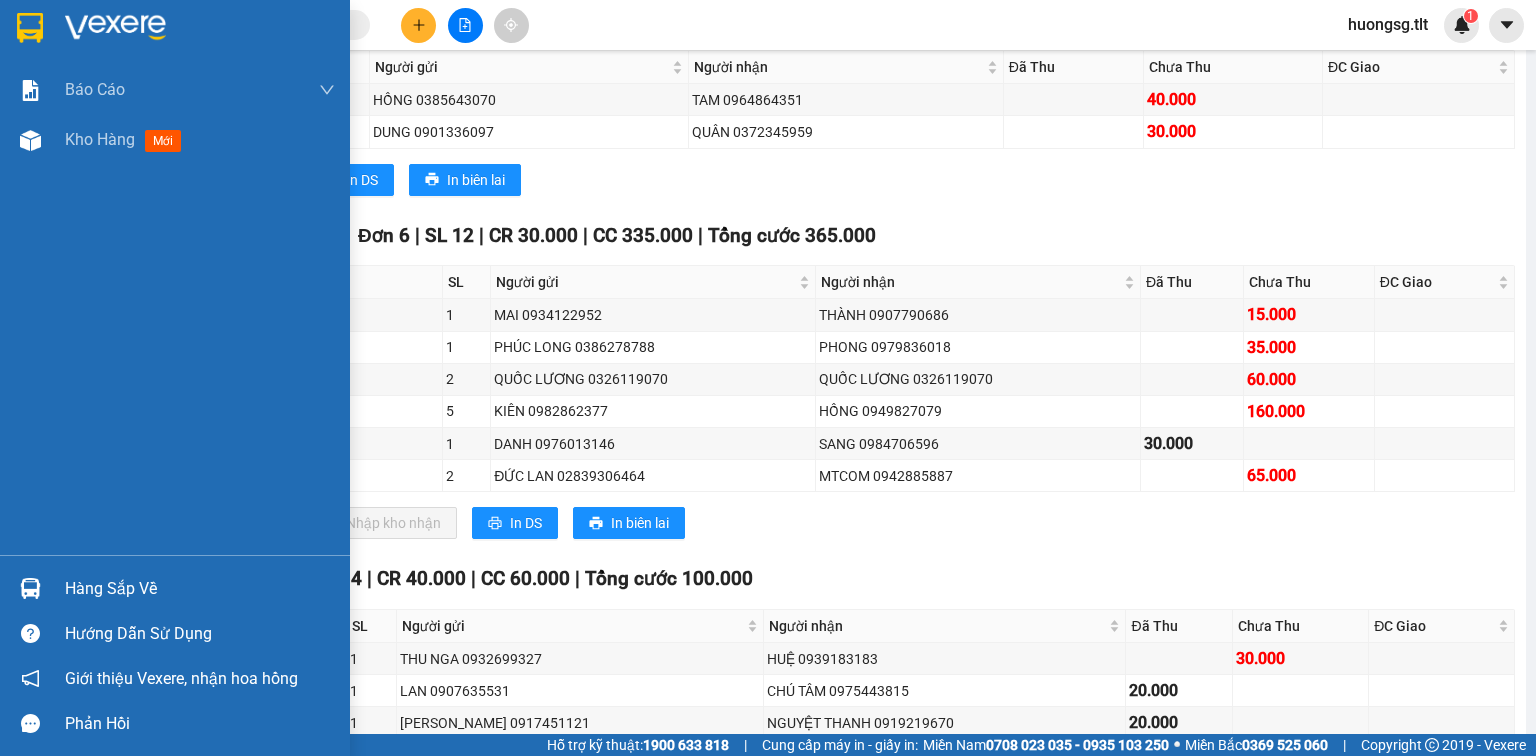 click on "Hàng sắp về" at bounding box center (175, 588) 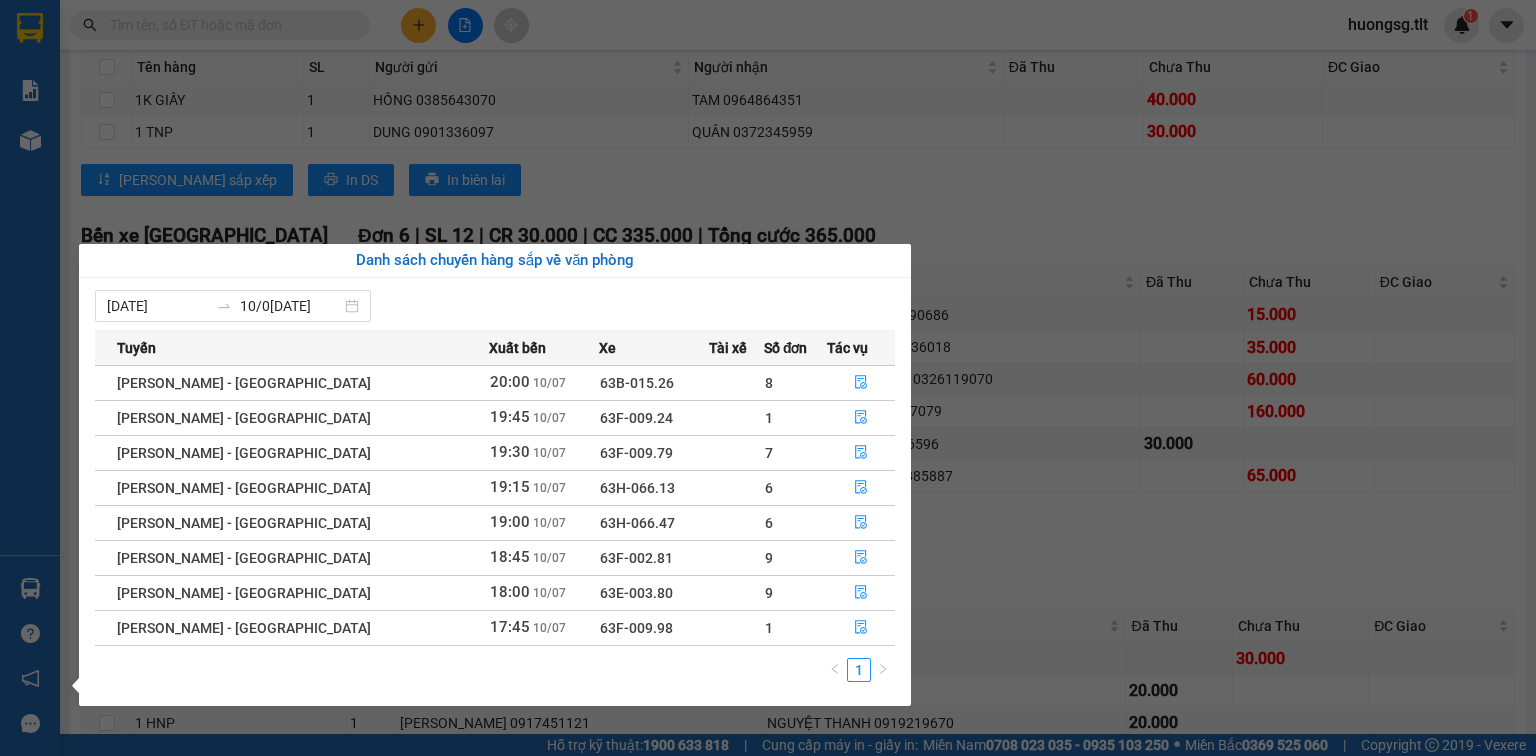click on "Kết quả tìm kiếm ( 55 )  Bộ lọc  Ngày tạo đơn gần nhất Mã ĐH Trạng thái Món hàng Thu hộ Tổng cước Chưa cước Nhãn Người gửi VP Gửi Người nhận VP Nhận SGTLT1007250488 17:28 - 1[DATE] xe   63B-021.82 17:15  -   [DATE] đen SL:  1 30.000 30.000 0919101070 [GEOGRAPHIC_DATA] GIANG Bến xe [GEOGRAPHIC_DATA] SGTLT1206250495 17:21 - 1[DATE]giao   19:45 - 1[DATE]NP SL:  1 30.000 0943869869  [GEOGRAPHIC_DATA] 0377456435 [GEOGRAPHIC_DATA] 19:07 - 2[DATE]giao   09:41 - 2[DATE] TNP SL:  1 35.000 0869445701  [PERSON_NAME][GEOGRAPHIC_DATA] xe [GEOGRAPHIC_DATA] SGTLT2005250376 15:31 - 2[DATE]giao   18:31 - 2[DATE] MUST SL:  1 25.000 0905933939 [GEOGRAPHIC_DATA] 0377456435 [GEOGRAPHIC_DATA] xe [GEOGRAPHIC_DATA] 17:01 - 1[DATE]giao   19:40 - 1[DATE] ĐEN SL:  1 35.000 0919101070 [GEOGRAPHIC_DATA] 17:15 - 1[DATE]giao   19:39 - 1[DATE] mút SL:  1 20.000" at bounding box center (768, 378) 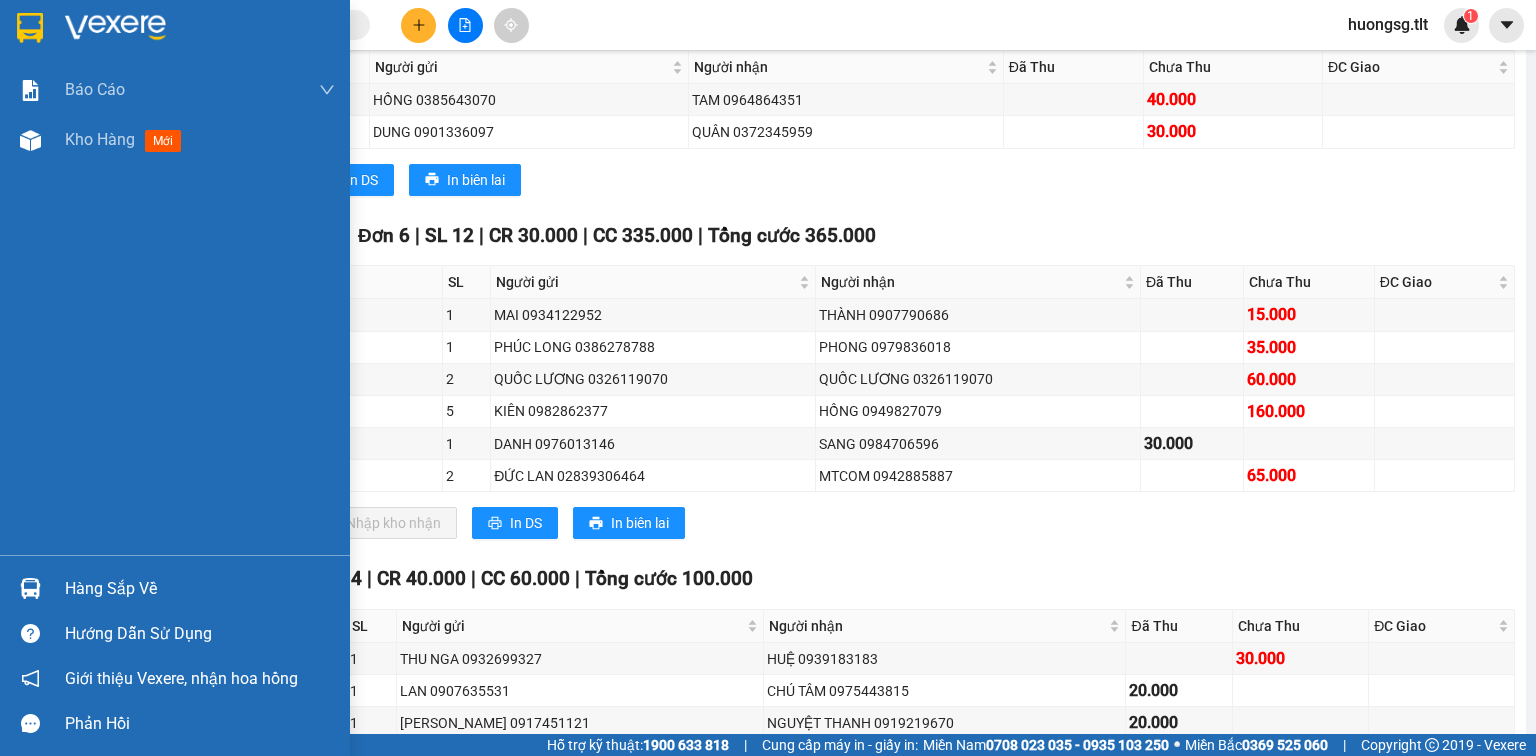 click on "Hướng dẫn sử dụng" at bounding box center [200, 634] 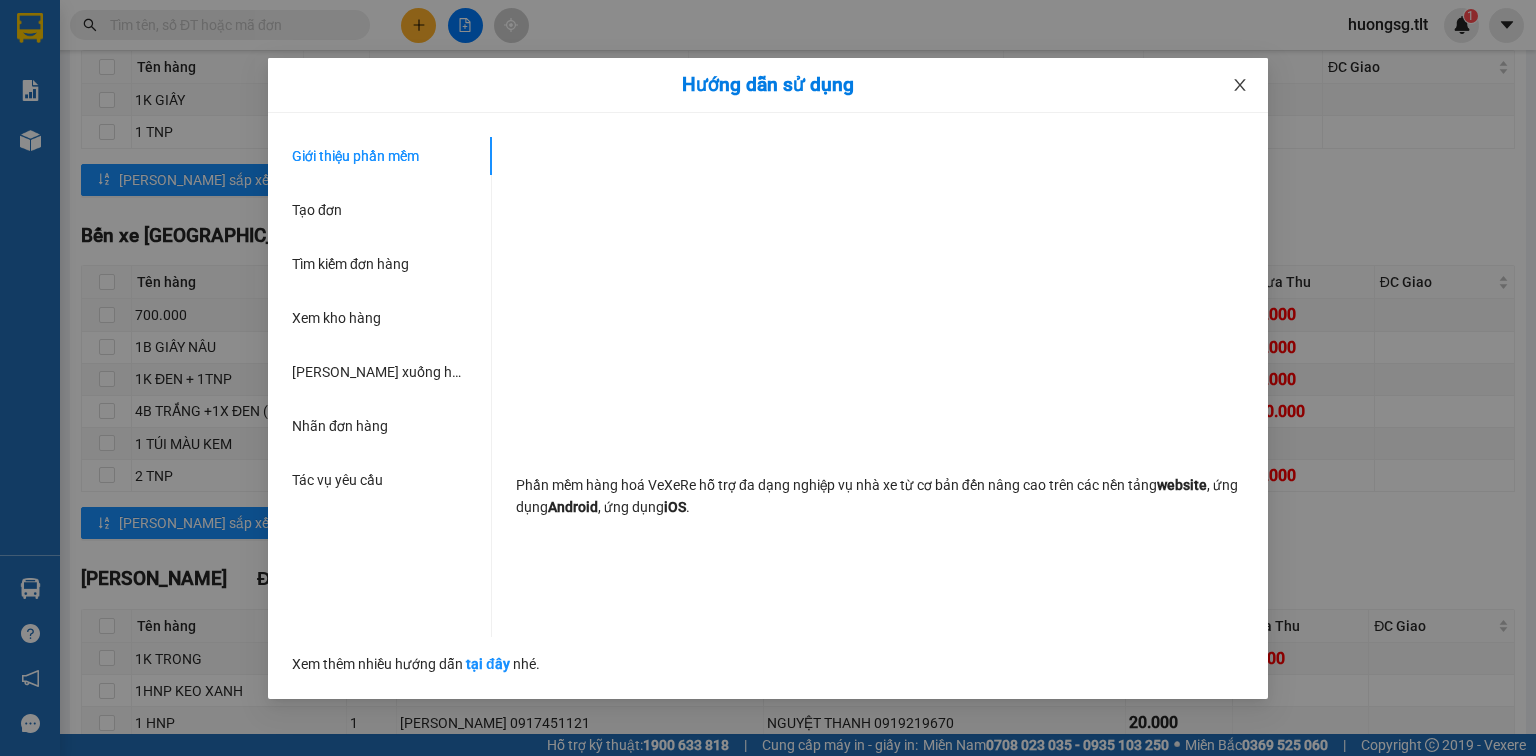 click at bounding box center (1240, 86) 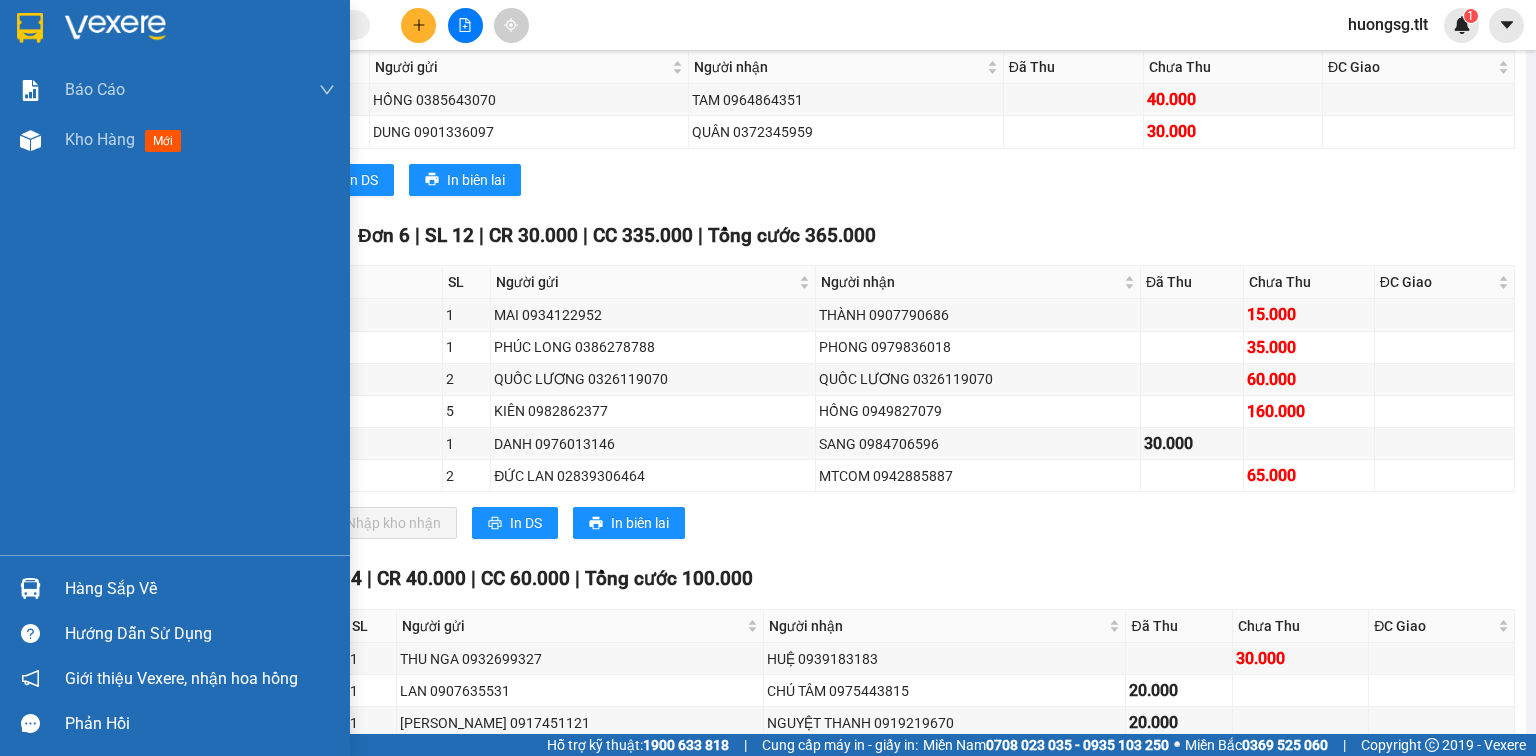click at bounding box center [30, 588] 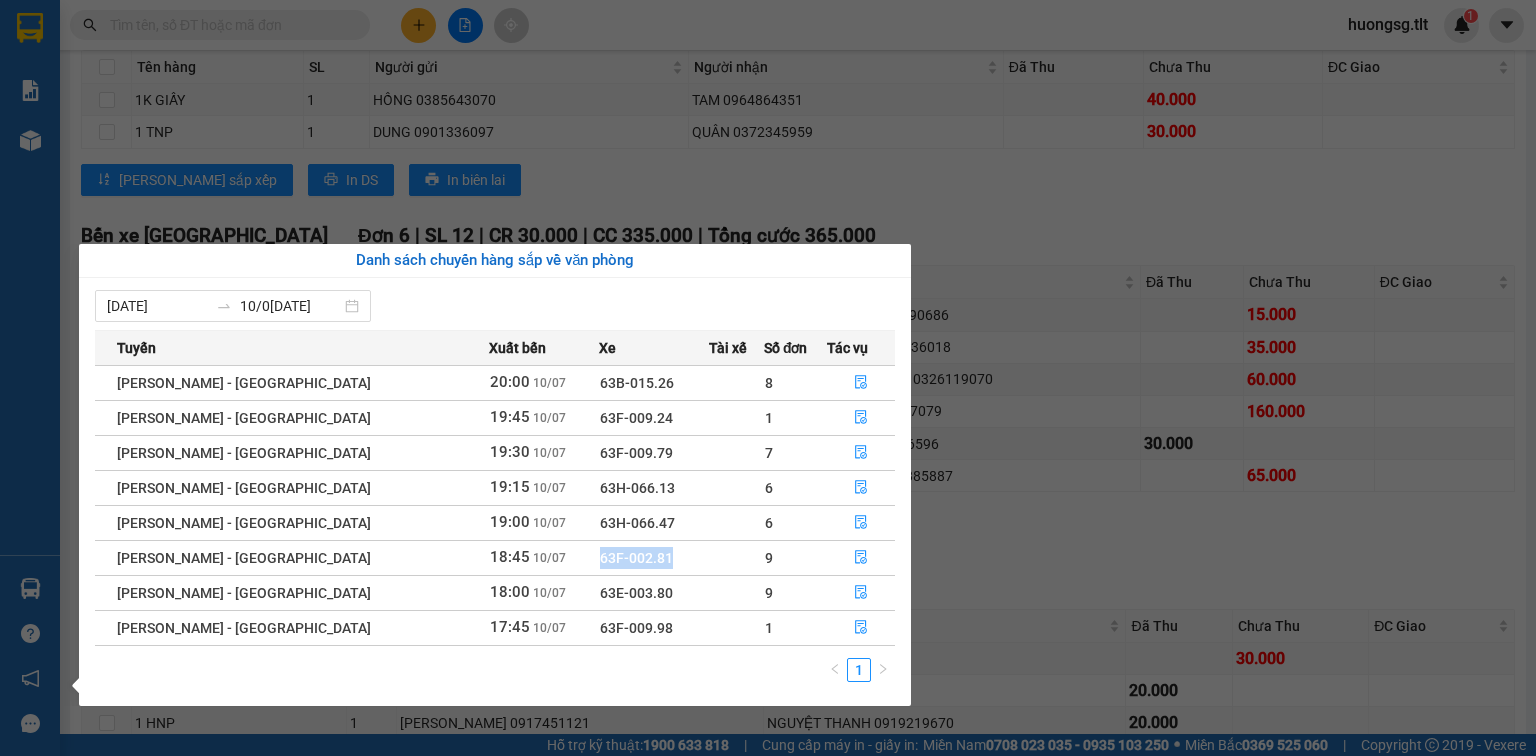 drag, startPoint x: 597, startPoint y: 556, endPoint x: 499, endPoint y: 556, distance: 98 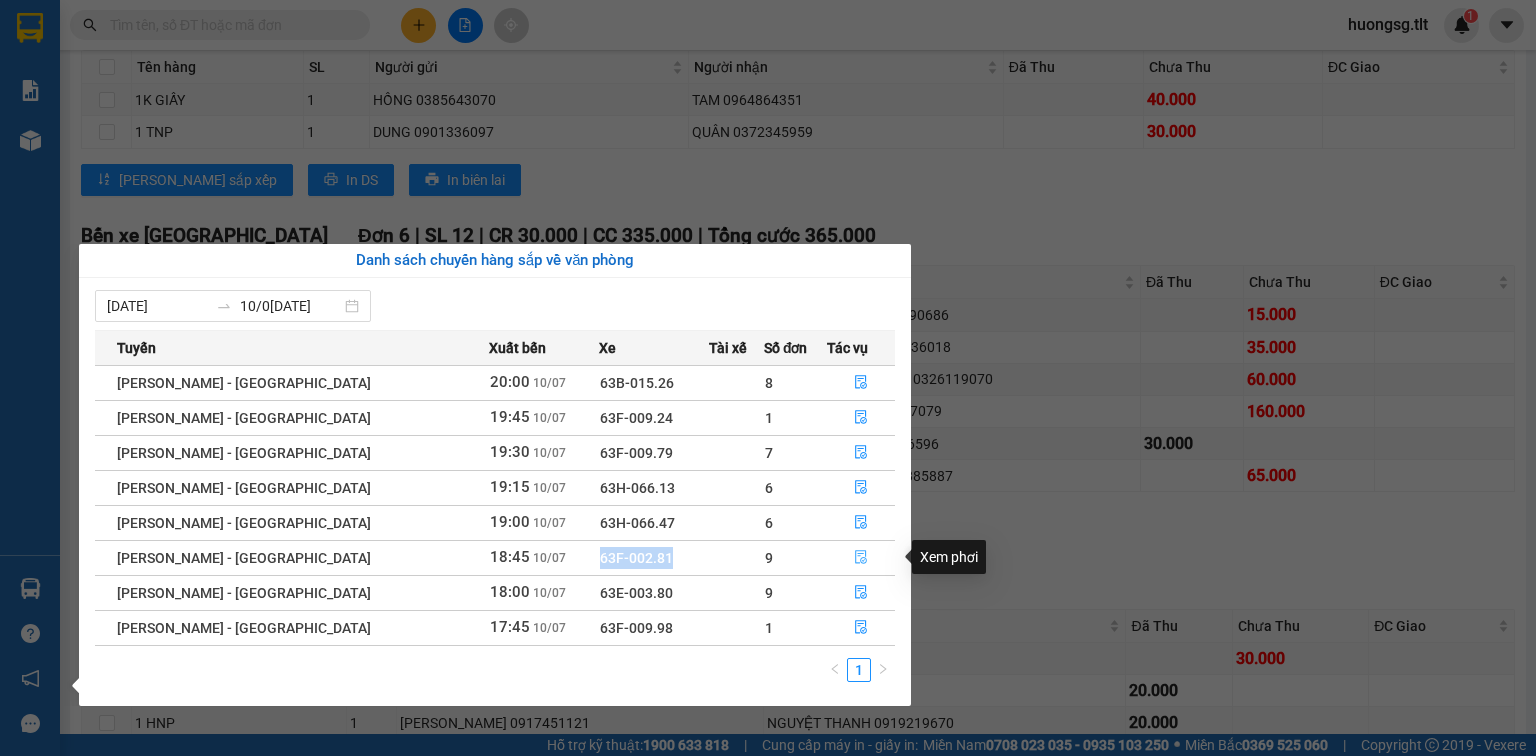click 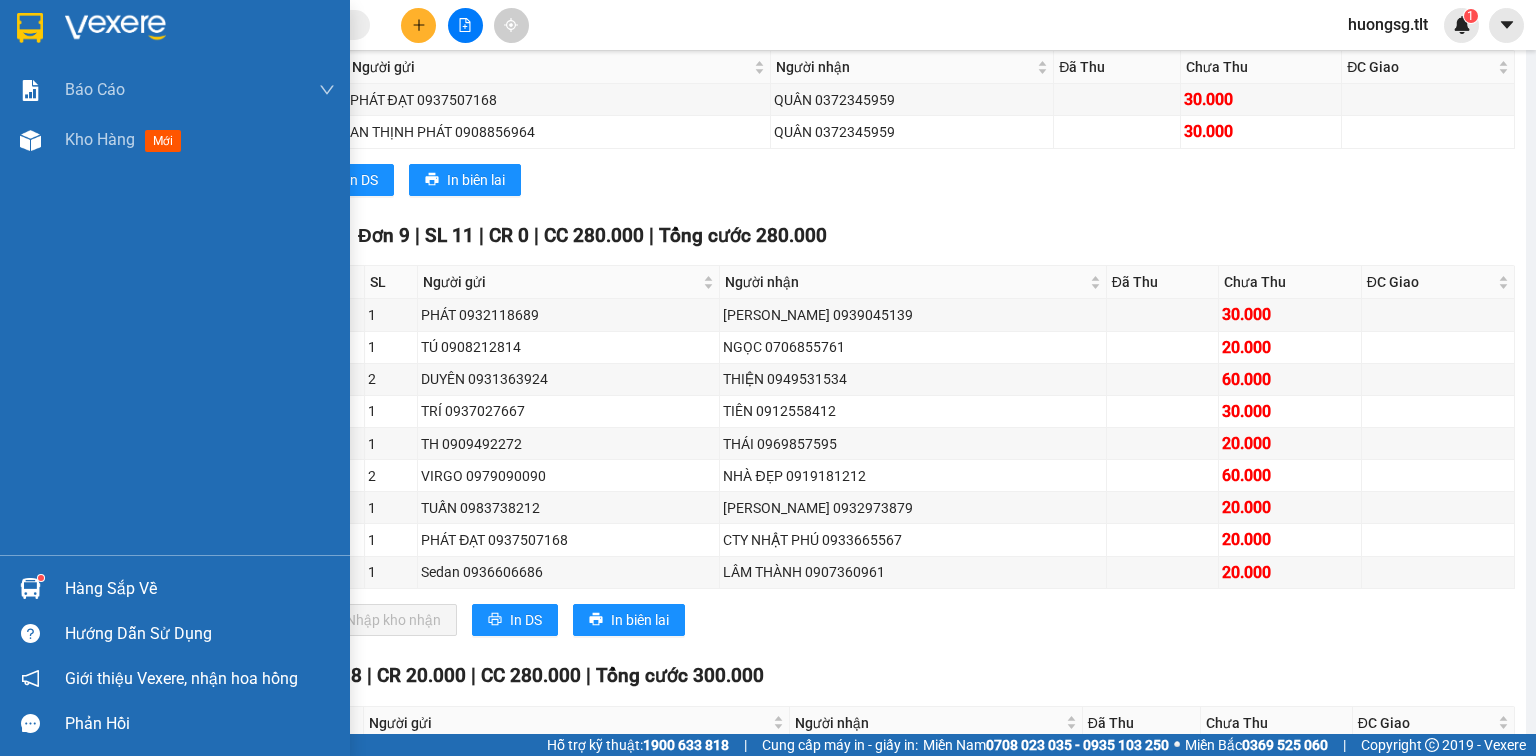 click on "Hàng sắp về" at bounding box center [200, 589] 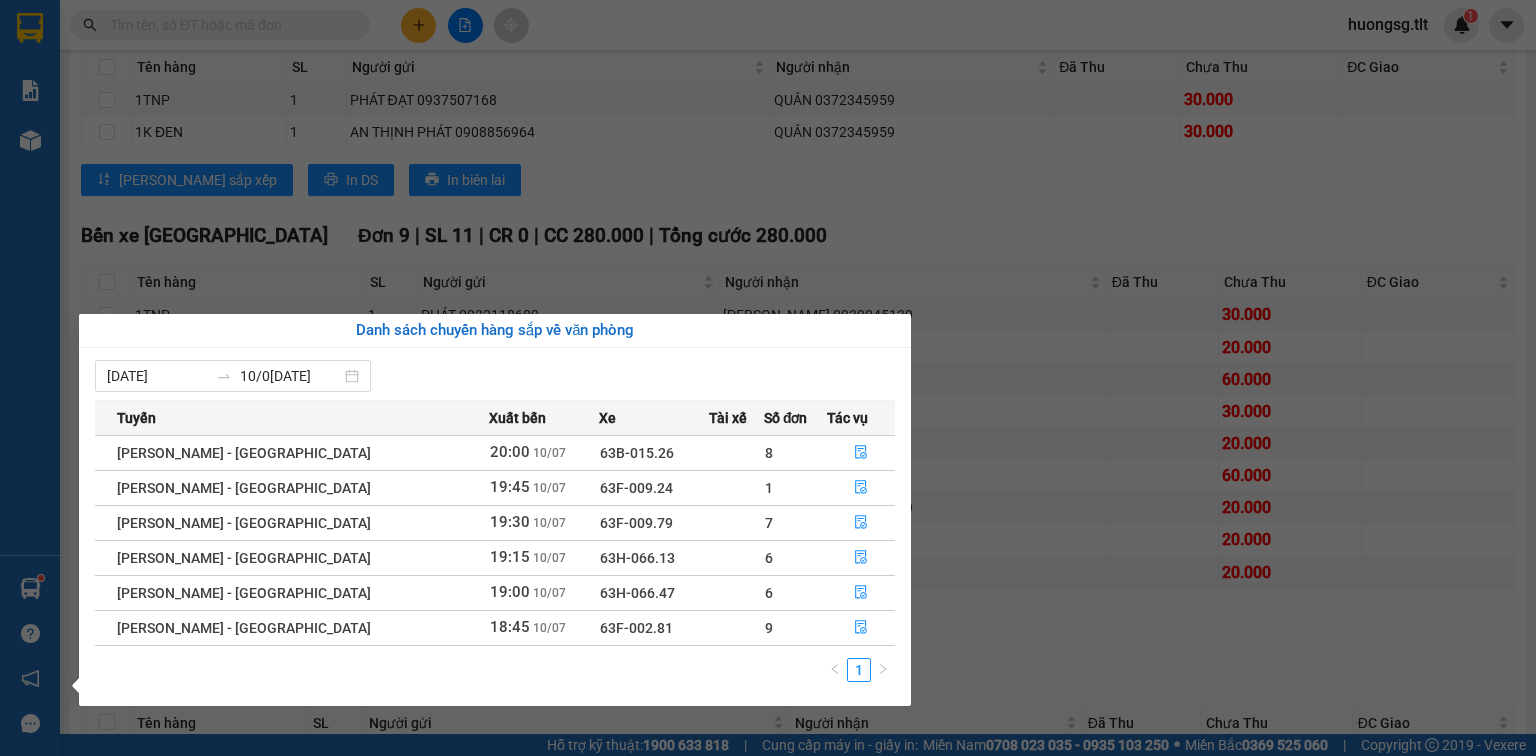 click on "Kết quả tìm kiếm ( 55 )  Bộ lọc  Ngày tạo đơn gần nhất Mã ĐH Trạng thái Món hàng Thu hộ Tổng cước Chưa cước Nhãn Người gửi VP Gửi Người nhận VP Nhận SGTLT1007250488 17:28 - 1[DATE] xe   63B-021.82 17:15  -   [DATE] đen SL:  1 30.000 30.000 0919101070 [GEOGRAPHIC_DATA] GIANG Bến xe [GEOGRAPHIC_DATA] SGTLT1206250495 17:21 - 1[DATE]giao   19:45 - 1[DATE]NP SL:  1 30.000 0943869869  [GEOGRAPHIC_DATA] 0377456435 [GEOGRAPHIC_DATA] 19:07 - 2[DATE]giao   09:41 - 2[DATE] TNP SL:  1 35.000 0869445701  [PERSON_NAME][GEOGRAPHIC_DATA] xe [GEOGRAPHIC_DATA] SGTLT2005250376 15:31 - 2[DATE]giao   18:31 - 2[DATE] MUST SL:  1 25.000 0905933939 [GEOGRAPHIC_DATA] 0377456435 [GEOGRAPHIC_DATA] xe [GEOGRAPHIC_DATA] 17:01 - 1[DATE]giao   19:40 - 1[DATE] ĐEN SL:  1 35.000 0919101070 [GEOGRAPHIC_DATA] 17:15 - 1[DATE]giao   19:39 - 1[DATE] mút SL:  1 20.000" at bounding box center [768, 378] 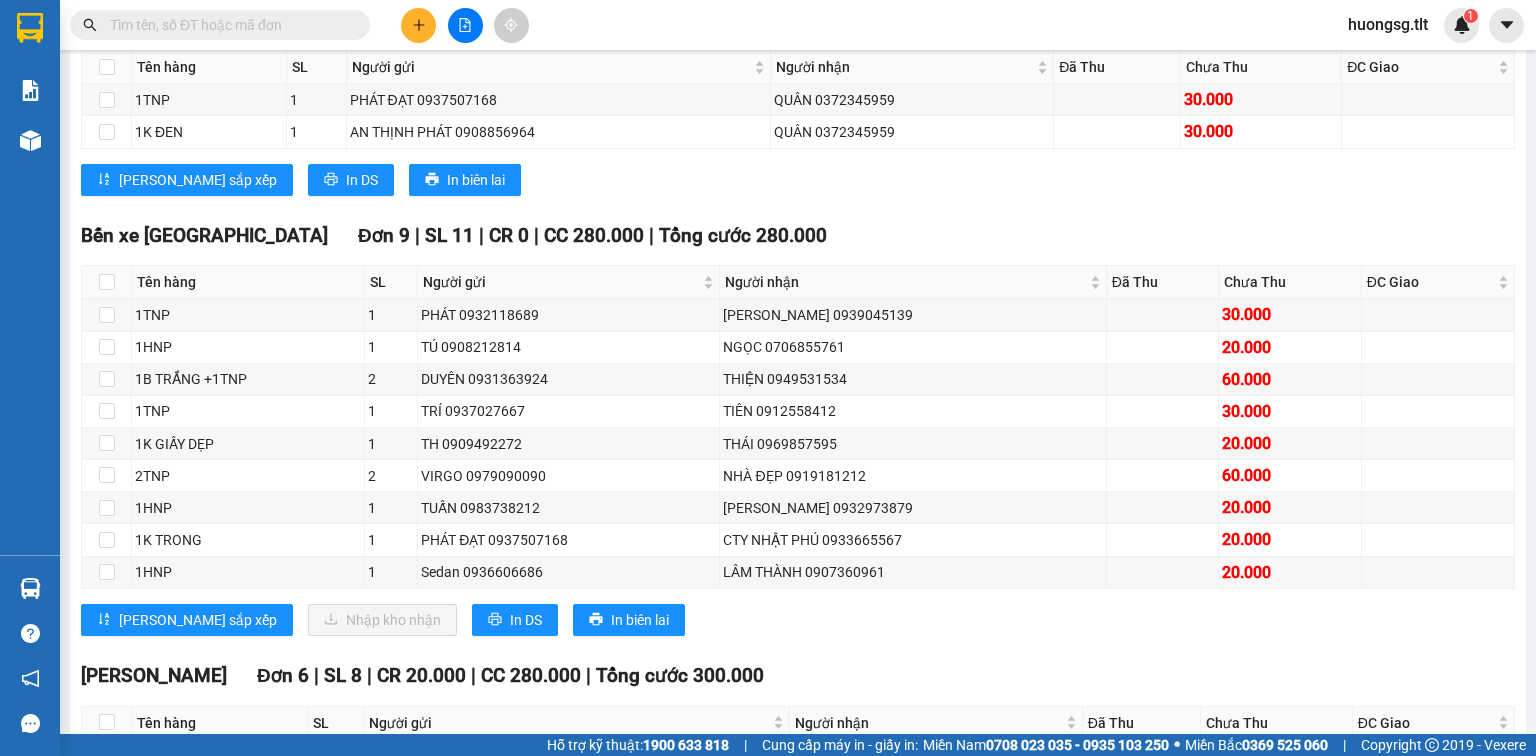 click at bounding box center [418, 25] 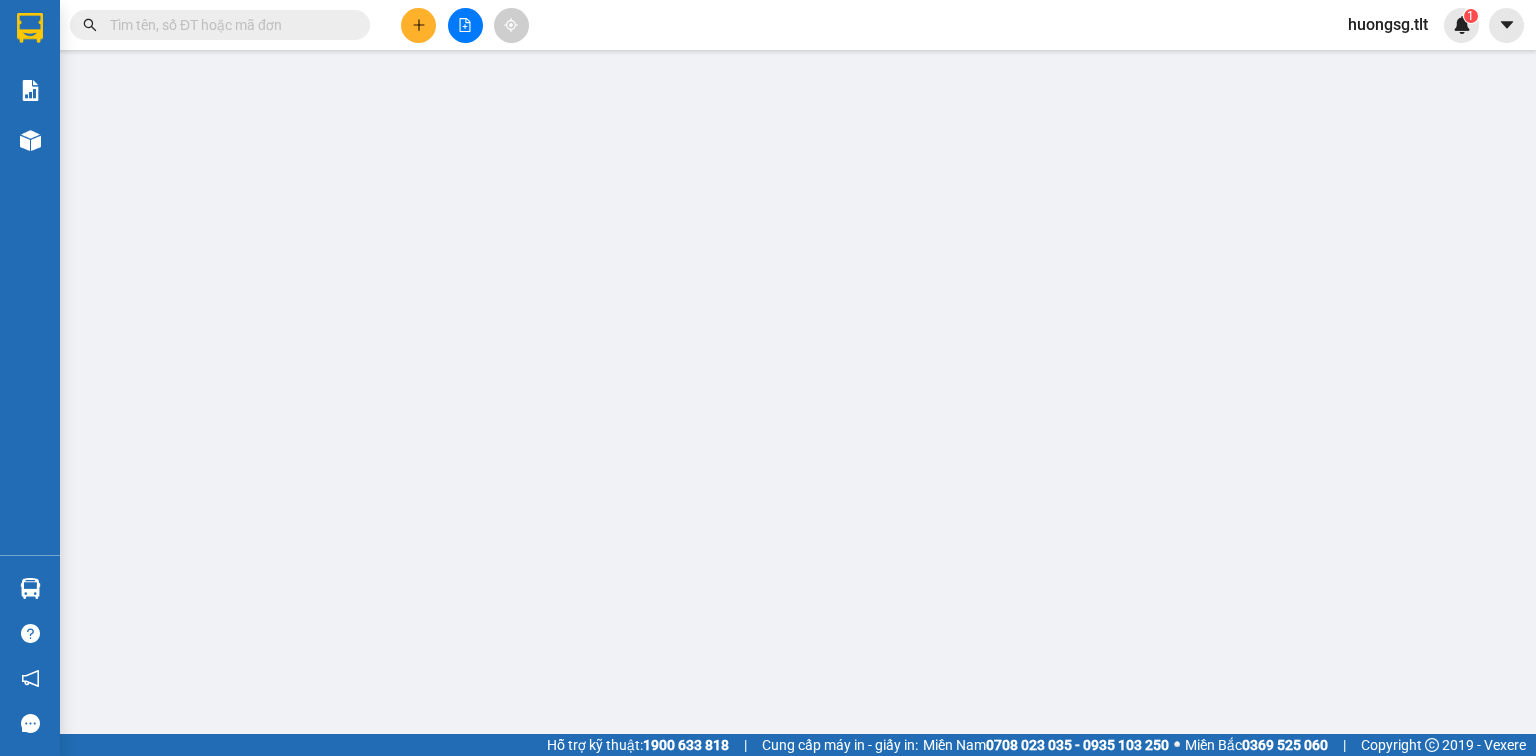 scroll, scrollTop: 0, scrollLeft: 0, axis: both 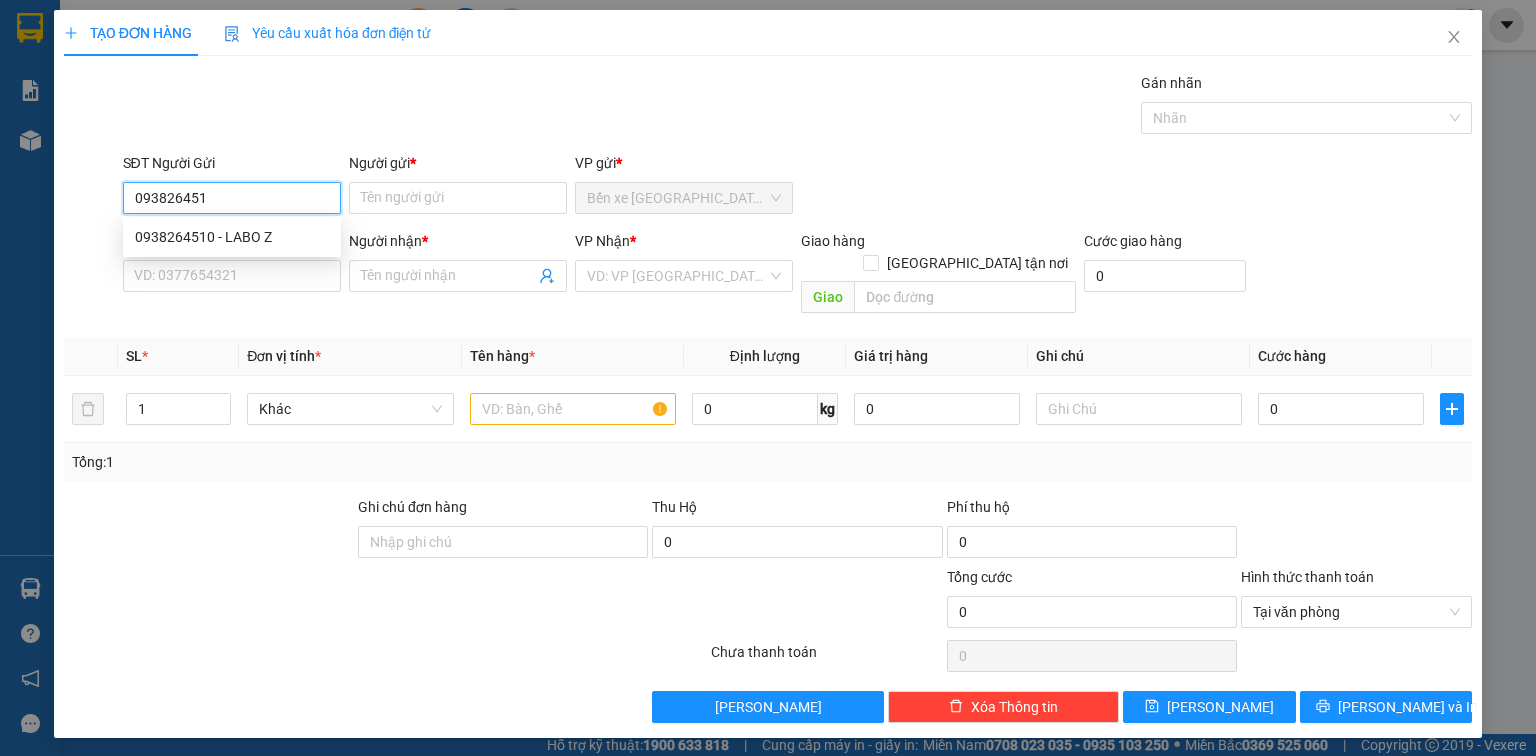 type on "0938264510" 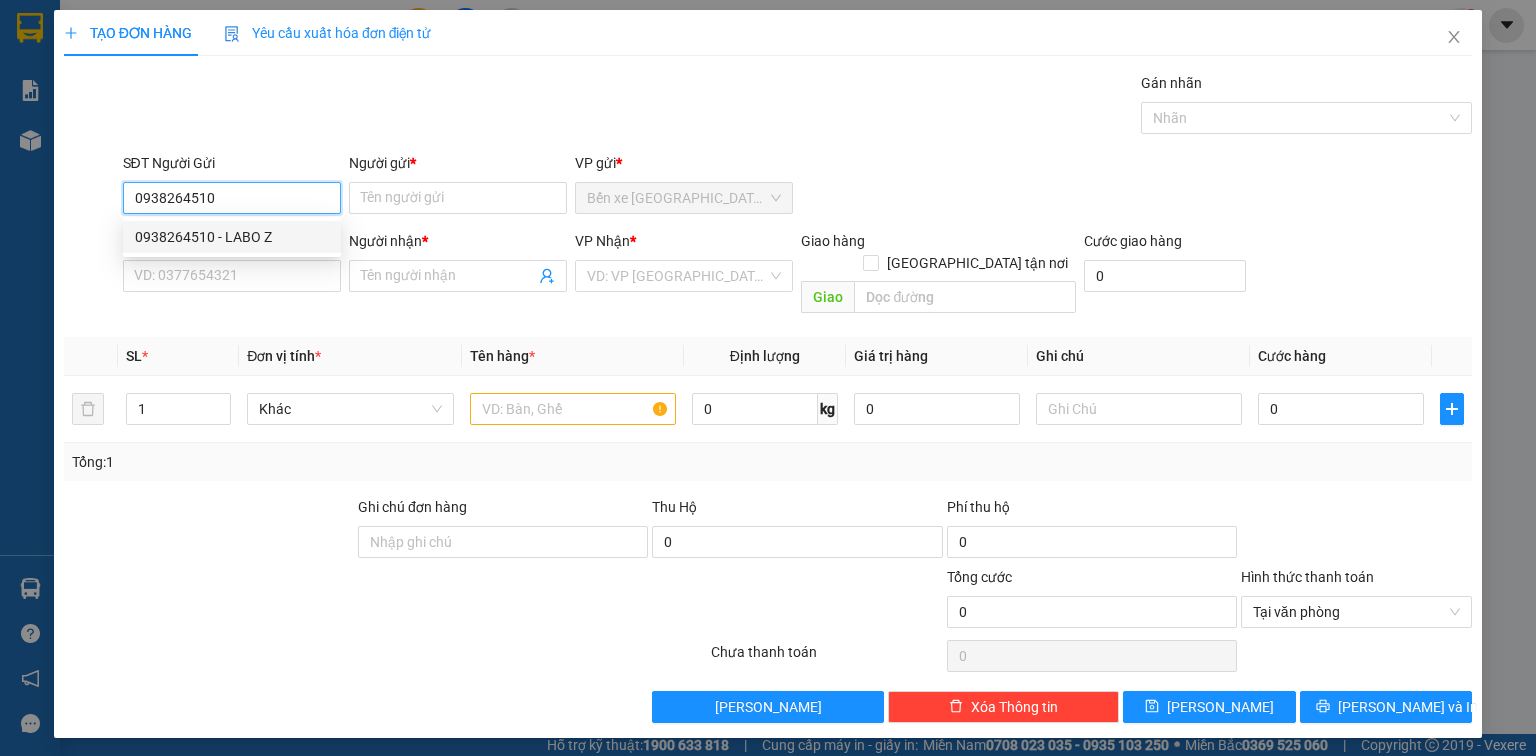 drag, startPoint x: 247, startPoint y: 228, endPoint x: 232, endPoint y: 270, distance: 44.598206 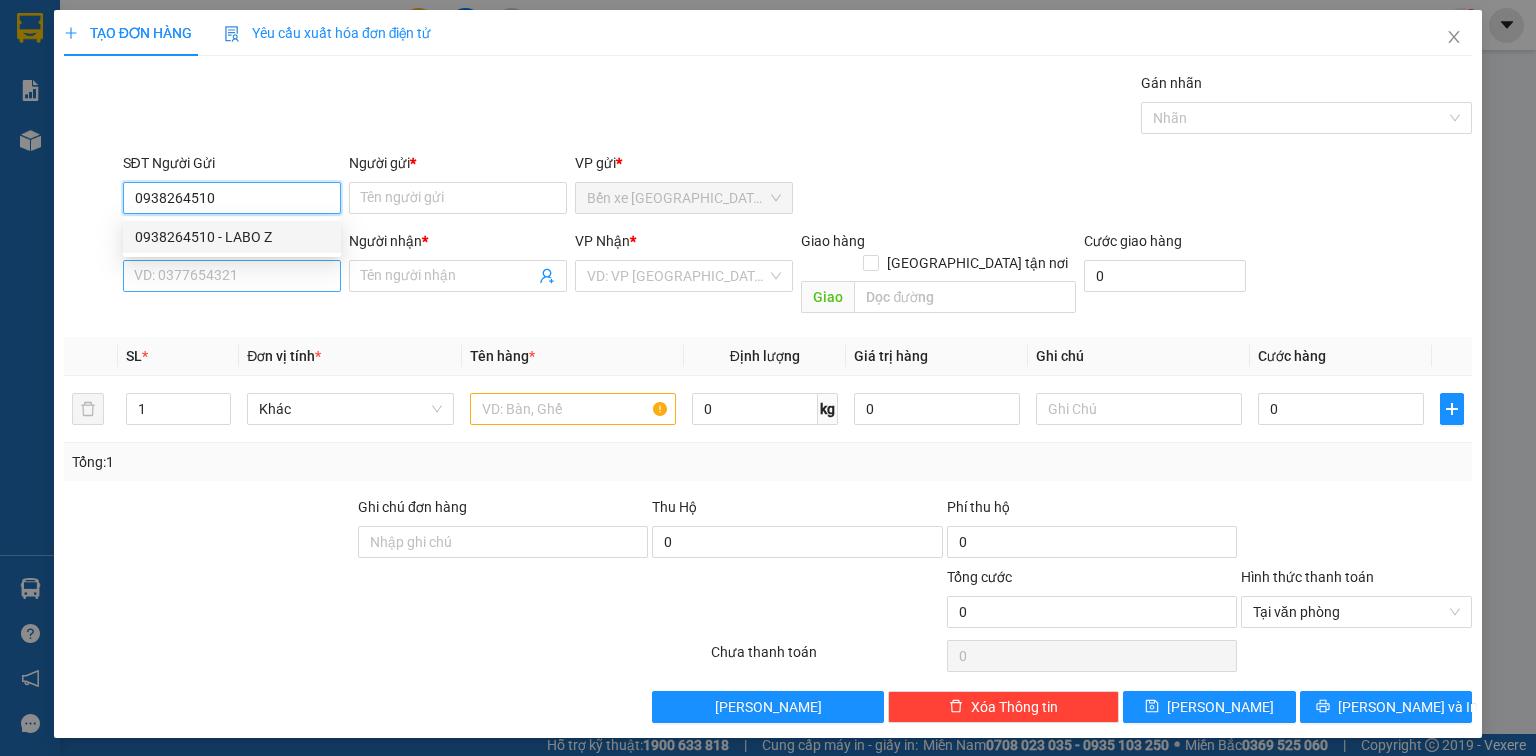 type on "LABO Z" 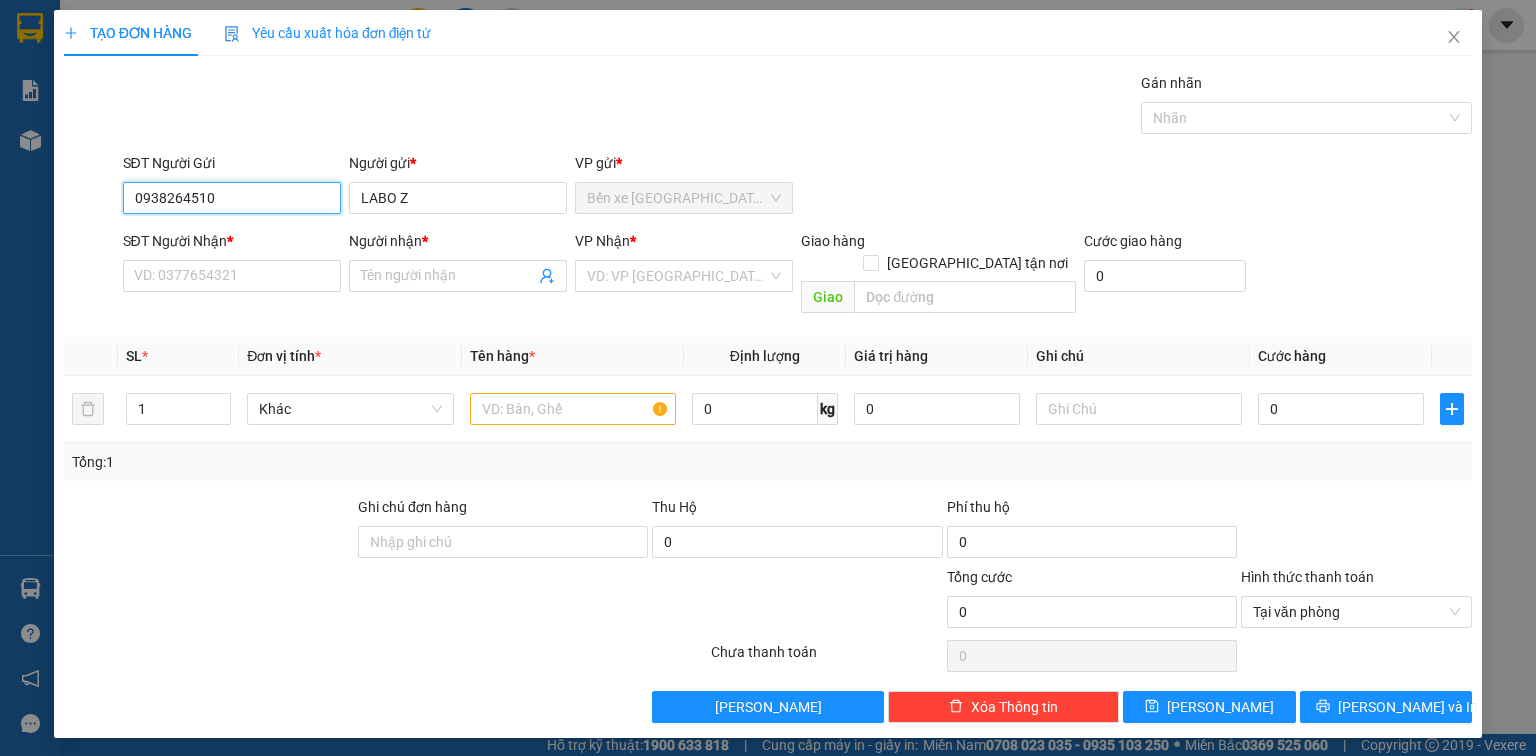 click on "0938264510" at bounding box center (232, 198) 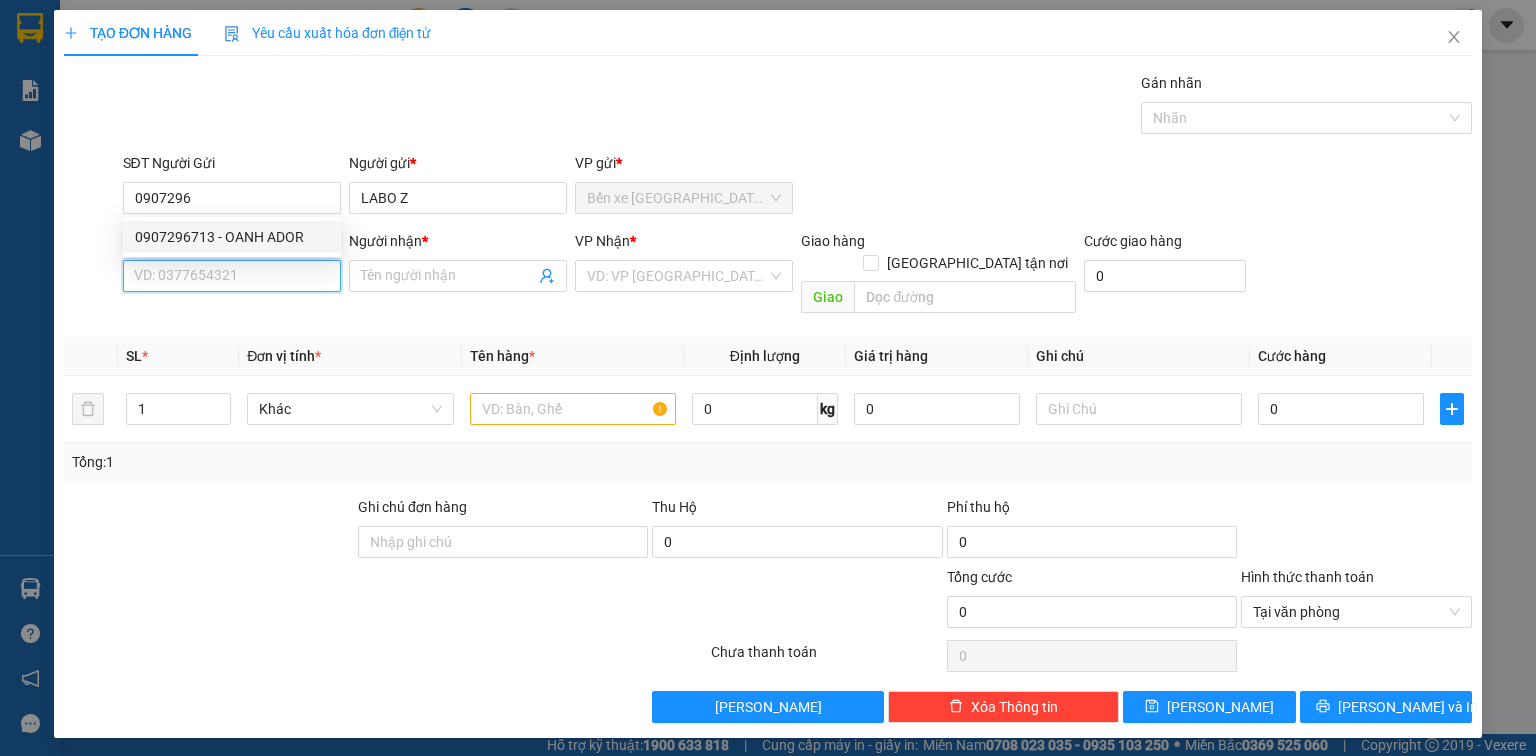 click on "Kết quả tìm kiếm ( 55 )  Bộ lọc  Ngày tạo đơn gần nhất Mã ĐH Trạng thái Món hàng Thu hộ Tổng cước Chưa cước Nhãn Người gửi VP Gửi Người nhận VP Nhận SGTLT1007250488 17:28 - 1[DATE] xe   63B-021.82 17:15  -   [DATE] đen SL:  1 30.000 30.000 0919101070 [GEOGRAPHIC_DATA] GIANG Bến xe [GEOGRAPHIC_DATA] SGTLT1206250495 17:21 - 1[DATE]giao   19:45 - 1[DATE]NP SL:  1 30.000 0943869869  [GEOGRAPHIC_DATA] 0377456435 [GEOGRAPHIC_DATA] 19:07 - 2[DATE]giao   09:41 - 2[DATE] TNP SL:  1 35.000 0869445701  [PERSON_NAME][GEOGRAPHIC_DATA] xe [GEOGRAPHIC_DATA] SGTLT2005250376 15:31 - 2[DATE]giao   18:31 - 2[DATE] MUST SL:  1 25.000 0905933939 [GEOGRAPHIC_DATA] 0377456435 [GEOGRAPHIC_DATA] xe [GEOGRAPHIC_DATA] 17:01 - 1[DATE]giao   19:40 - 1[DATE] ĐEN SL:  1 35.000 0919101070 [GEOGRAPHIC_DATA] 17:15 - 1[DATE]giao   19:39 - 1[DATE] mút SL:  1 20.000" at bounding box center (768, 378) 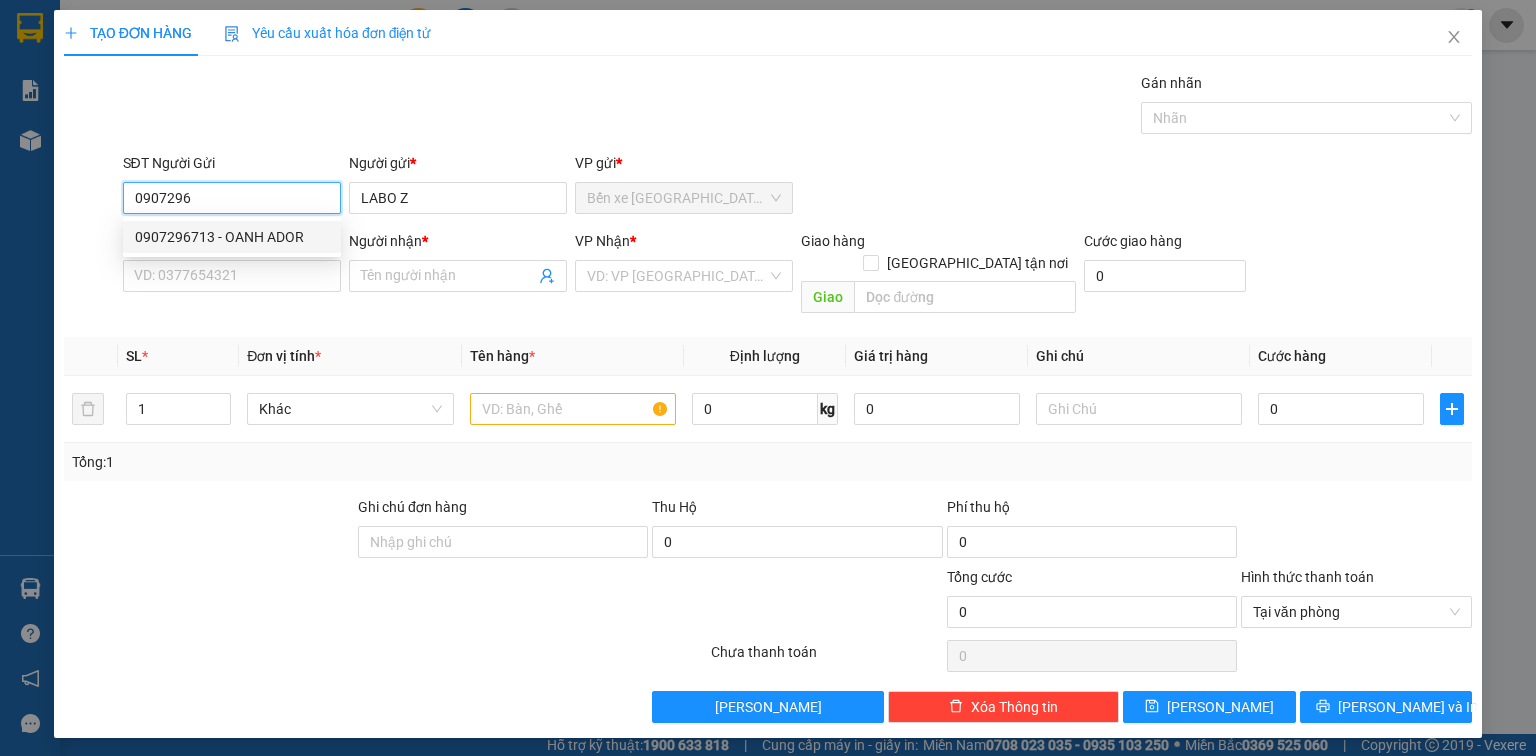 click on "Kết quả tìm kiếm ( 55 )  Bộ lọc  Ngày tạo đơn gần nhất Mã ĐH Trạng thái Món hàng Thu hộ Tổng cước Chưa cước Nhãn Người gửi VP Gửi Người nhận VP Nhận SGTLT1007250488 17:28 - 1[DATE] xe   63B-021.82 17:15  -   [DATE] đen SL:  1 30.000 30.000 0919101070 [GEOGRAPHIC_DATA] GIANG Bến xe [GEOGRAPHIC_DATA] SGTLT1206250495 17:21 - 1[DATE]giao   19:45 - 1[DATE]NP SL:  1 30.000 0943869869  [GEOGRAPHIC_DATA] 0377456435 [GEOGRAPHIC_DATA] 19:07 - 2[DATE]giao   09:41 - 2[DATE] TNP SL:  1 35.000 0869445701  [PERSON_NAME][GEOGRAPHIC_DATA] xe [GEOGRAPHIC_DATA] SGTLT2005250376 15:31 - 2[DATE]giao   18:31 - 2[DATE] MUST SL:  1 25.000 0905933939 [GEOGRAPHIC_DATA] 0377456435 [GEOGRAPHIC_DATA] xe [GEOGRAPHIC_DATA] 17:01 - 1[DATE]giao   19:40 - 1[DATE] ĐEN SL:  1 35.000 0919101070 [GEOGRAPHIC_DATA] 17:15 - 1[DATE]giao   19:39 - 1[DATE] mút SL:  1 20.000" at bounding box center (768, 378) 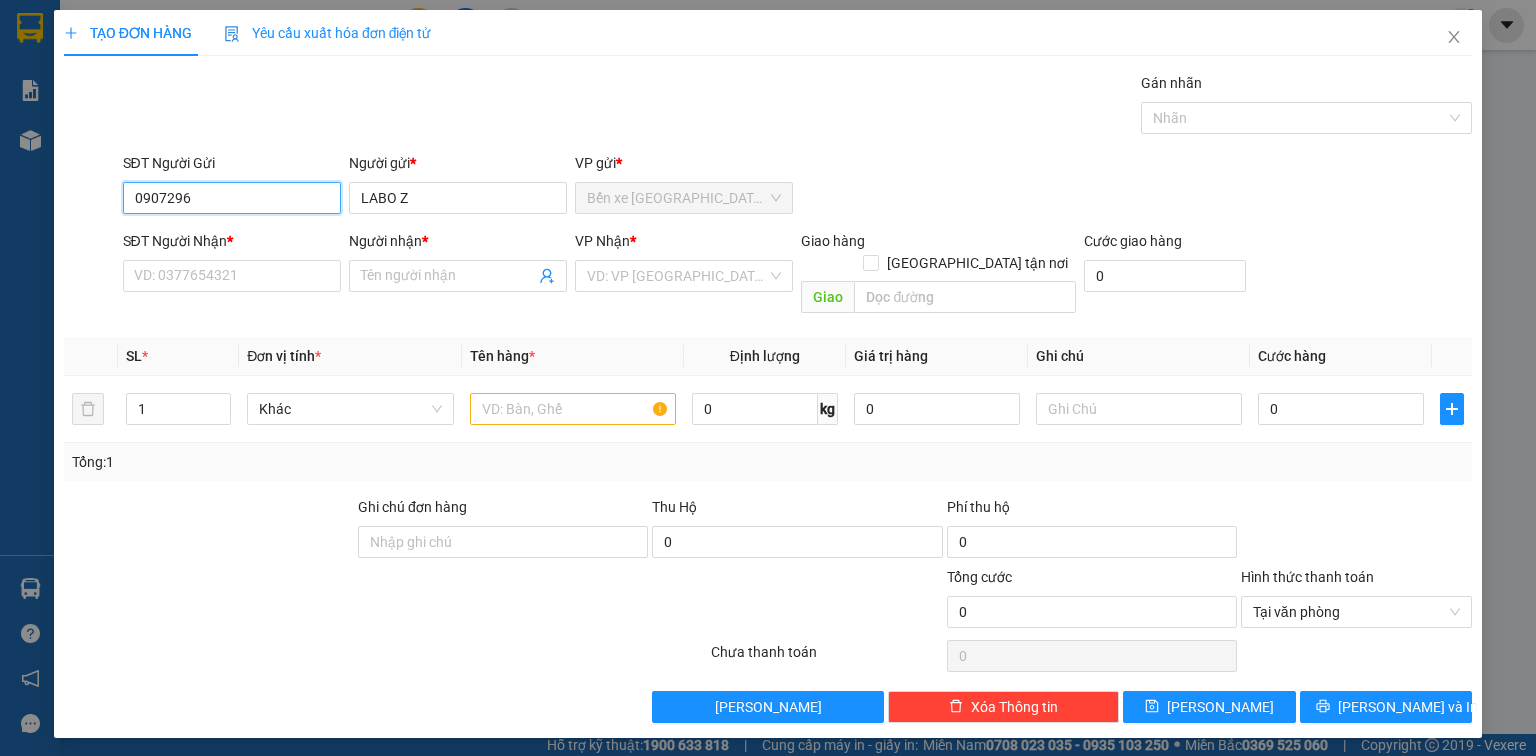 click on "0907296" at bounding box center (232, 198) 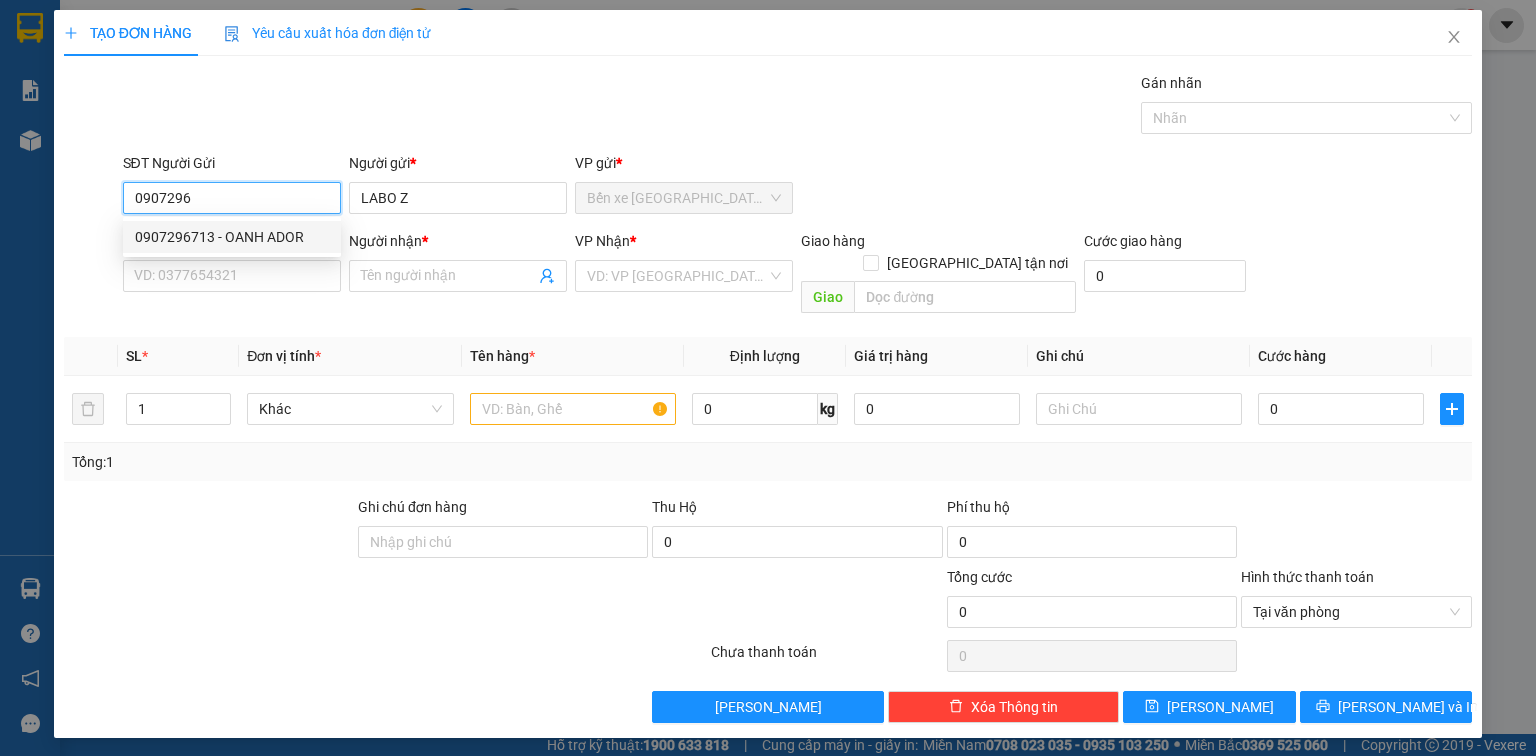 click on "0907296713 - OANH ADOR" at bounding box center (232, 237) 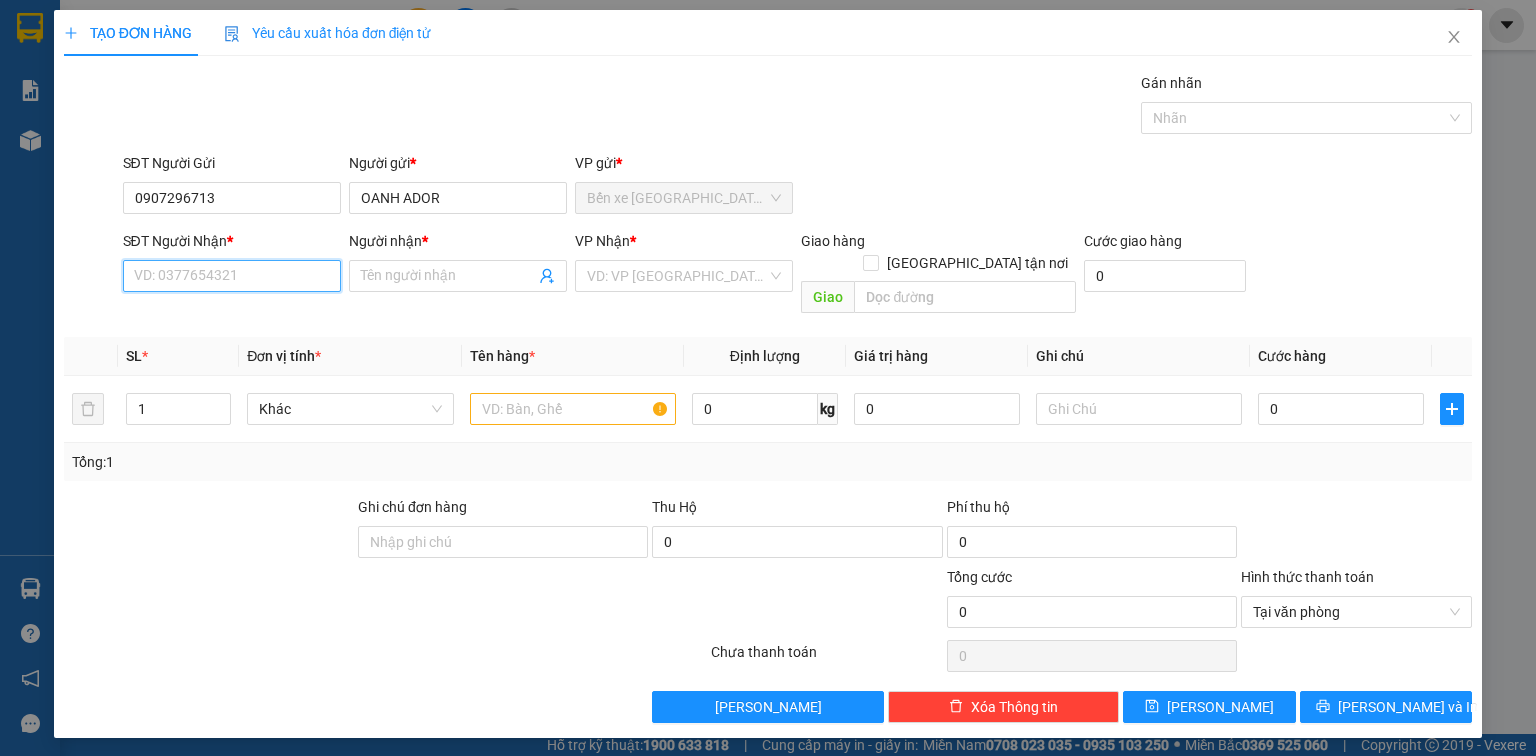 click on "SĐT Người Nhận  *" at bounding box center [232, 276] 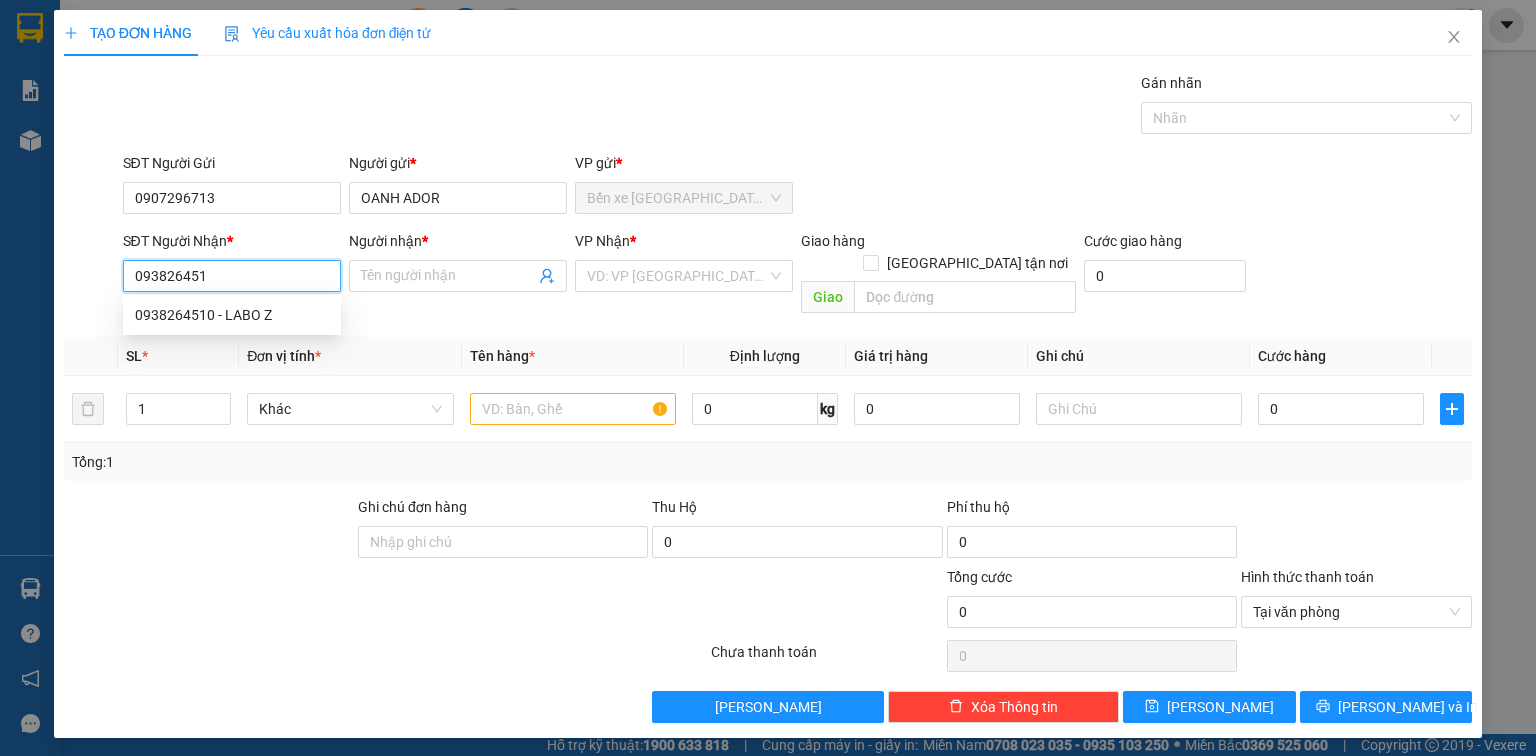 type on "0938264510" 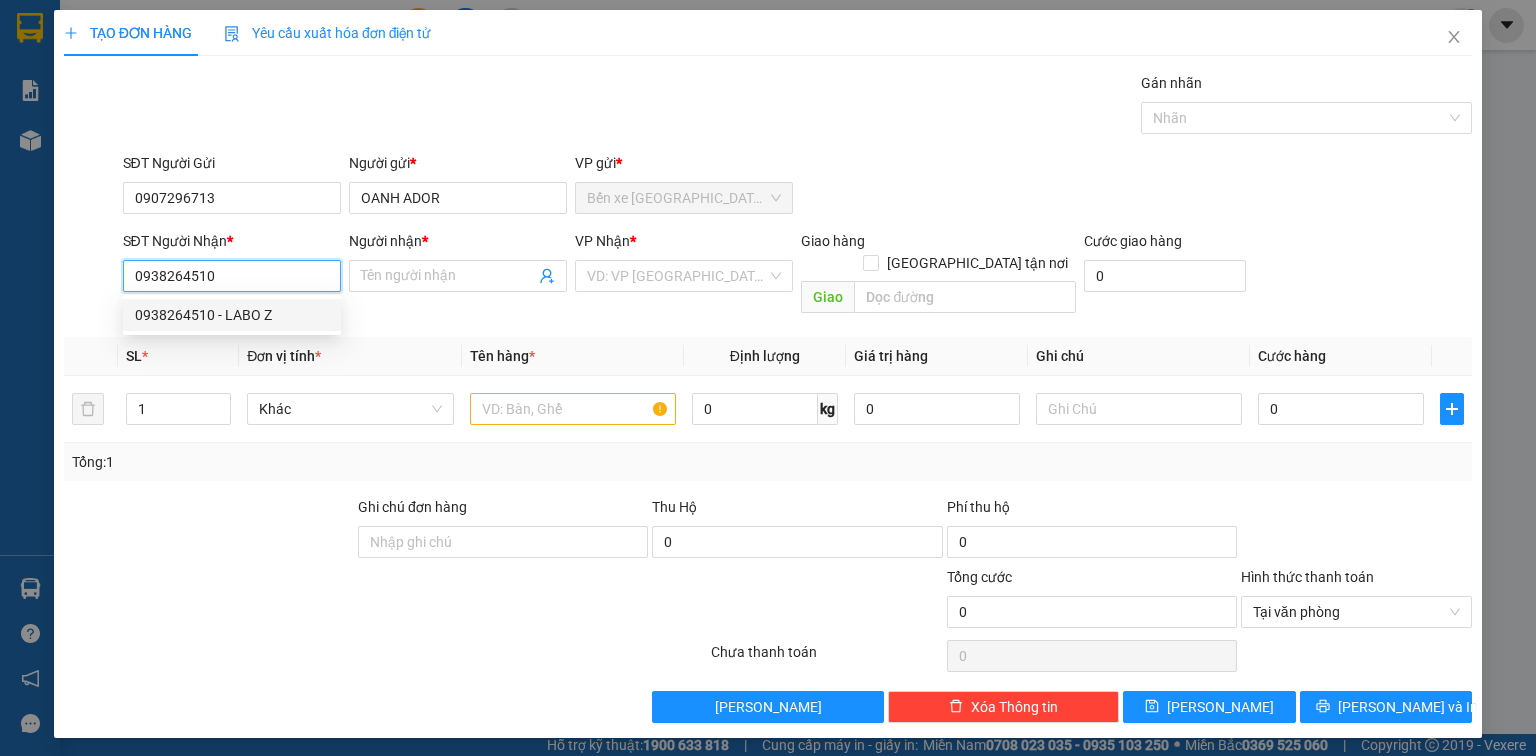 click on "0938264510 - LABO Z" at bounding box center (232, 315) 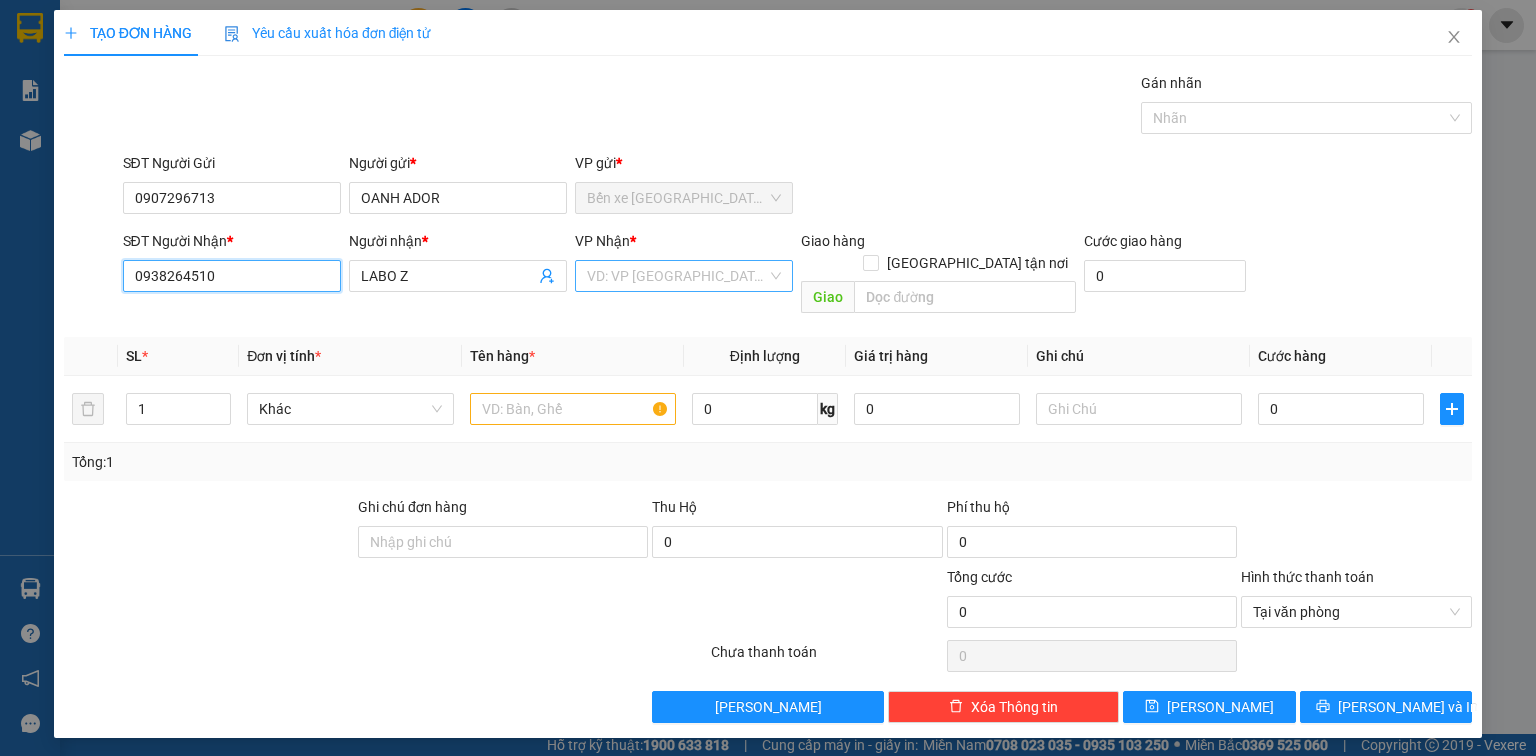 type on "0938264510" 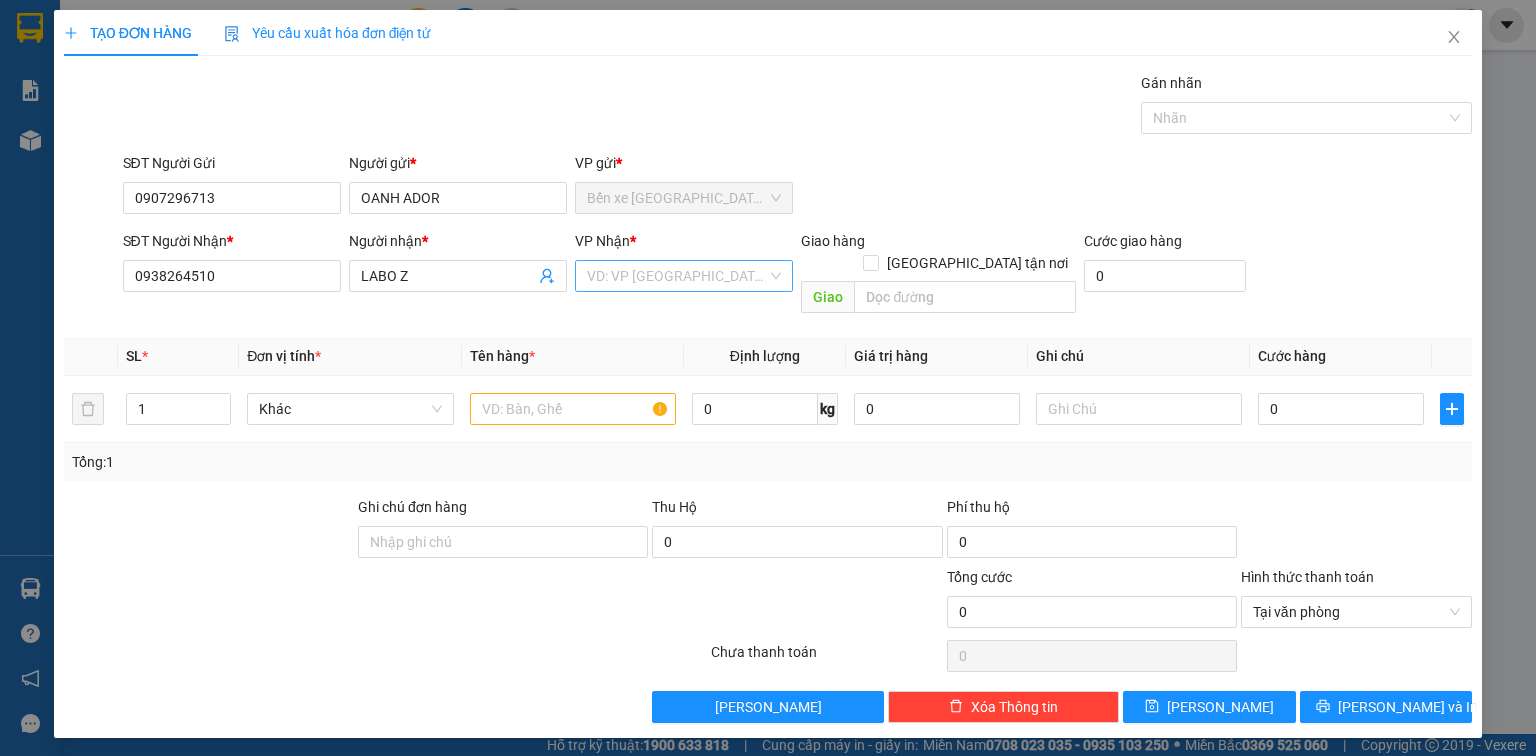 click at bounding box center (677, 276) 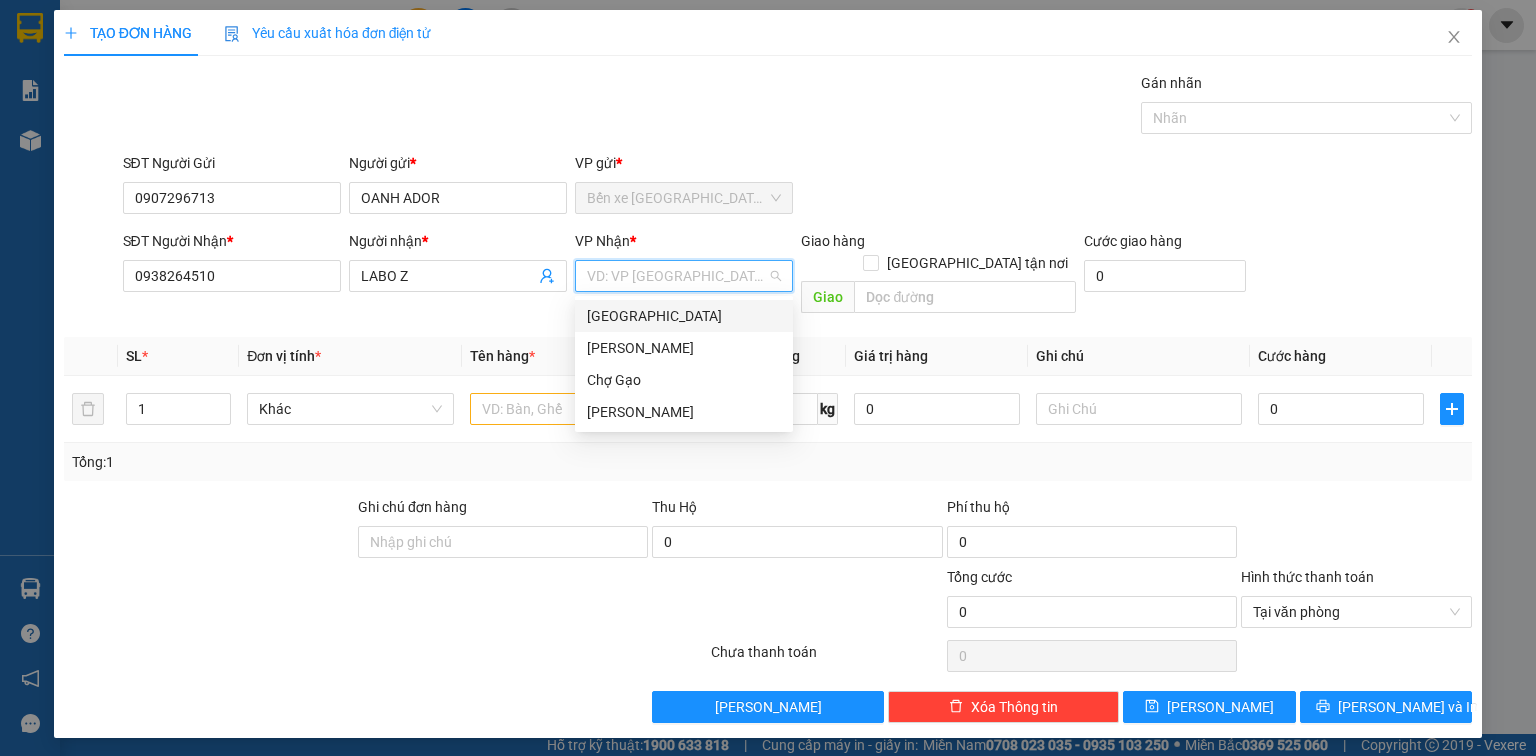 click on "[GEOGRAPHIC_DATA]" at bounding box center (684, 316) 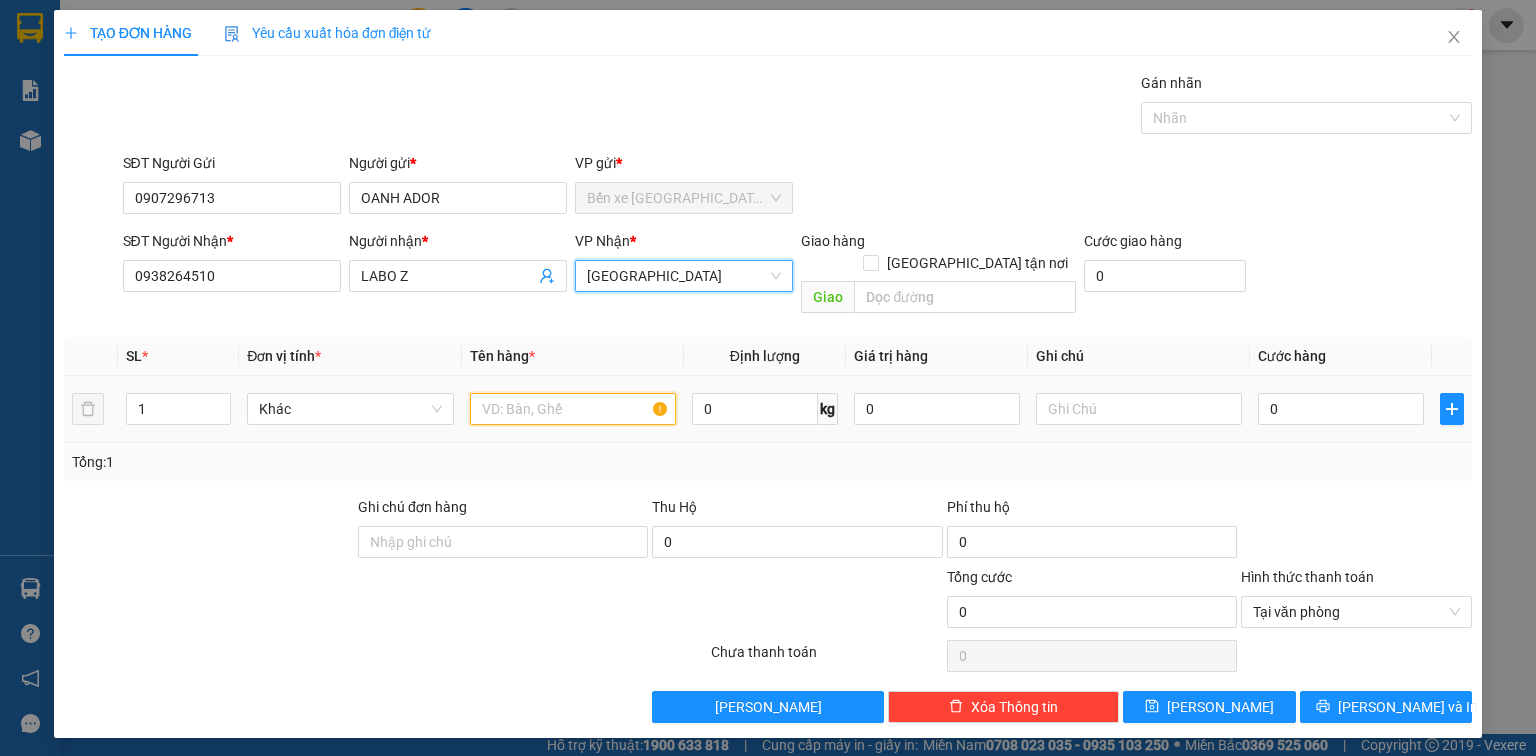 click at bounding box center (573, 409) 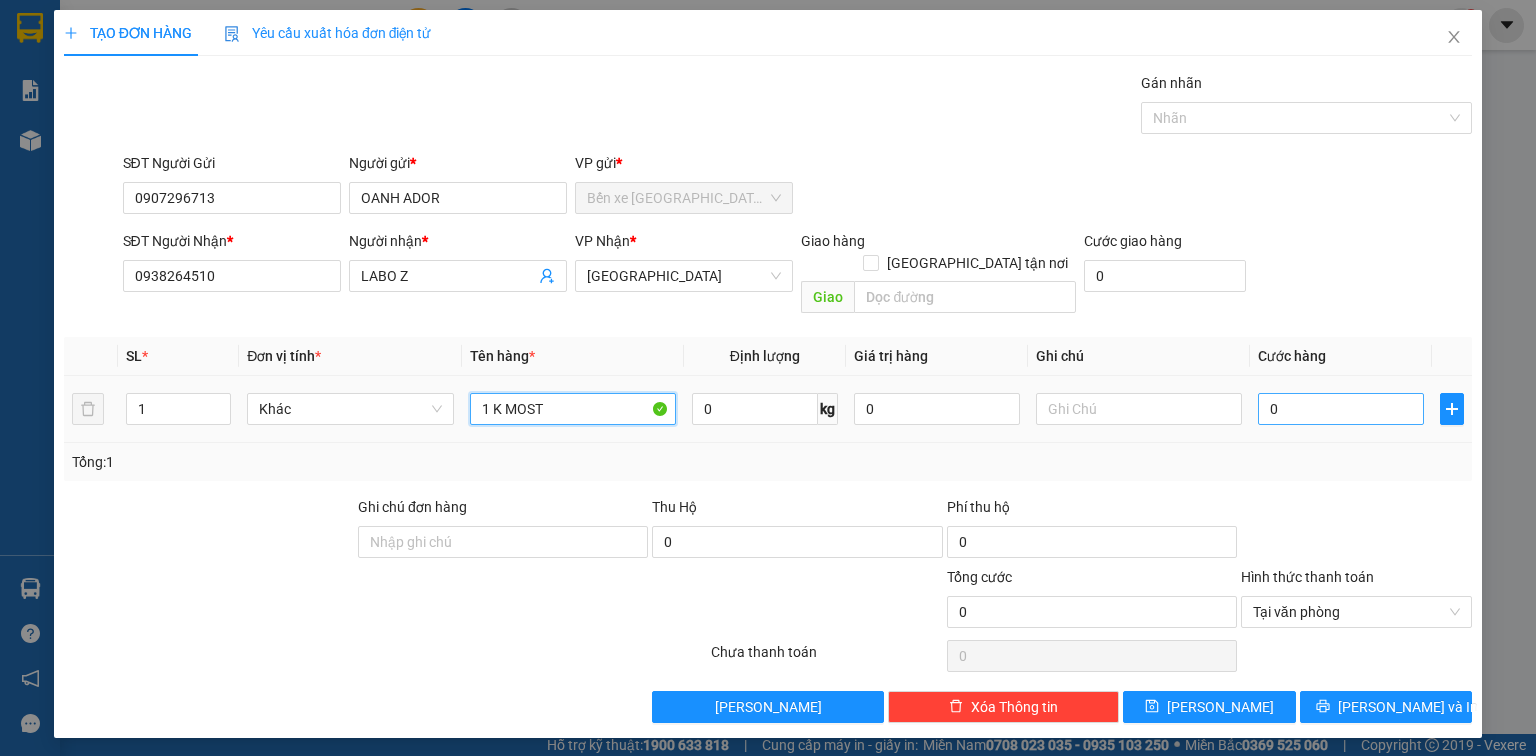 type on "1 K MOST" 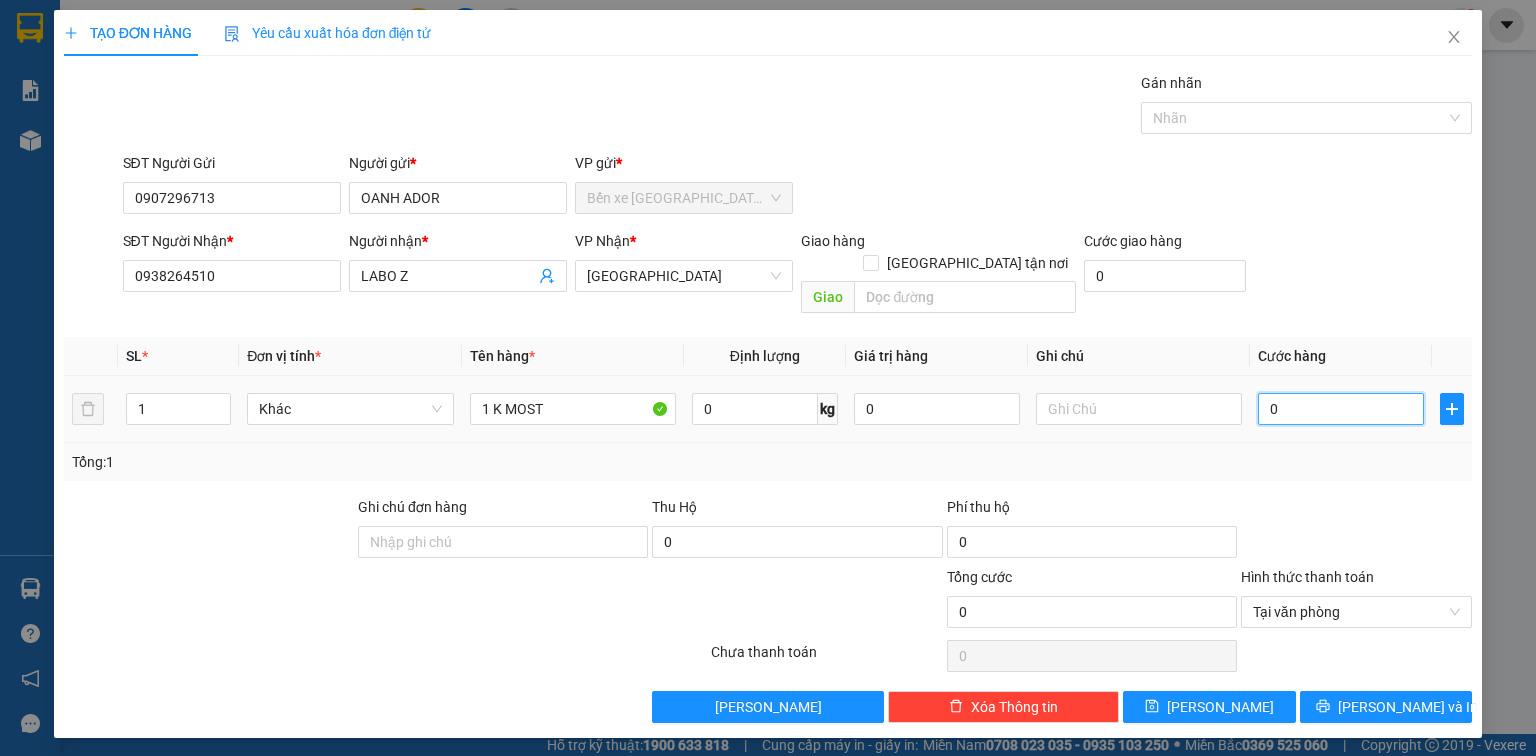 click on "0" at bounding box center [1341, 409] 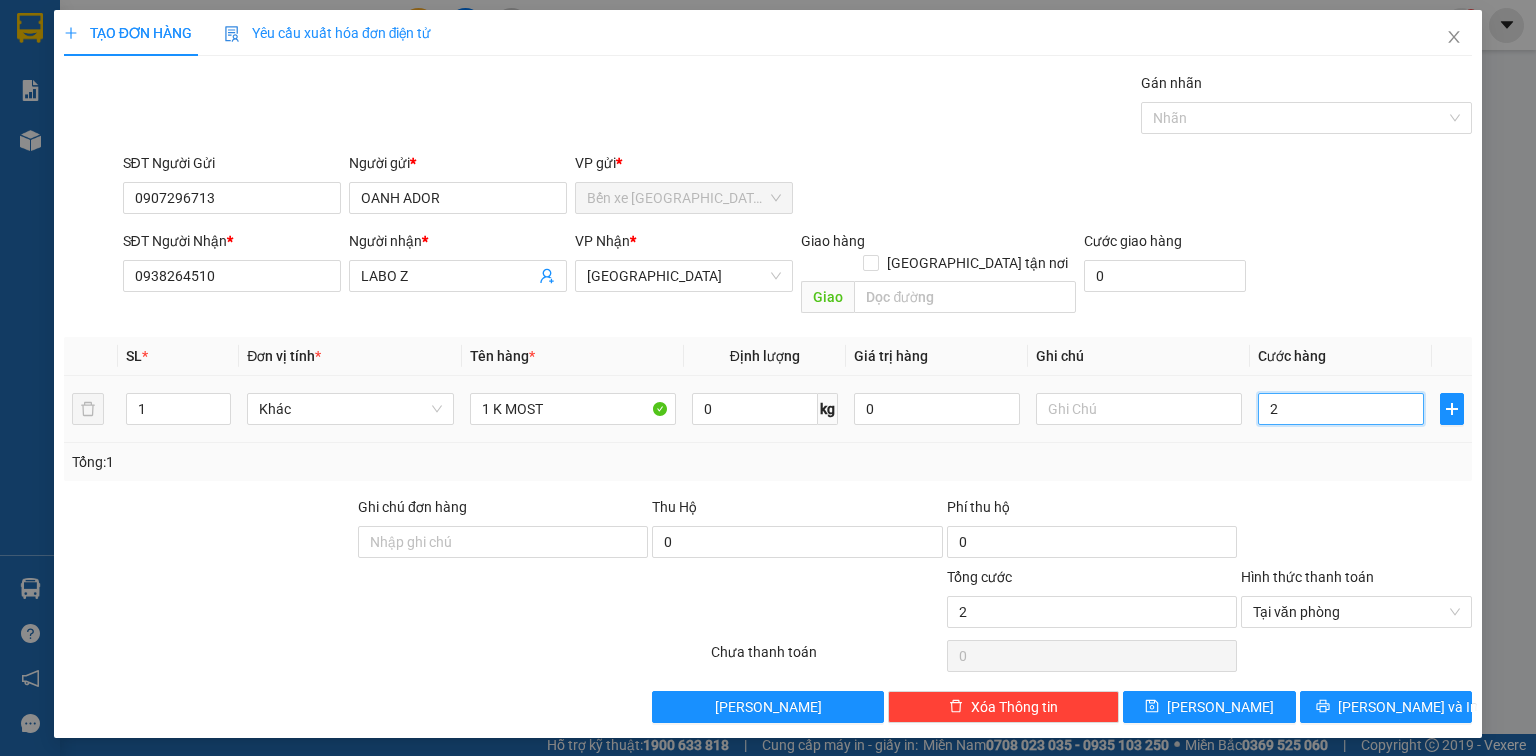 type on "25" 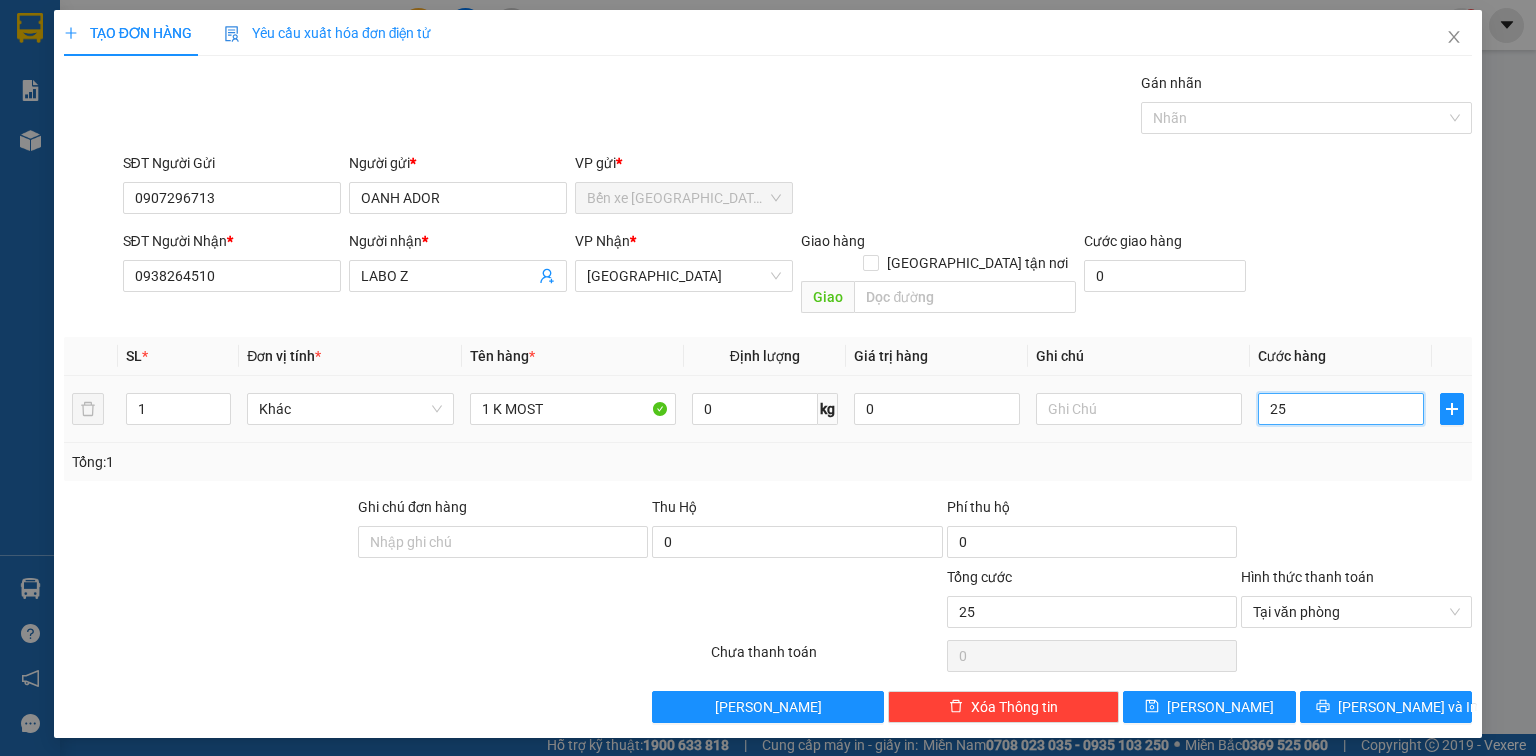 type on "250" 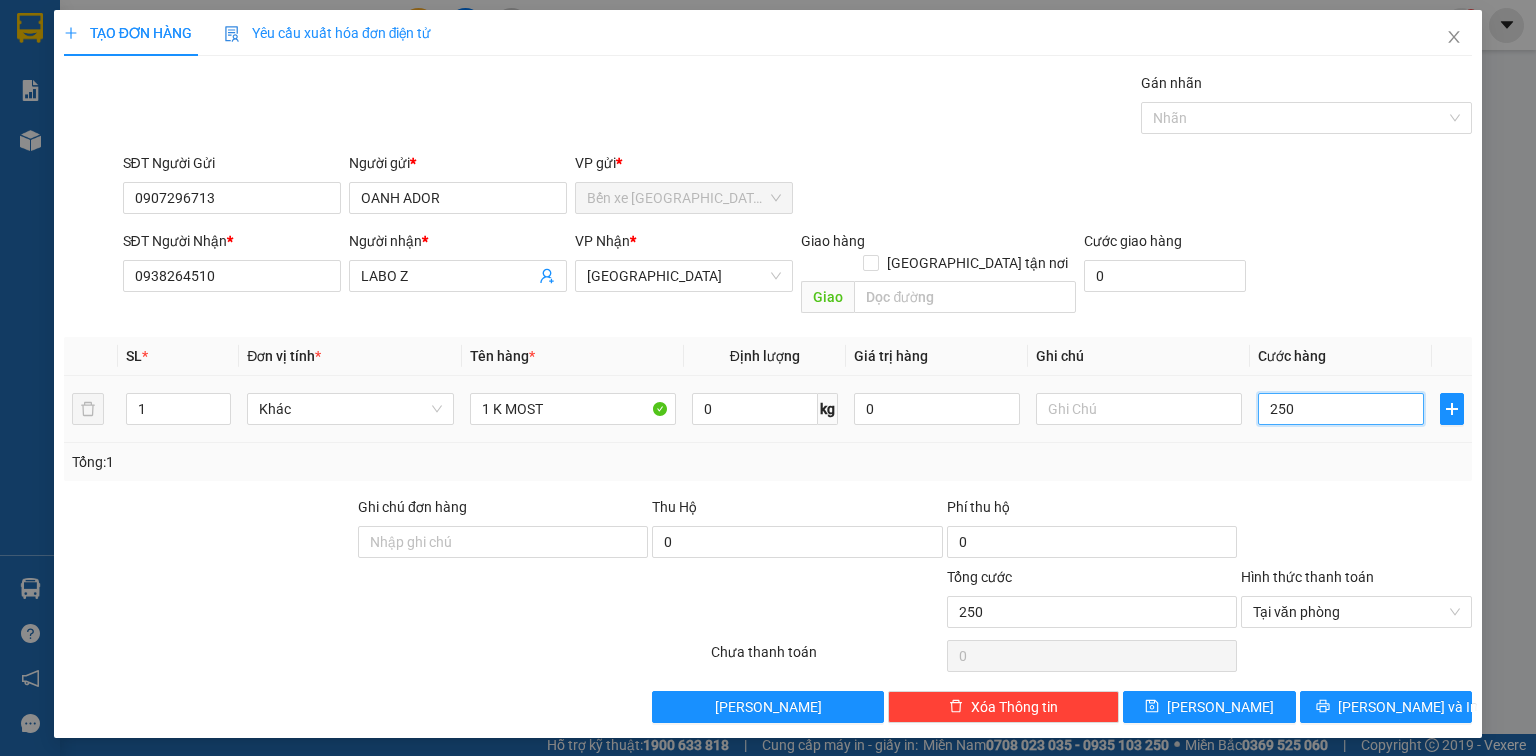 type on "25" 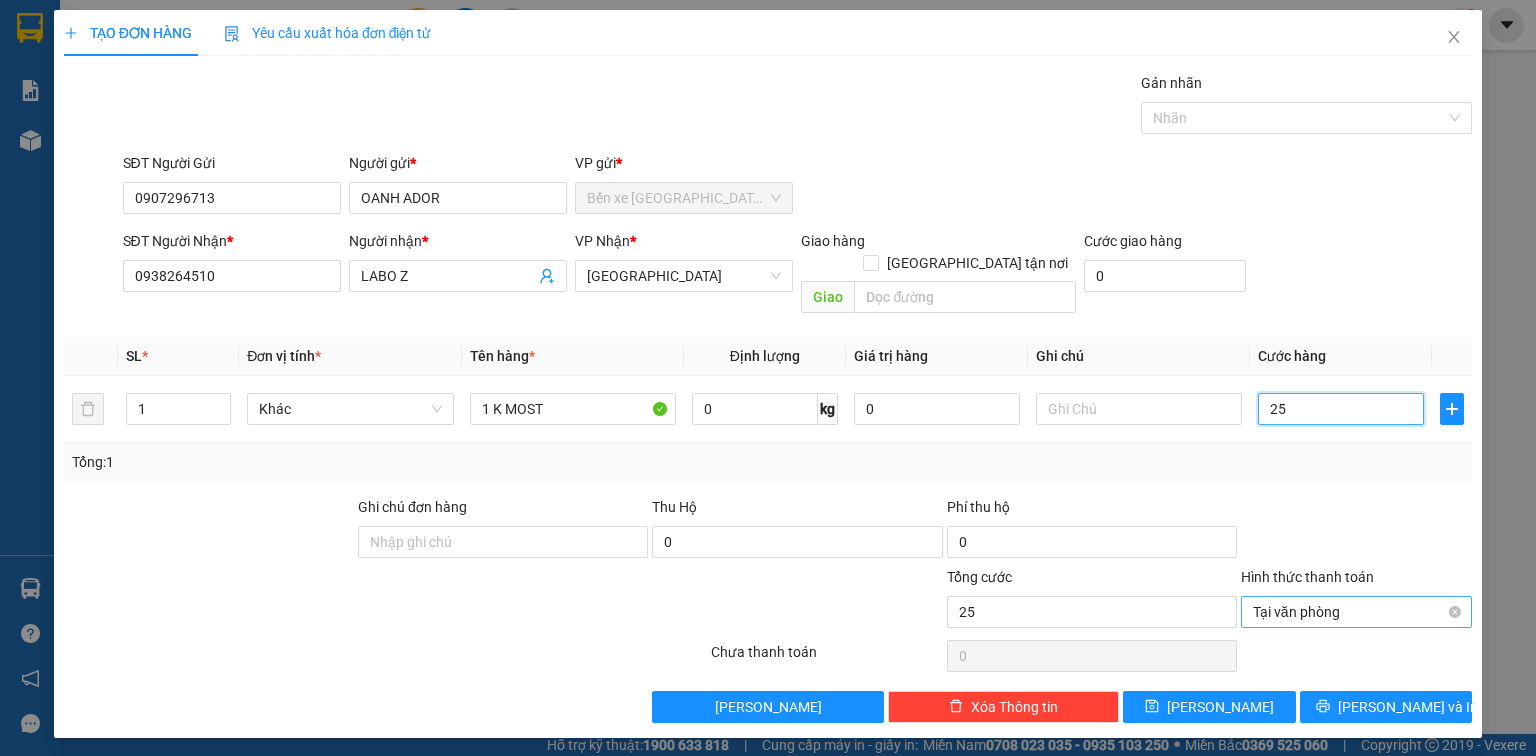 click on "Tại văn phòng" at bounding box center [1356, 612] 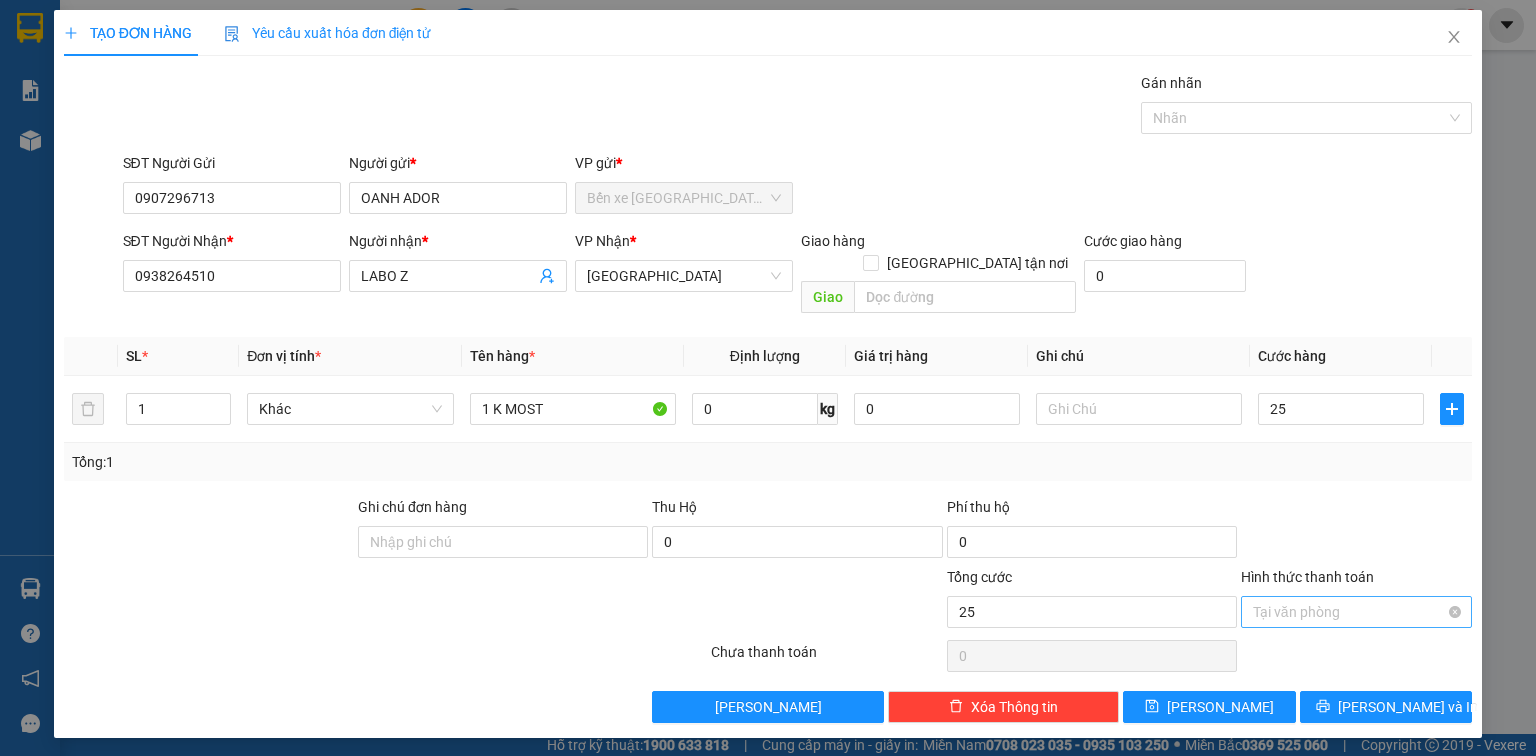 type on "25.000" 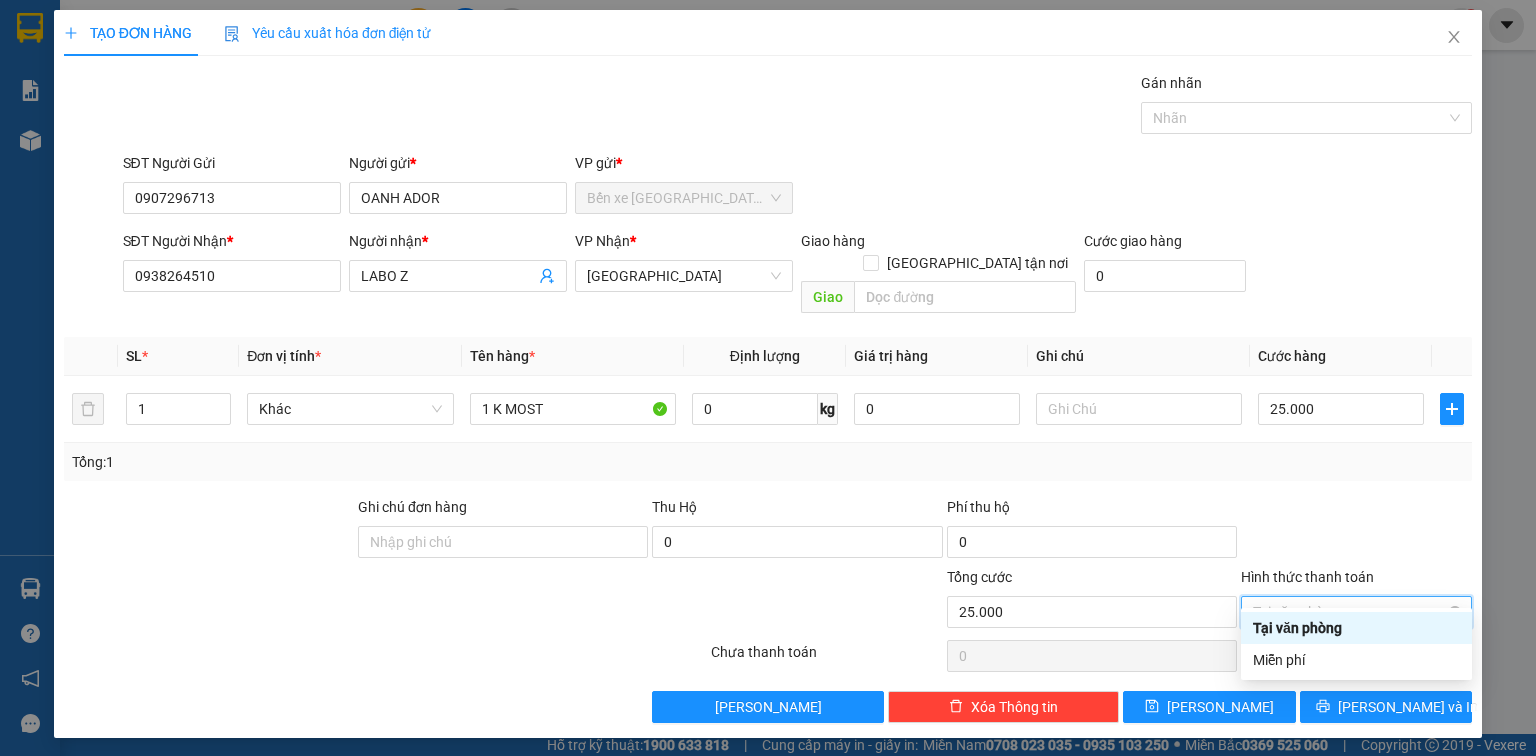 click on "Tại văn phòng" at bounding box center (1356, 612) 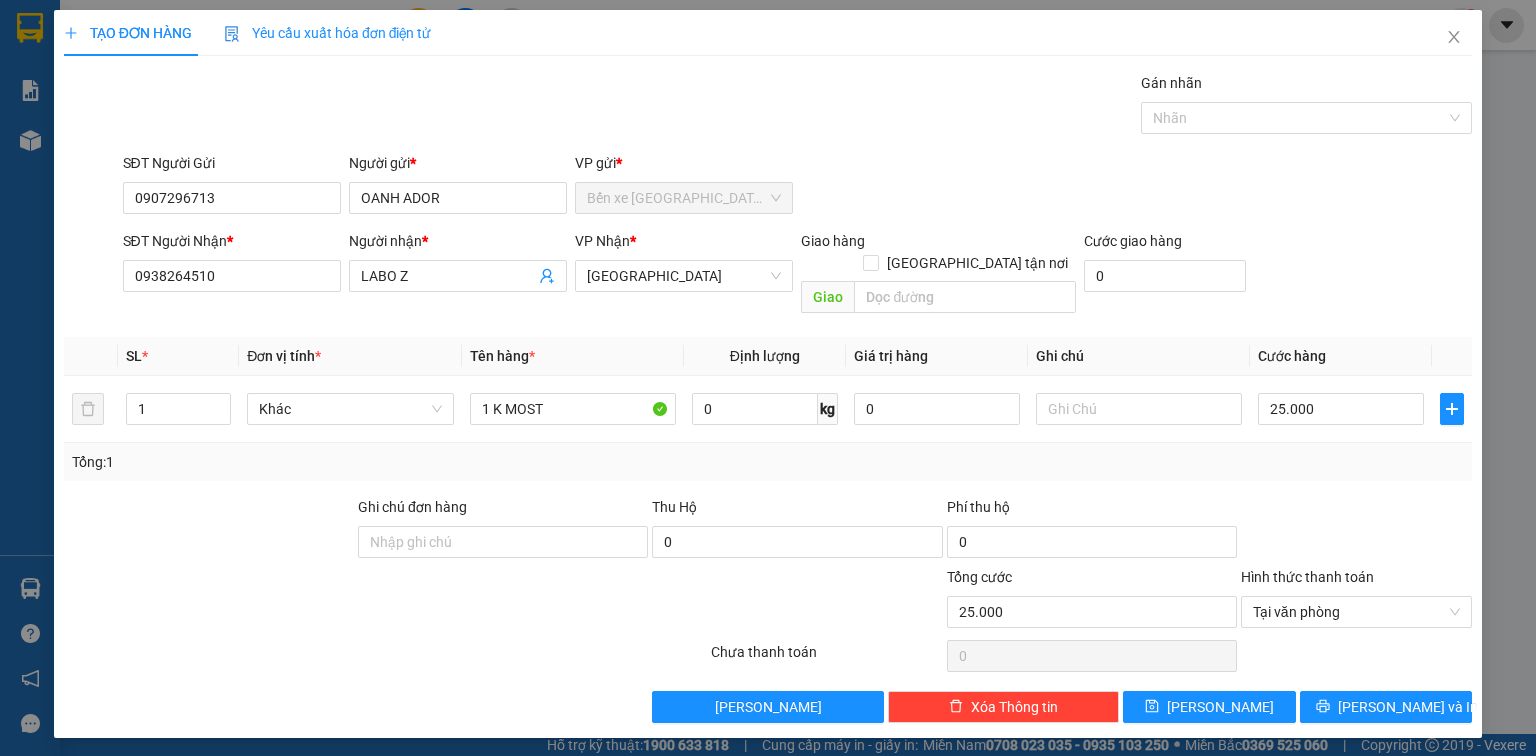click at bounding box center [1356, 531] 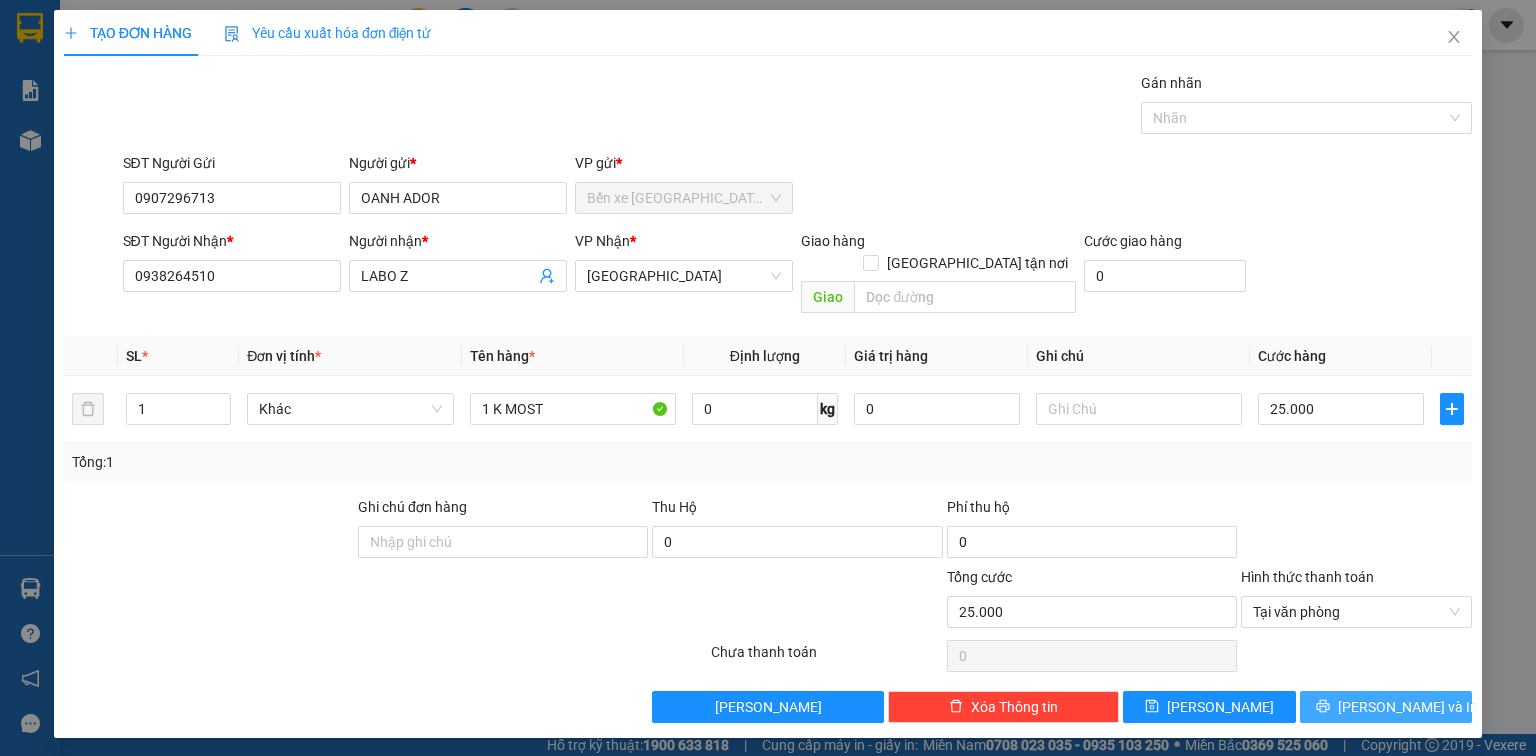click on "[PERSON_NAME] và In" at bounding box center [1408, 707] 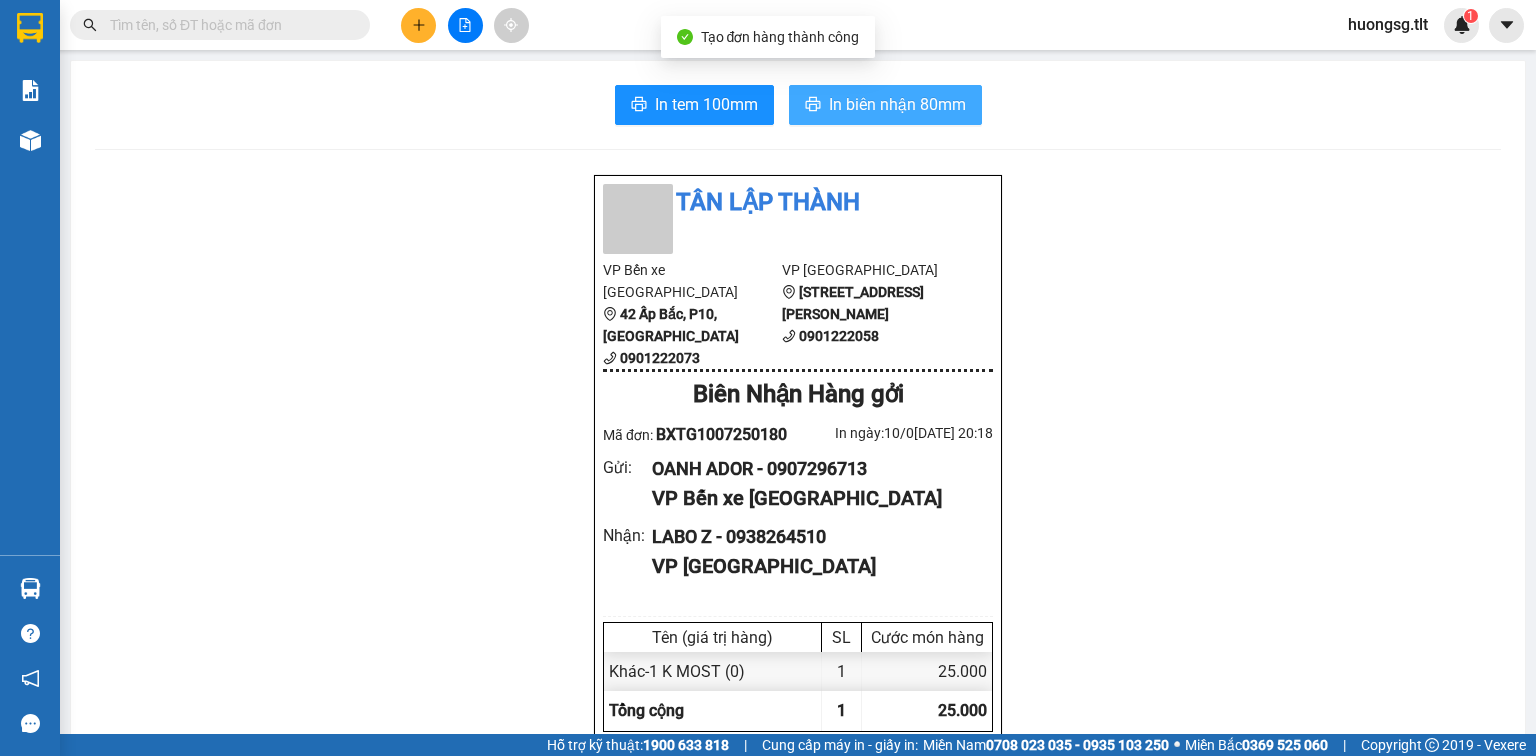 click on "In biên nhận 80mm" at bounding box center [885, 105] 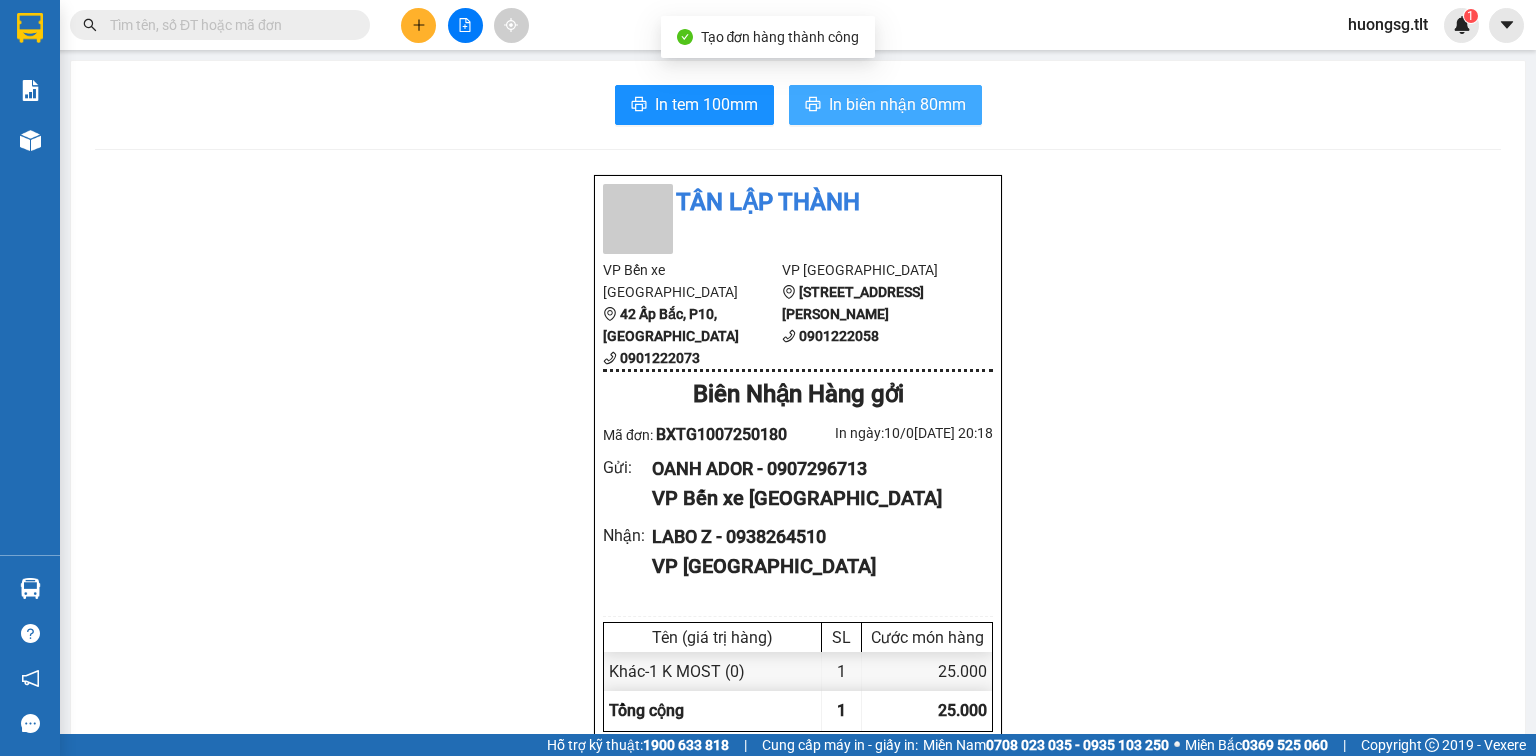 scroll, scrollTop: 0, scrollLeft: 0, axis: both 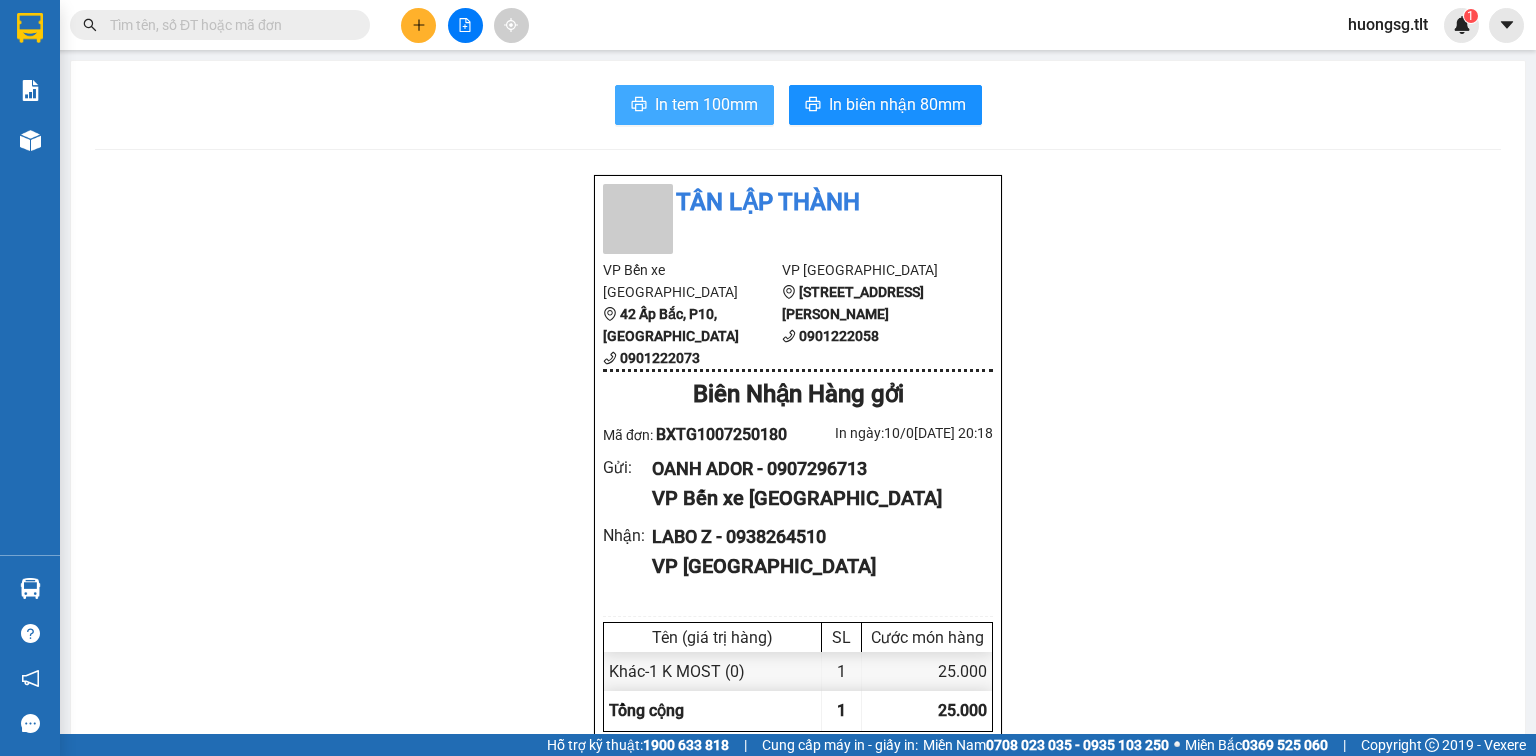 click on "In tem 100mm" at bounding box center [706, 104] 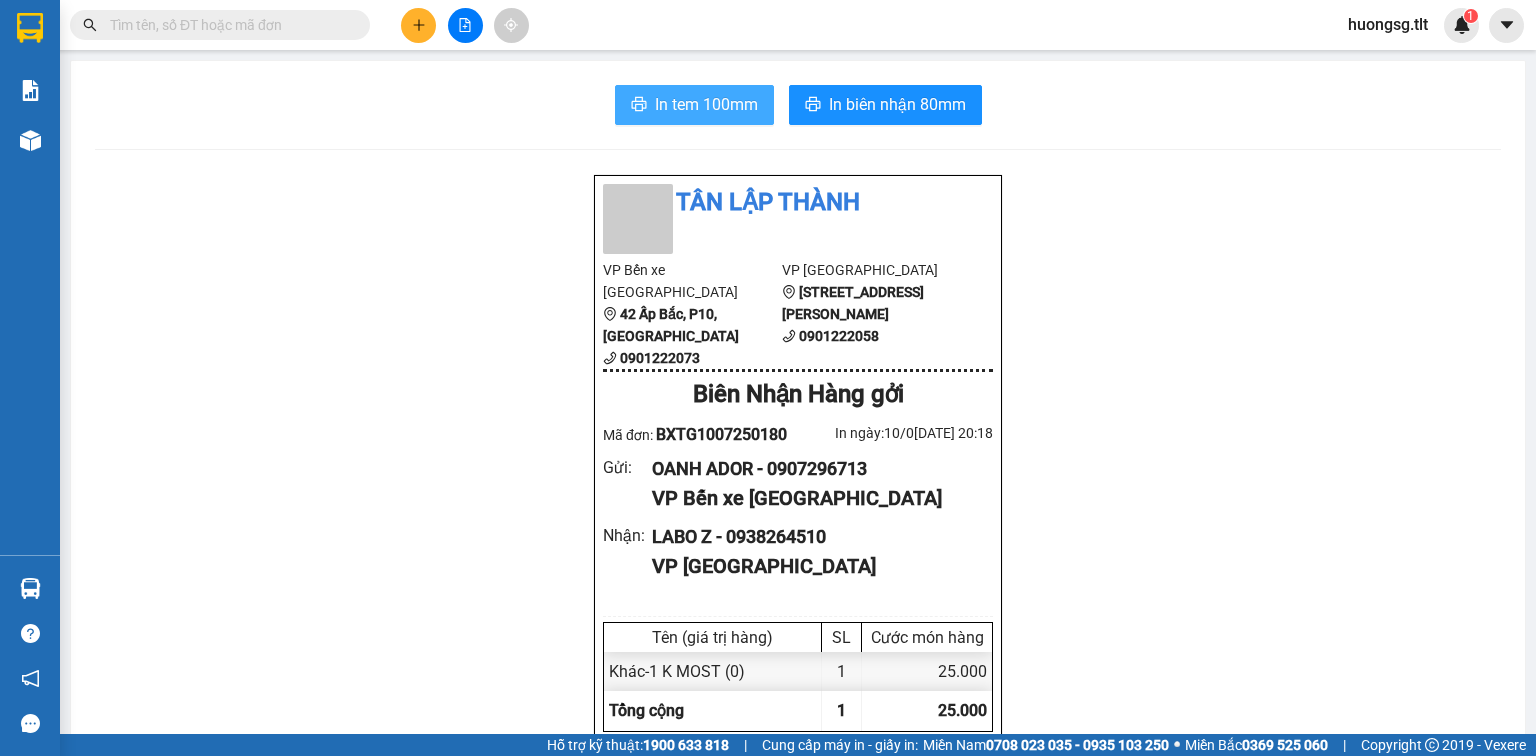 scroll, scrollTop: 0, scrollLeft: 0, axis: both 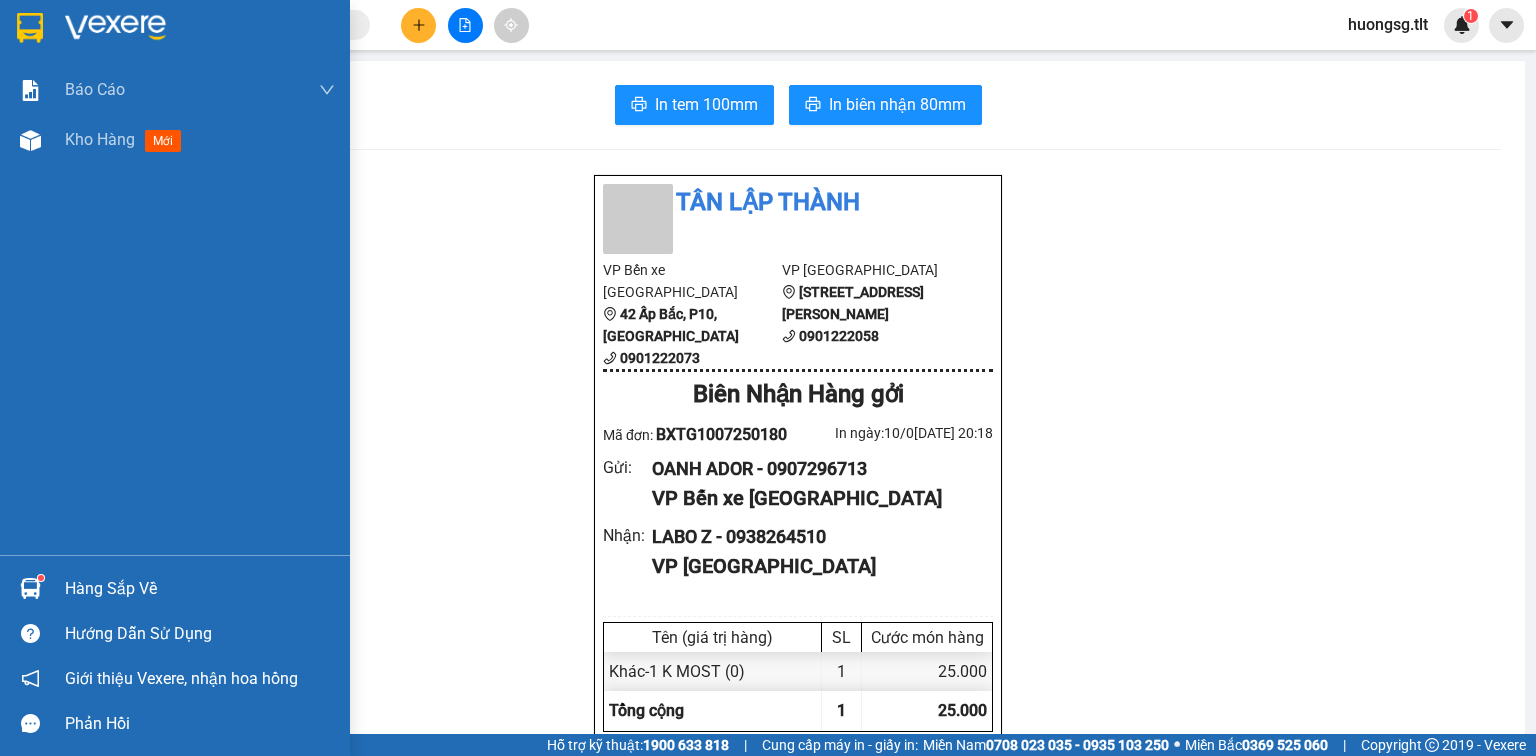 click on "Hàng sắp về" at bounding box center [200, 589] 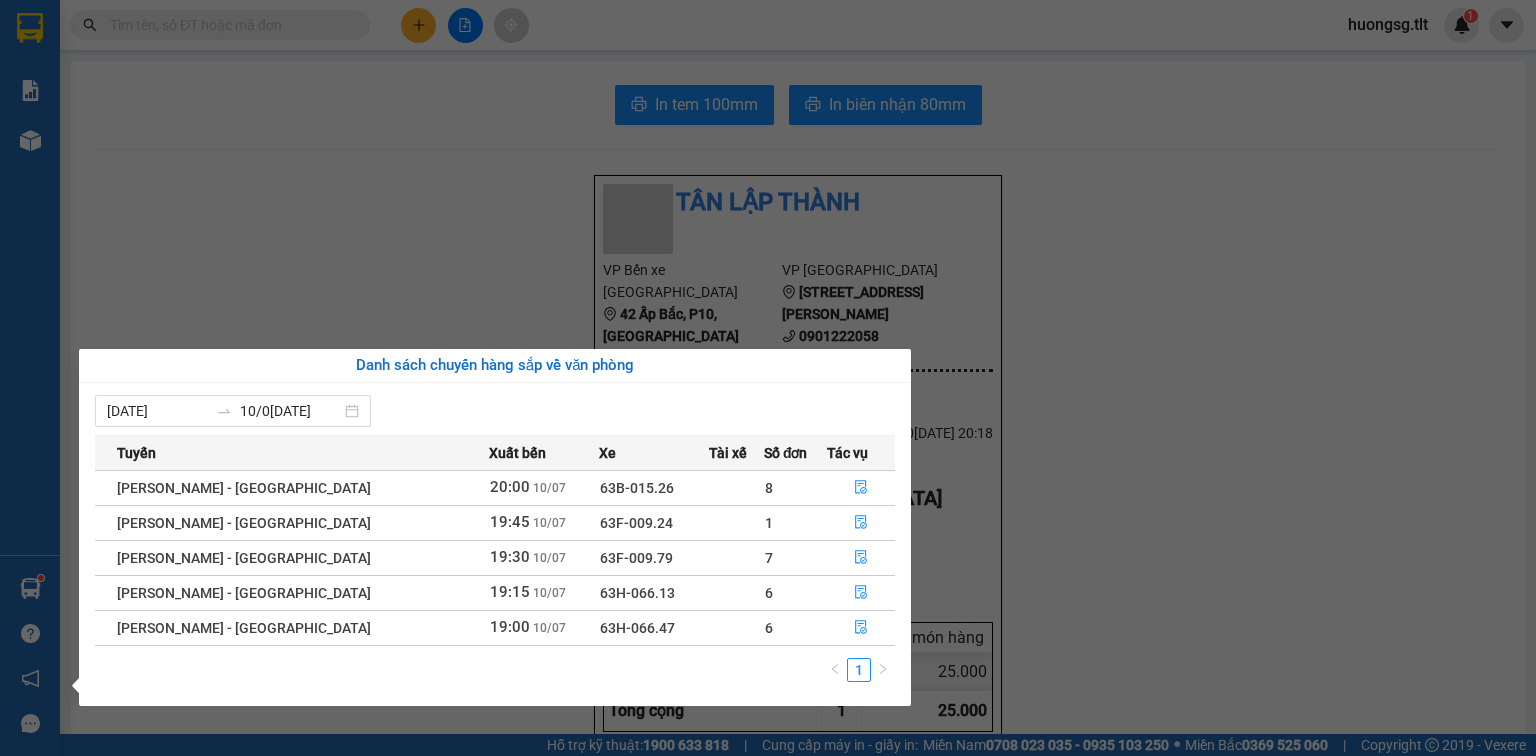 click on "Kết quả tìm kiếm ( 55 )  Bộ lọc  Ngày tạo đơn gần nhất Mã ĐH Trạng thái Món hàng Thu hộ Tổng cước Chưa cước Nhãn Người gửi VP Gửi Người nhận VP Nhận SGTLT1007250488 17:28 - 1[DATE] xe   63B-021.82 17:15  -   [DATE] đen SL:  1 30.000 30.000 0919101070 [GEOGRAPHIC_DATA] GIANG Bến xe [GEOGRAPHIC_DATA] SGTLT1206250495 17:21 - 1[DATE]giao   19:45 - 1[DATE]NP SL:  1 30.000 0943869869  [GEOGRAPHIC_DATA] 0377456435 [GEOGRAPHIC_DATA] 19:07 - 2[DATE]giao   09:41 - 2[DATE] TNP SL:  1 35.000 0869445701  [PERSON_NAME][GEOGRAPHIC_DATA] xe [GEOGRAPHIC_DATA] SGTLT2005250376 15:31 - 2[DATE]giao   18:31 - 2[DATE] MUST SL:  1 25.000 0905933939 [GEOGRAPHIC_DATA] 0377456435 [GEOGRAPHIC_DATA] xe [GEOGRAPHIC_DATA] 17:01 - 1[DATE]giao   19:40 - 1[DATE] ĐEN SL:  1 35.000 0919101070 [GEOGRAPHIC_DATA] 17:15 - 1[DATE]giao   19:39 - 1[DATE] mút SL:  1 20.000" at bounding box center (768, 378) 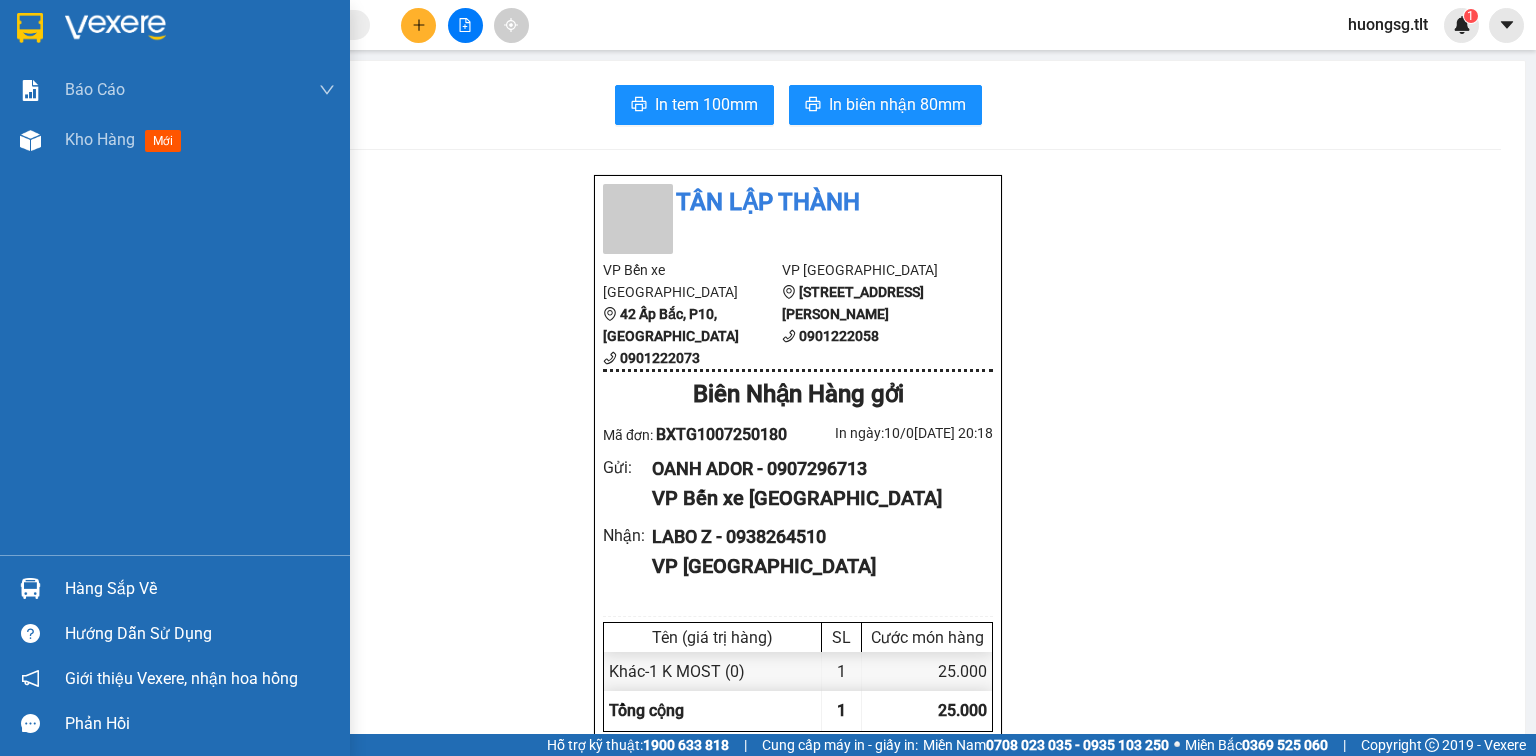 drag, startPoint x: 132, startPoint y: 584, endPoint x: 146, endPoint y: 581, distance: 14.3178215 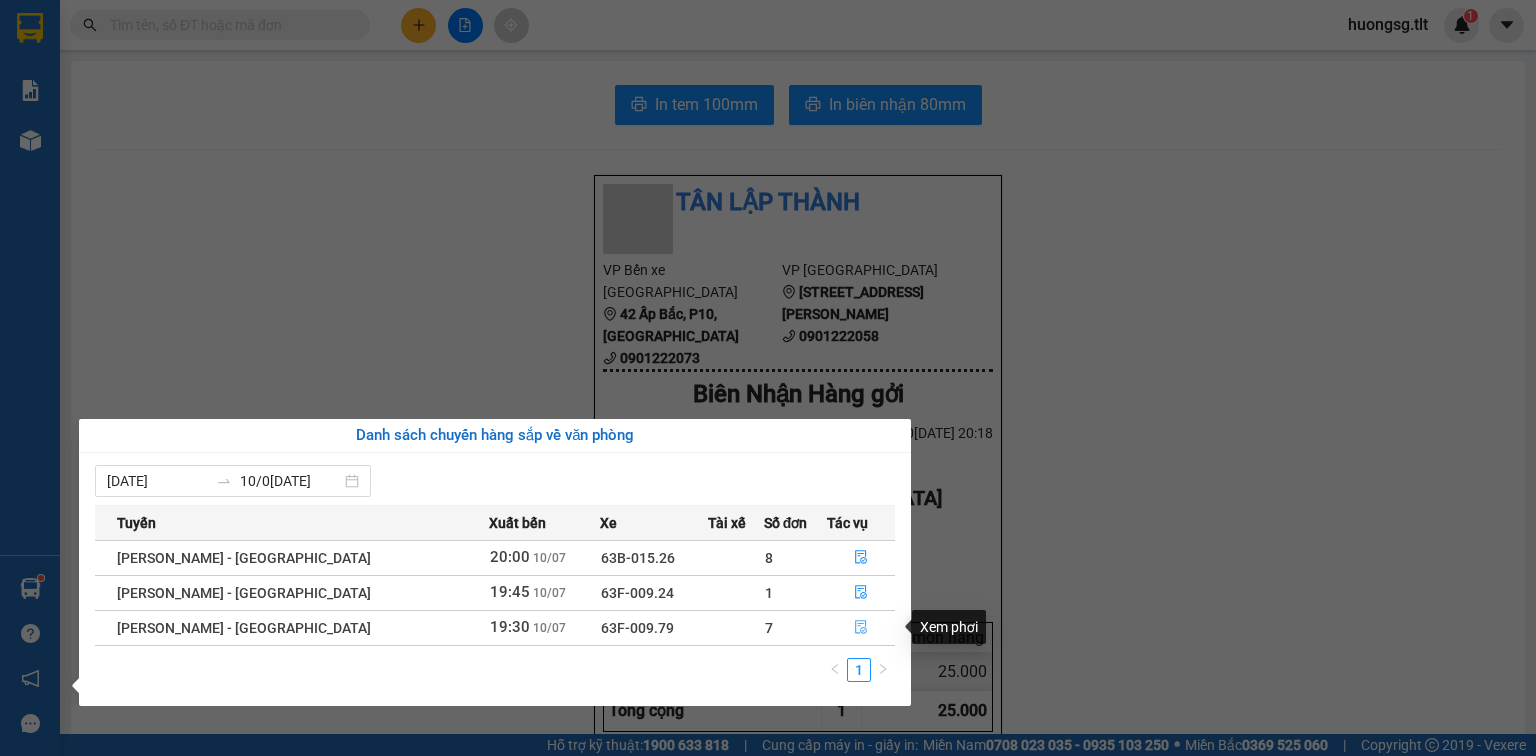 click 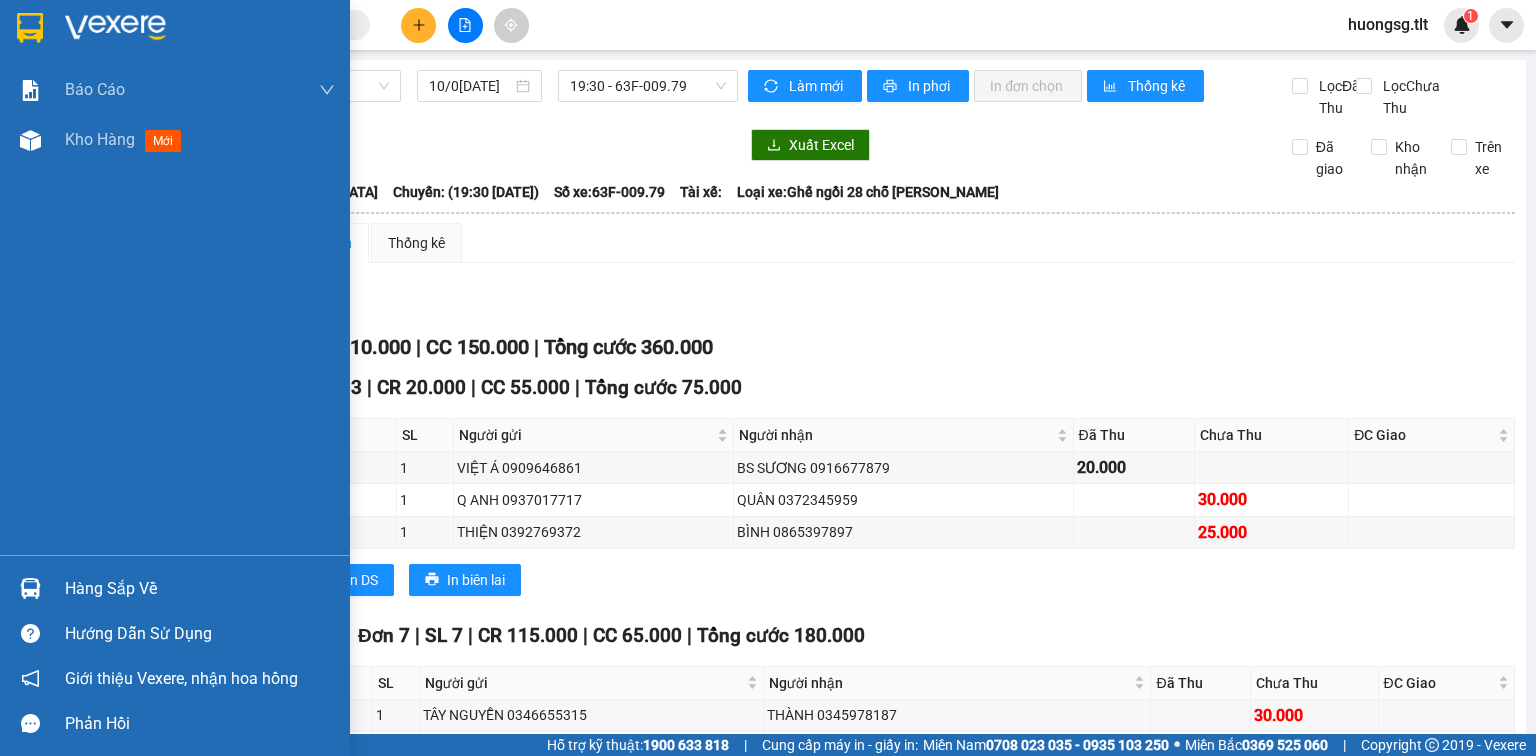 click on "Hàng sắp về" at bounding box center (200, 589) 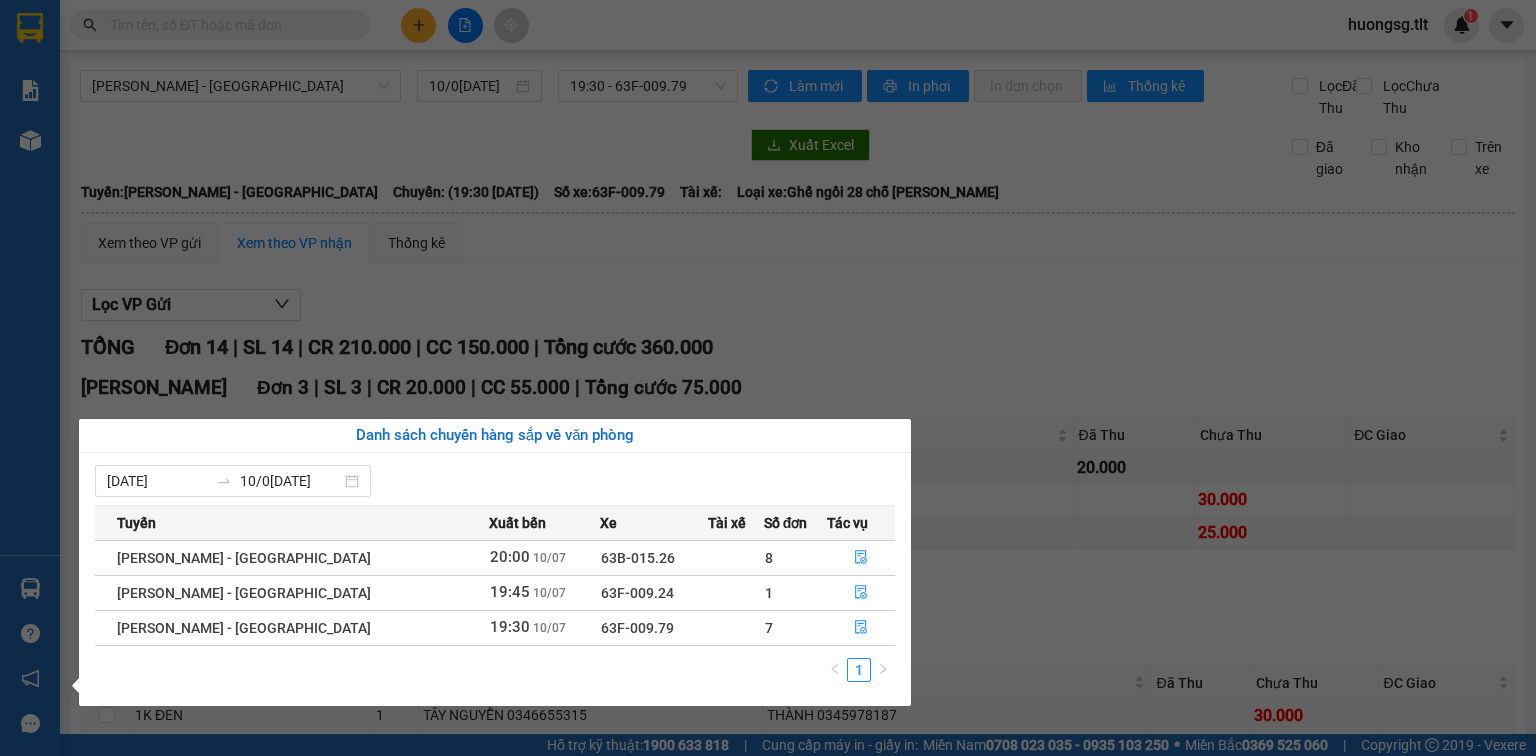 click on "Kết quả tìm kiếm ( 55 )  Bộ lọc  Ngày tạo đơn gần nhất Mã ĐH Trạng thái Món hàng Thu hộ Tổng cước Chưa cước Nhãn Người gửi VP Gửi Người nhận VP Nhận SGTLT1007250488 17:28 - 1[DATE] xe   63B-021.82 17:15  -   [DATE] đen SL:  1 30.000 30.000 0919101070 [GEOGRAPHIC_DATA] GIANG Bến xe [GEOGRAPHIC_DATA] SGTLT1206250495 17:21 - 1[DATE]giao   19:45 - 1[DATE]NP SL:  1 30.000 0943869869  [GEOGRAPHIC_DATA] 0377456435 [GEOGRAPHIC_DATA] 19:07 - 2[DATE]giao   09:41 - 2[DATE] TNP SL:  1 35.000 0869445701  [PERSON_NAME][GEOGRAPHIC_DATA] xe [GEOGRAPHIC_DATA] SGTLT2005250376 15:31 - 2[DATE]giao   18:31 - 2[DATE] MUST SL:  1 25.000 0905933939 [GEOGRAPHIC_DATA] 0377456435 [GEOGRAPHIC_DATA] xe [GEOGRAPHIC_DATA] 17:01 - 1[DATE]giao   19:40 - 1[DATE] ĐEN SL:  1 35.000 0919101070 [GEOGRAPHIC_DATA] 17:15 - 1[DATE]giao   19:39 - 1[DATE] mút SL:  1 20.000" at bounding box center (768, 378) 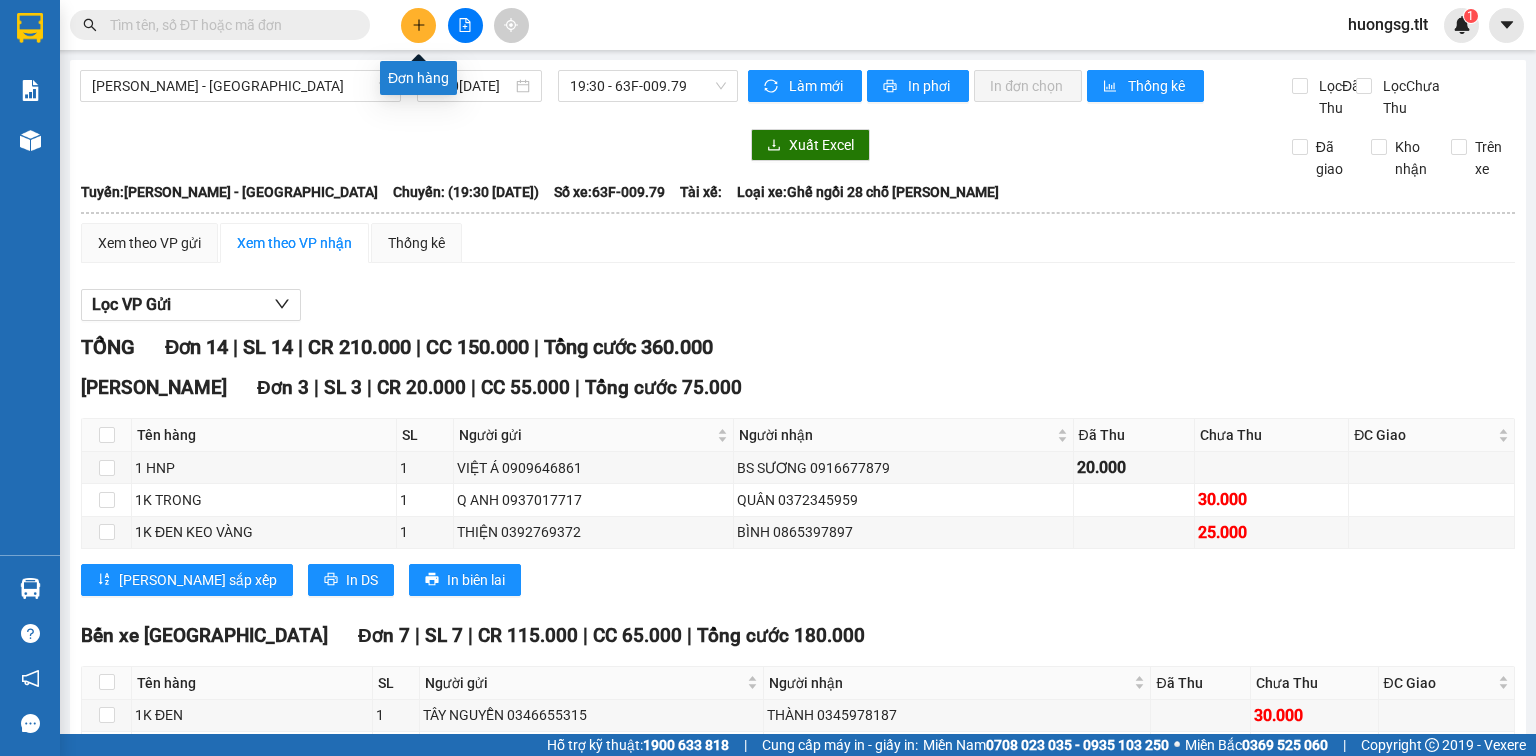 click at bounding box center (418, 25) 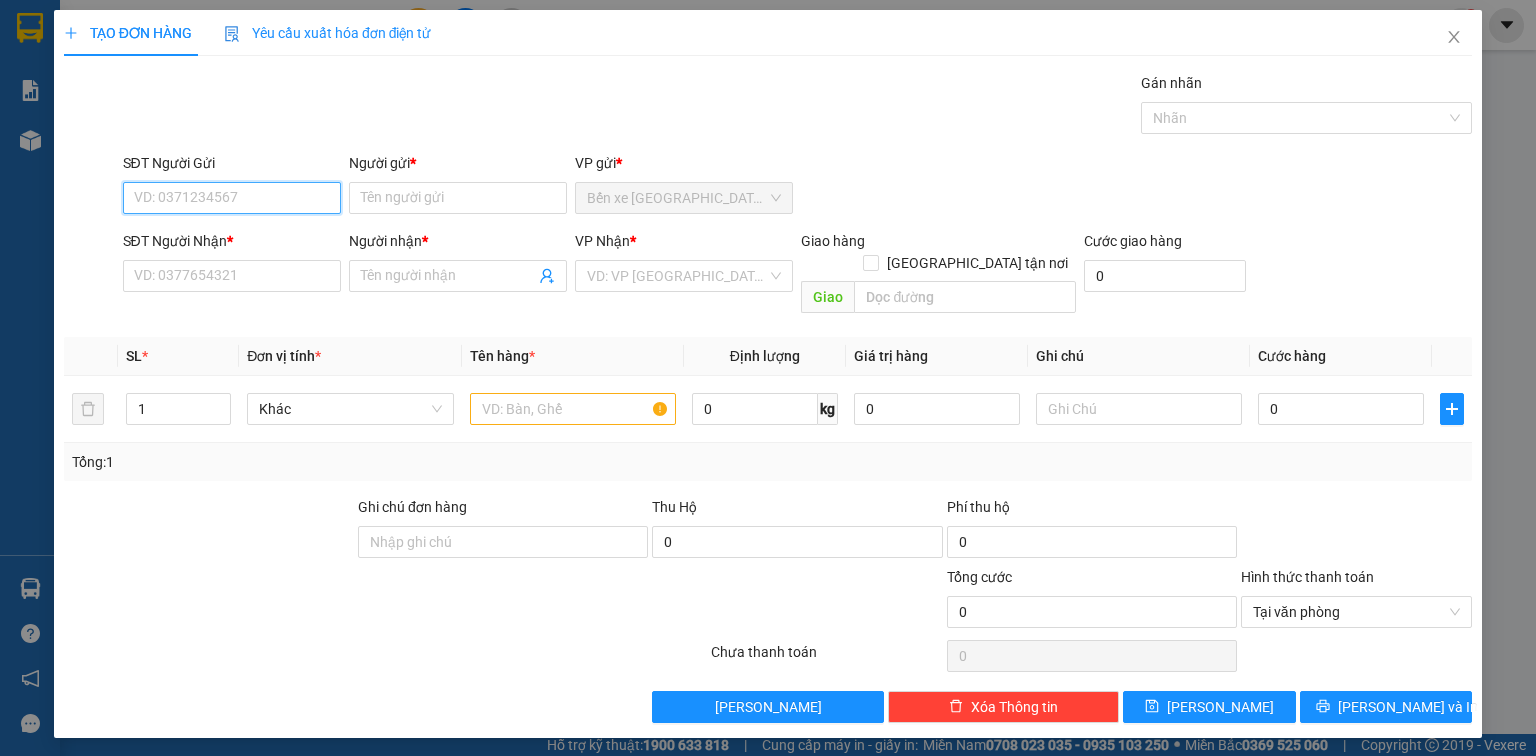 click on "SĐT Người Gửi" at bounding box center (232, 198) 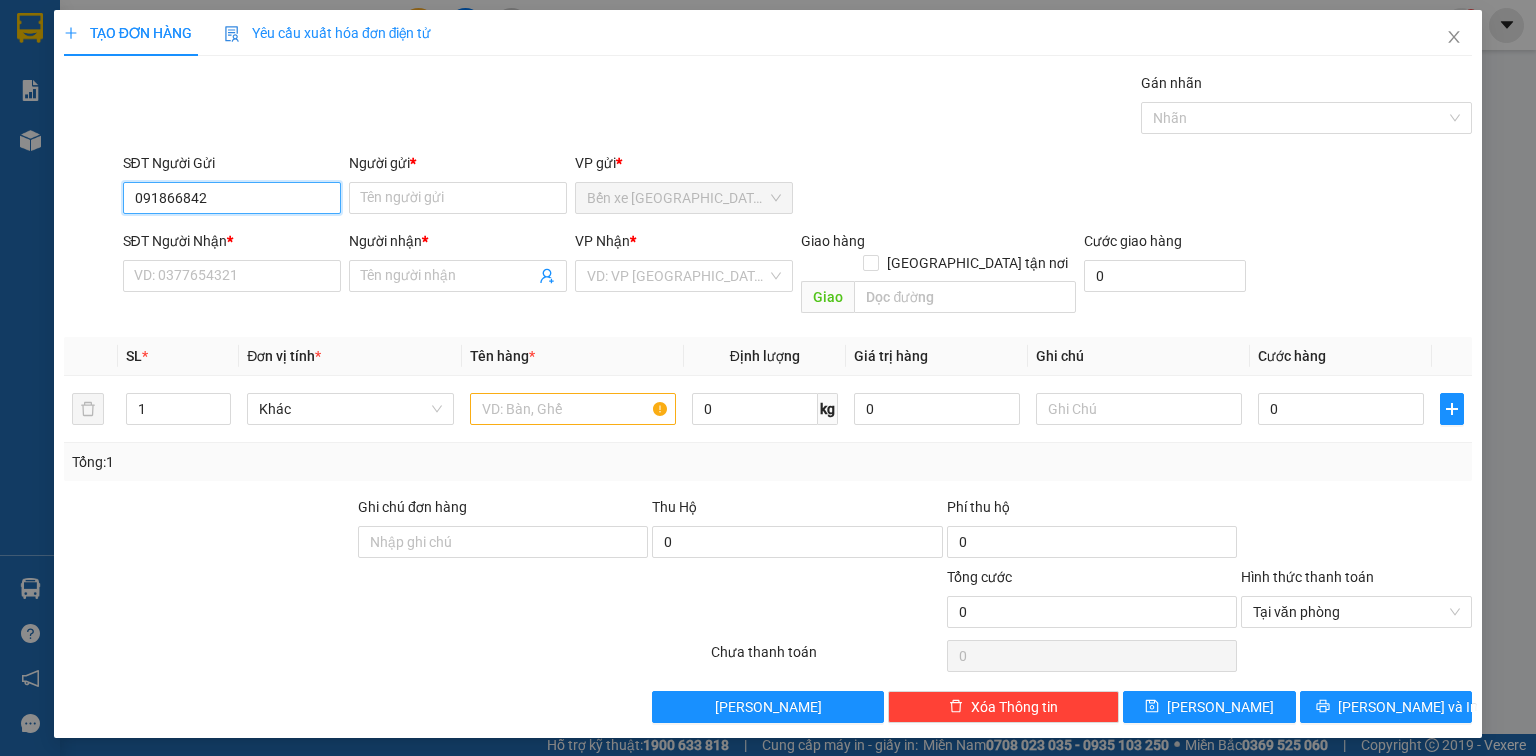type on "0918668425" 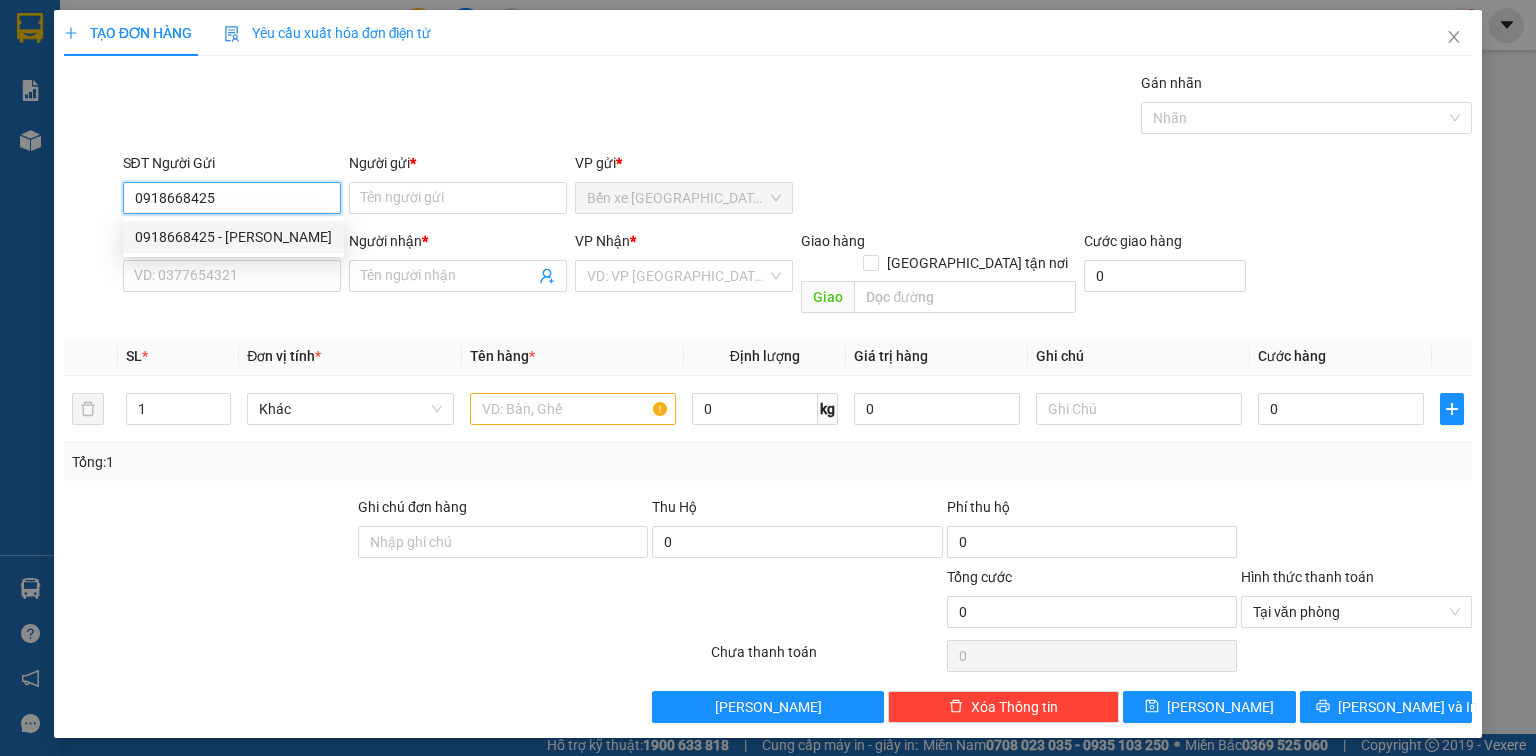 click on "0918668425 - [PERSON_NAME]" at bounding box center (233, 237) 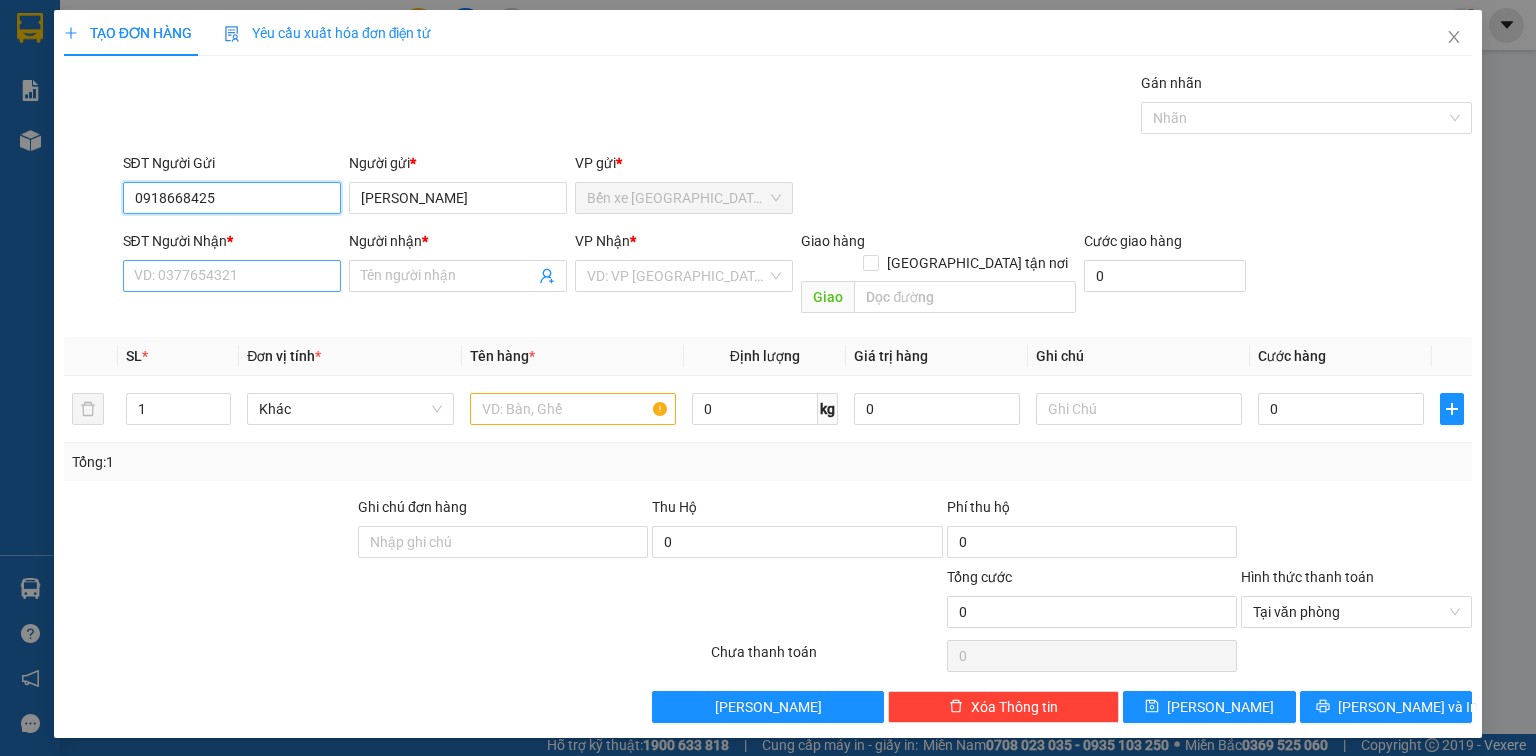type on "0918668425" 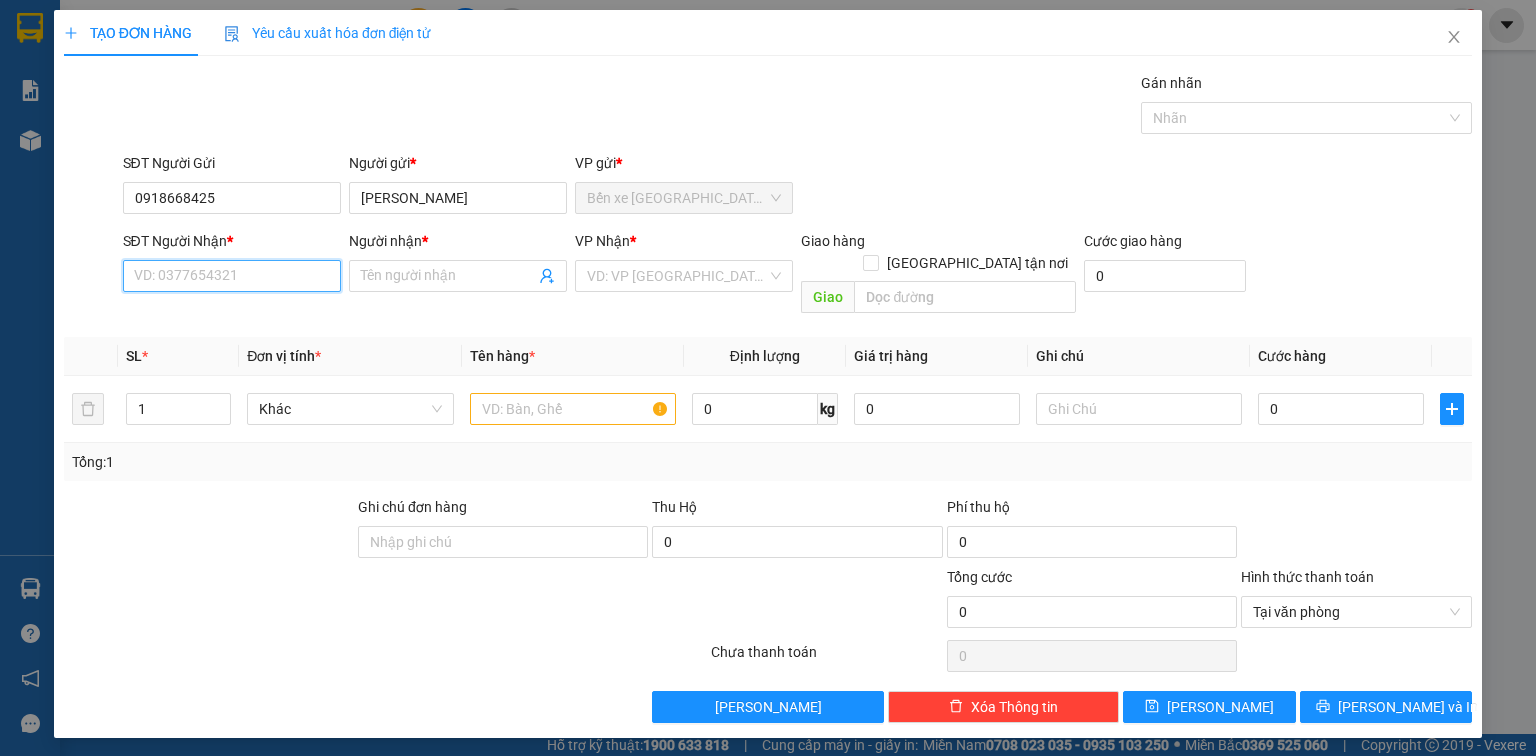 click on "SĐT Người Nhận  *" at bounding box center (232, 276) 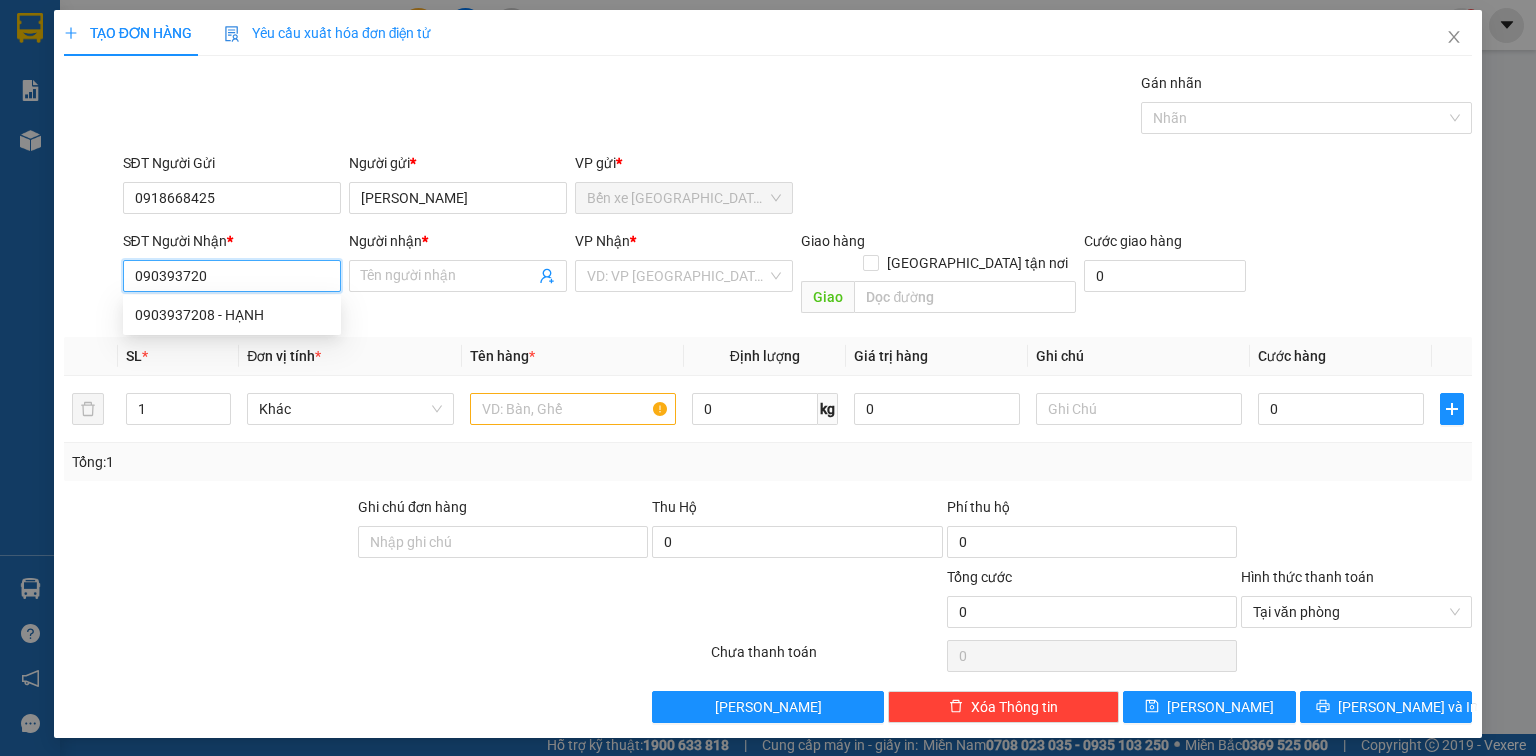 type on "0903937208" 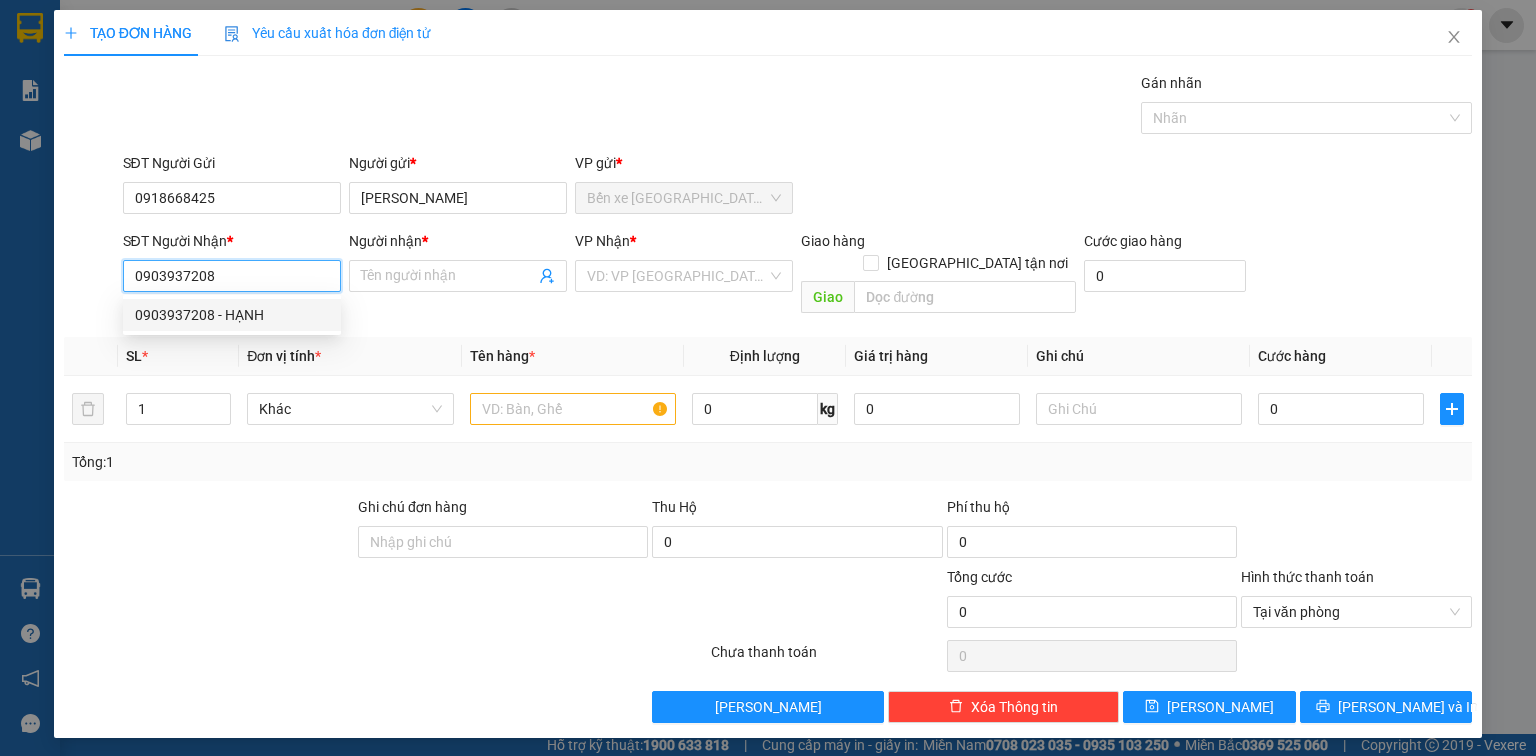 click on "0903937208 - HẠNH" at bounding box center (232, 315) 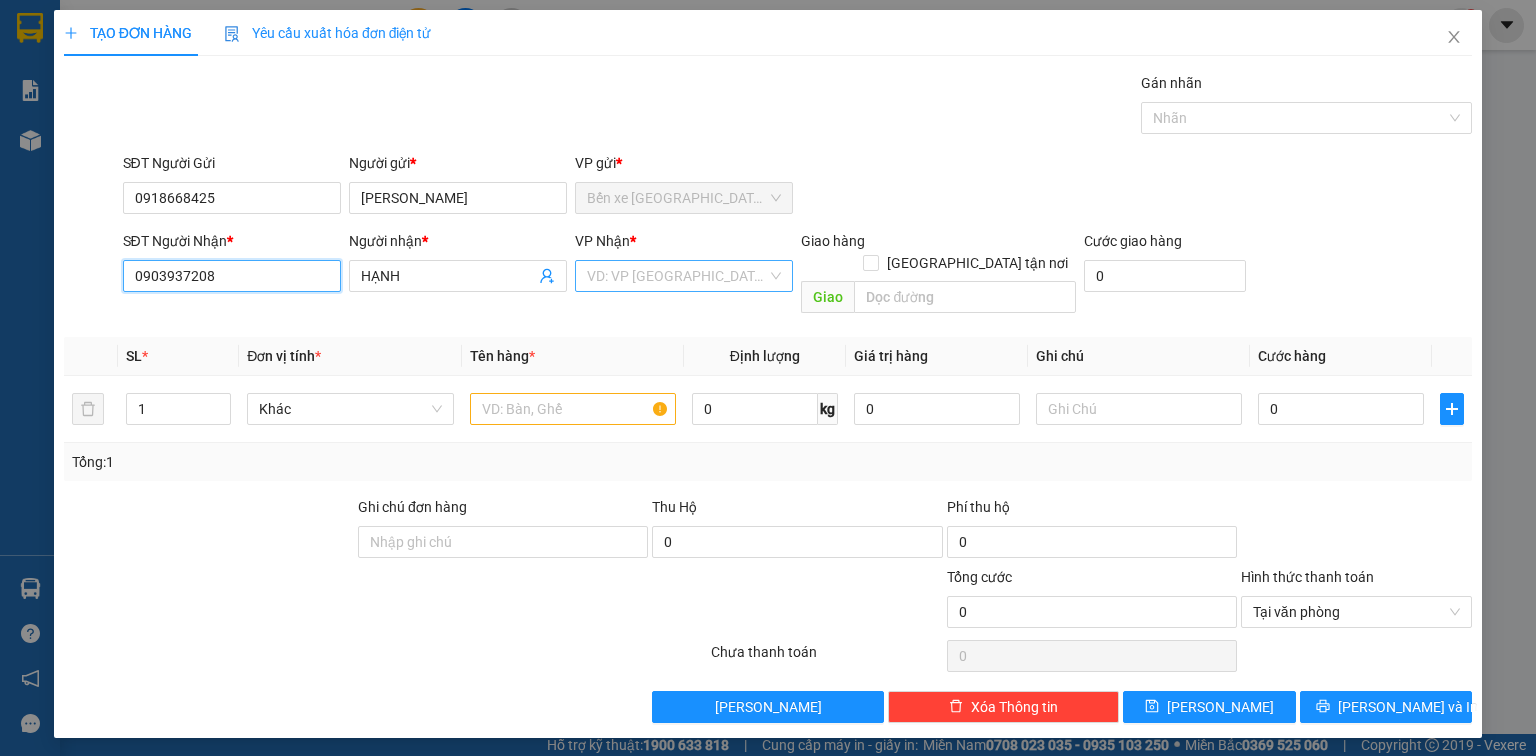type on "0903937208" 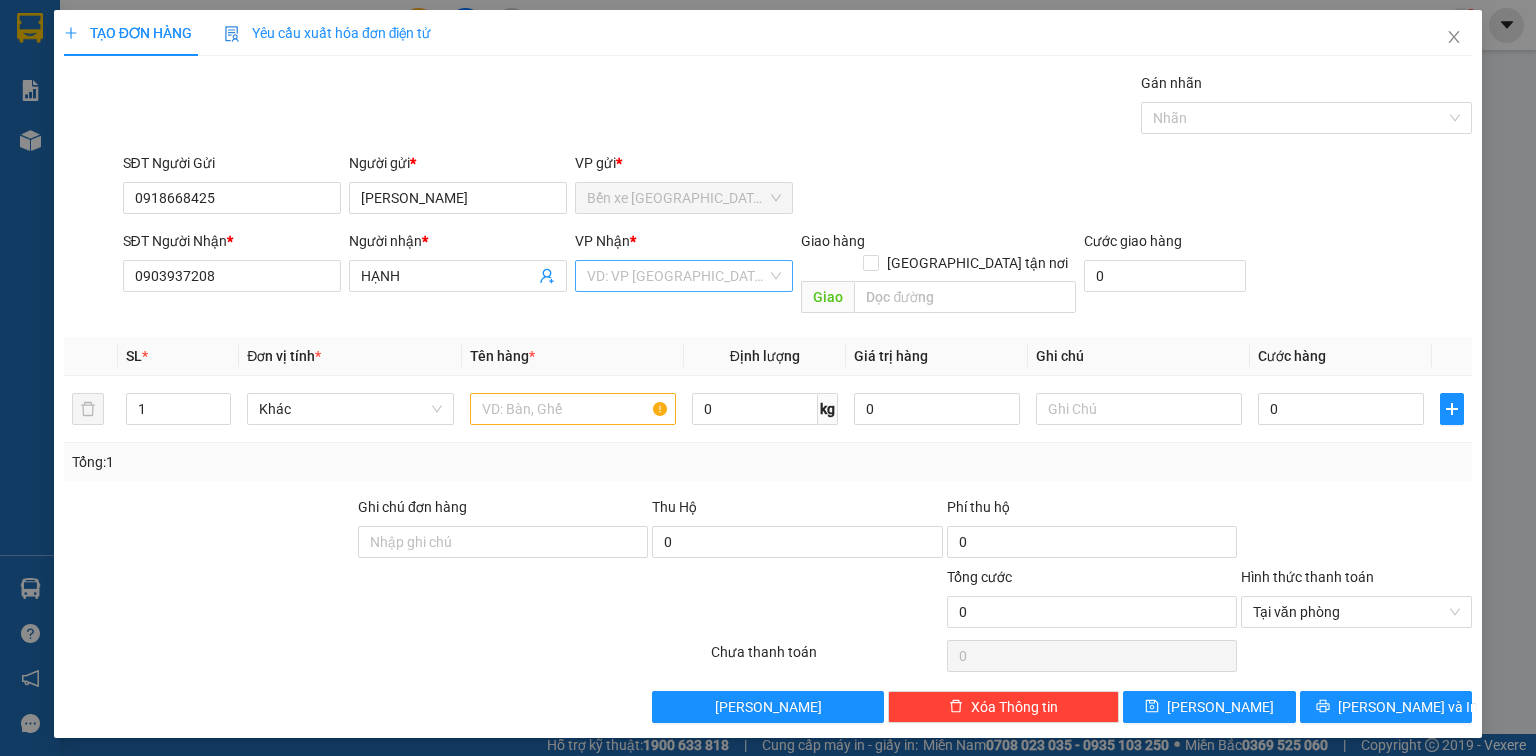 click at bounding box center (677, 276) 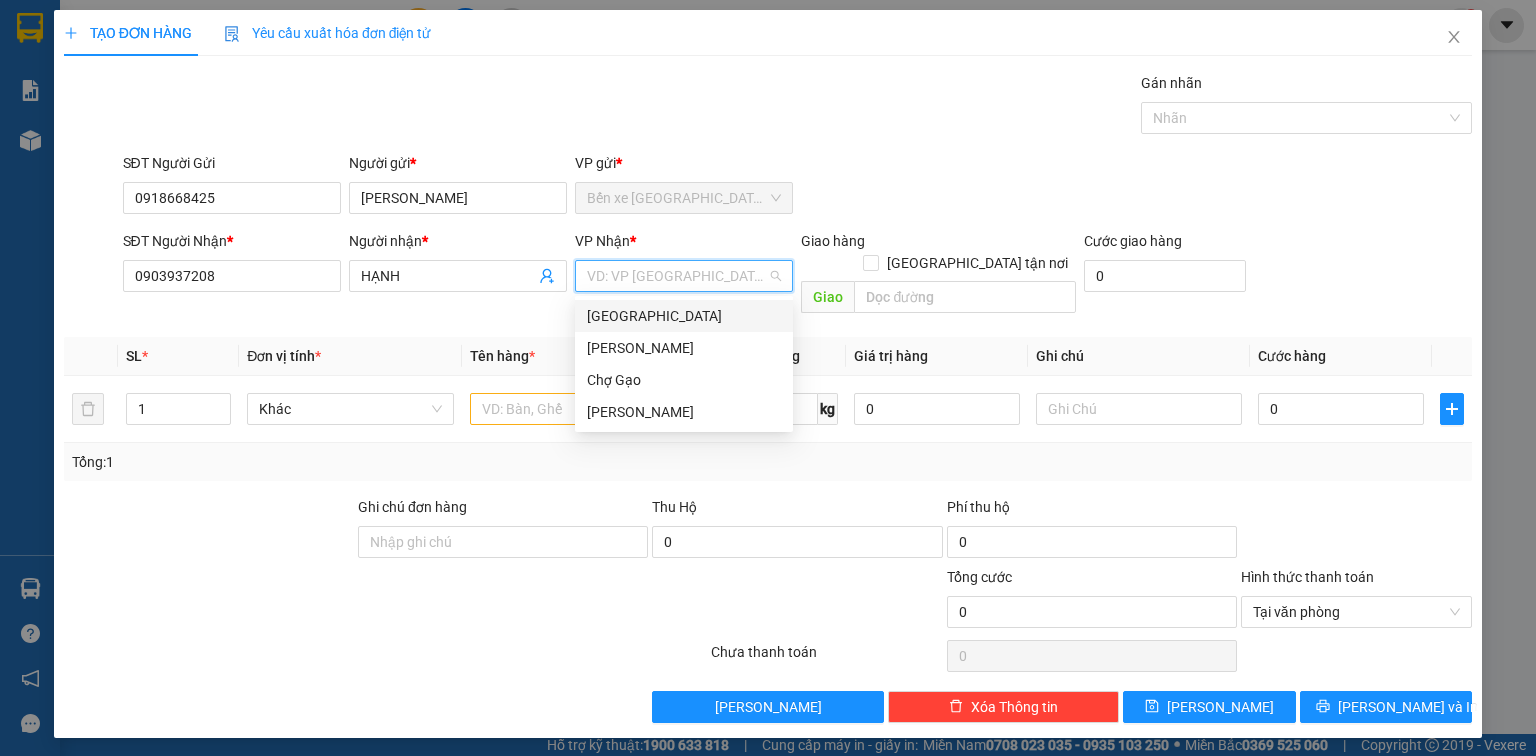 click on "[GEOGRAPHIC_DATA]" at bounding box center [684, 316] 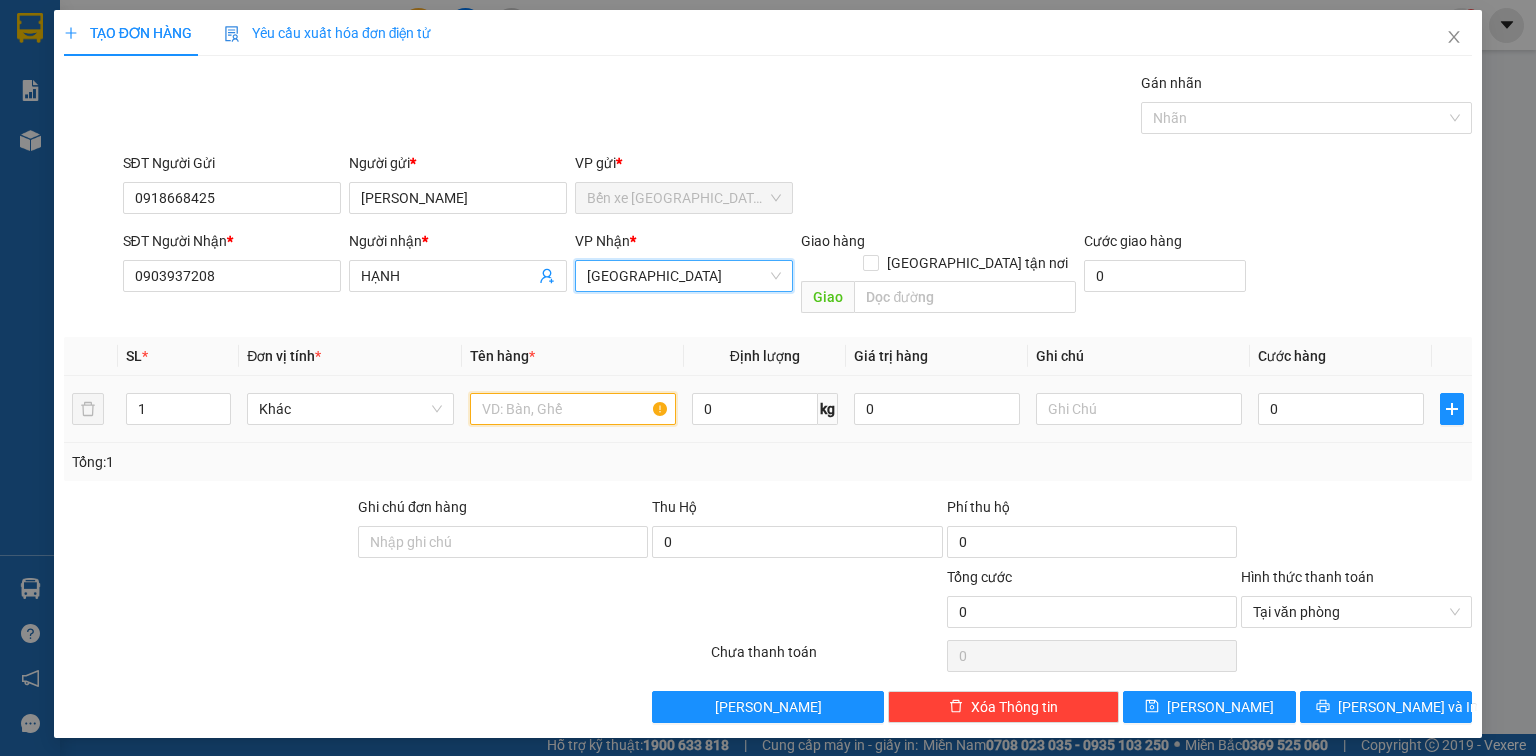 click at bounding box center (573, 409) 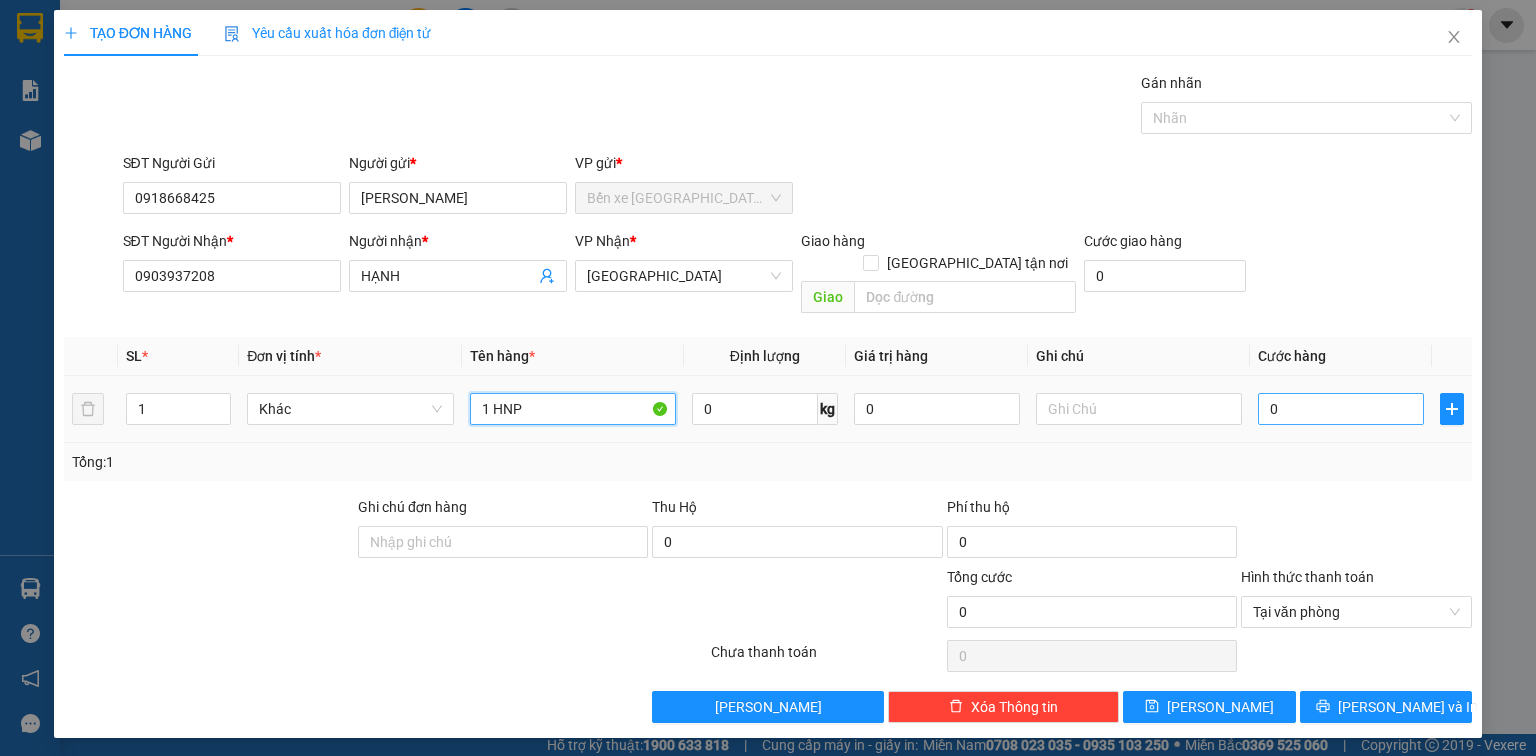 type on "1 HNP" 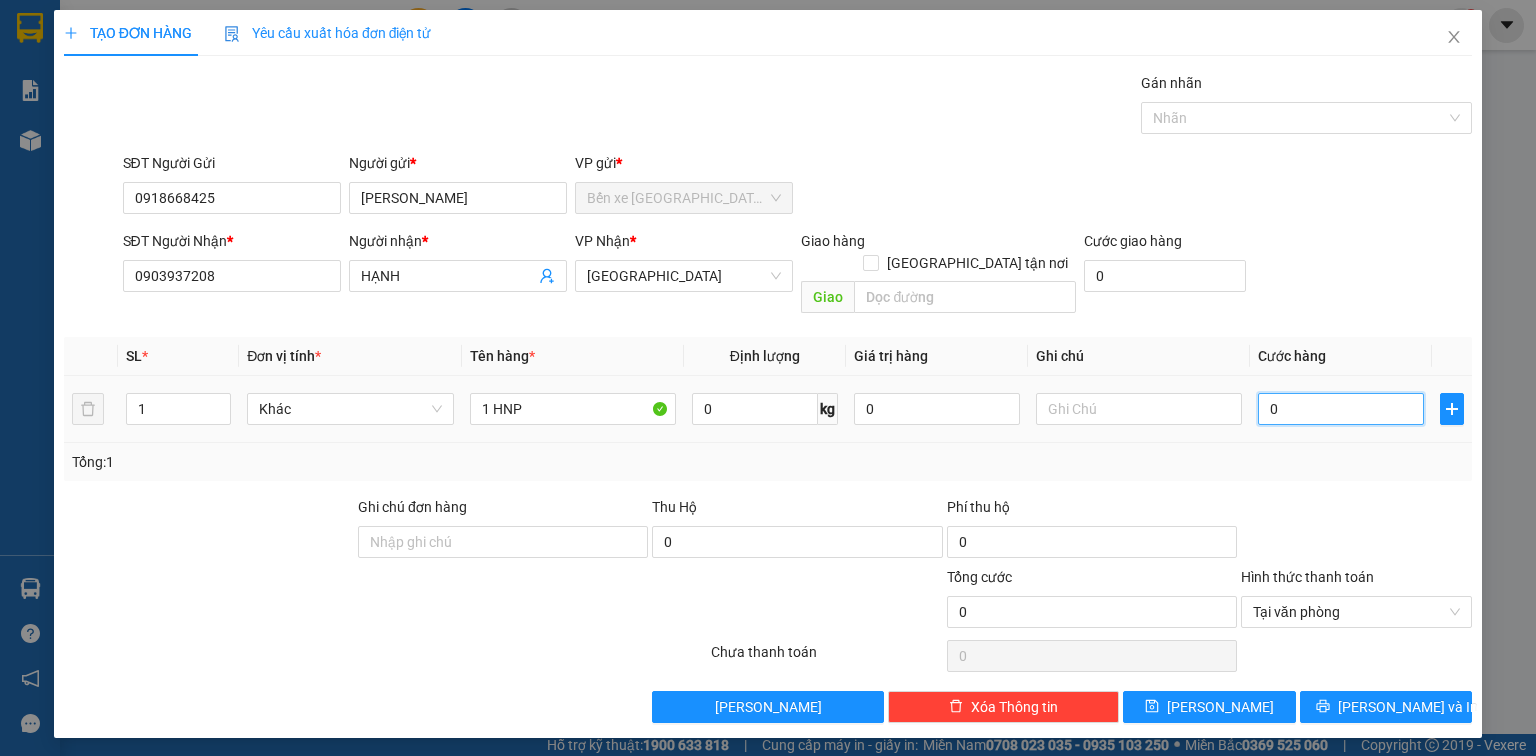click on "0" at bounding box center [1341, 409] 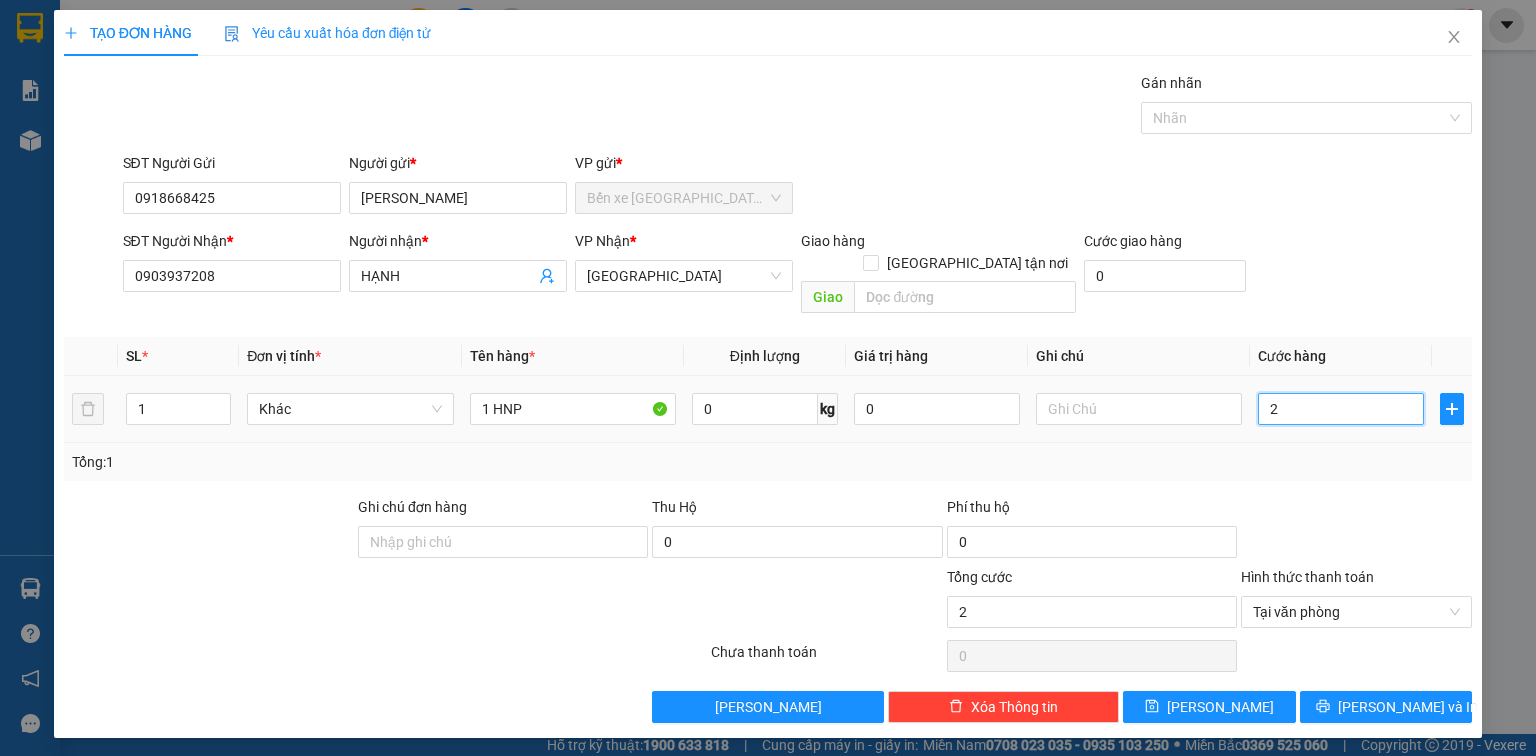 type on "20" 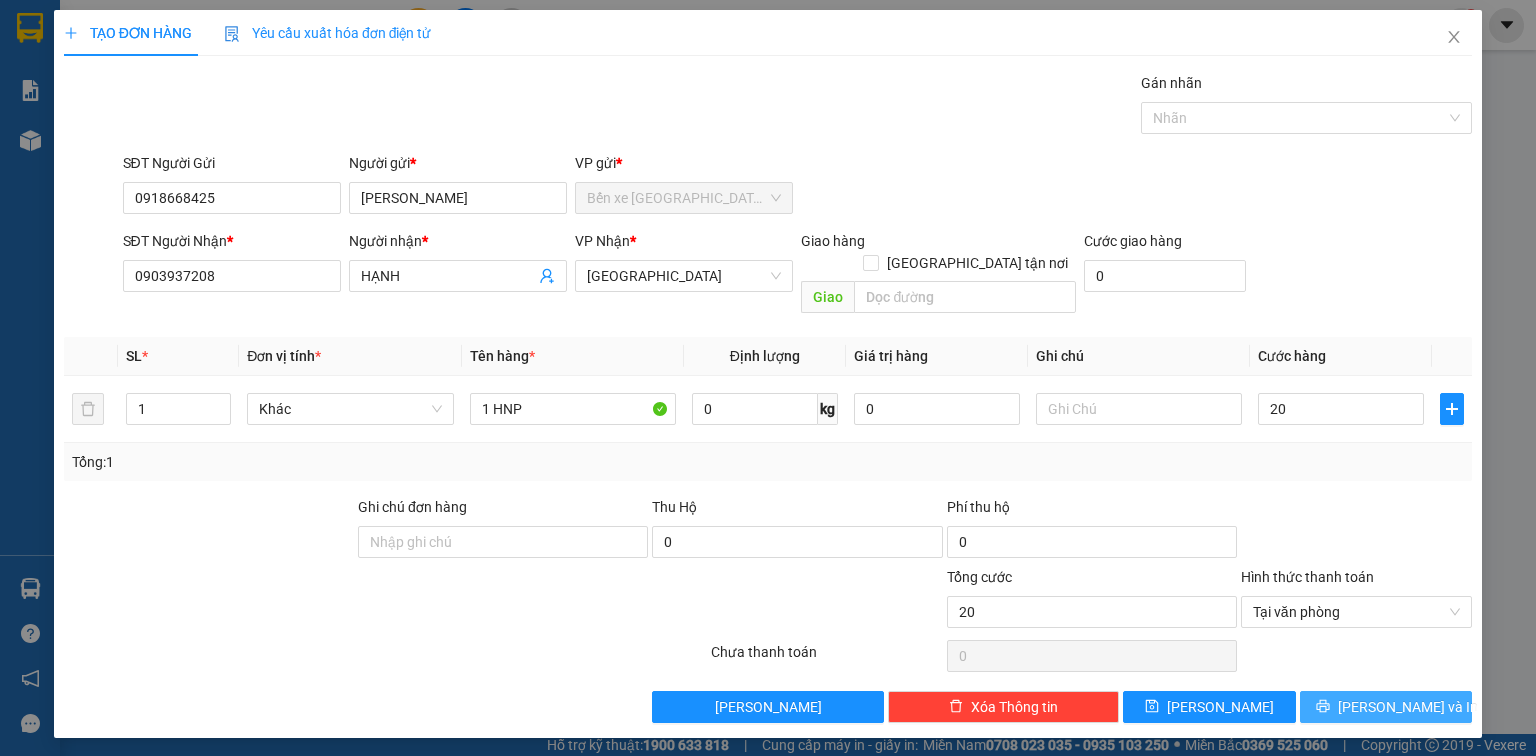 type on "20.000" 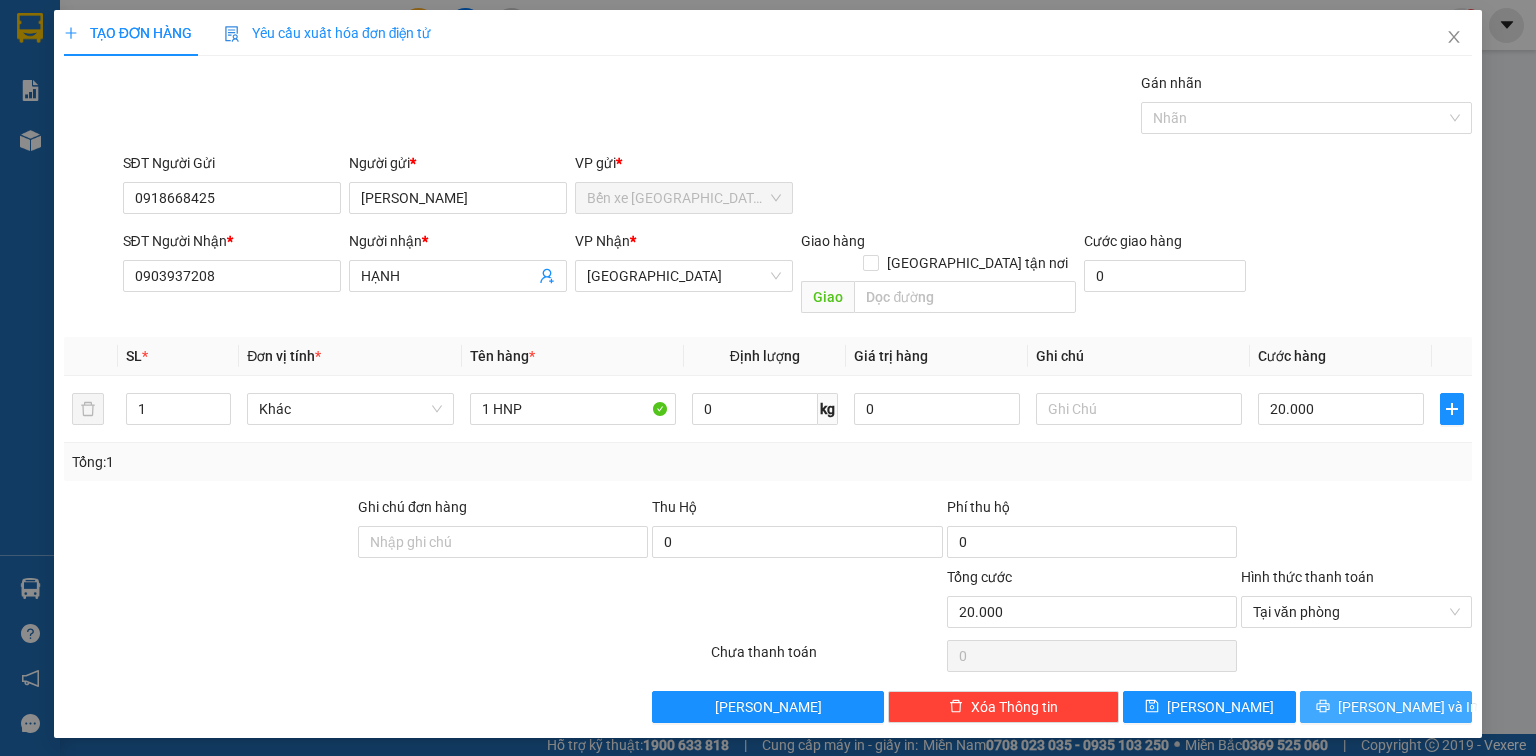 click on "[PERSON_NAME] và In" at bounding box center [1386, 707] 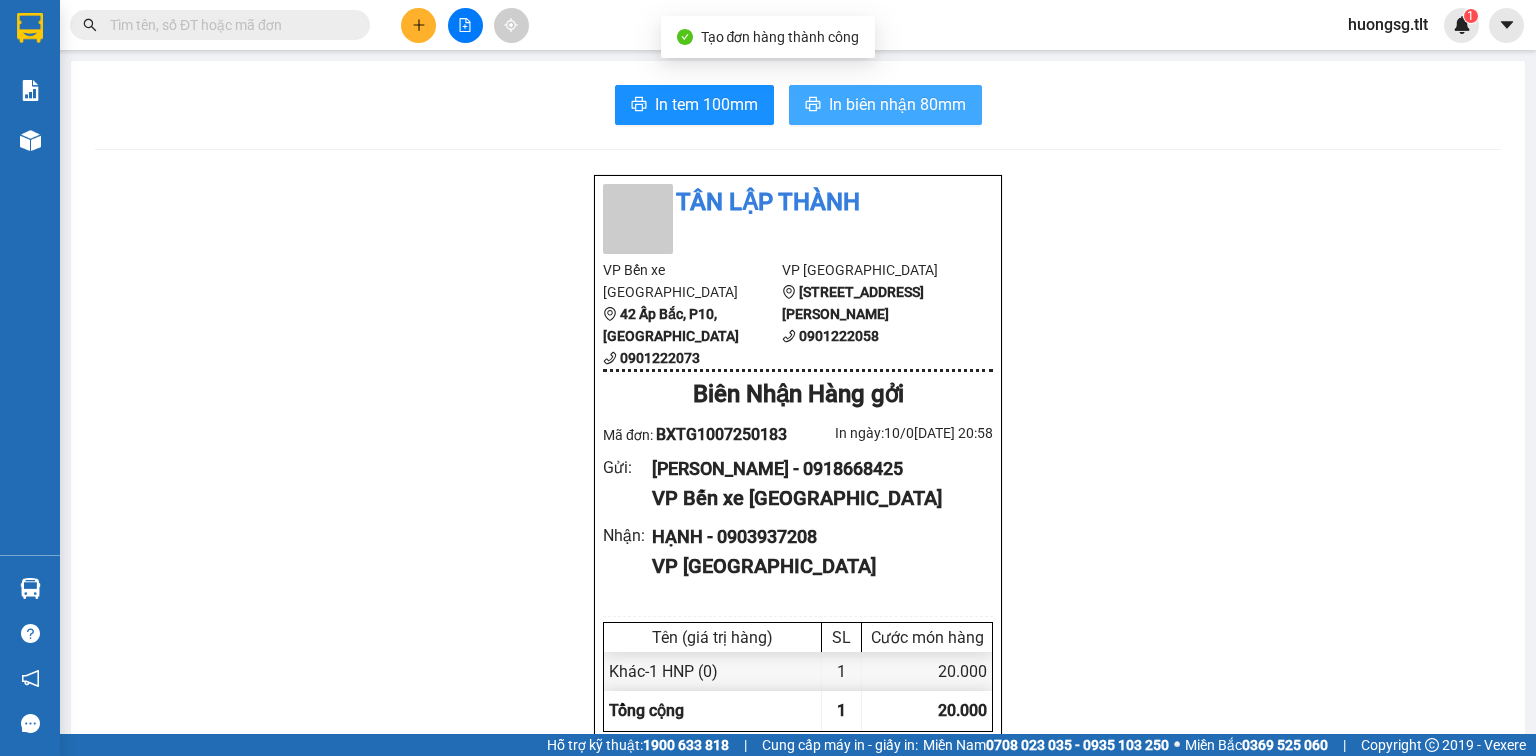 click on "In biên nhận 80mm" at bounding box center [885, 105] 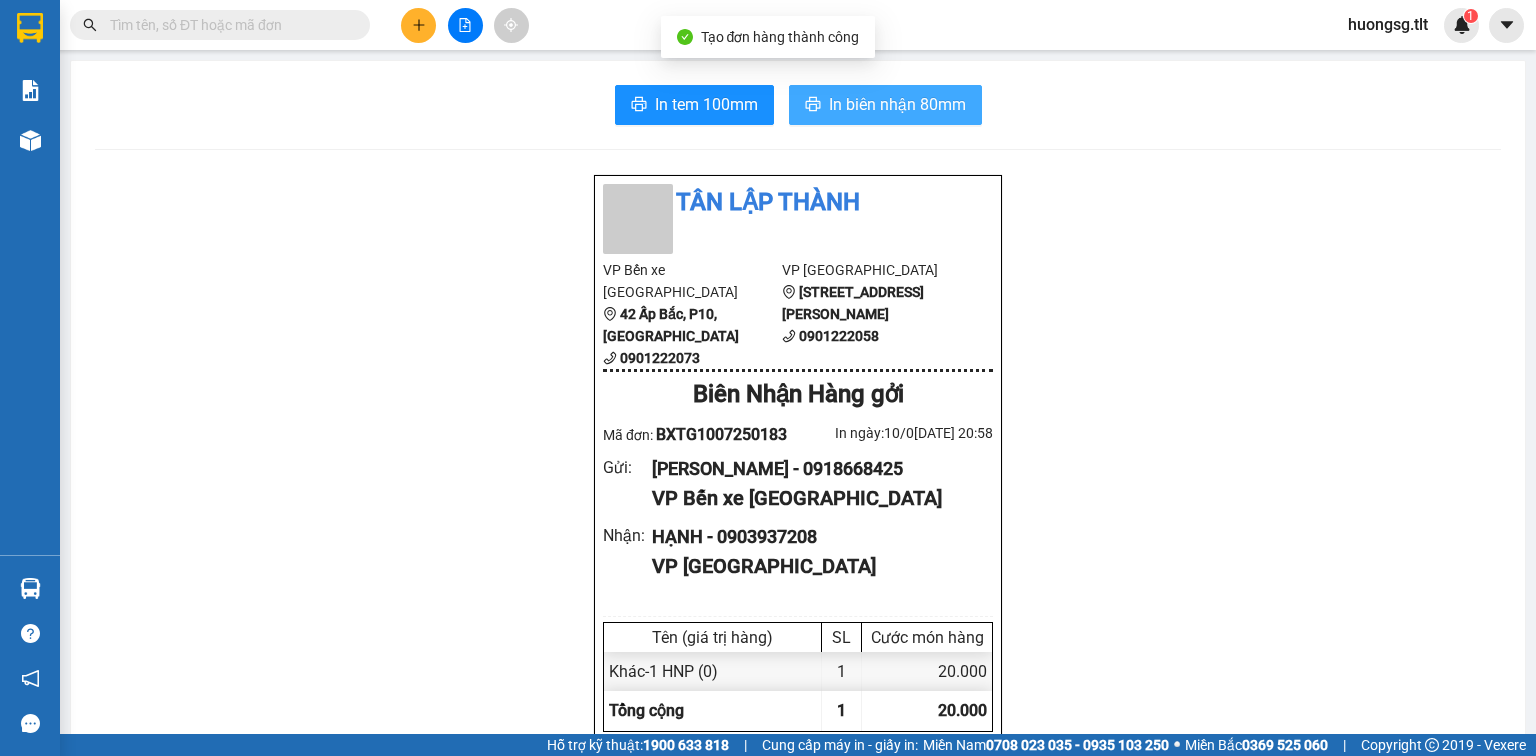 scroll, scrollTop: 0, scrollLeft: 0, axis: both 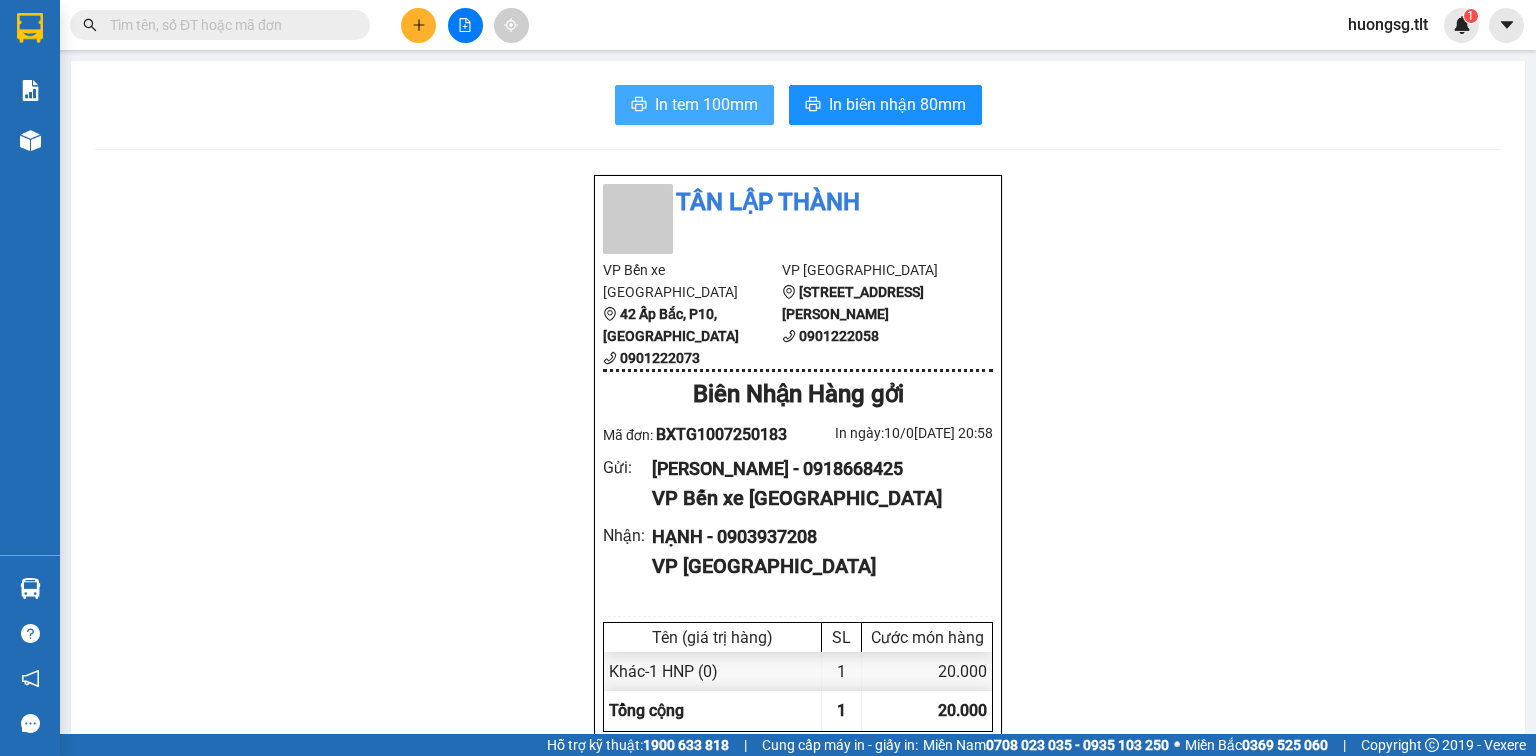 click on "In tem 100mm" at bounding box center (706, 104) 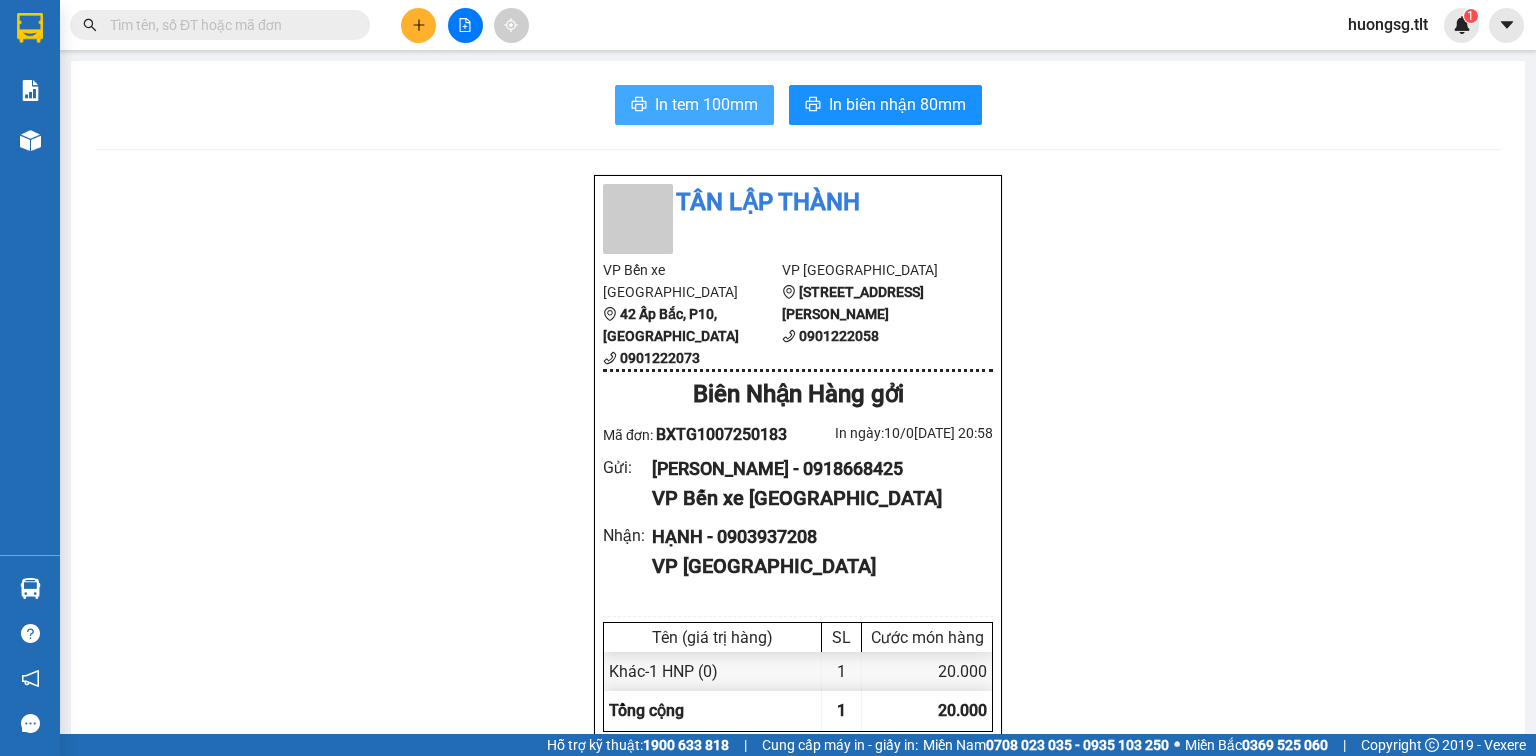 scroll, scrollTop: 0, scrollLeft: 0, axis: both 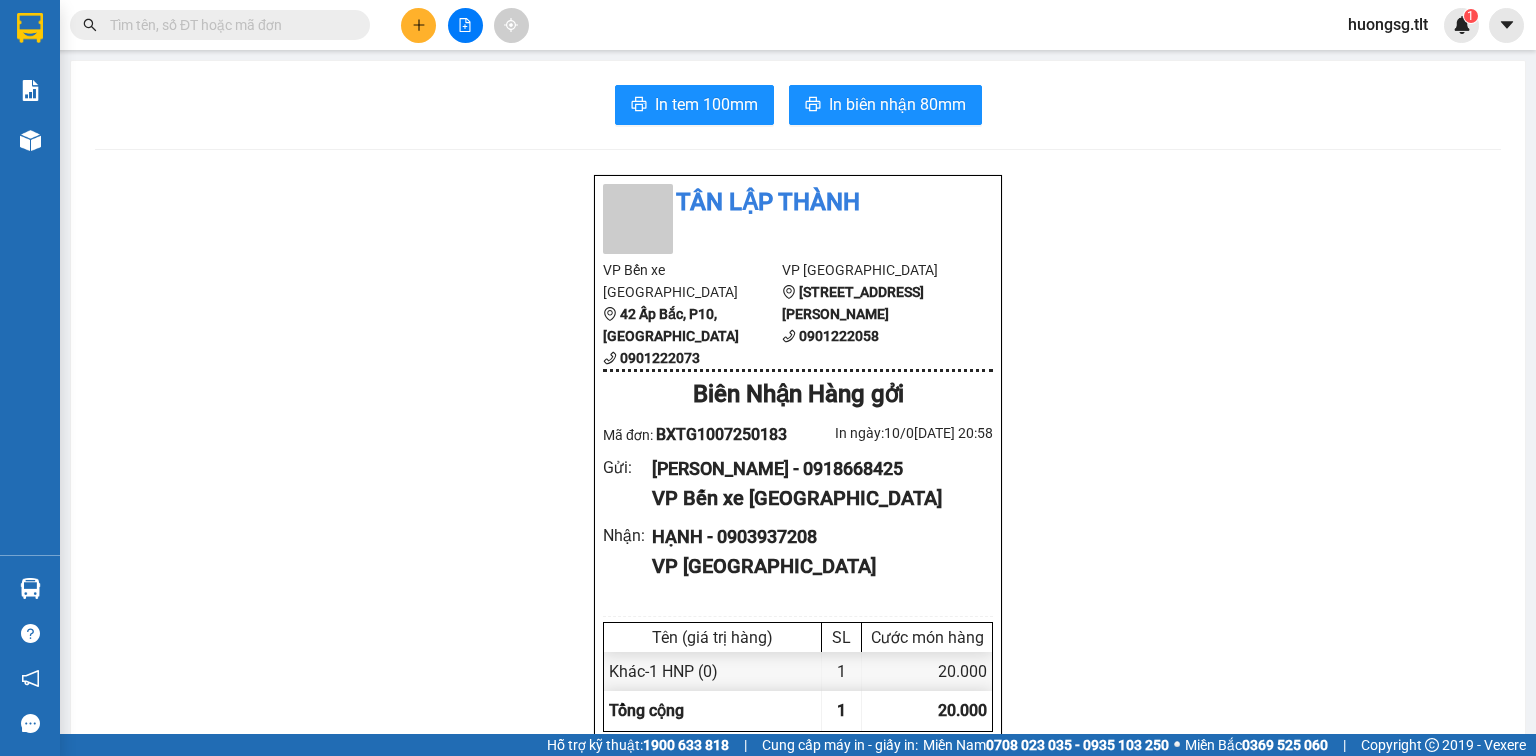 click at bounding box center [228, 25] 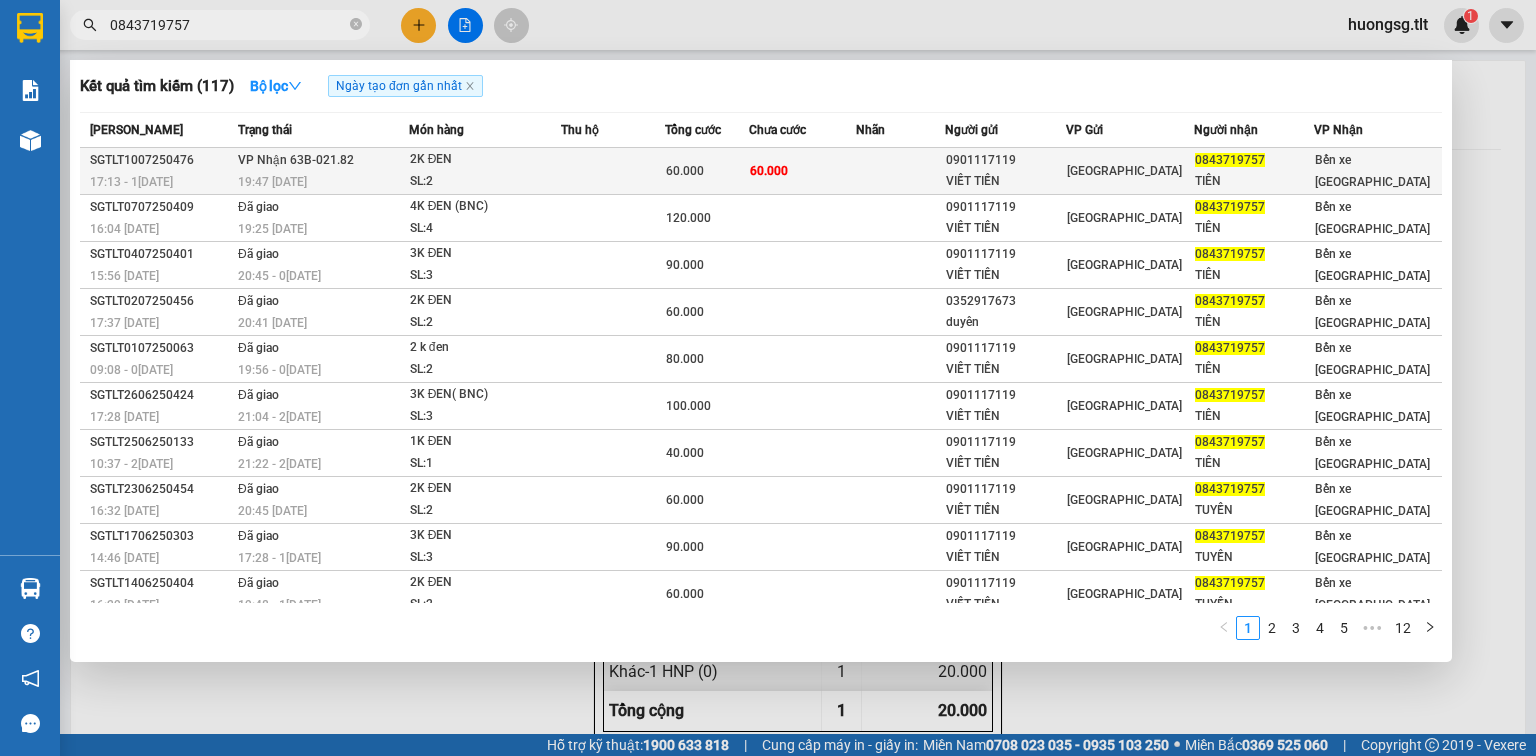 scroll, scrollTop: 0, scrollLeft: 0, axis: both 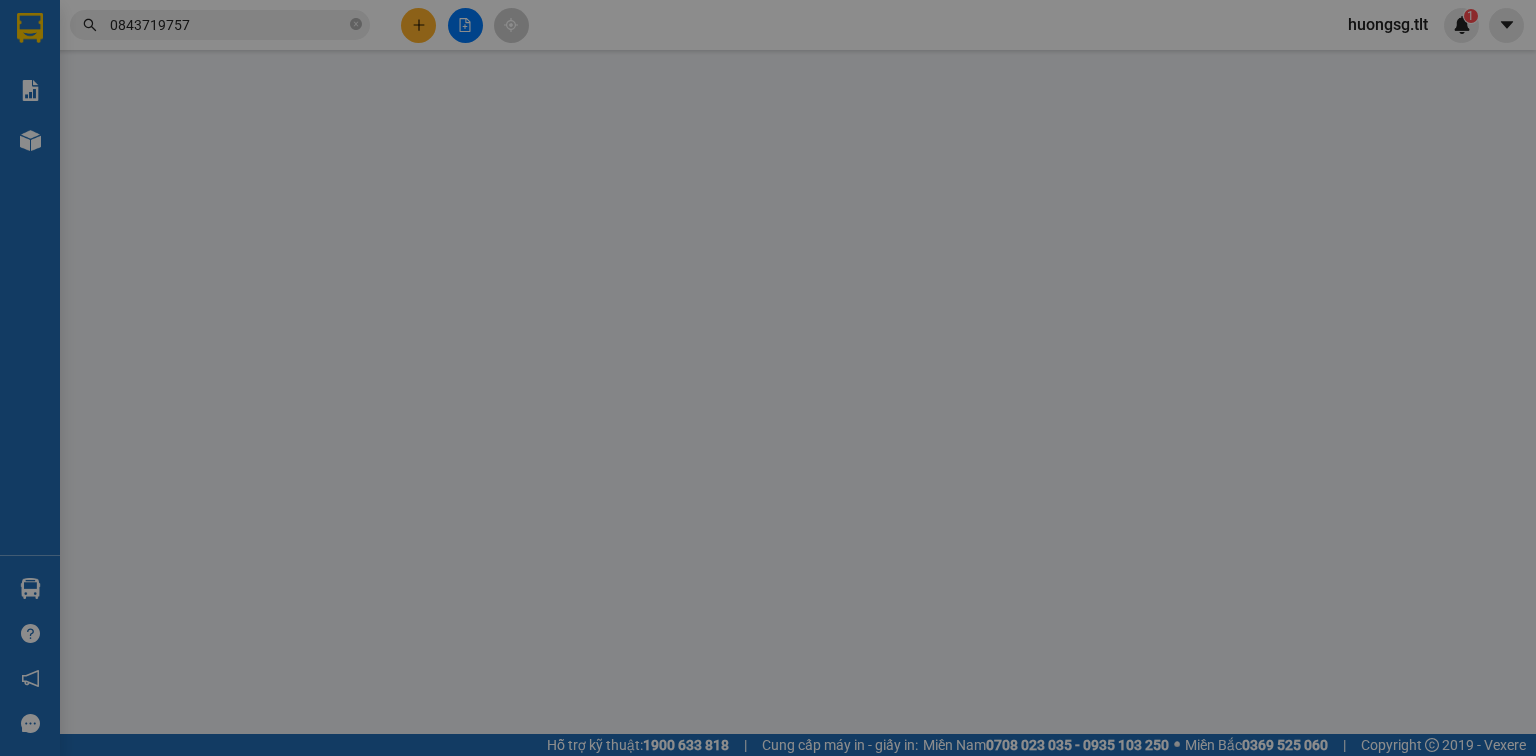 type on "0901117119" 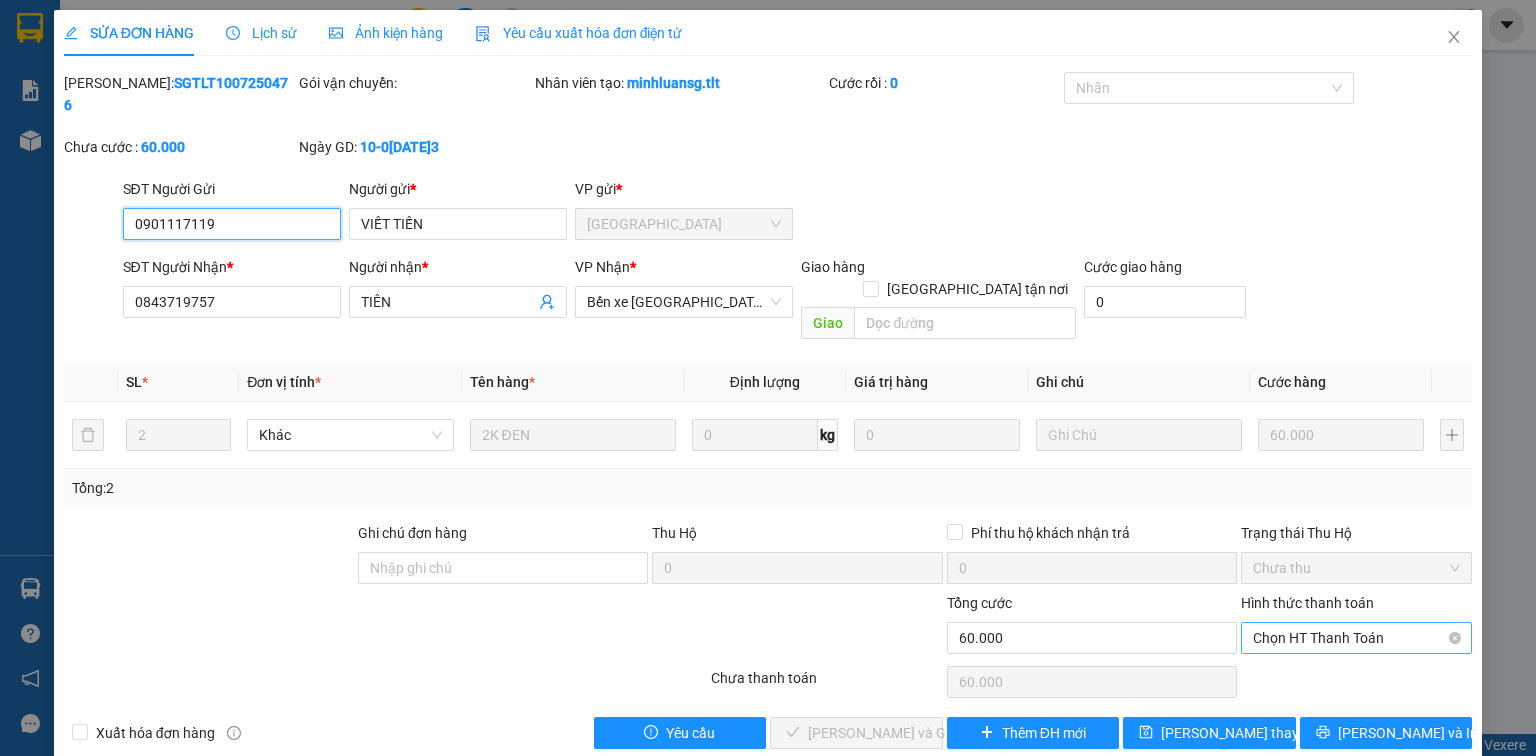 click on "Chọn HT Thanh Toán" at bounding box center [1356, 638] 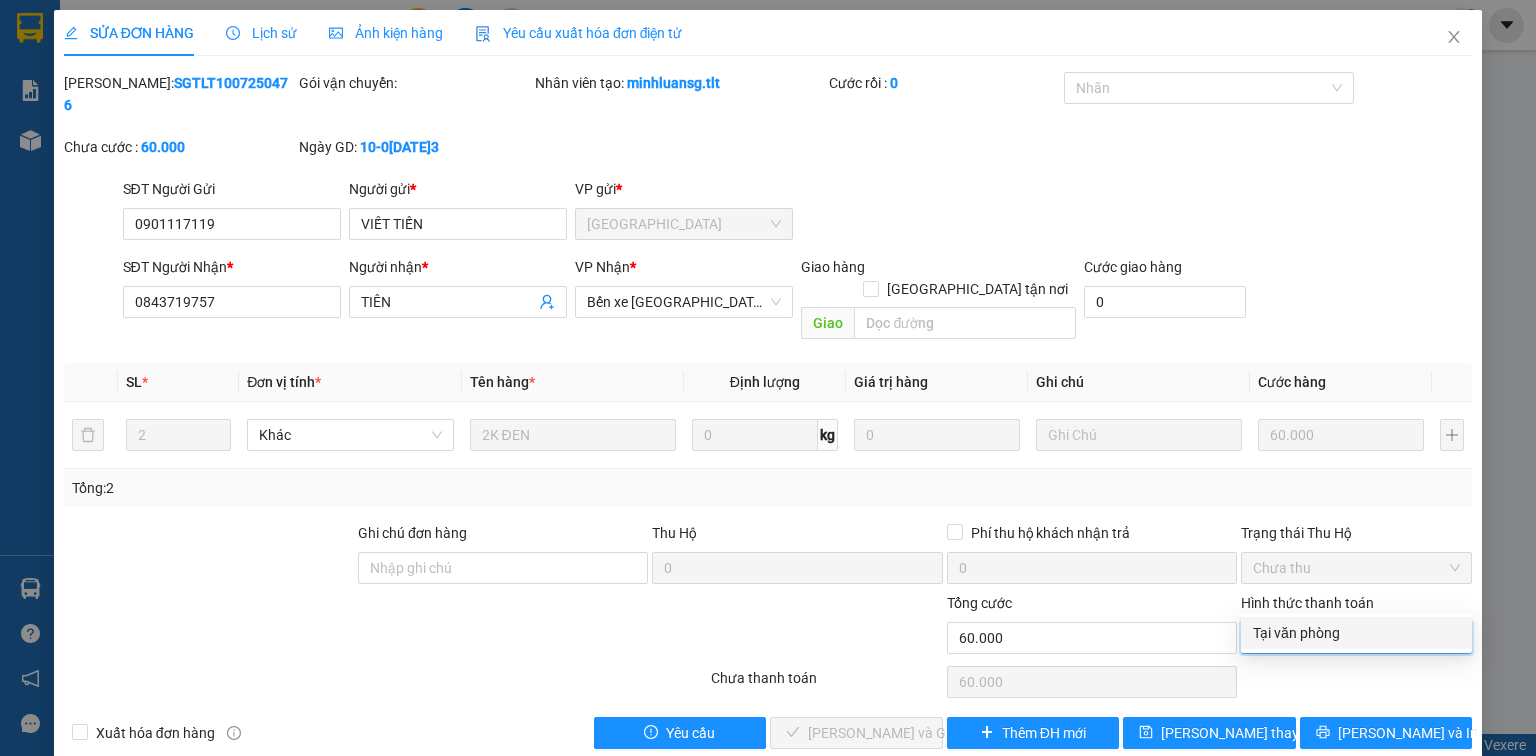 click on "Tại văn phòng" at bounding box center (1356, 633) 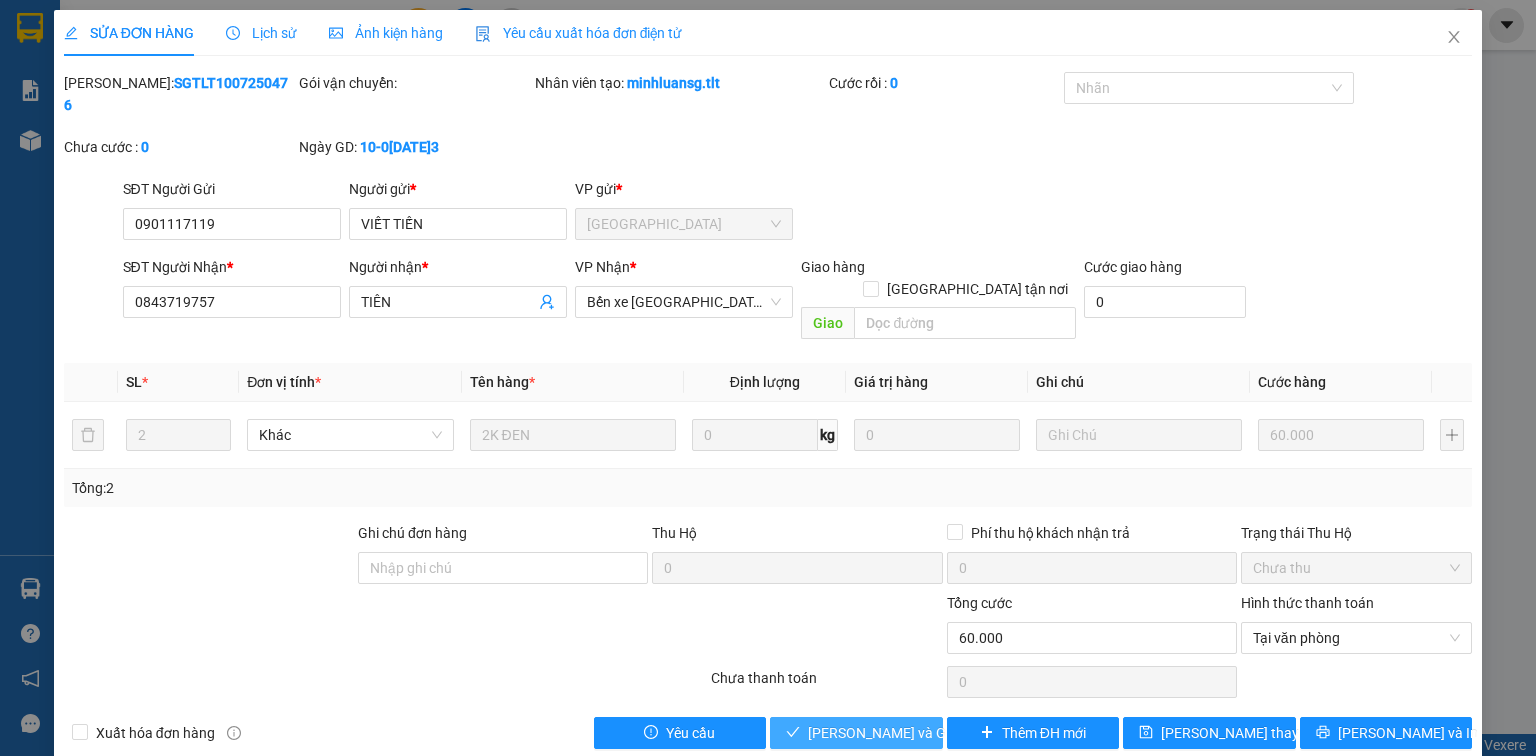 click on "[PERSON_NAME] và Giao hàng" at bounding box center [904, 733] 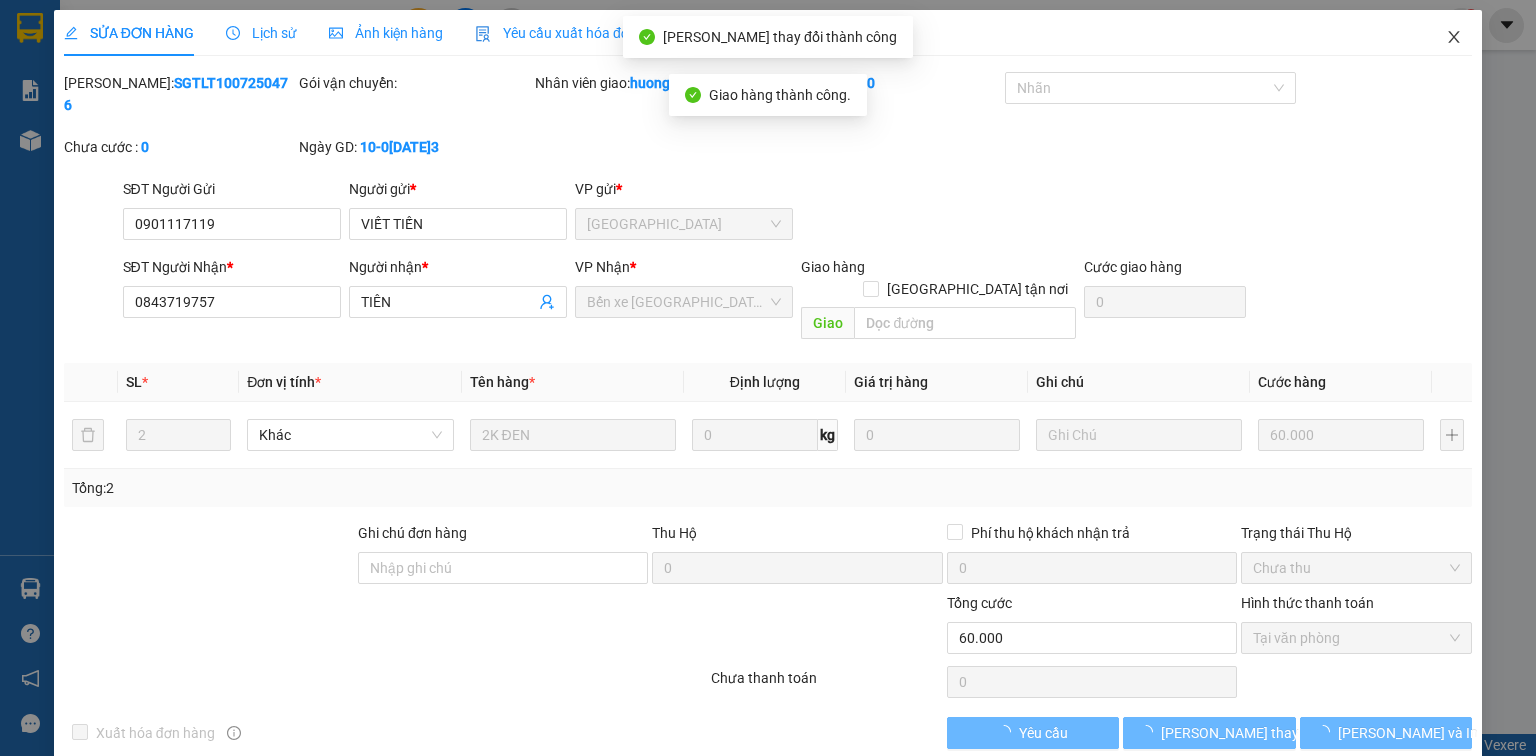 click 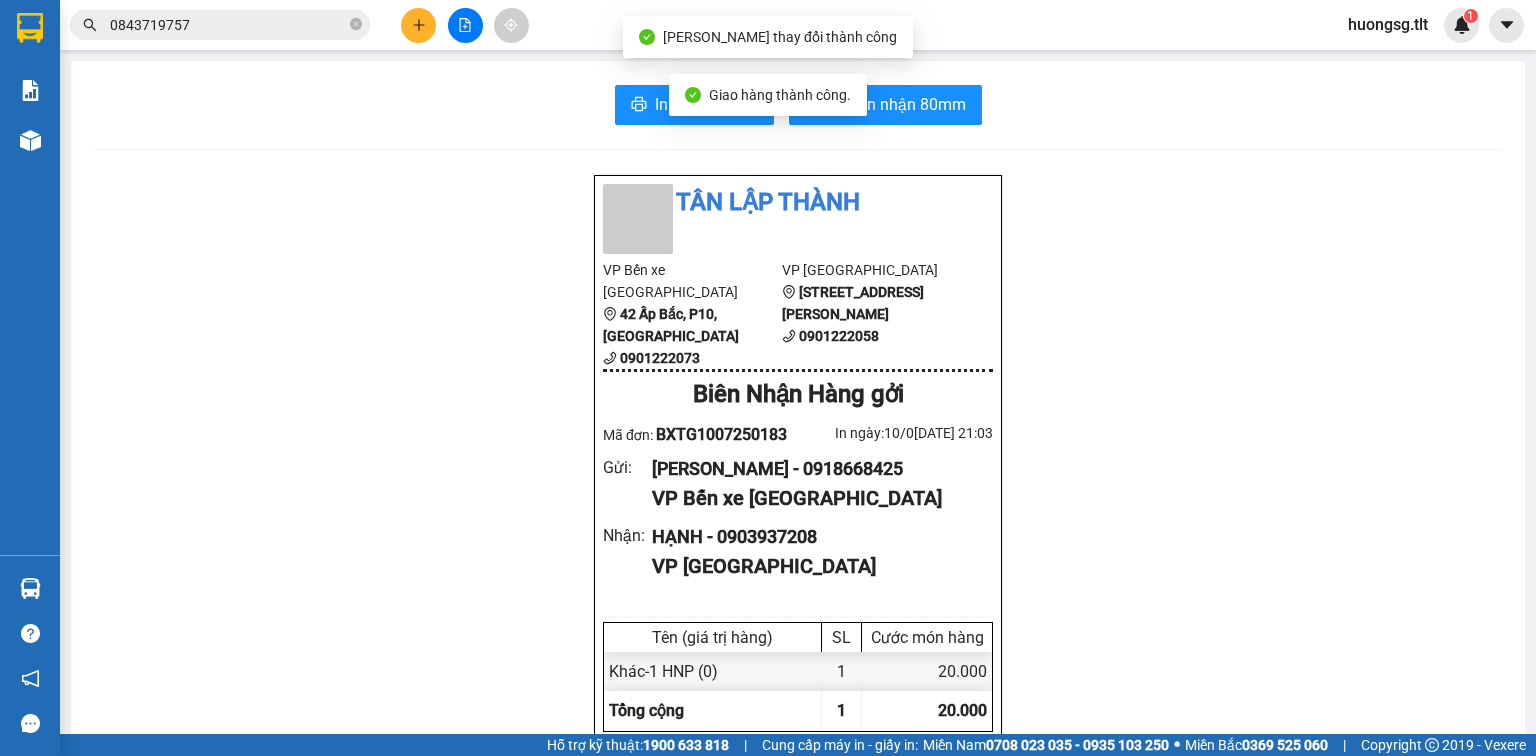 click on "0843719757" at bounding box center (228, 25) 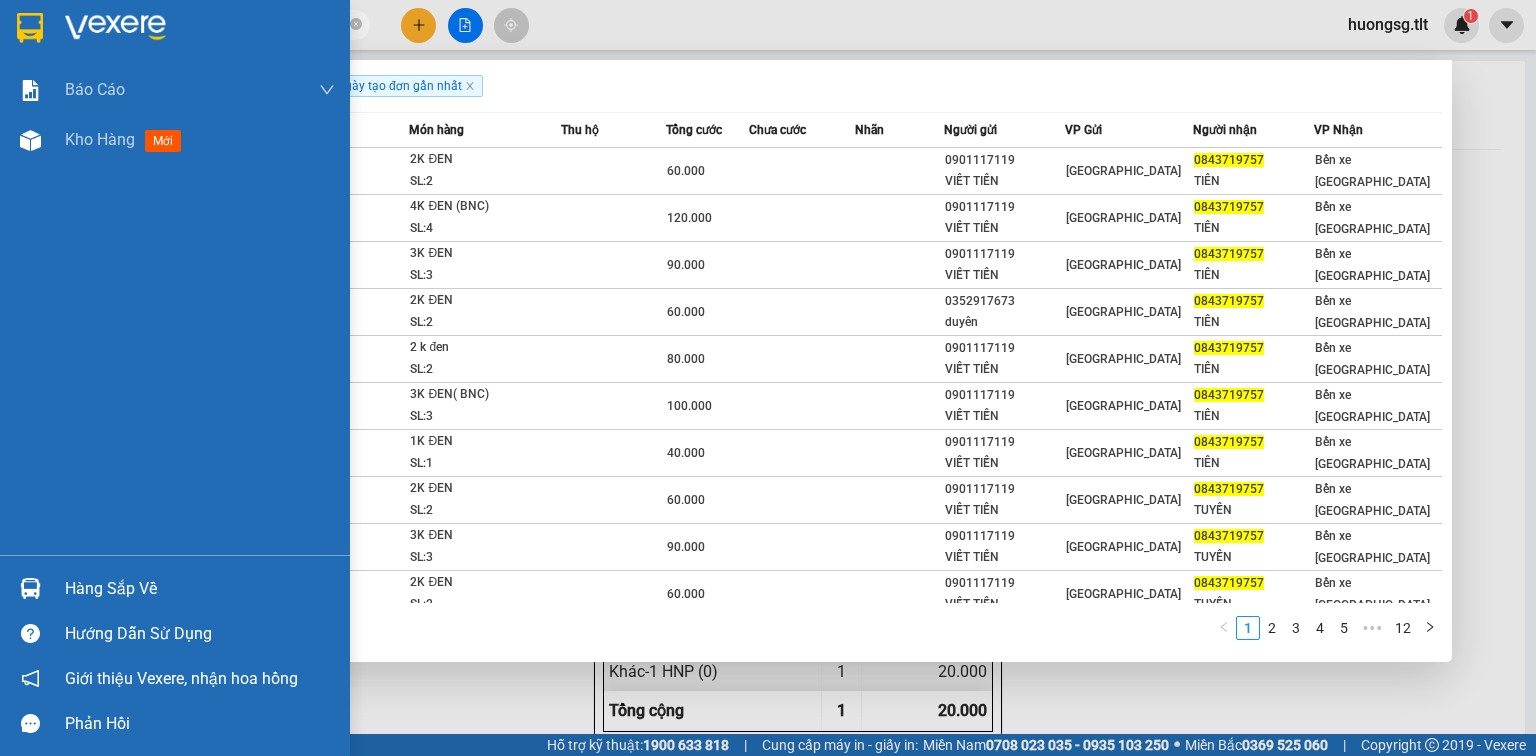 click on "Hàng sắp về" at bounding box center (200, 589) 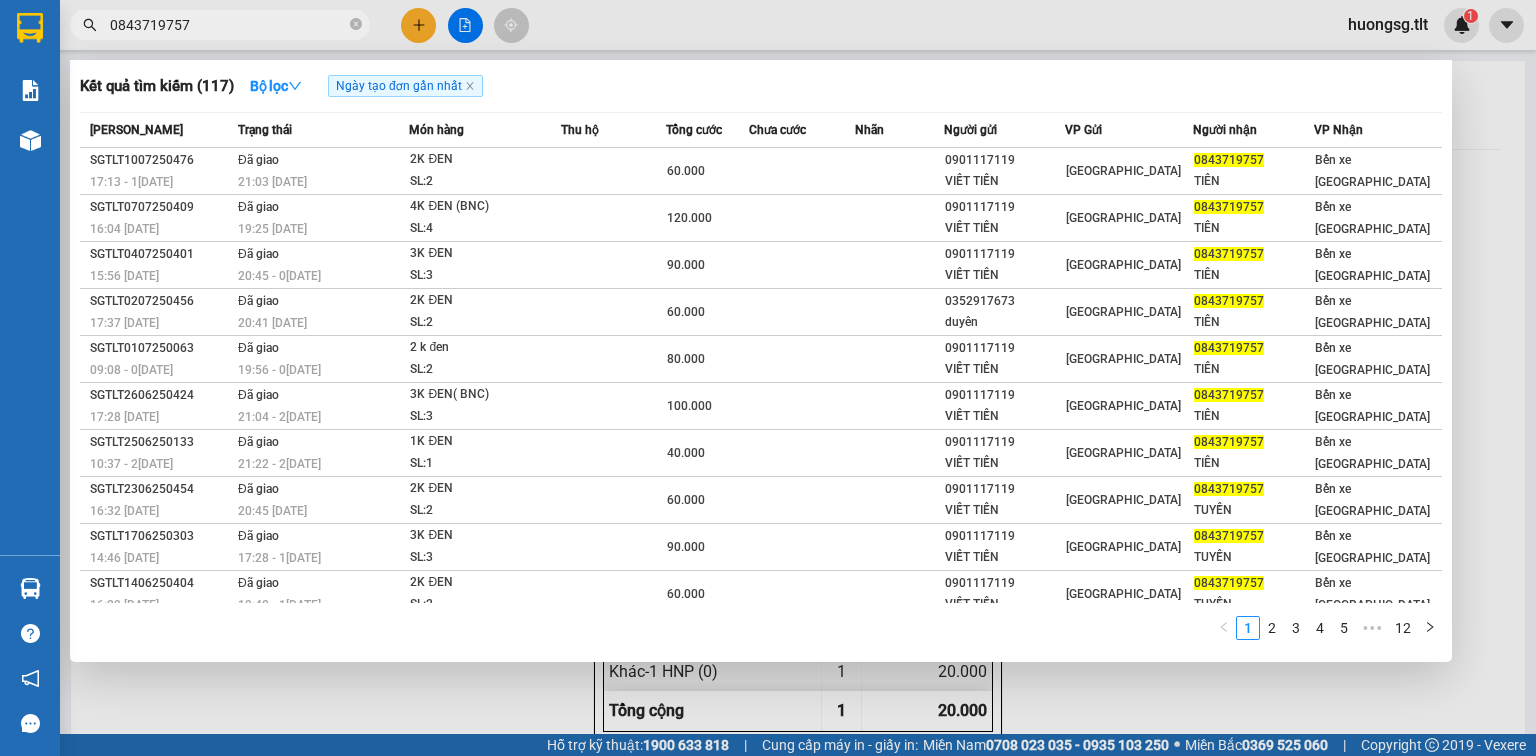 click on "Kết quả tìm kiếm ( 117 )  Bộ lọc  Ngày tạo đơn gần nhất Mã ĐH Trạng thái Món hàng Thu hộ Tổng cước Chưa cước Nhãn Người gửi VP Gửi Người nhận VP Nhận SGTLT1007250476 17:13 [DATE] Đã giao   21:03 [DATE] 2K ĐEN SL:  2 60.000 0901117119 VIẾT TIẾN [GEOGRAPHIC_DATA] 0843719757 TIÊN Bến xe [GEOGRAPHIC_DATA] 16:04 [DATE] Đã giao   19:25 [DATE] 4K ĐEN (BNC) SL:  4 120.000 0901117119 VIẾT TIẾN [GEOGRAPHIC_DATA] 0843719757 [GEOGRAPHIC_DATA] 15:56 [DATE] Đã giao   20:45 [DATE] 3K ĐEN SL:  3 90.000 0901117119 VIẾT TIẾN [GEOGRAPHIC_DATA] 0843719757 [GEOGRAPHIC_DATA] 17:37 [DATE] Đã giao   20:41 [DATE] 2K ĐEN SL:  2 60.000 0352917673 duyên [GEOGRAPHIC_DATA] 0843719757 TIÊN Bến xe [GEOGRAPHIC_DATA] SGTLT0107250063 09:08 [DATE] Đã giao   19:56 [DATE] 2 k đen SL:  2 80.000 0901117119 VIẾT TIẾN [GEOGRAPHIC_DATA] 0843719757 [GEOGRAPHIC_DATA] 17:28 [DATE] Đã giao   21:04 [DATE] SL:" at bounding box center [768, 378] 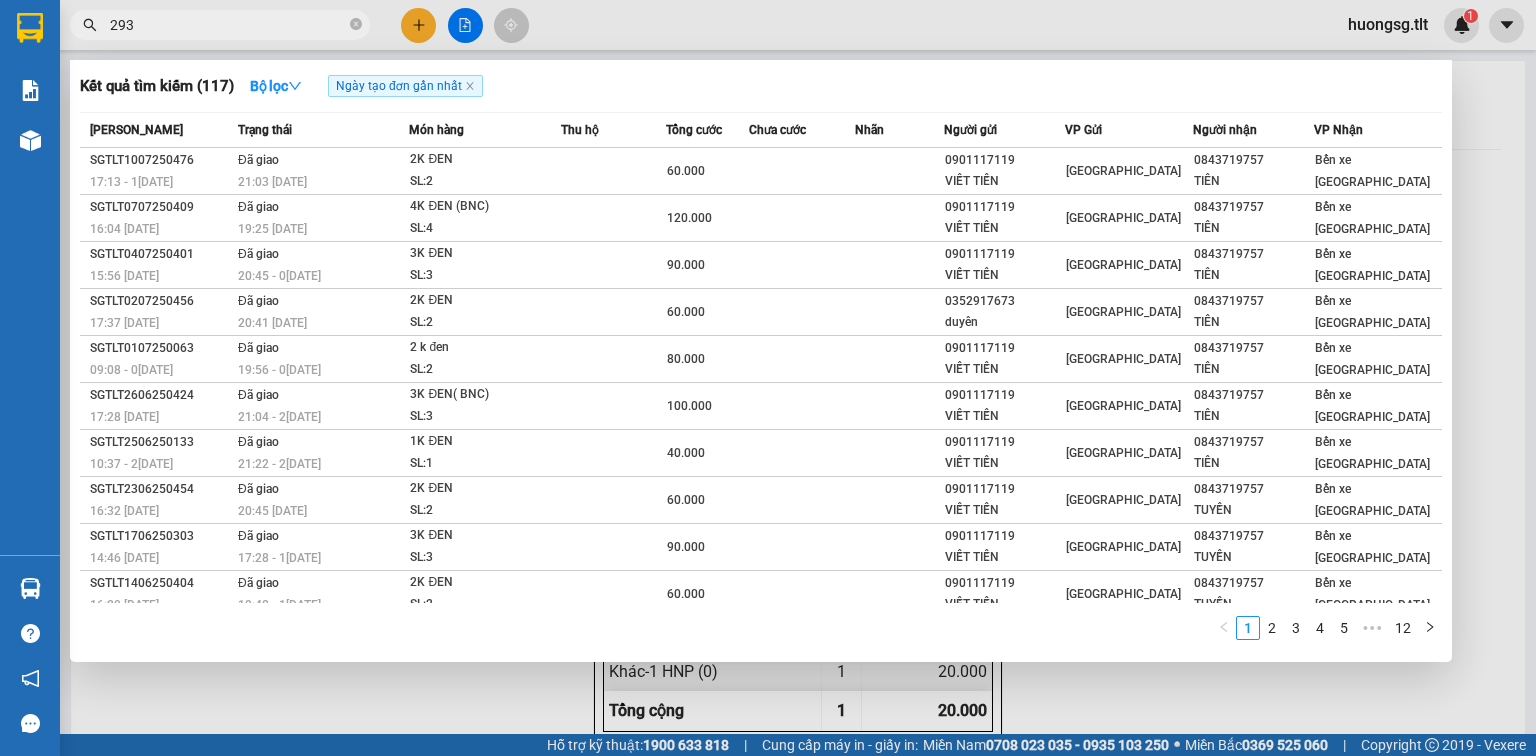type on "293" 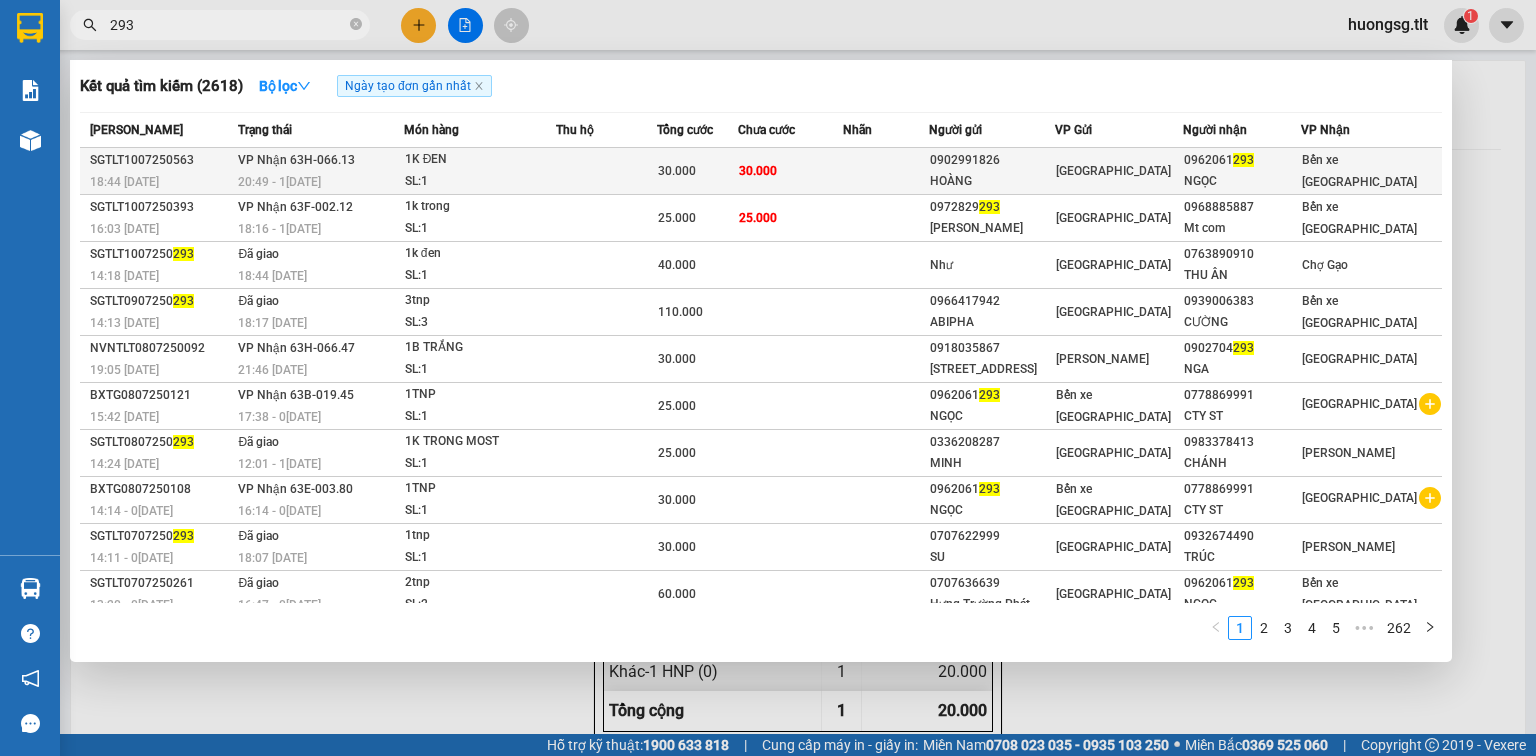 click on "293" at bounding box center [1243, 160] 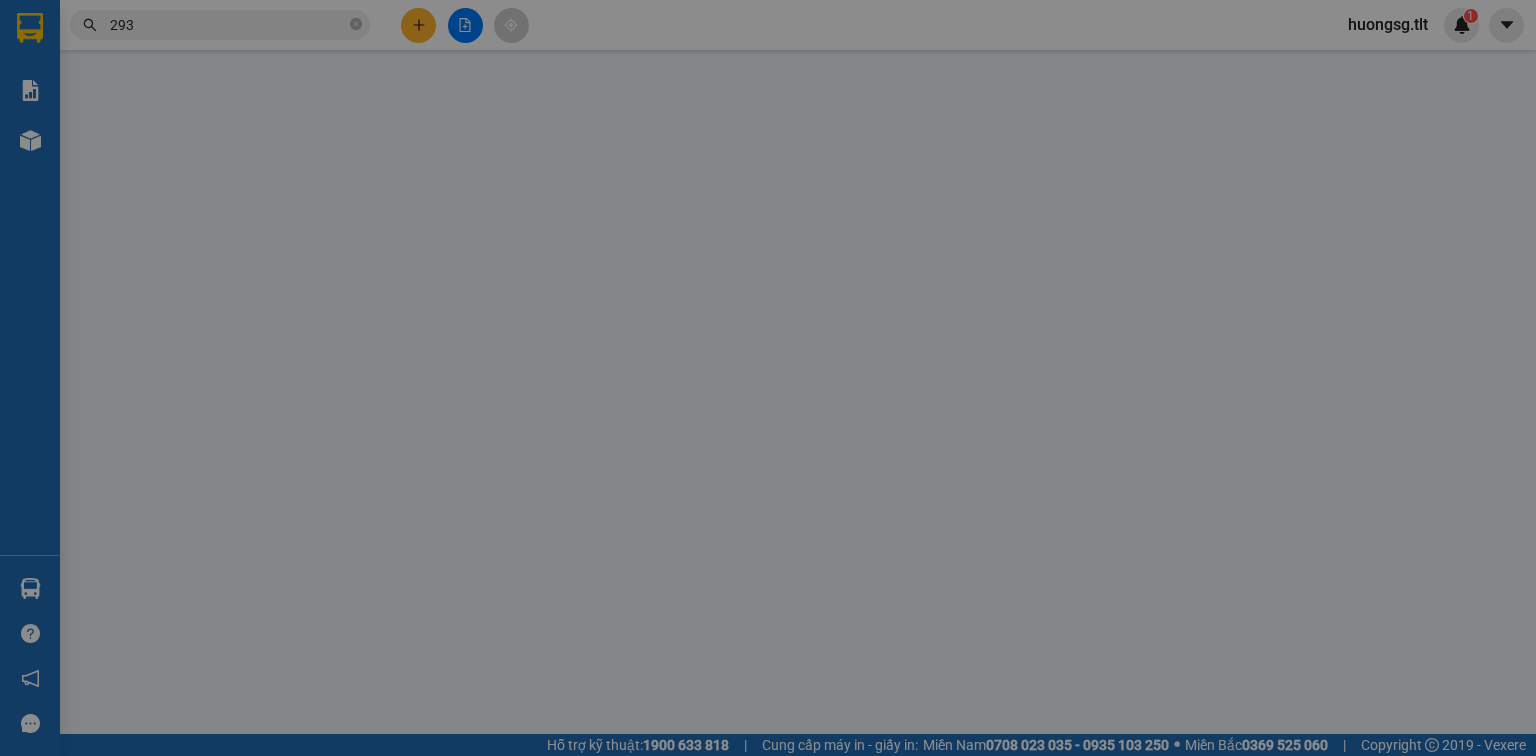 type on "0902991826" 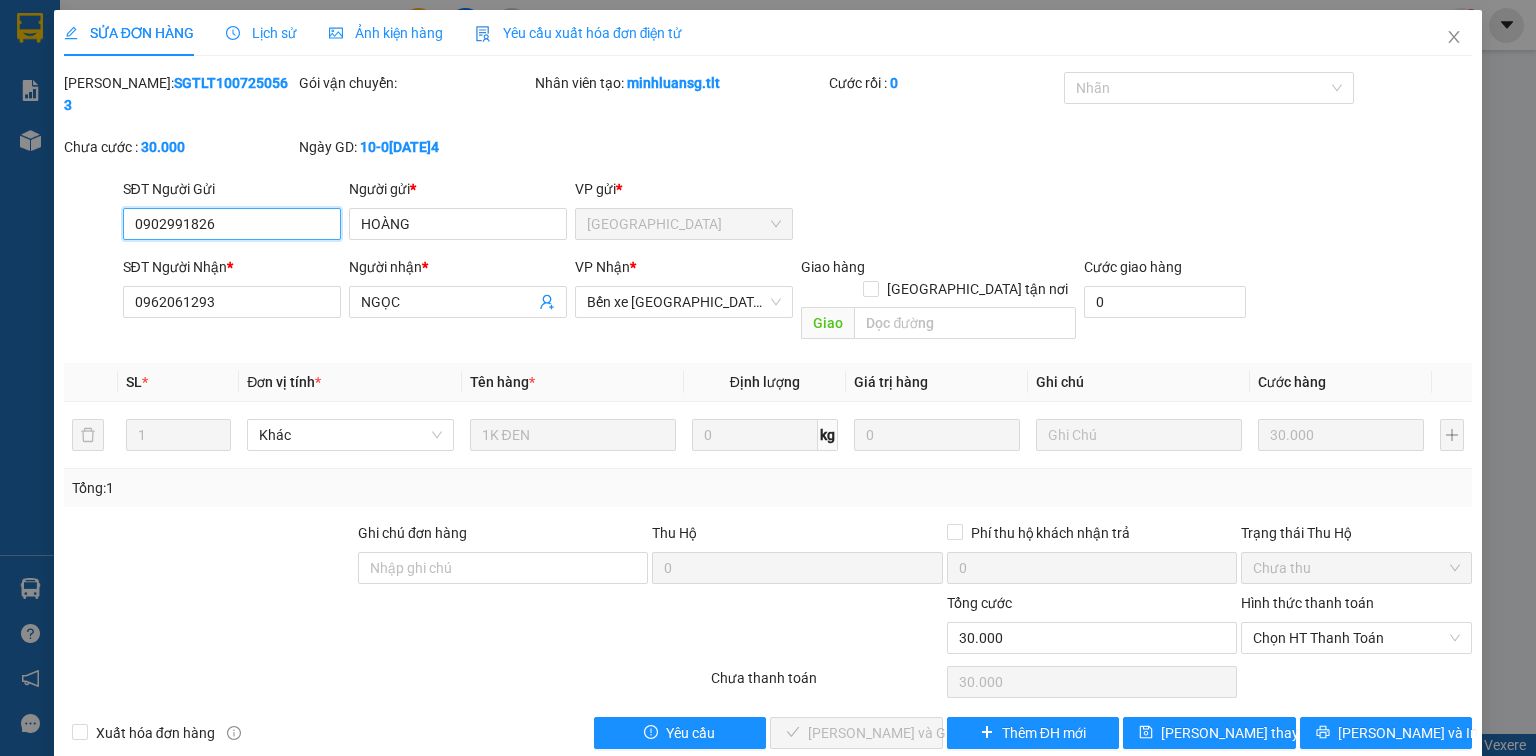 drag, startPoint x: 1420, startPoint y: 580, endPoint x: 1384, endPoint y: 667, distance: 94.15413 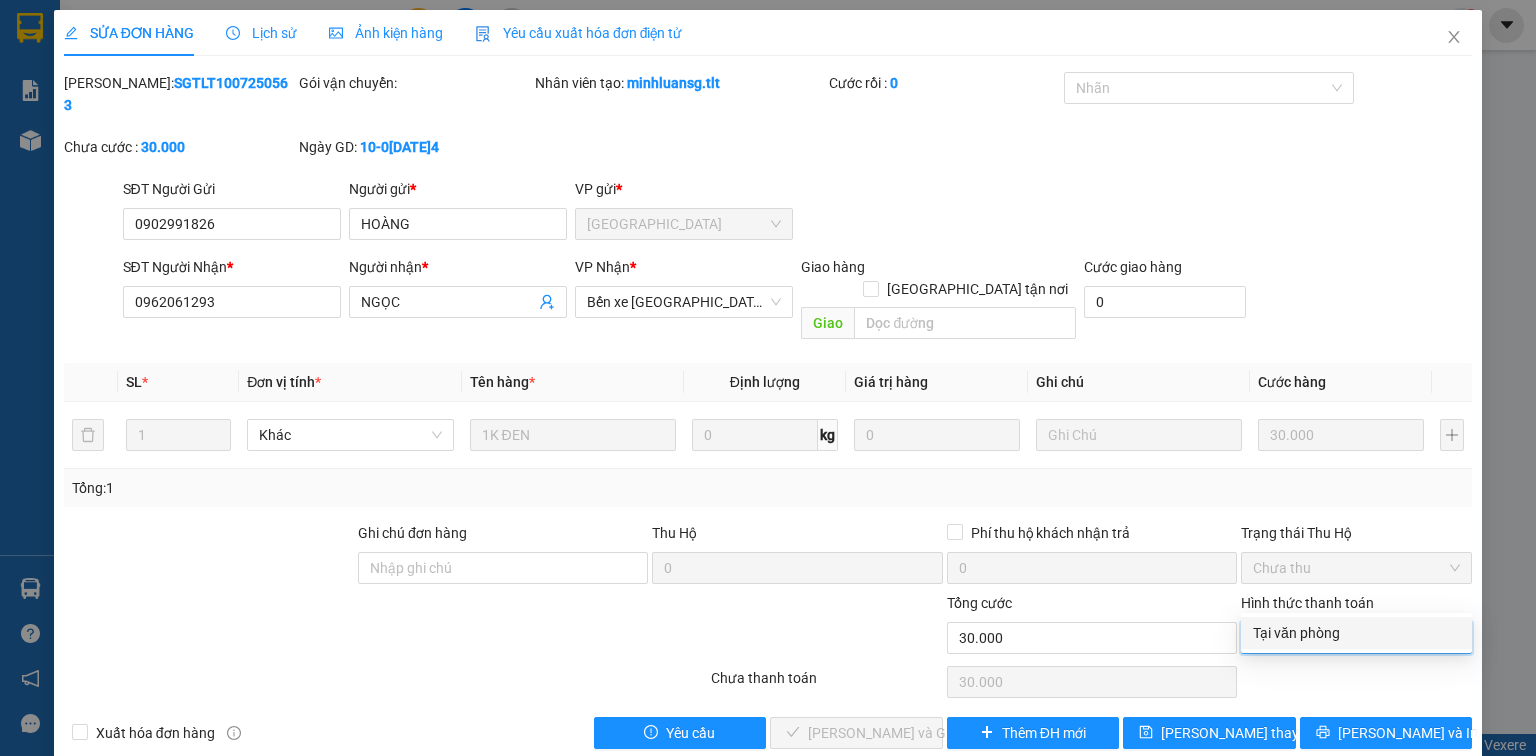 click on "Tại văn phòng" at bounding box center (1356, 633) 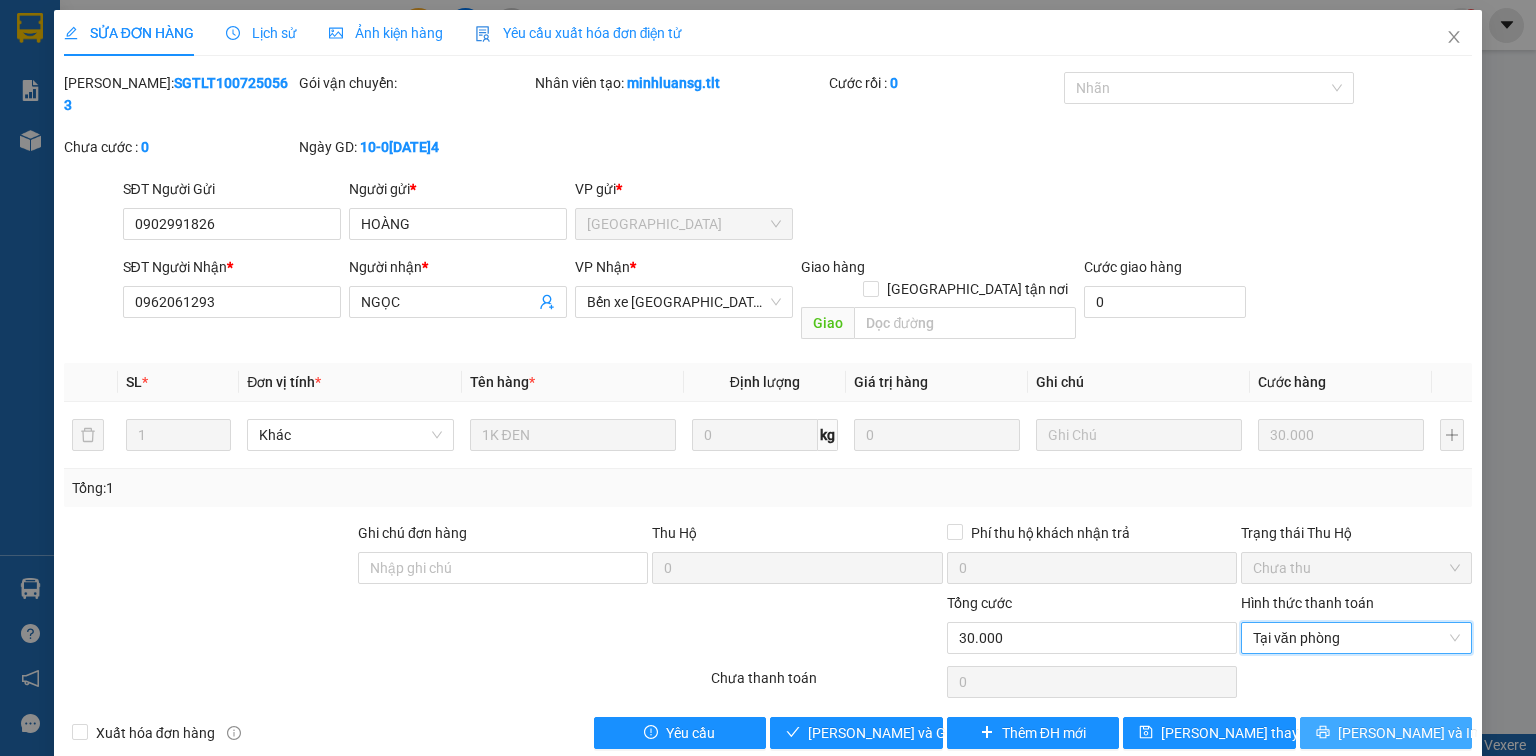 click on "[PERSON_NAME] và In" at bounding box center [1408, 733] 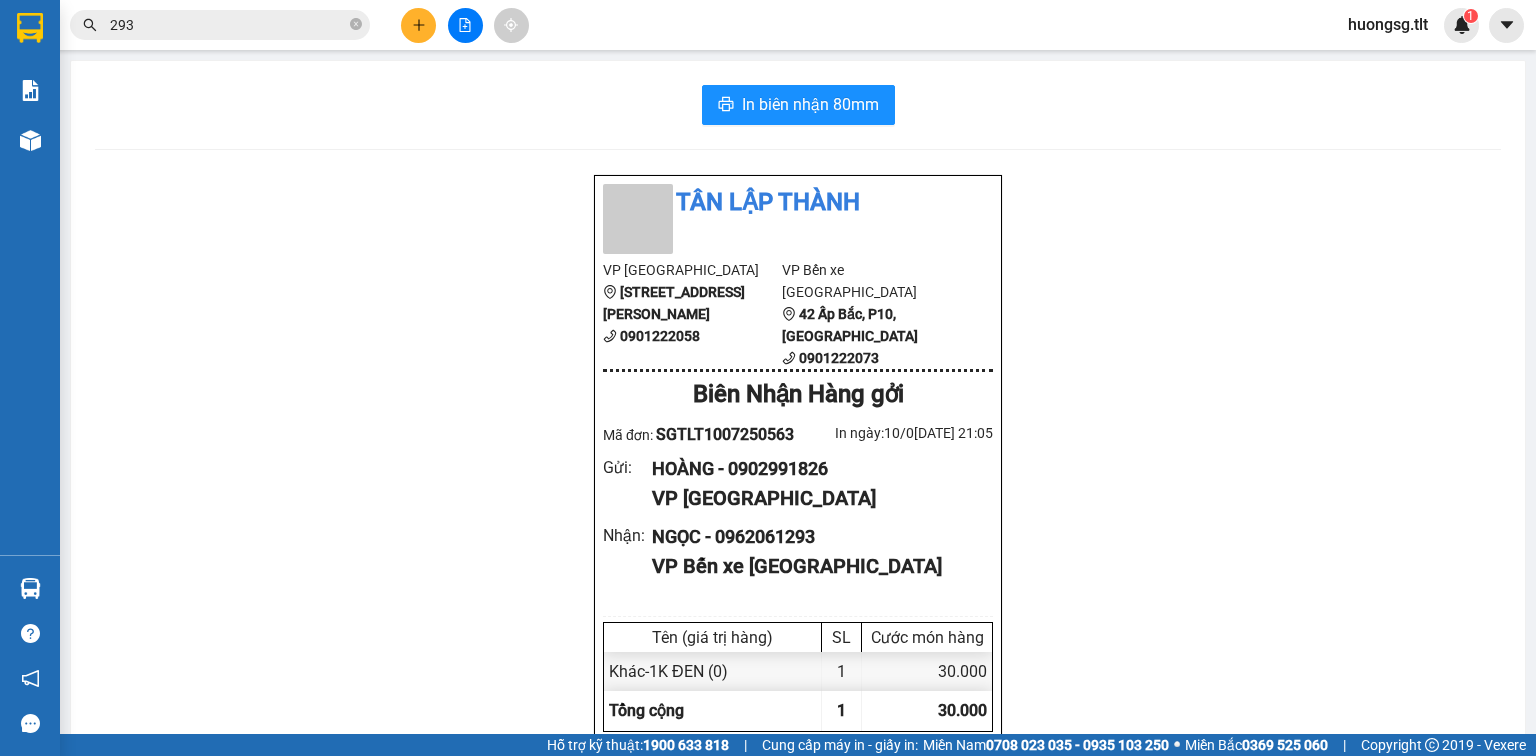 click on "293" at bounding box center (228, 25) 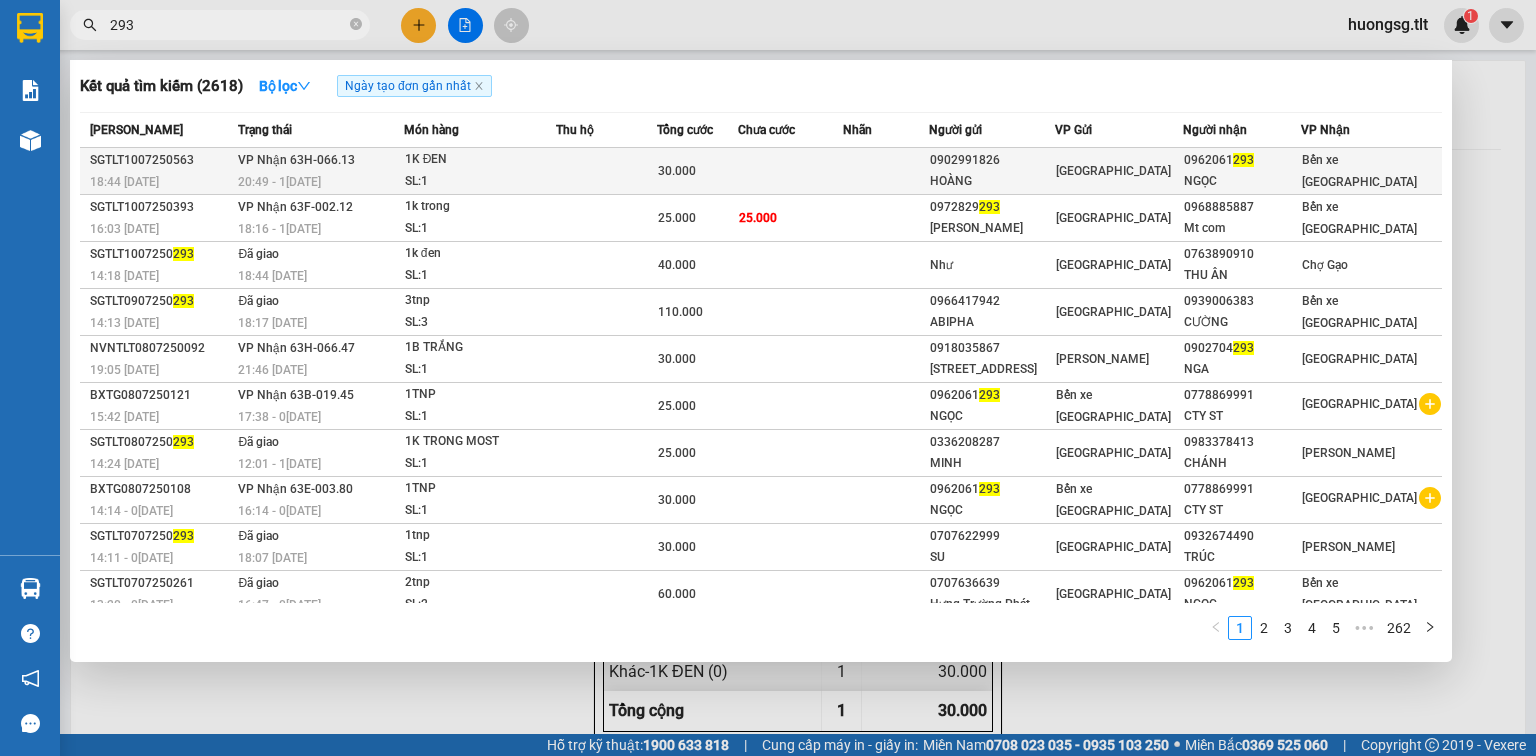 click at bounding box center [886, 171] 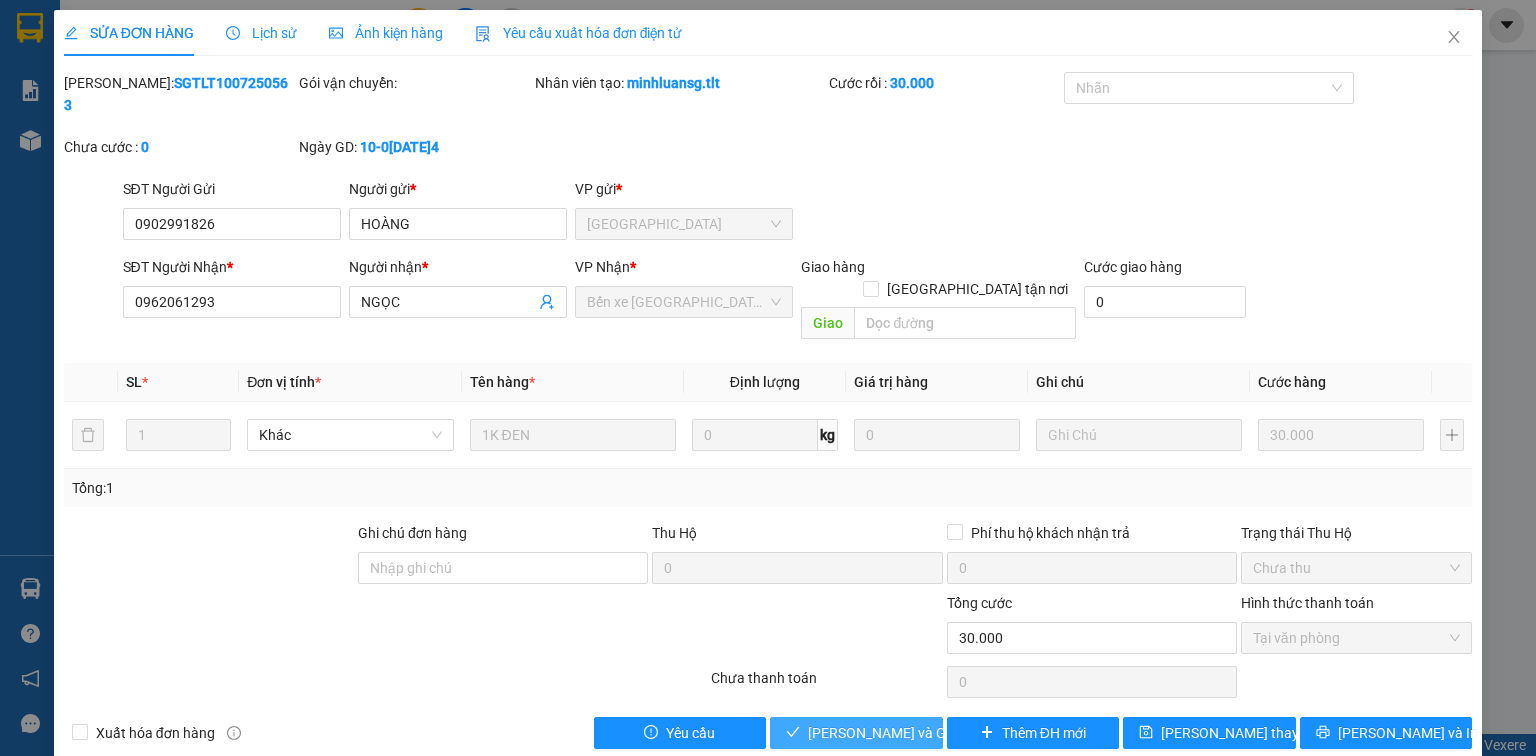 click on "[PERSON_NAME] và Giao hàng" at bounding box center (904, 733) 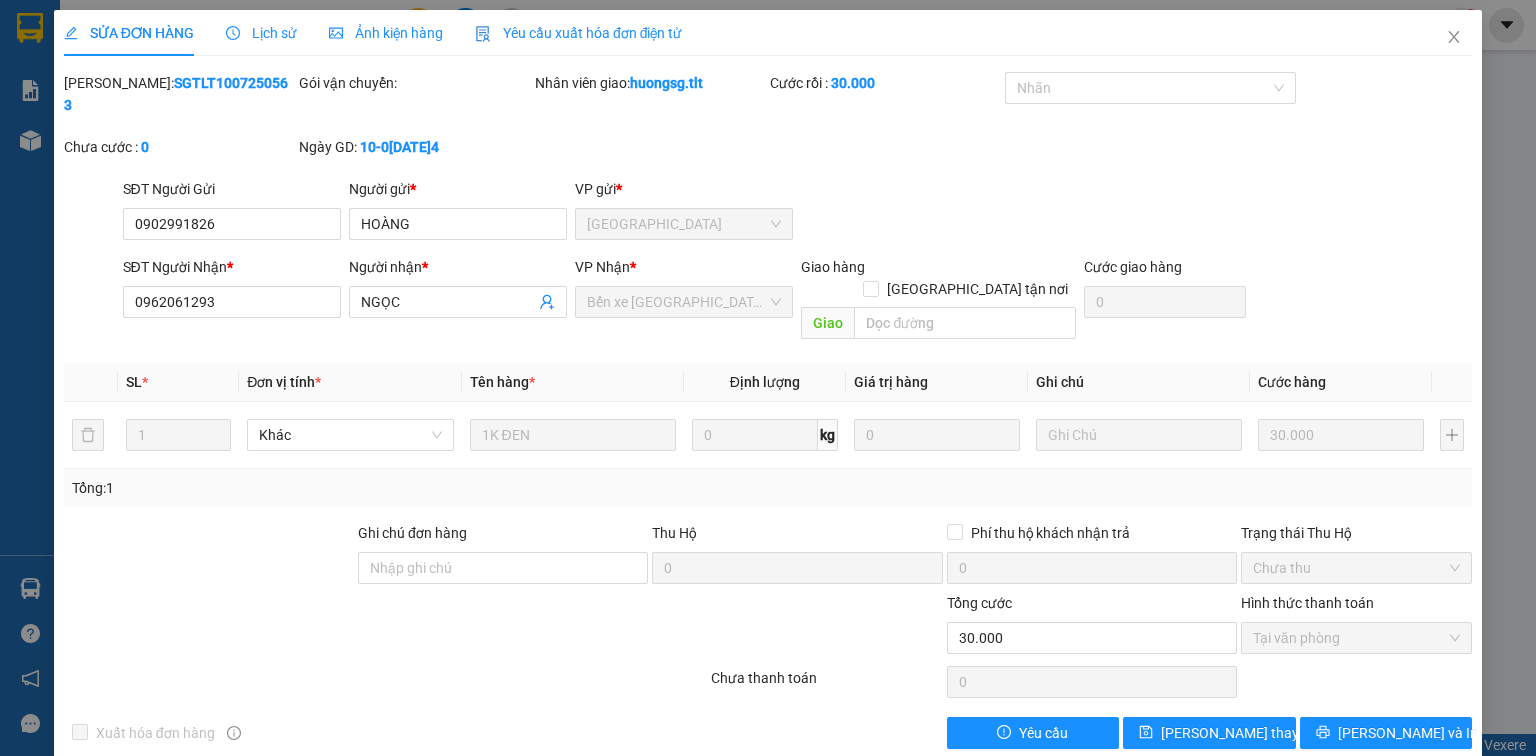 click on "SỬA ĐƠN HÀNG Lịch sử Ảnh kiện hàng Yêu cầu xuất hóa đơn điện tử Total Paid Fee 30.000 Total UnPaid Fee 0 Cash Collection Total Fee Mã ĐH:  SGTLT1007250563 Gói vận chuyển:   Nhân viên giao: huongsg.tlt Cước rồi :   30.000   Nhãn Chưa cước :   0 Ngày GD:   [DATE] 18:44 SĐT Người Gửi 0902991826 Người gửi  * HOÀNG VP gửi  * [GEOGRAPHIC_DATA] SĐT Người Nhận  * 0962061293 Người nhận  * NGỌC VP Nhận  * Bến xe Tiền Giang Giao hàng Giao tận nơi Giao Cước giao hàng 0 SL  * Đơn vị tính  * Tên hàng  * Định lượng Giá trị hàng Ghi chú Cước hàng                   1 Khác 1K ĐEN 0 kg 0 30.000 Tổng:  1 Ghi chú đơn hàng Thu Hộ 0 Phí thu hộ khách nhận trả 0 Trạng thái Thu Hộ   Chưa thu Tổng cước 30.000 Hình thức thanh toán Tại văn phòng Số tiền thu trước 30.000 Chọn HT Thanh Toán Chưa thanh toán 0 Chọn HT Thanh Toán Xuất hóa đơn hàng Yêu cầu" at bounding box center [768, 378] 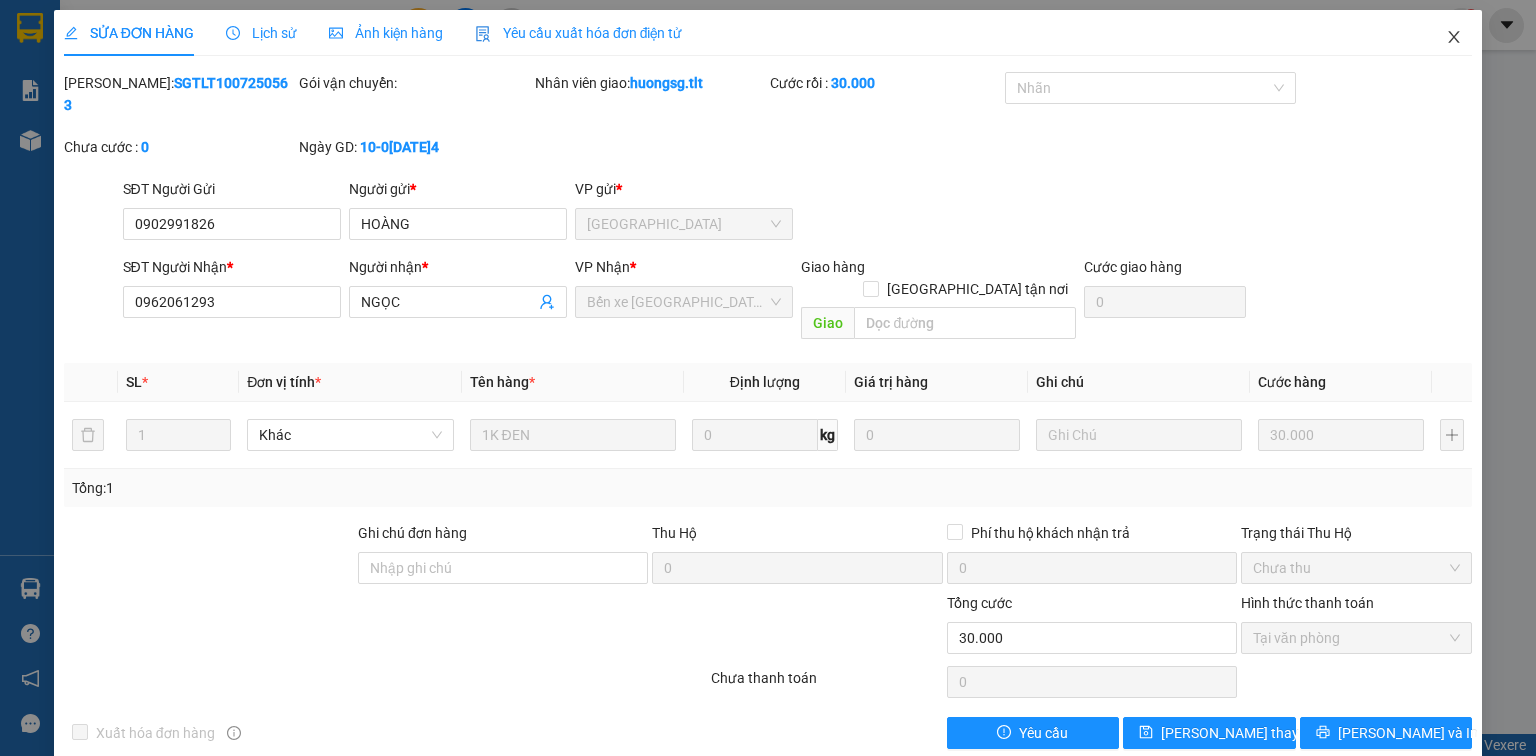 click 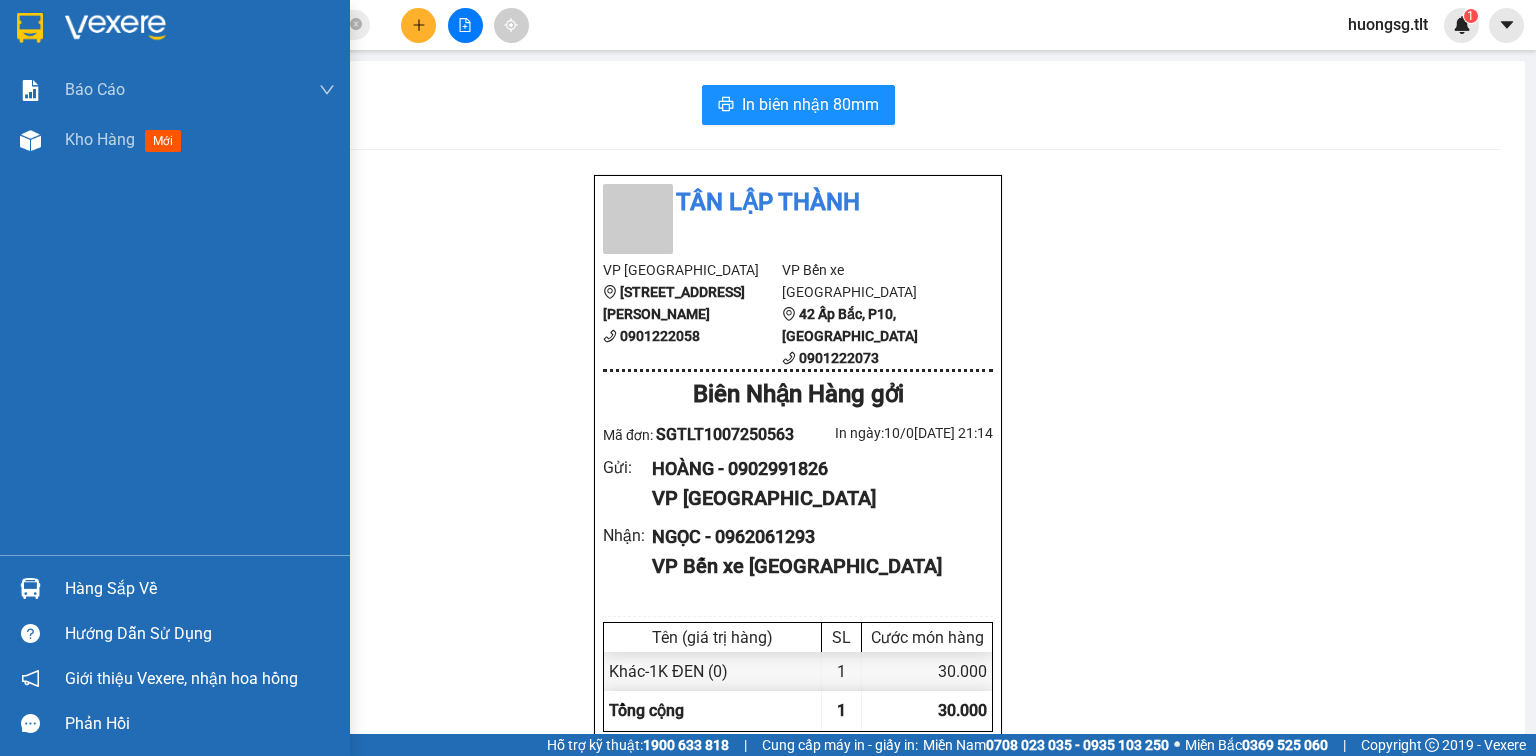 click on "Hàng sắp về" at bounding box center [200, 589] 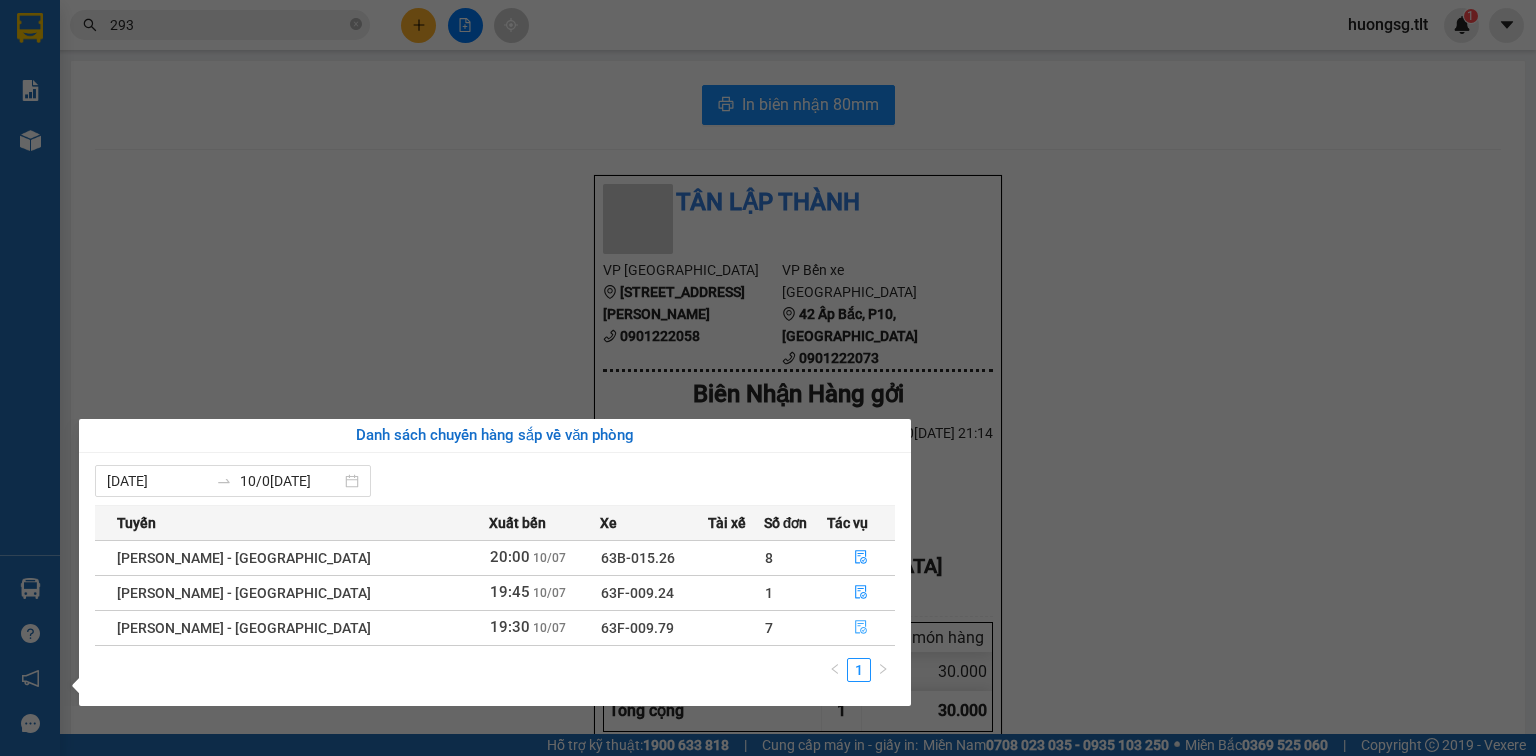 click 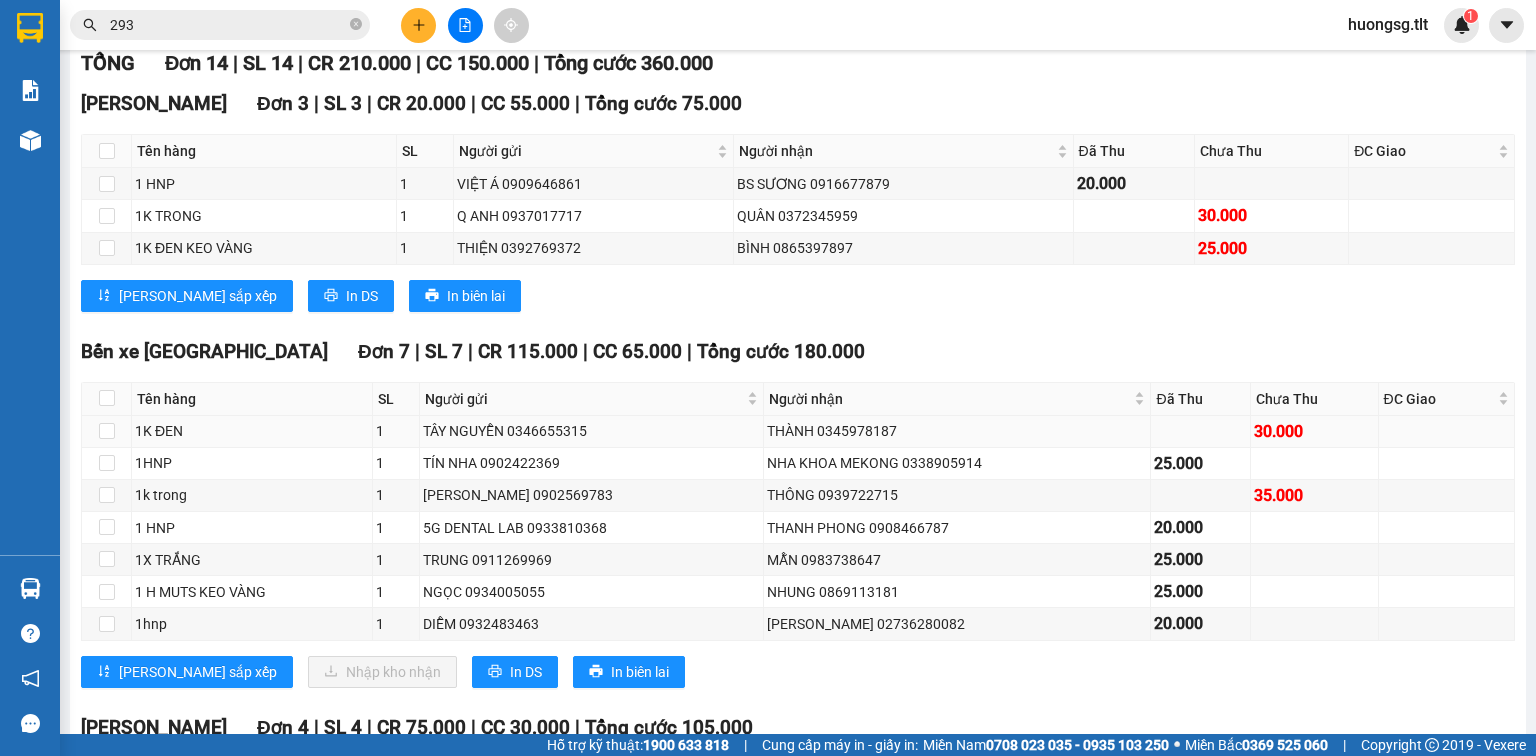 scroll, scrollTop: 320, scrollLeft: 0, axis: vertical 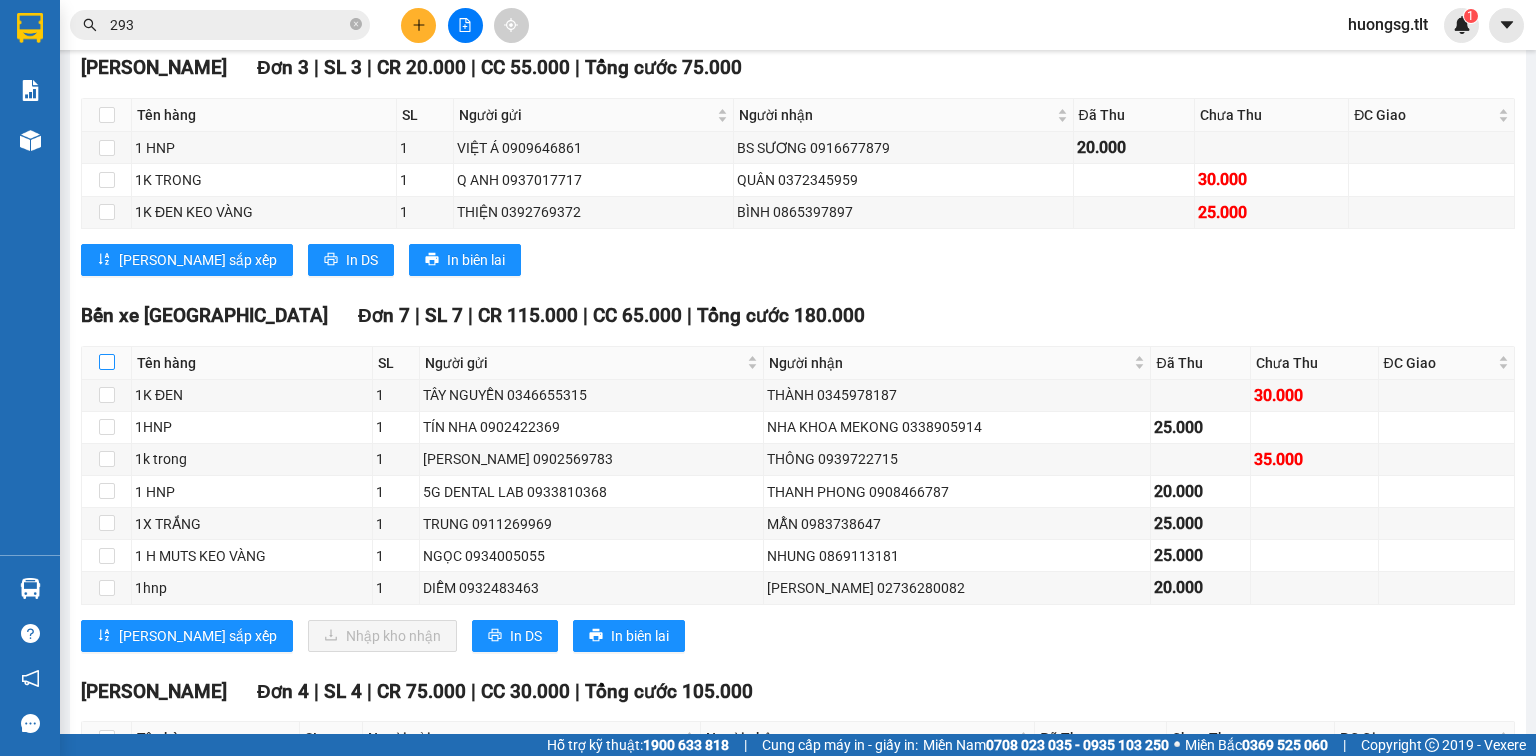 click at bounding box center [107, 362] 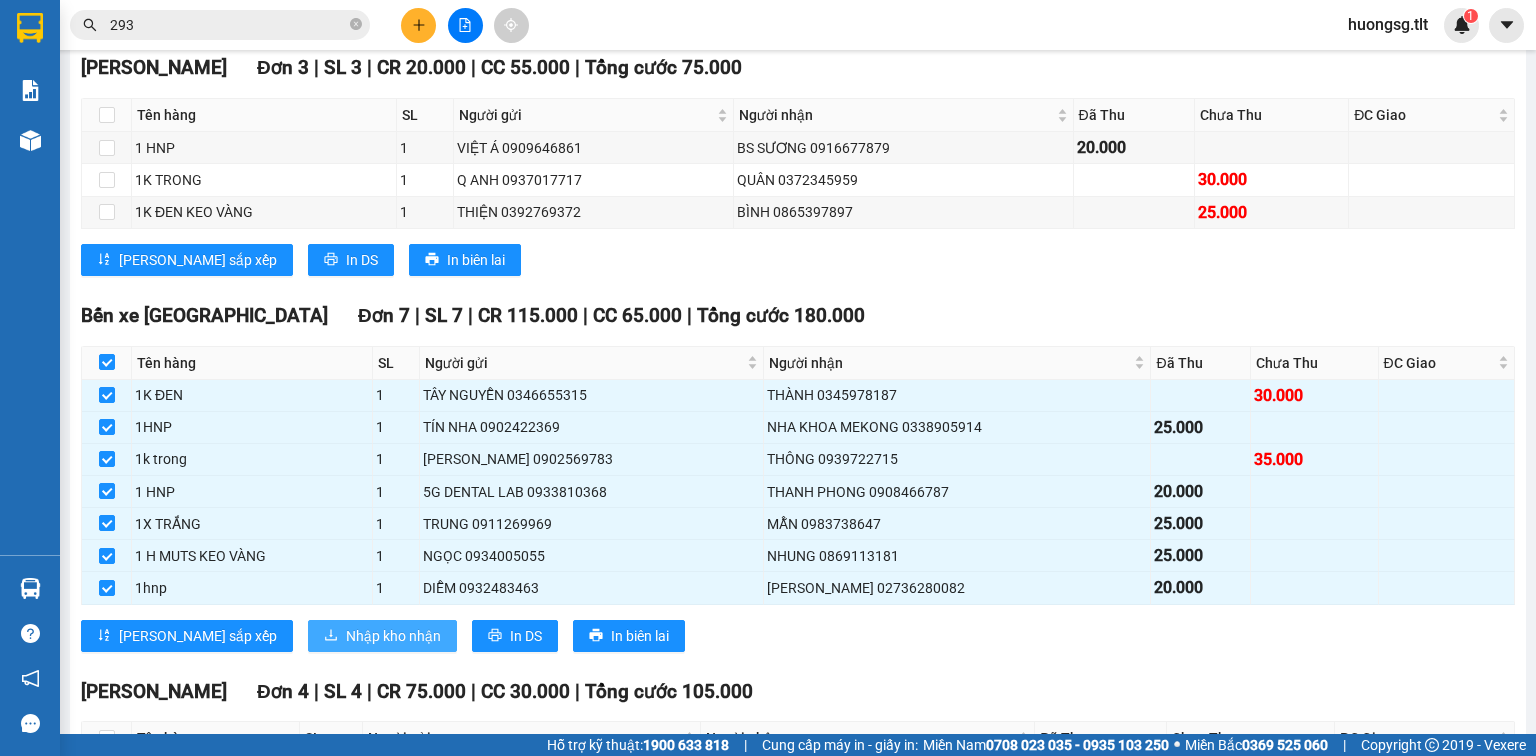 click on "Nhập kho nhận" at bounding box center (393, 636) 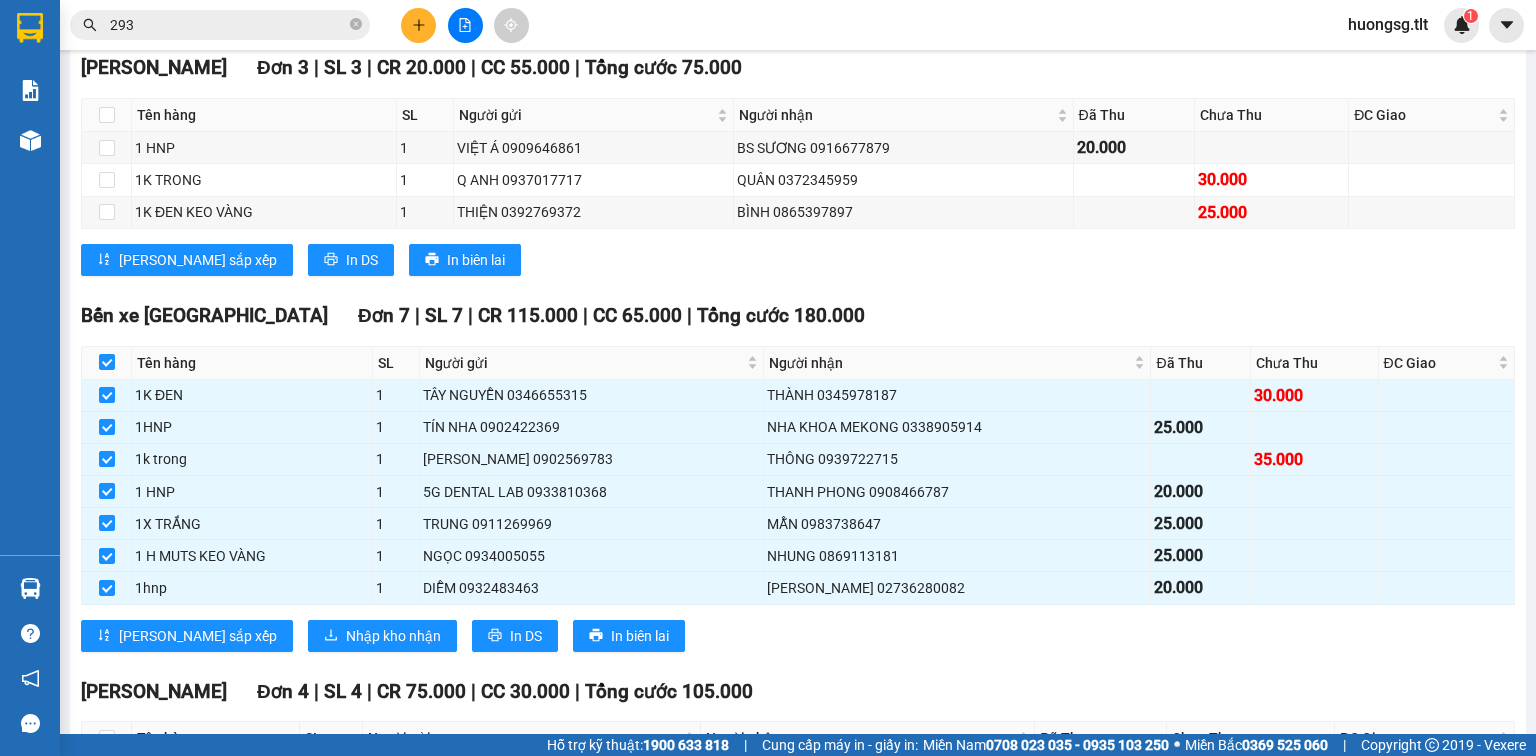 scroll, scrollTop: 0, scrollLeft: 0, axis: both 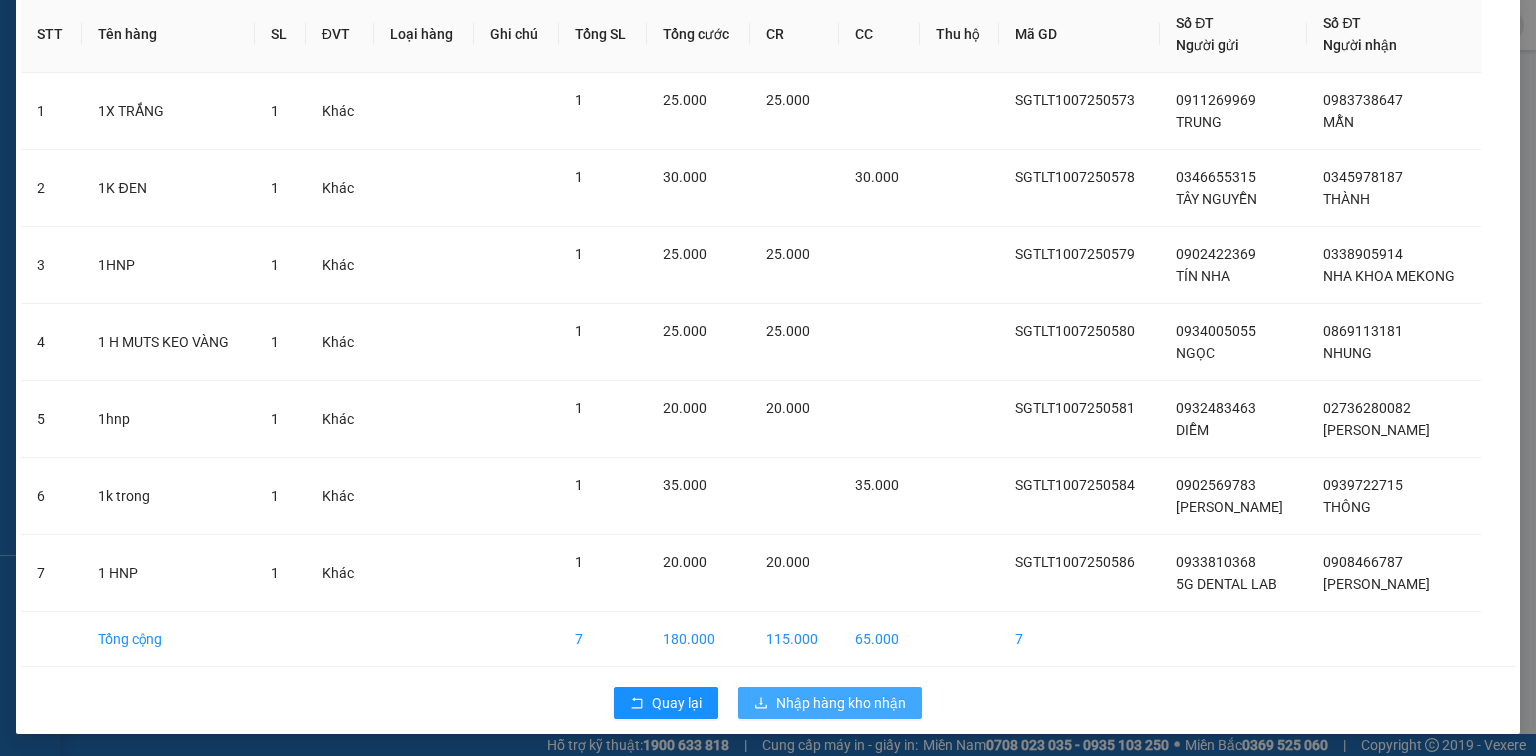 click on "Nhập hàng kho nhận" at bounding box center [841, 703] 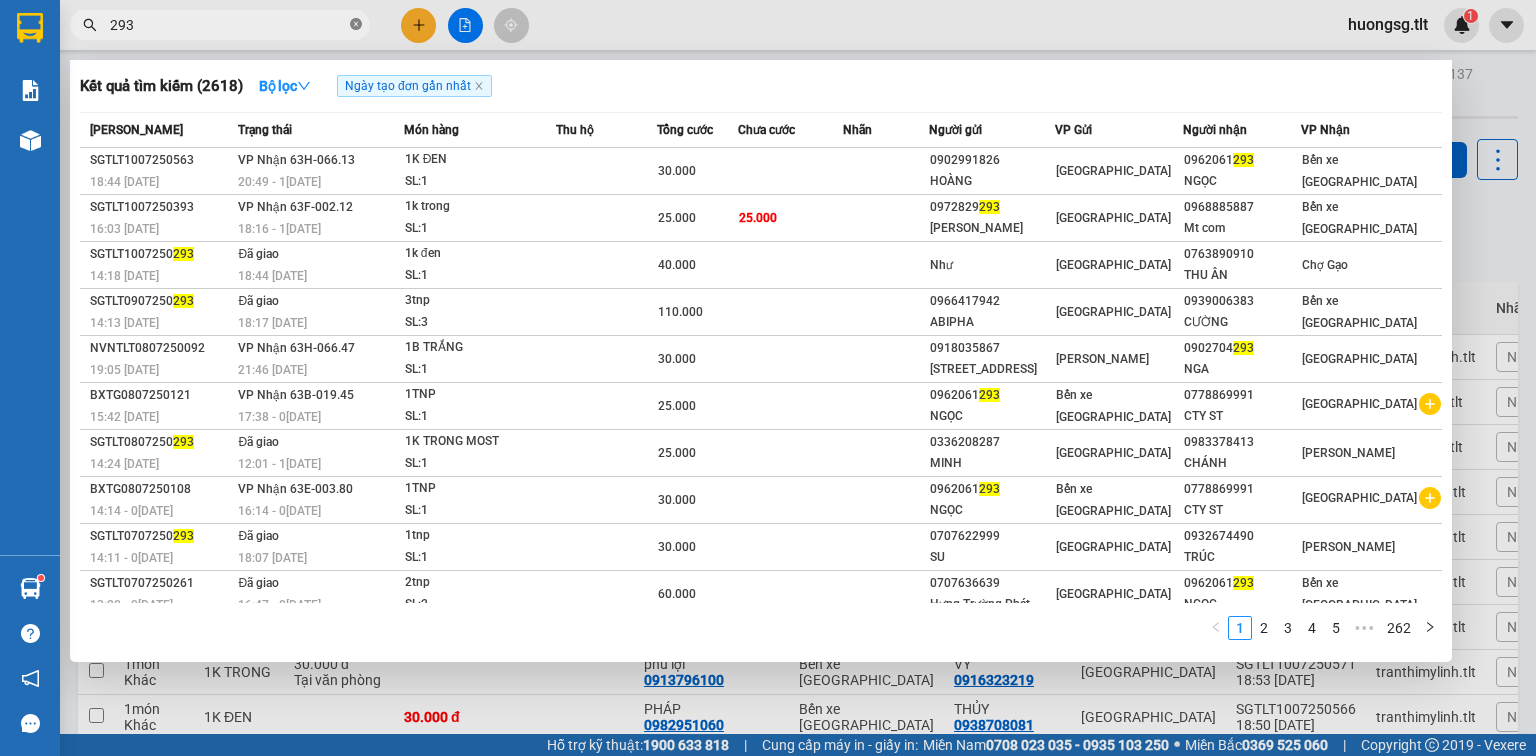 click at bounding box center [356, 25] 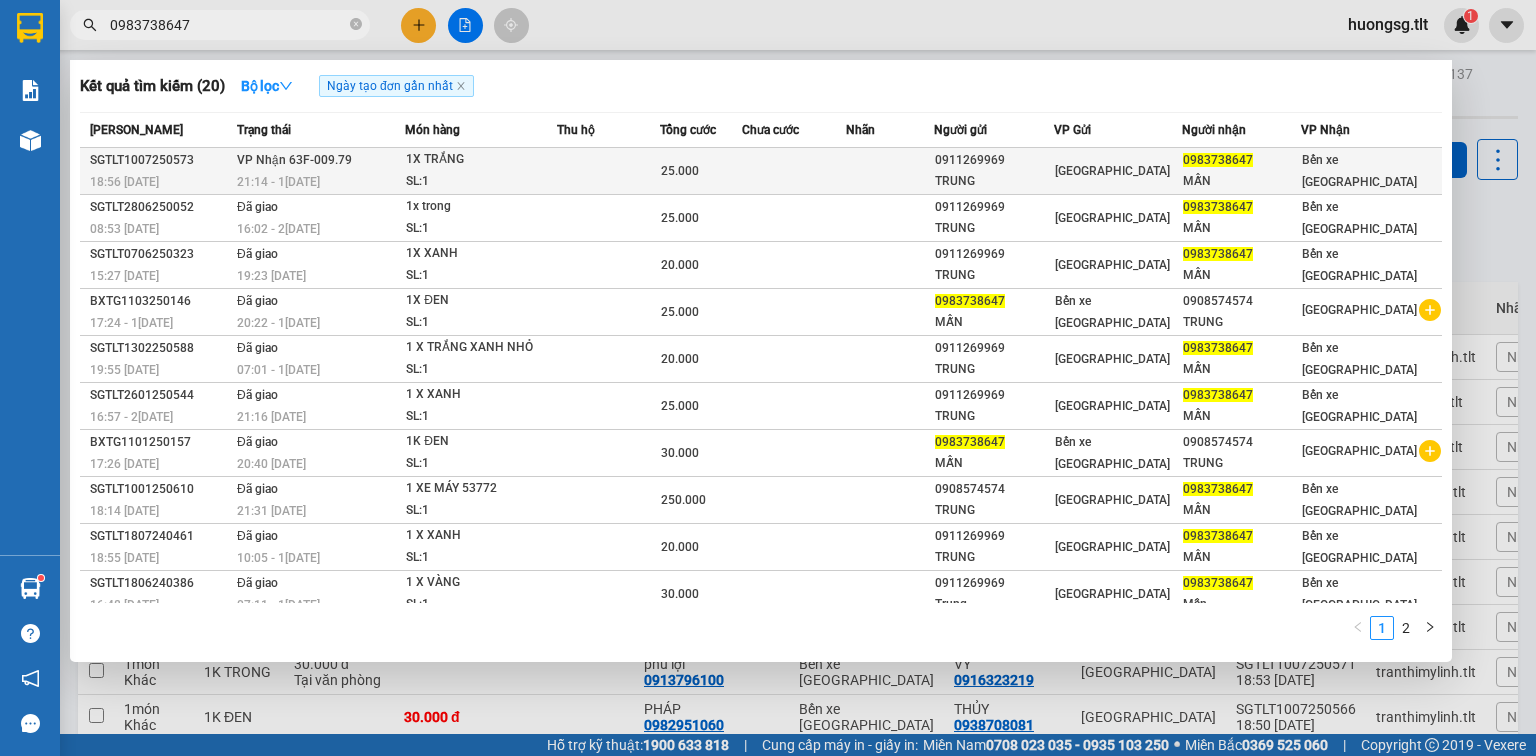 type on "0983738647" 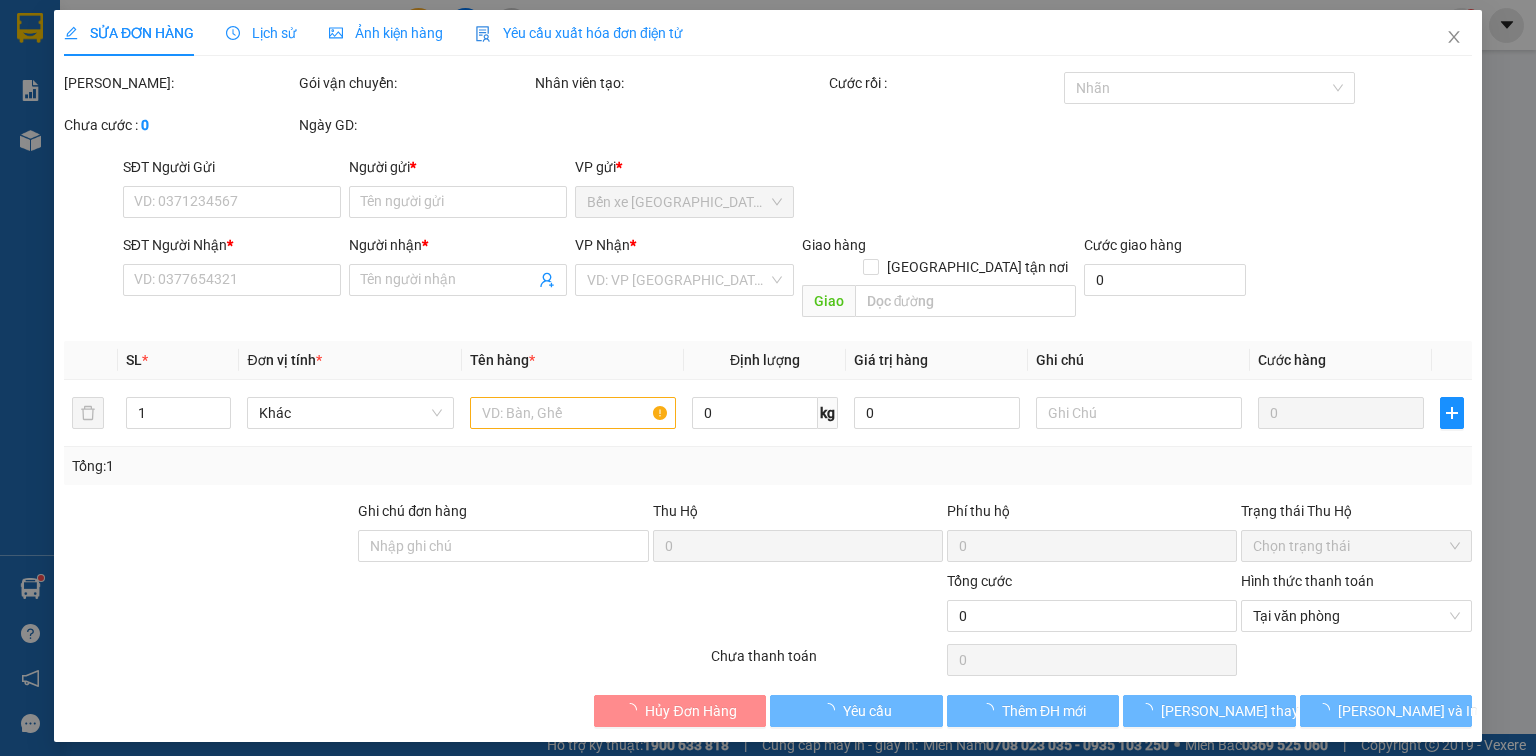 type on "0911269969" 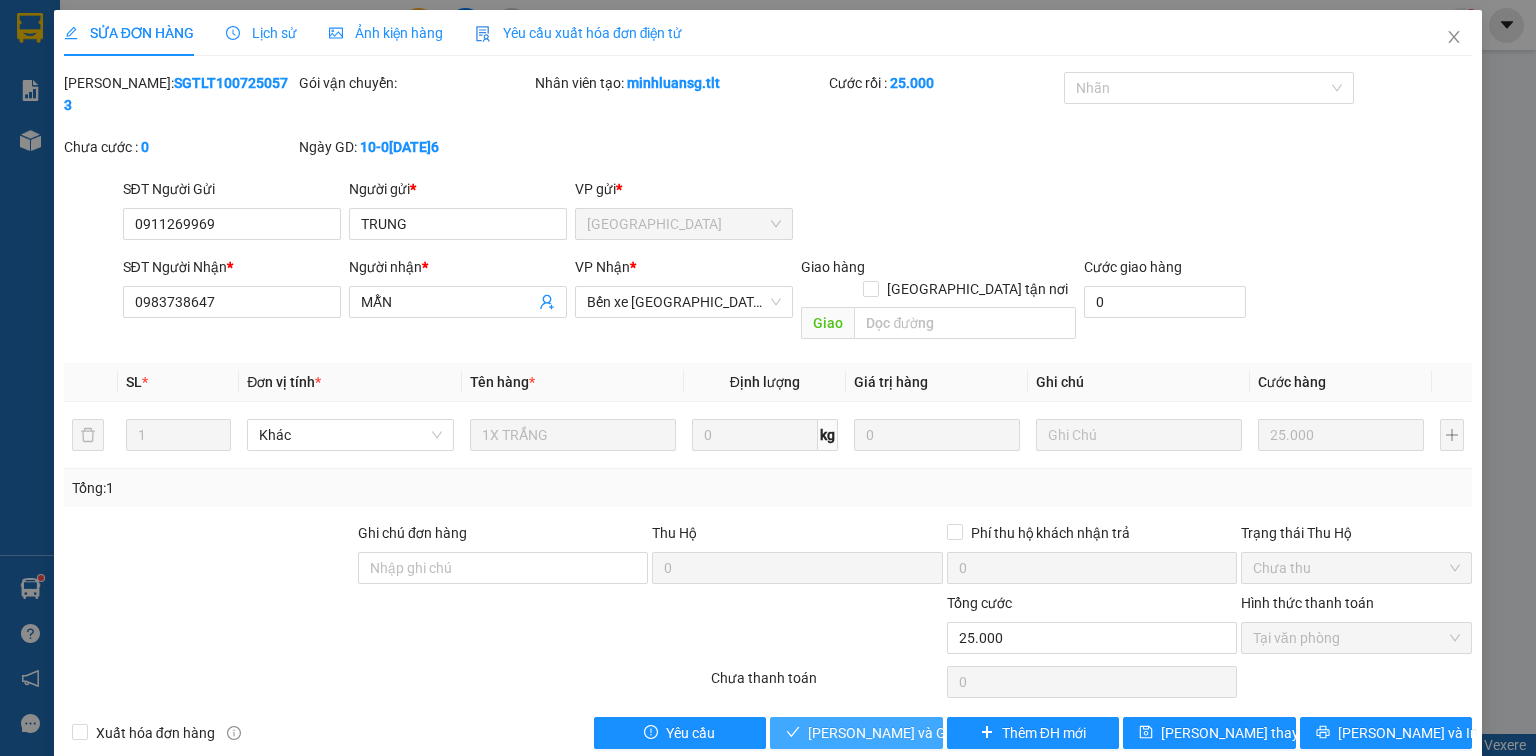 click on "[PERSON_NAME] và Giao hàng" at bounding box center (904, 733) 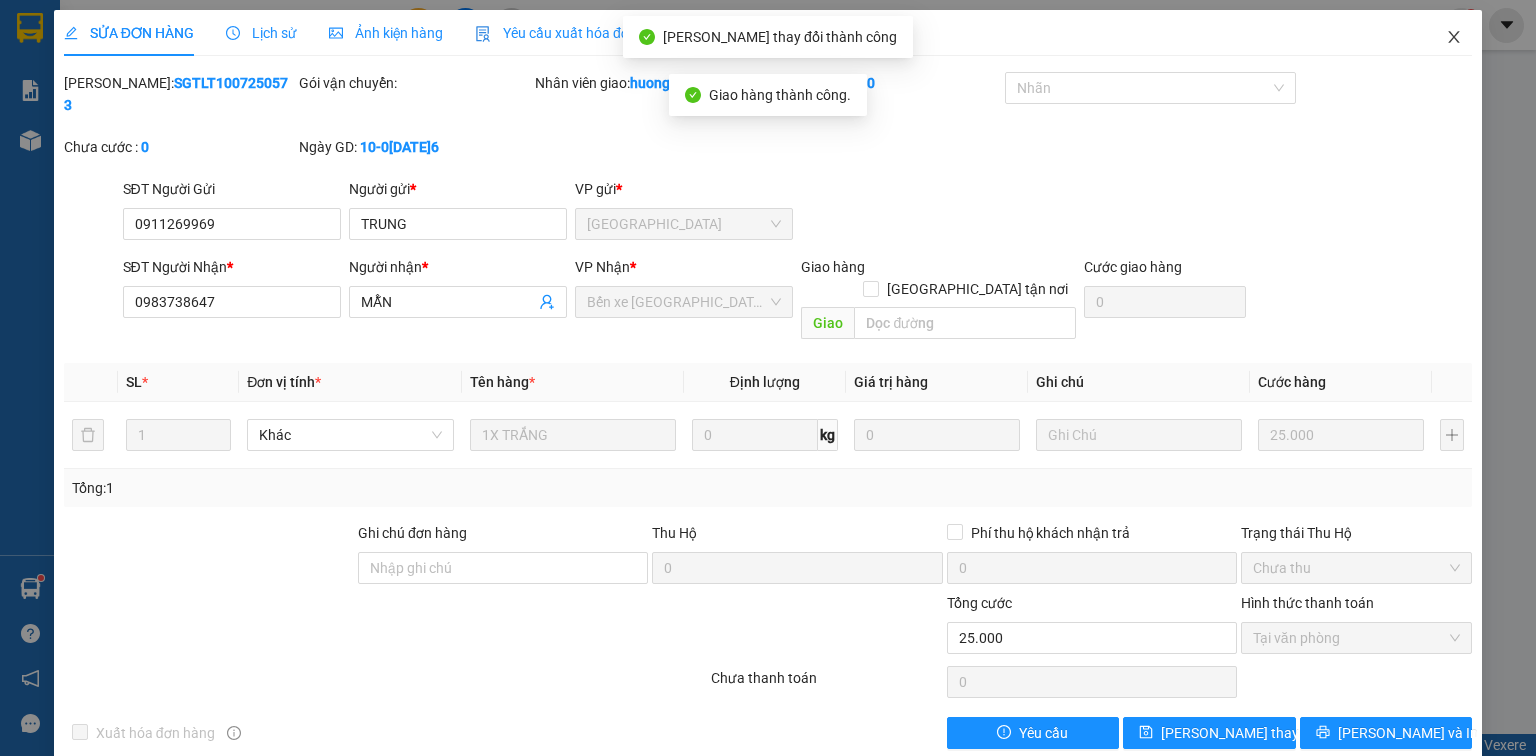 click 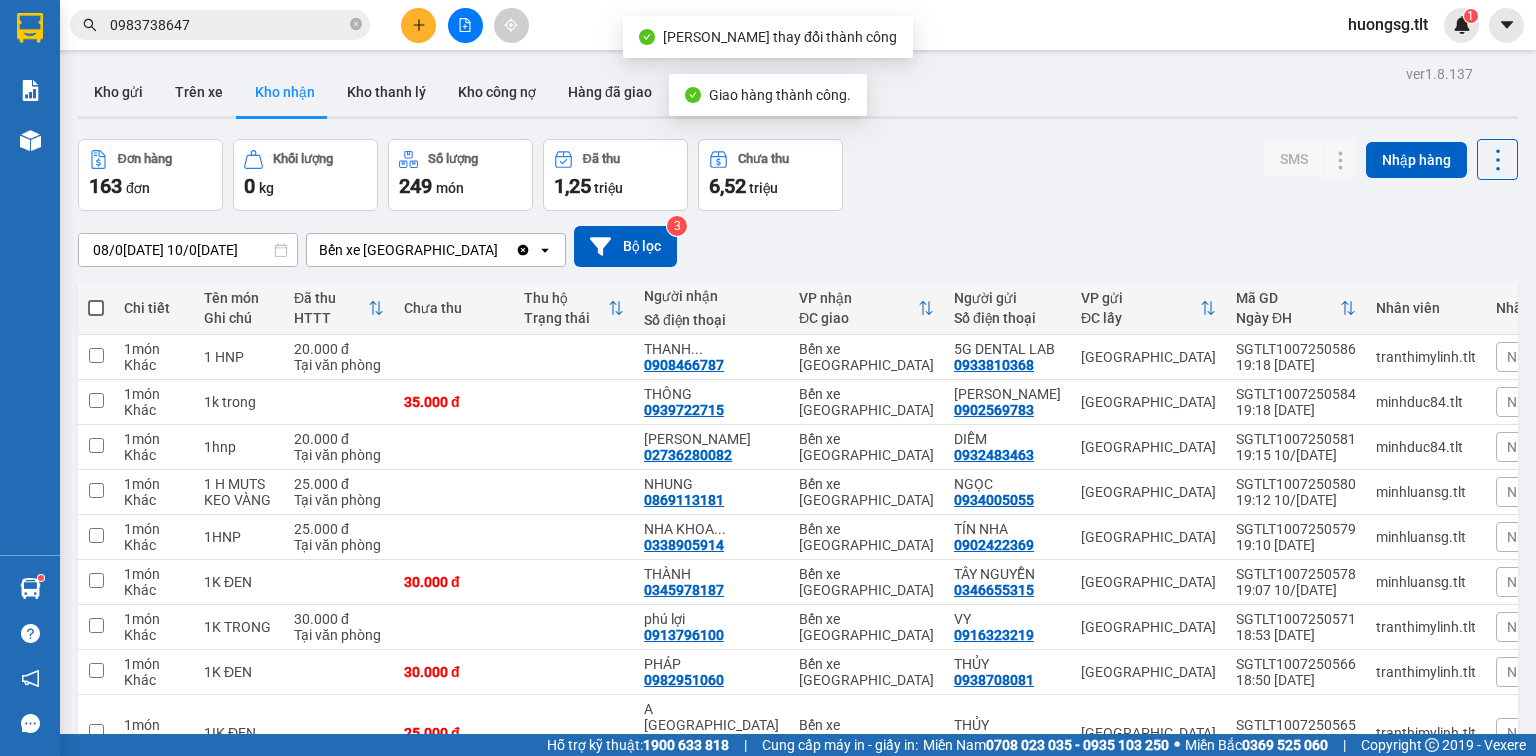 click on "0983738647" at bounding box center [228, 25] 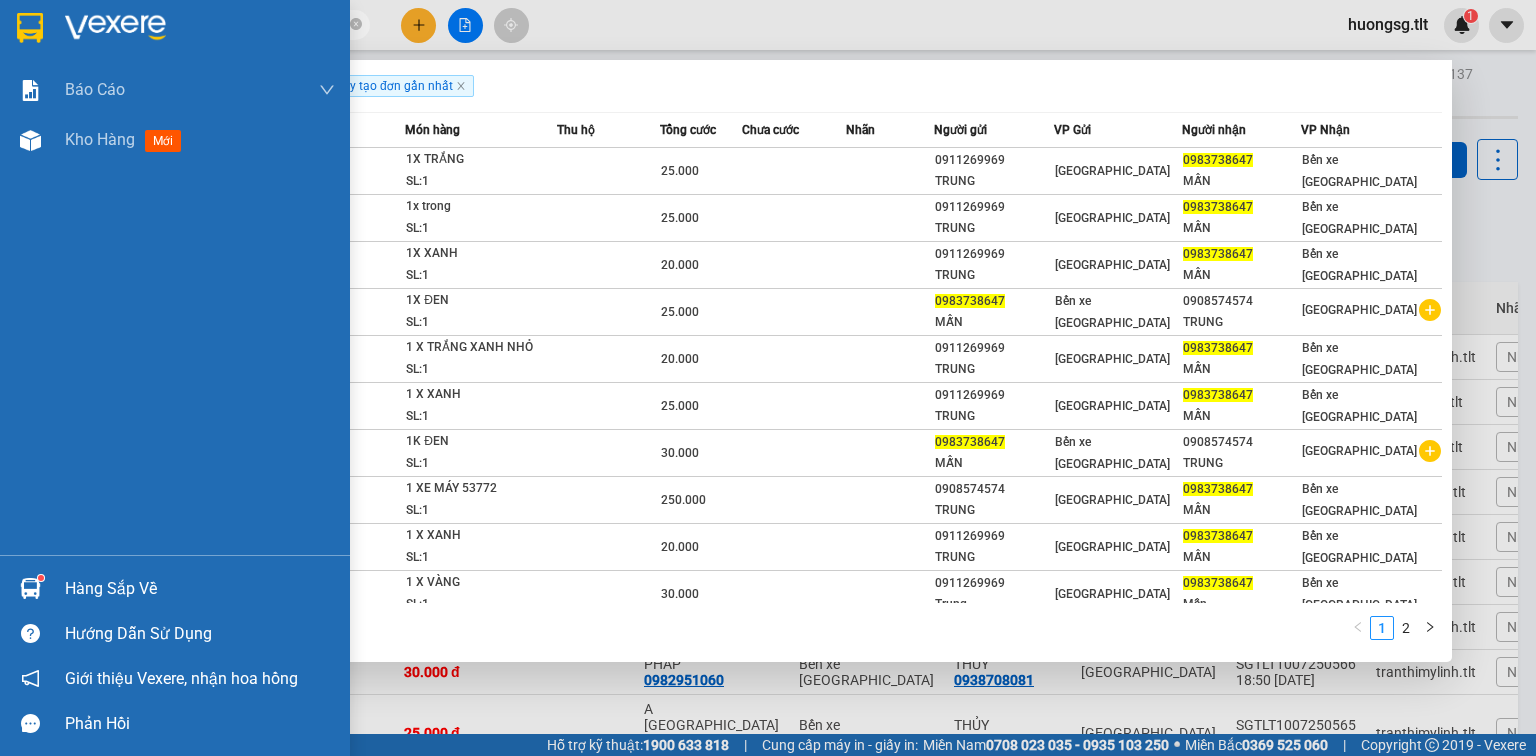 click on "Hàng sắp về" at bounding box center [200, 589] 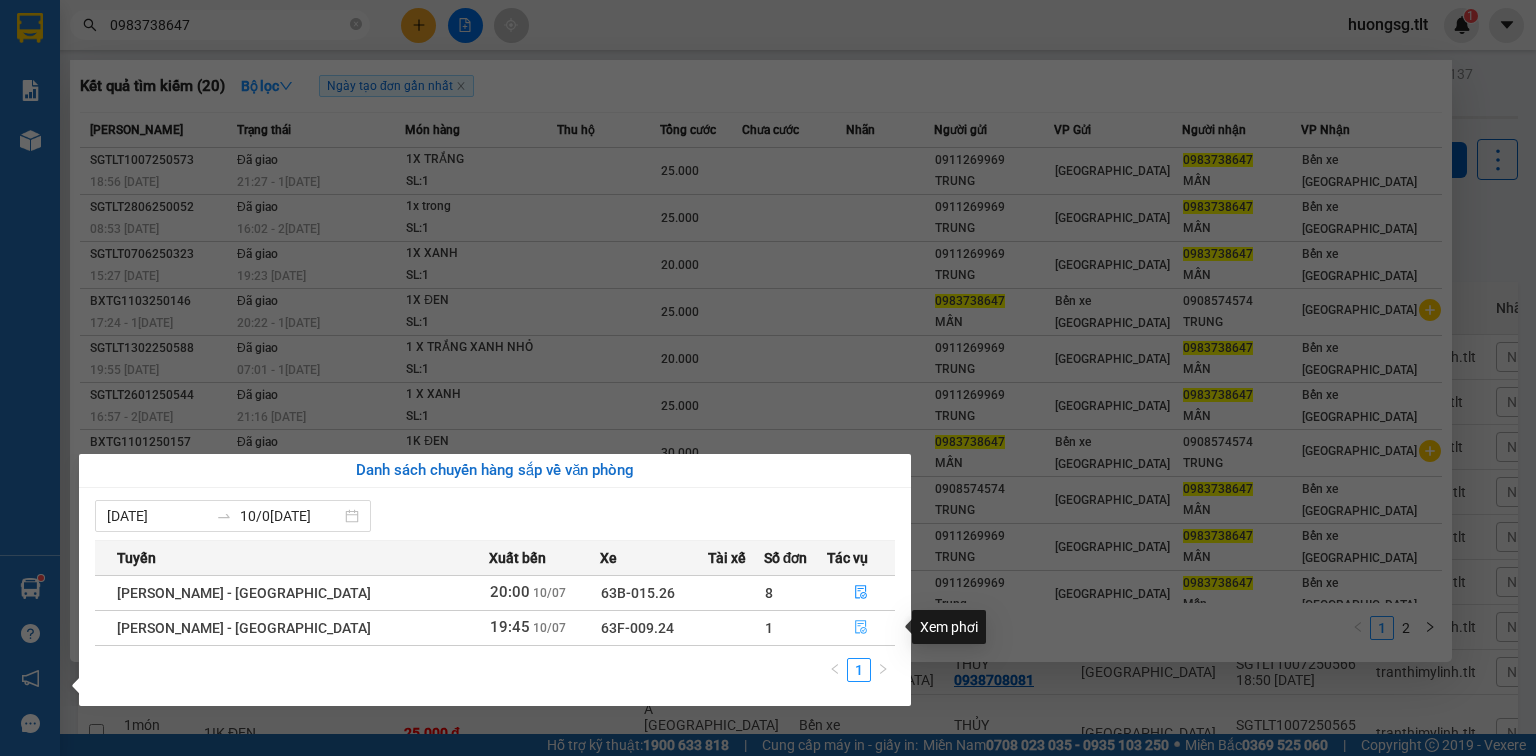 click 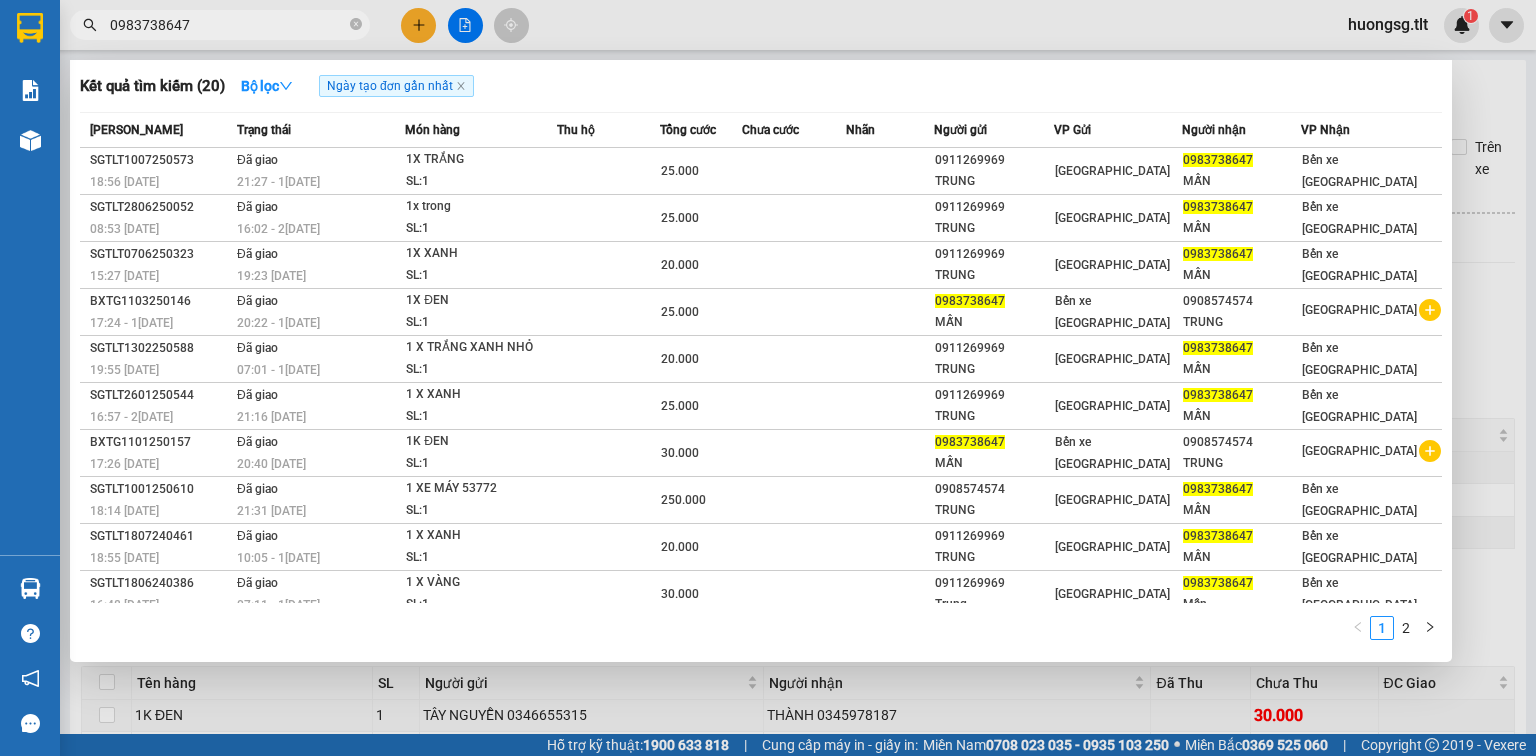 click at bounding box center [768, 378] 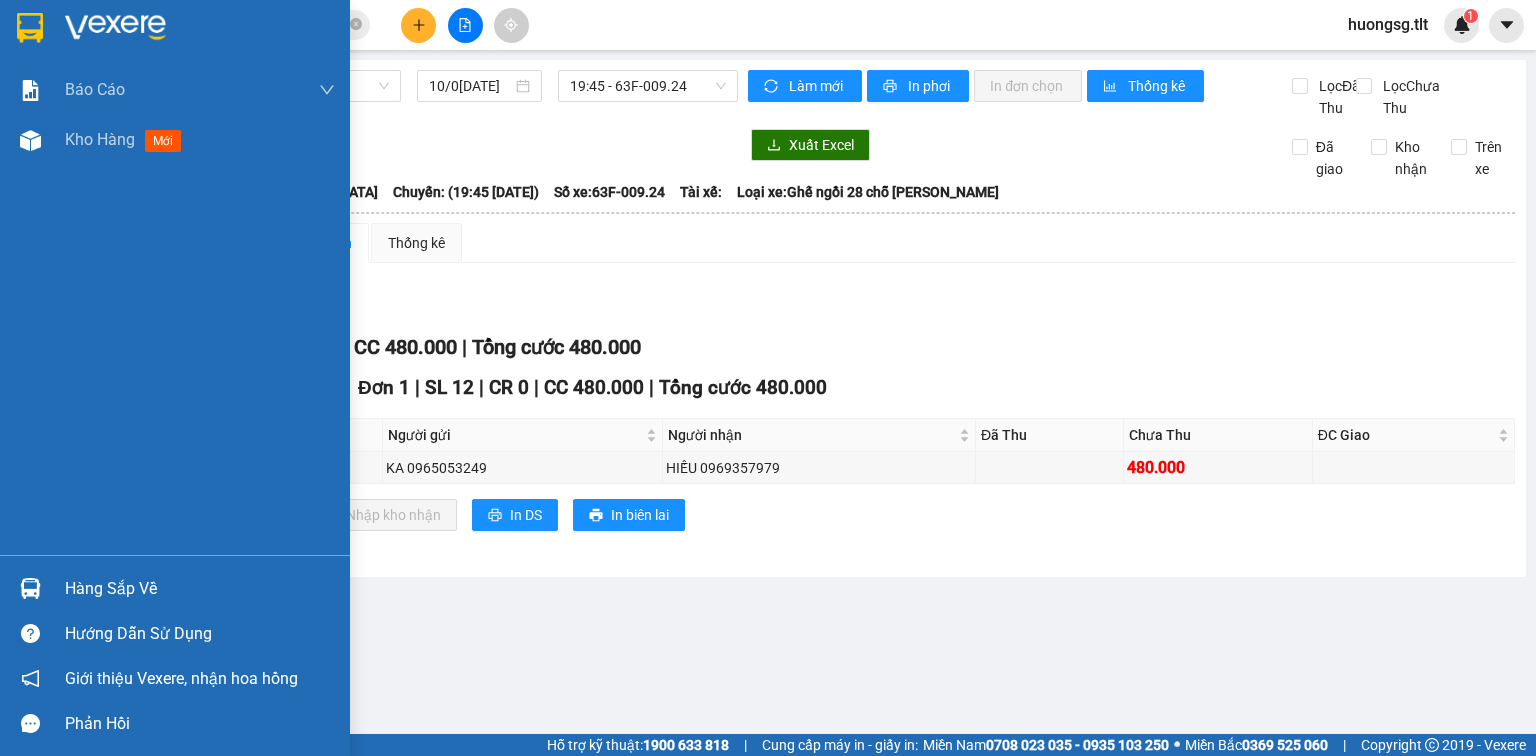 click on "Hàng sắp về" at bounding box center (200, 589) 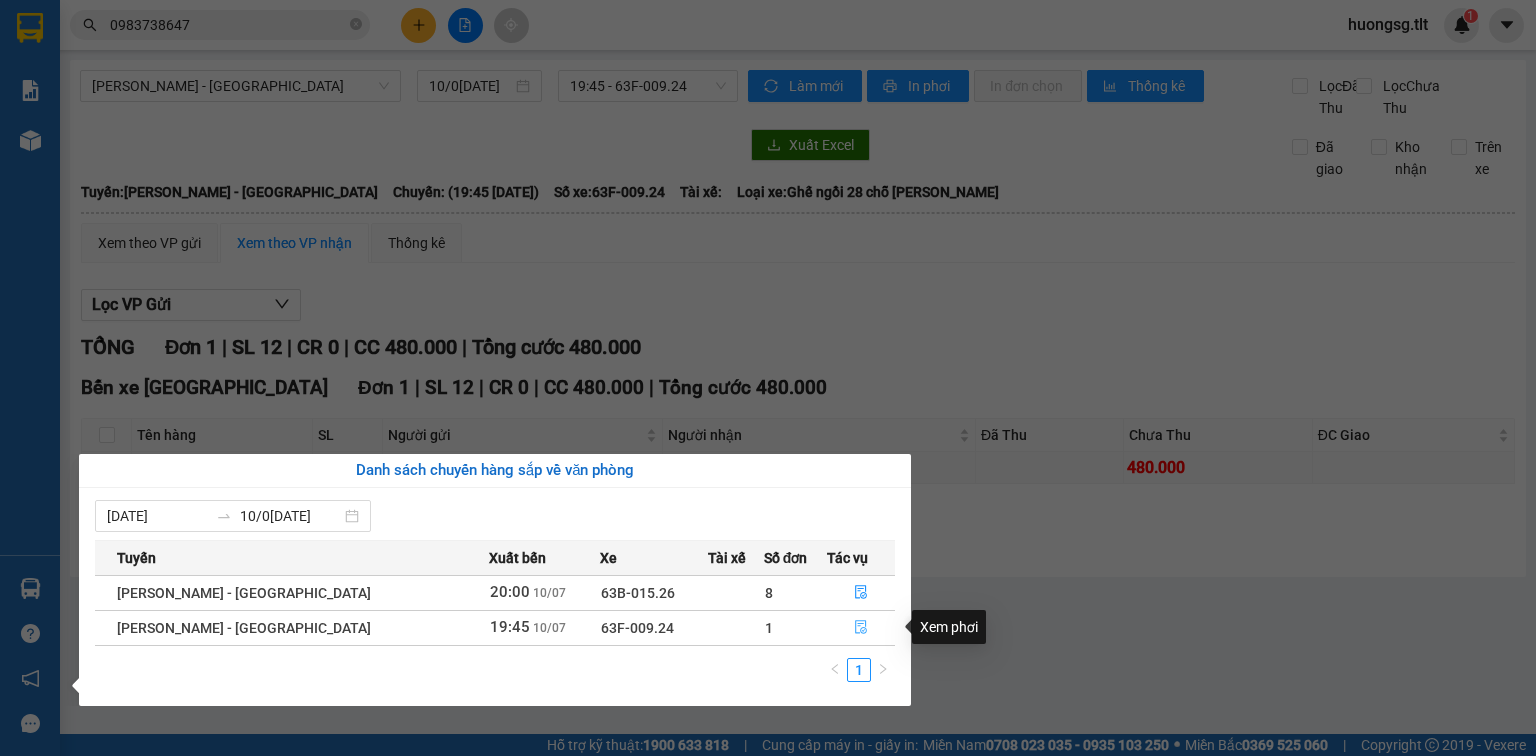click 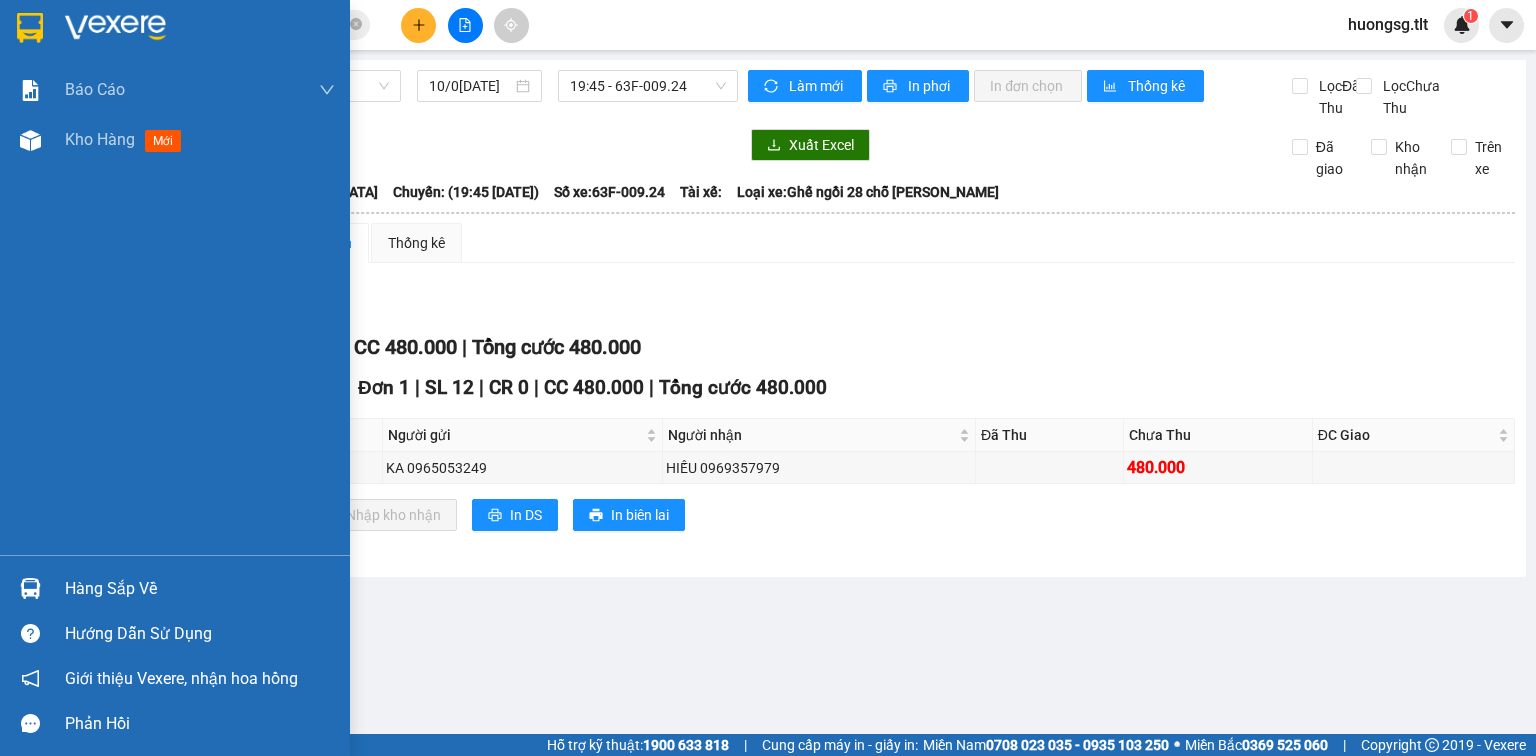 click on "Hàng sắp về" at bounding box center [200, 589] 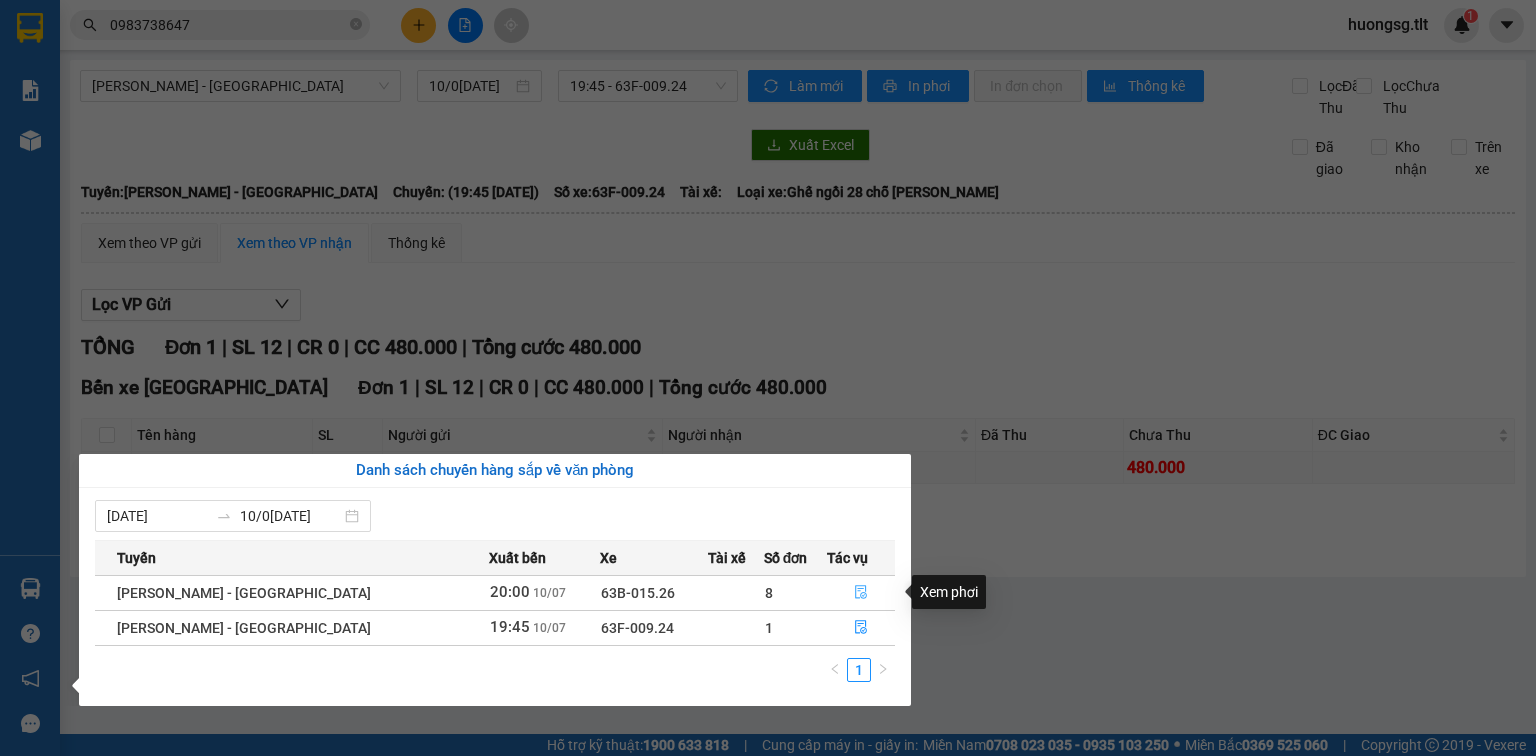 click 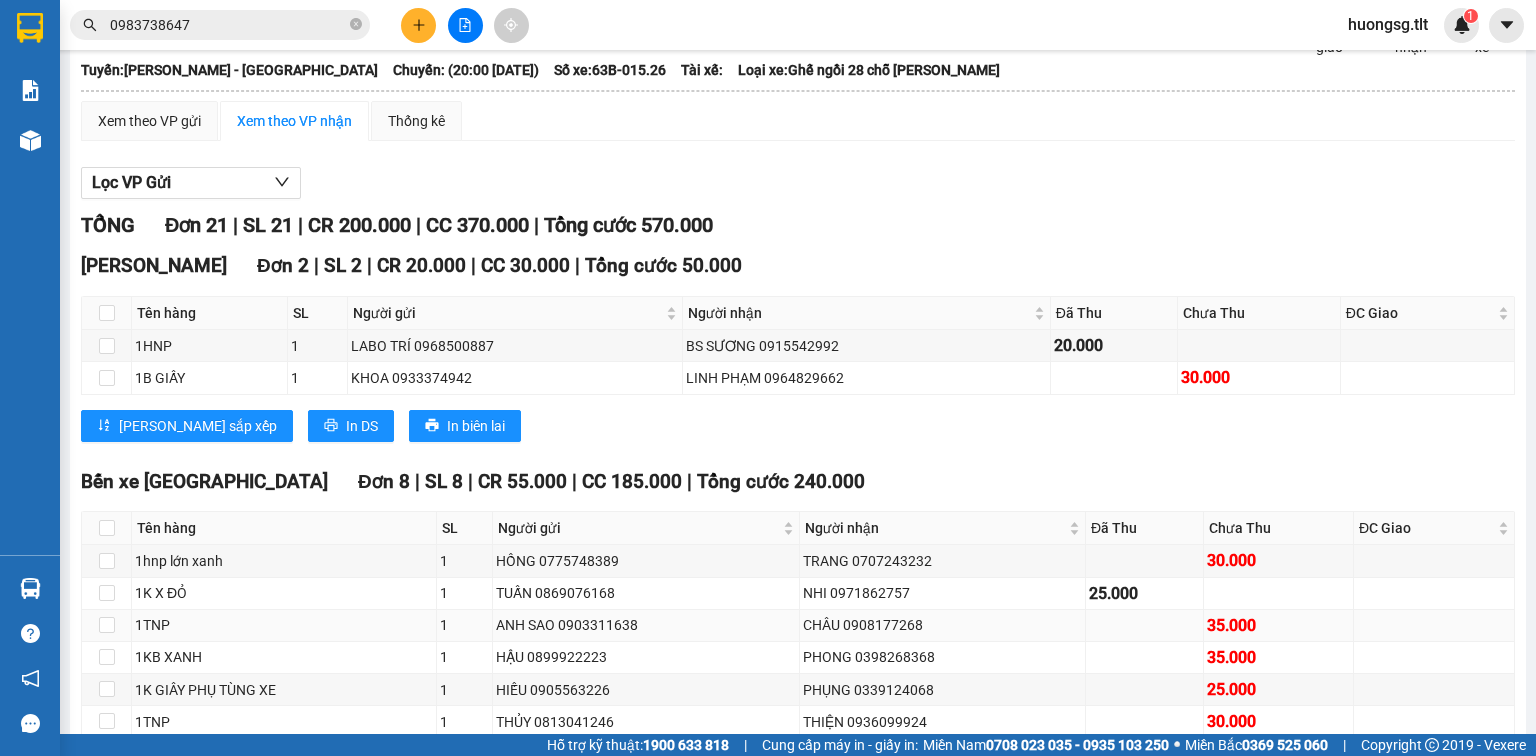 scroll, scrollTop: 240, scrollLeft: 0, axis: vertical 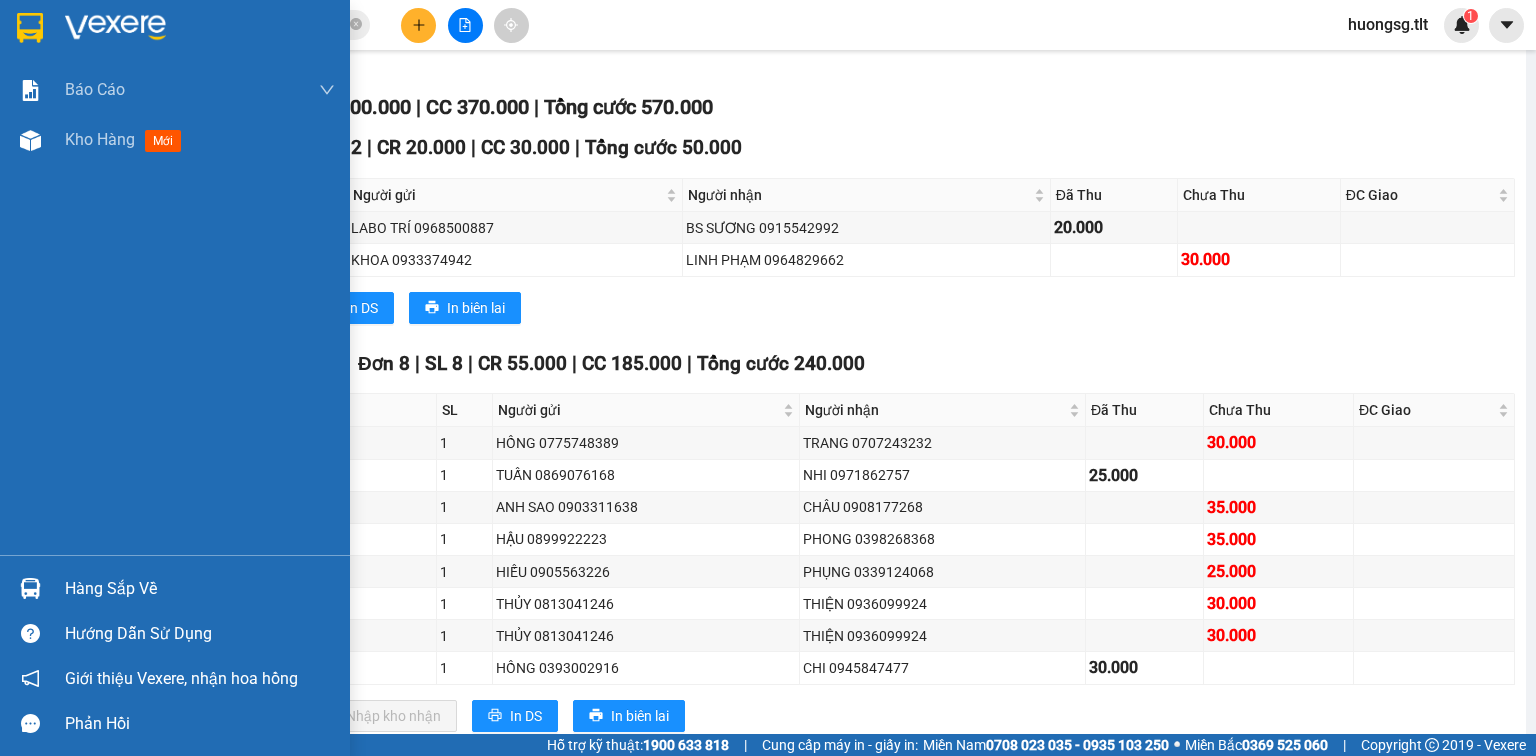click on "Hàng sắp về" at bounding box center (200, 589) 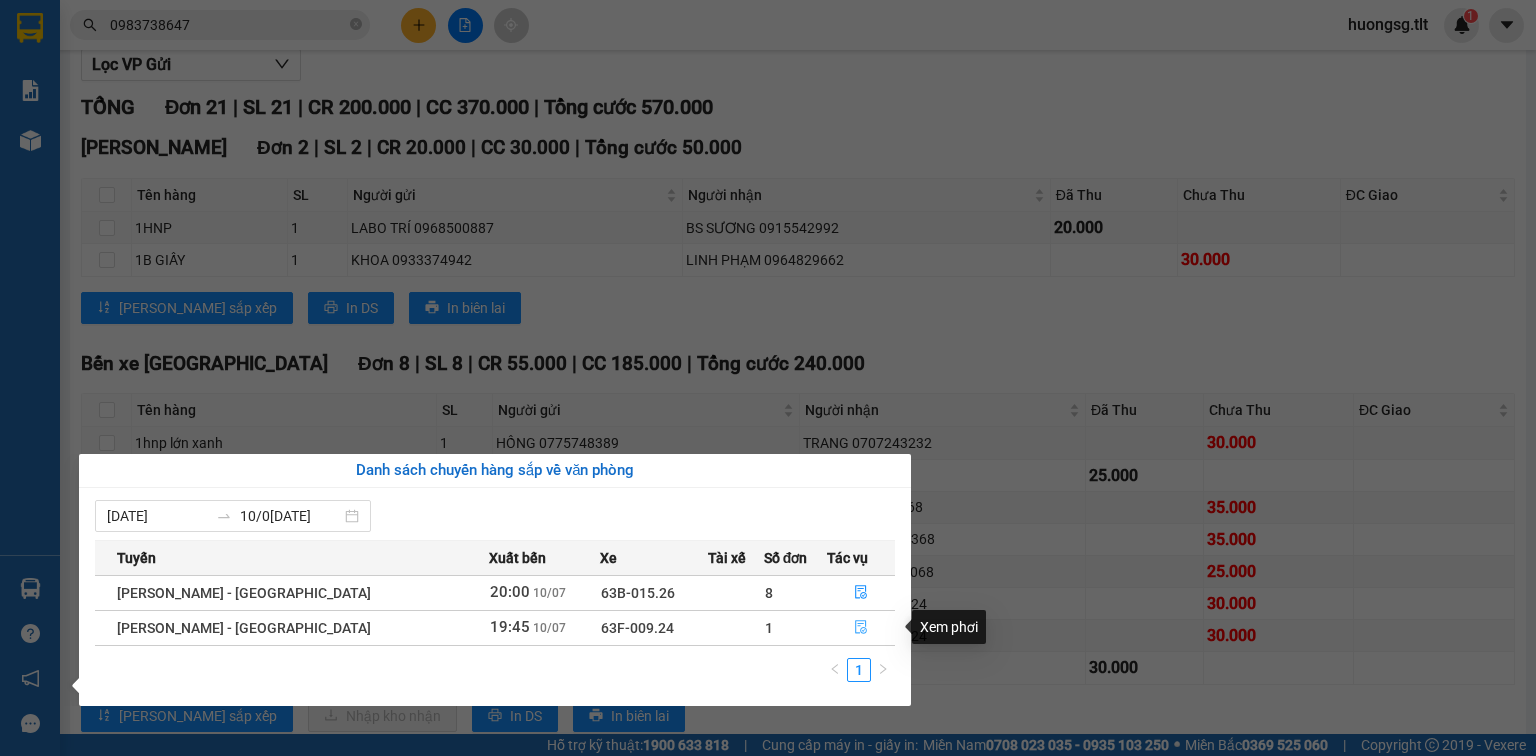 click at bounding box center (861, 628) 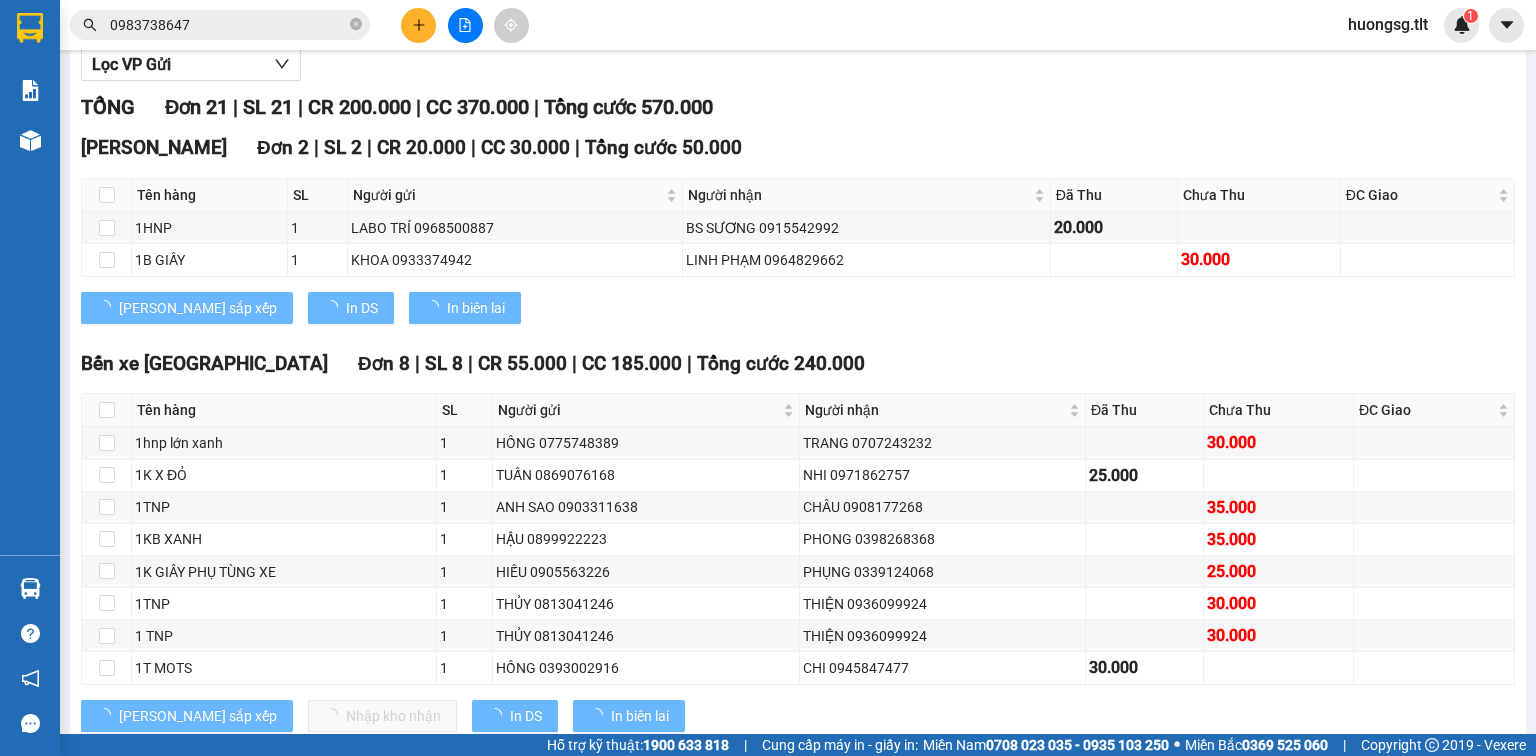 scroll, scrollTop: 0, scrollLeft: 0, axis: both 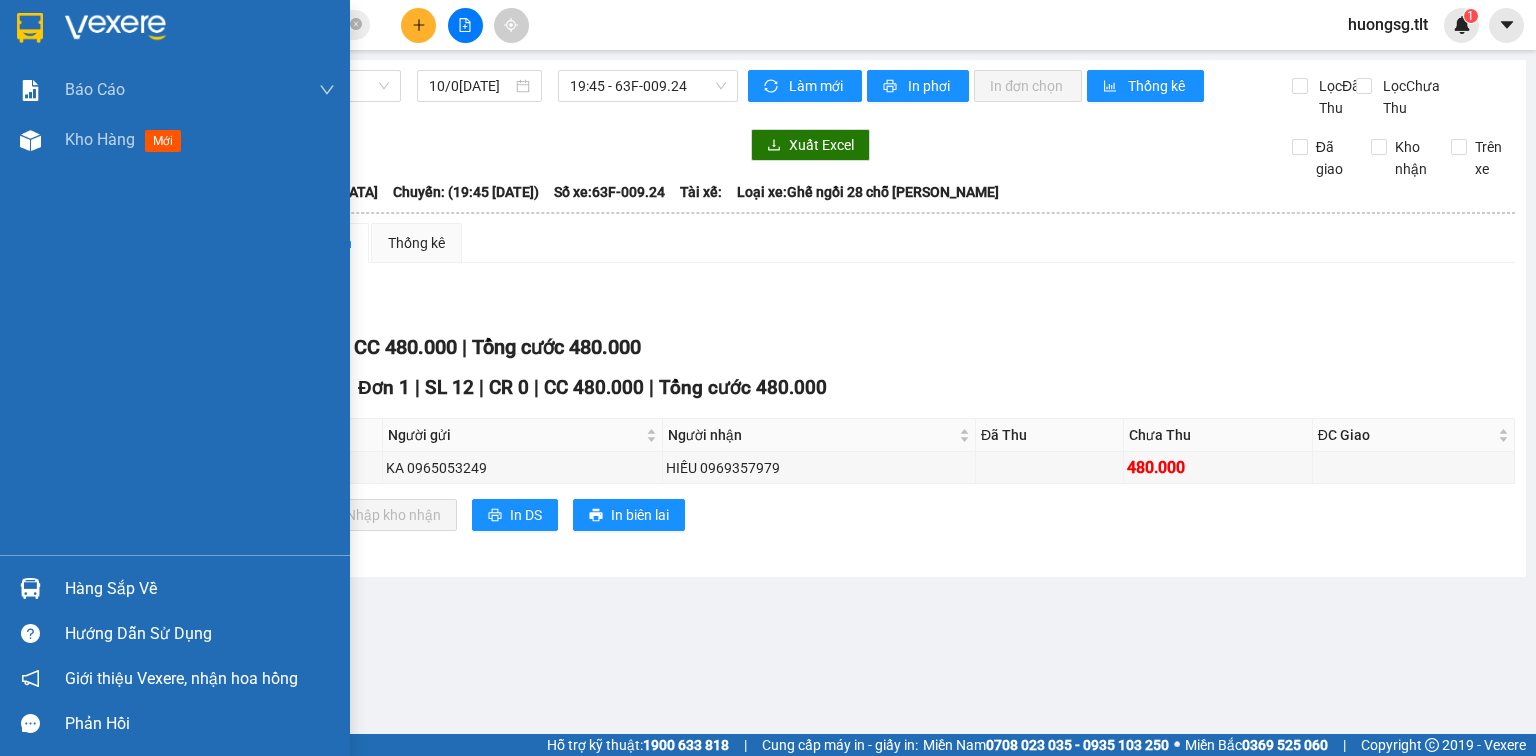 click on "Hàng sắp về" at bounding box center (200, 589) 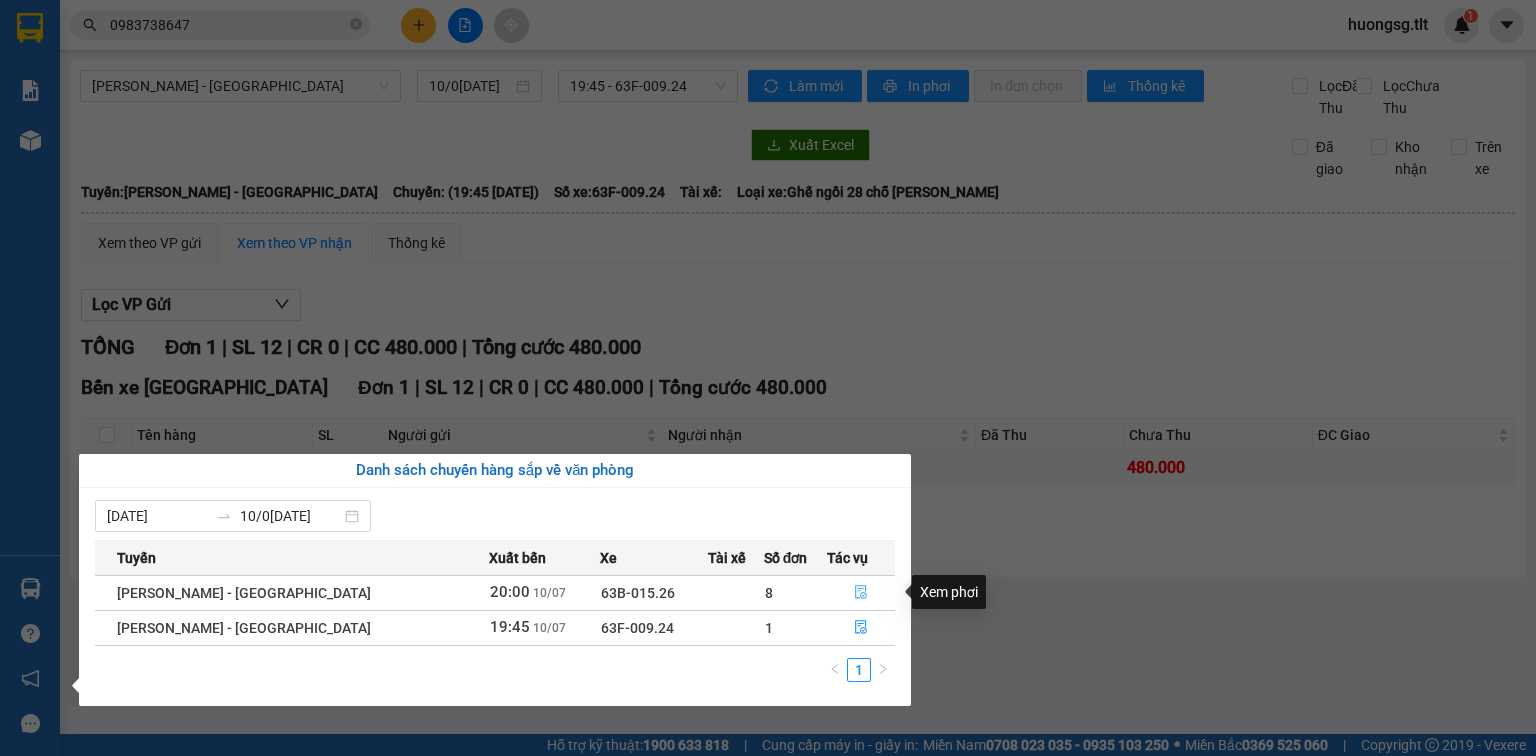 click 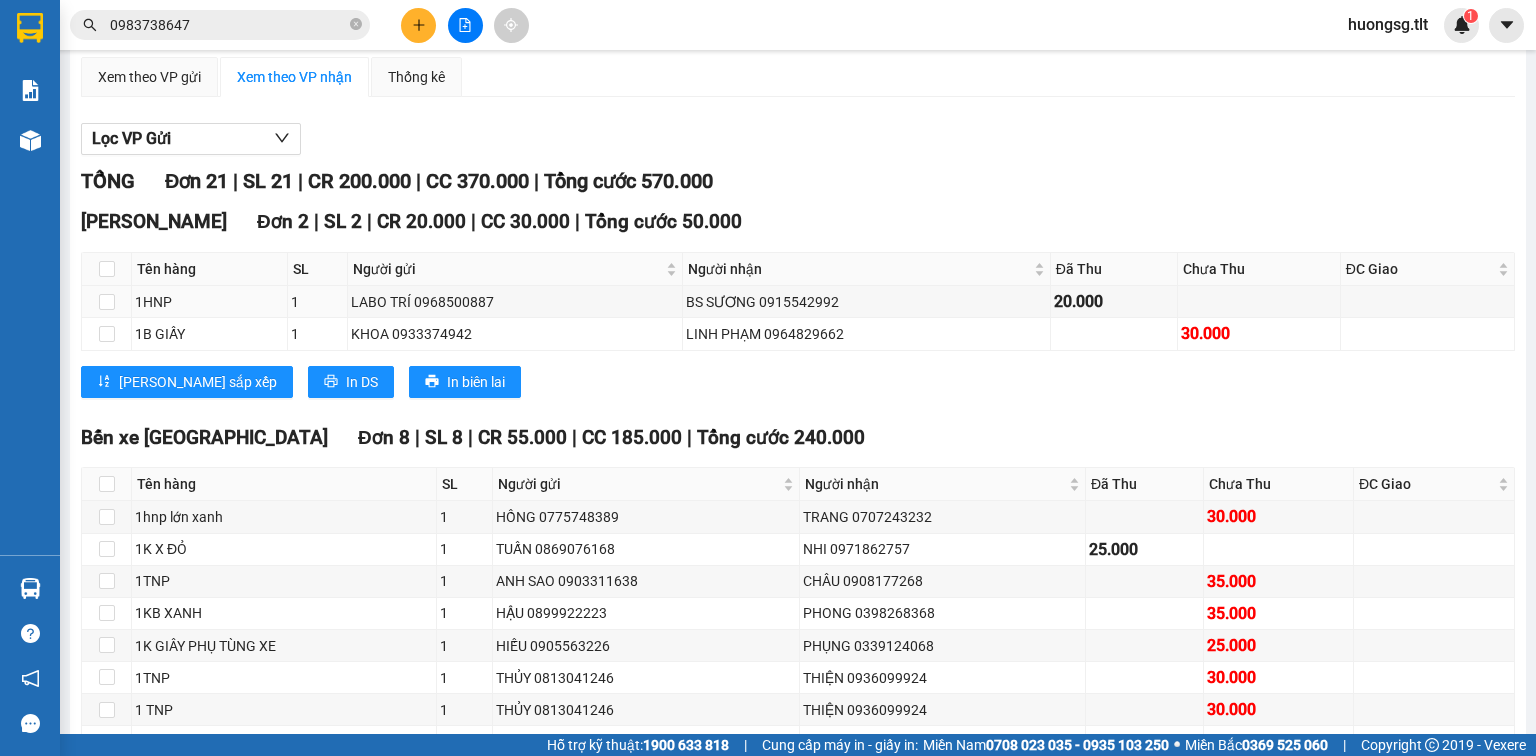 scroll, scrollTop: 160, scrollLeft: 0, axis: vertical 